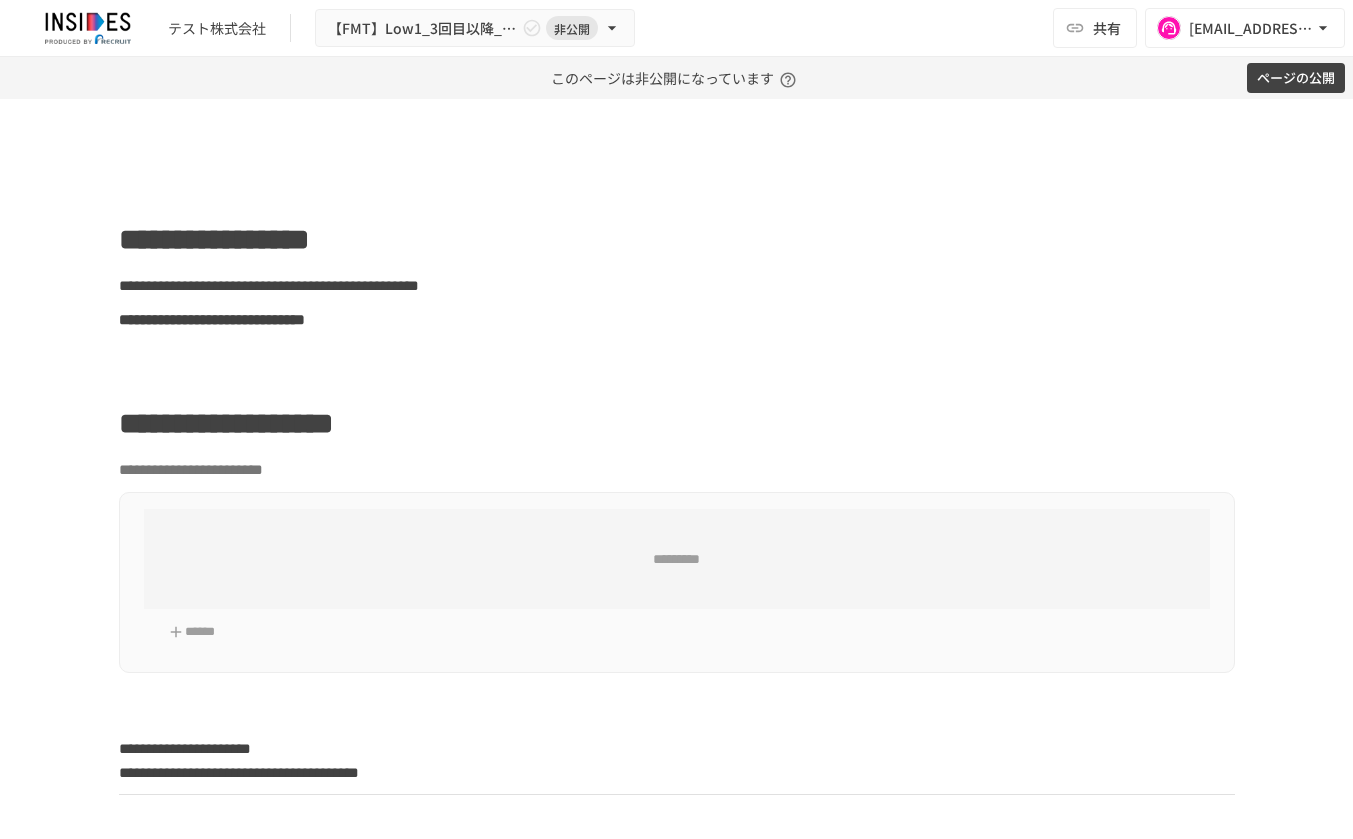 scroll, scrollTop: 0, scrollLeft: 0, axis: both 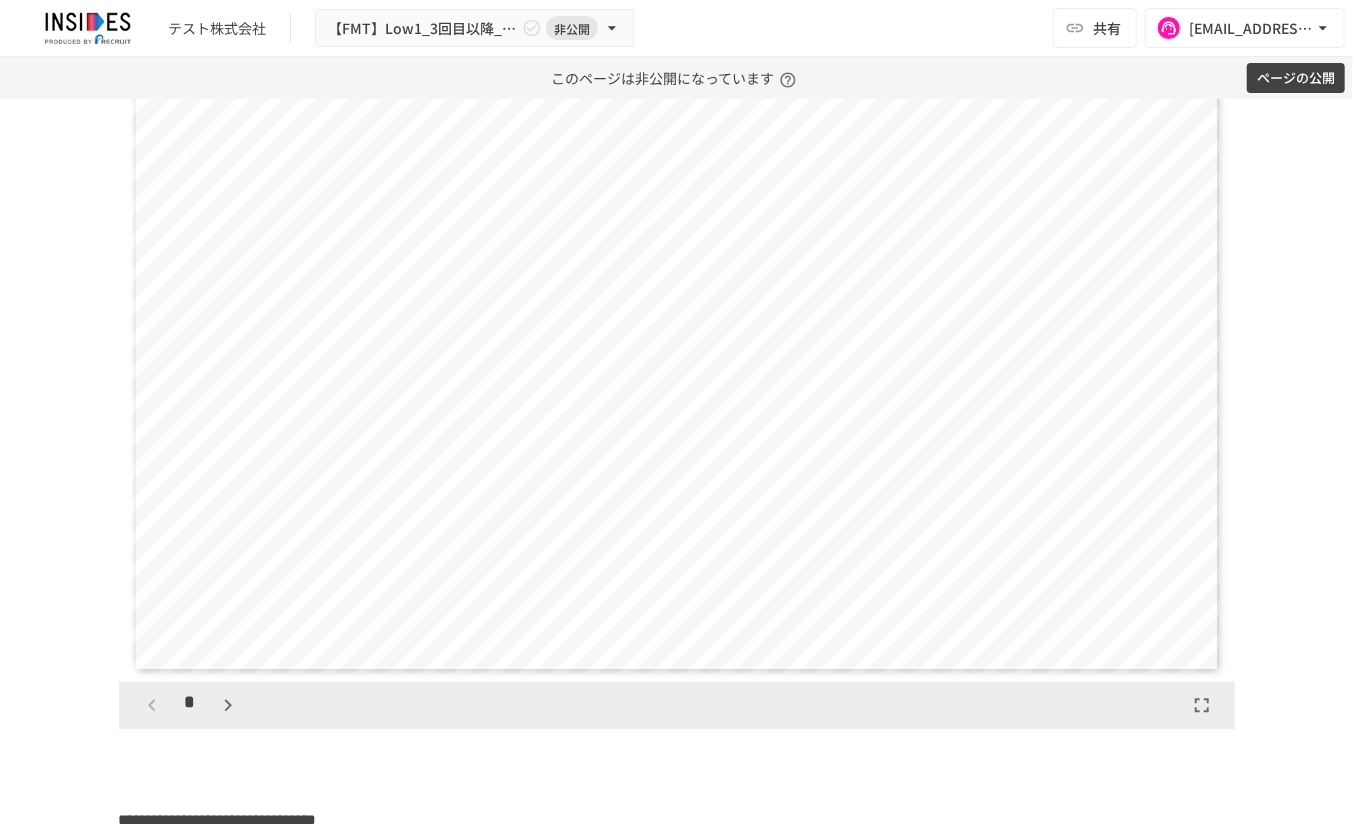 click 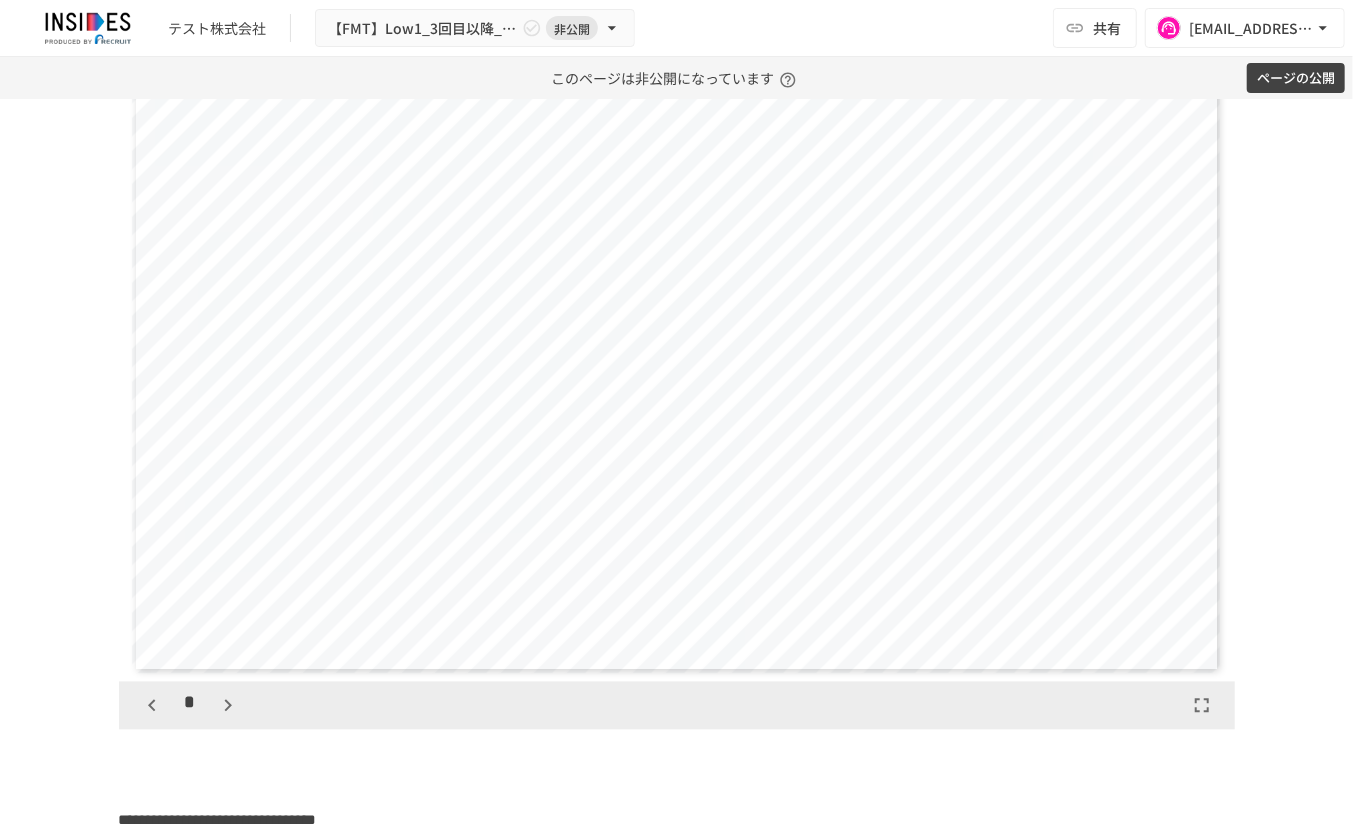 scroll, scrollTop: 770, scrollLeft: 0, axis: vertical 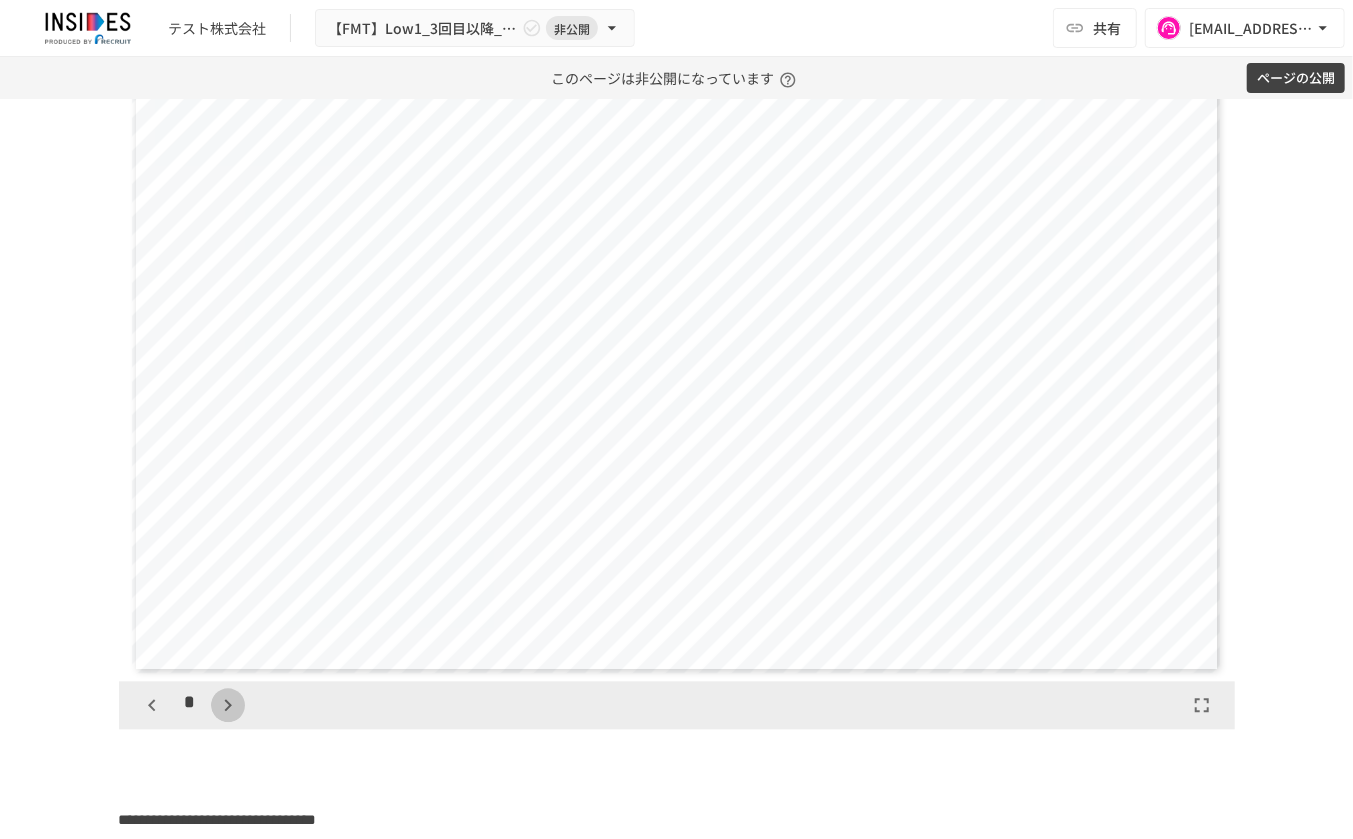 click 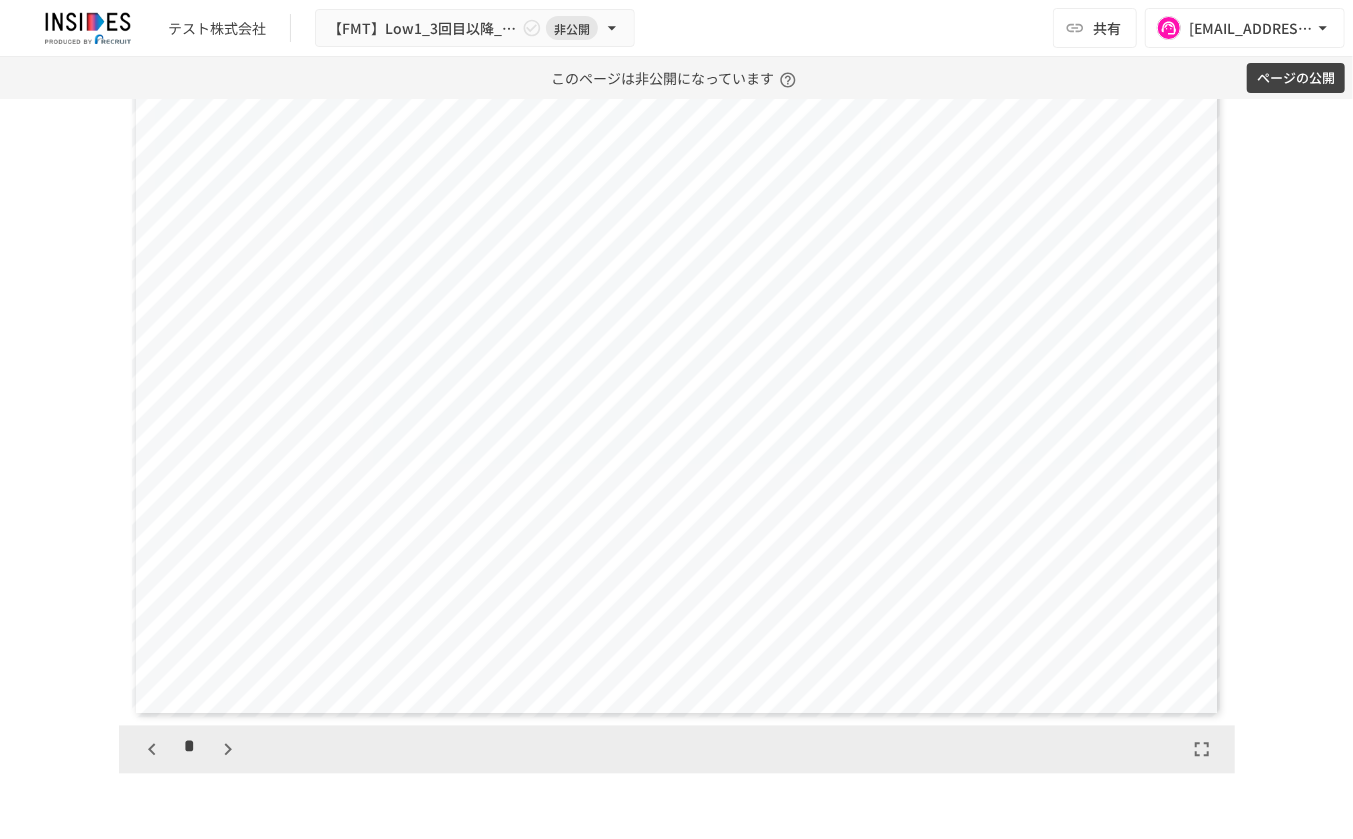 scroll, scrollTop: 6029, scrollLeft: 0, axis: vertical 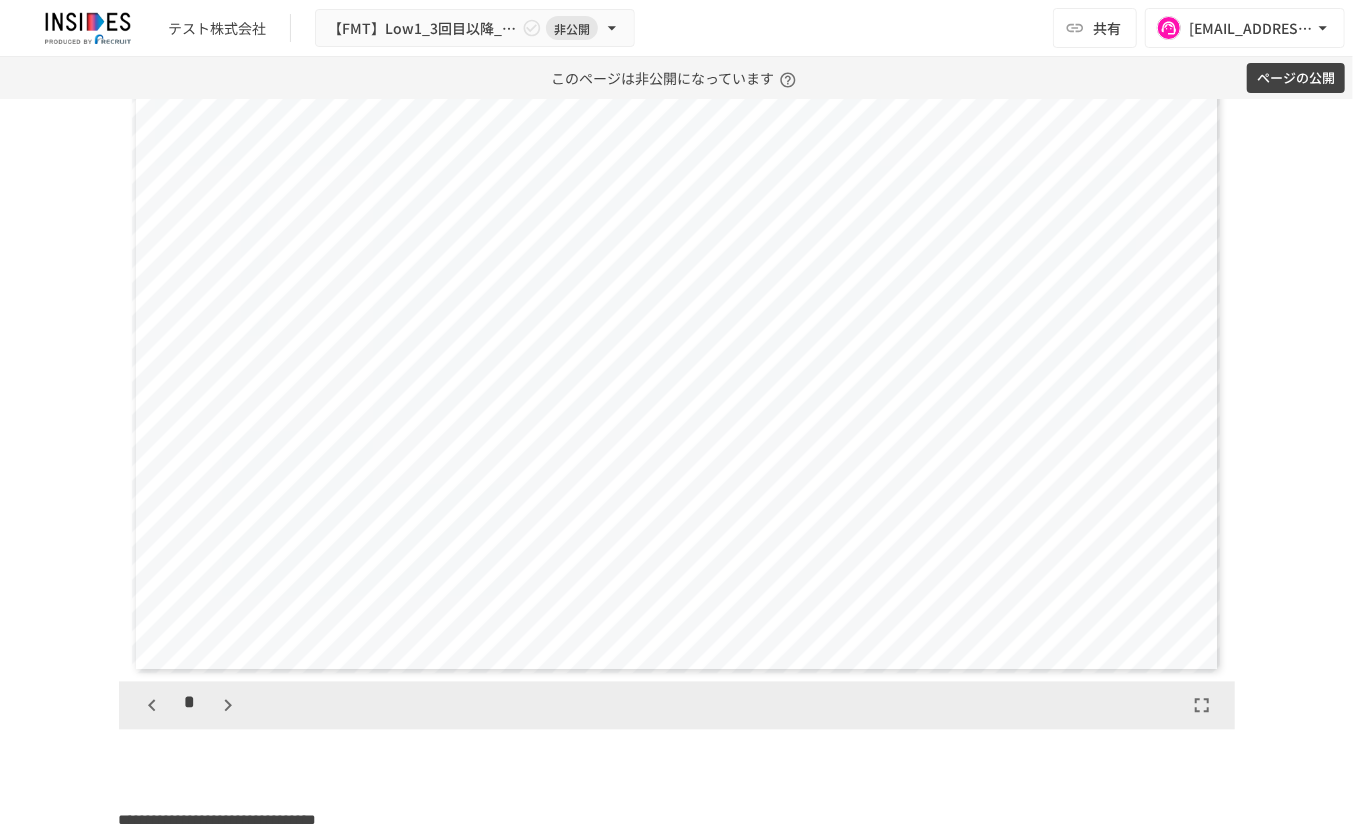 click 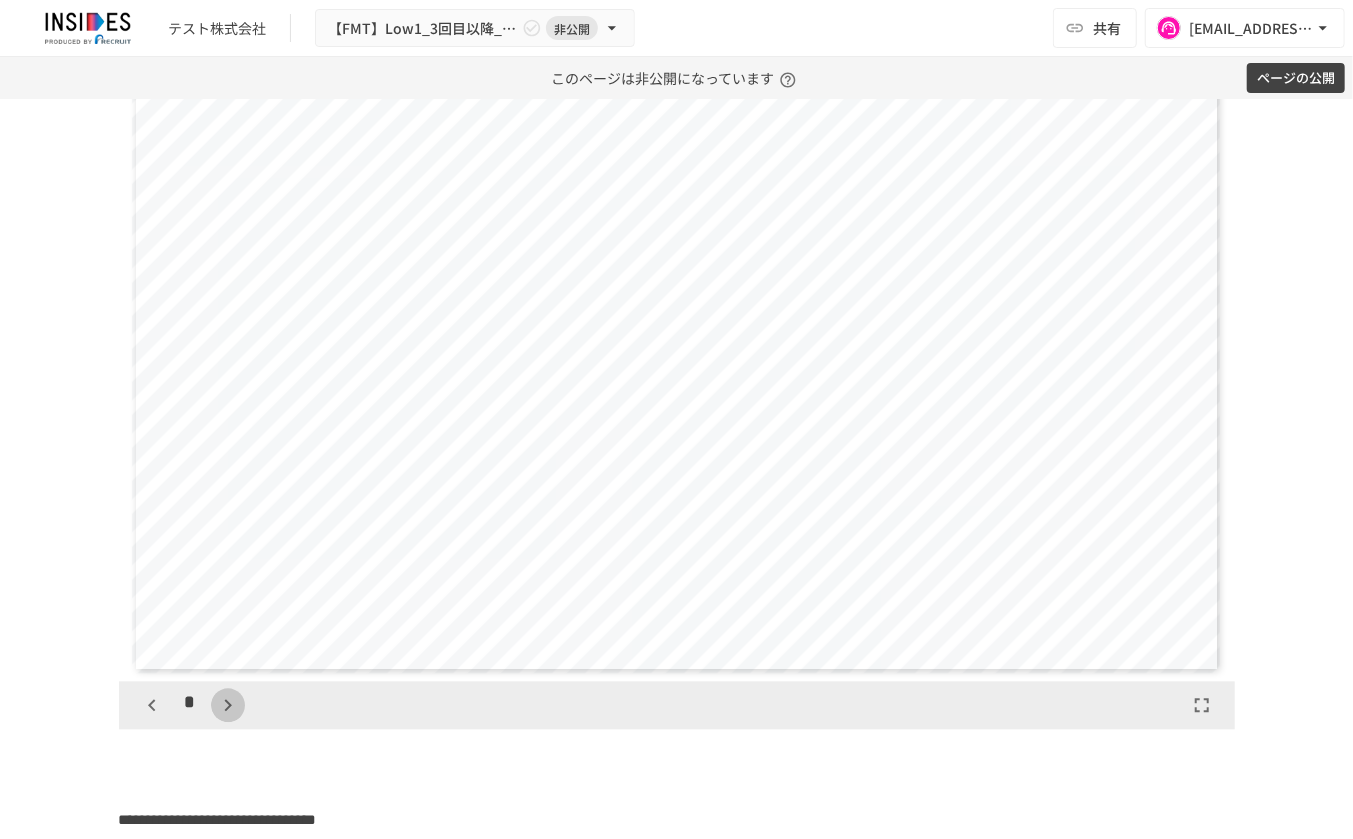 click 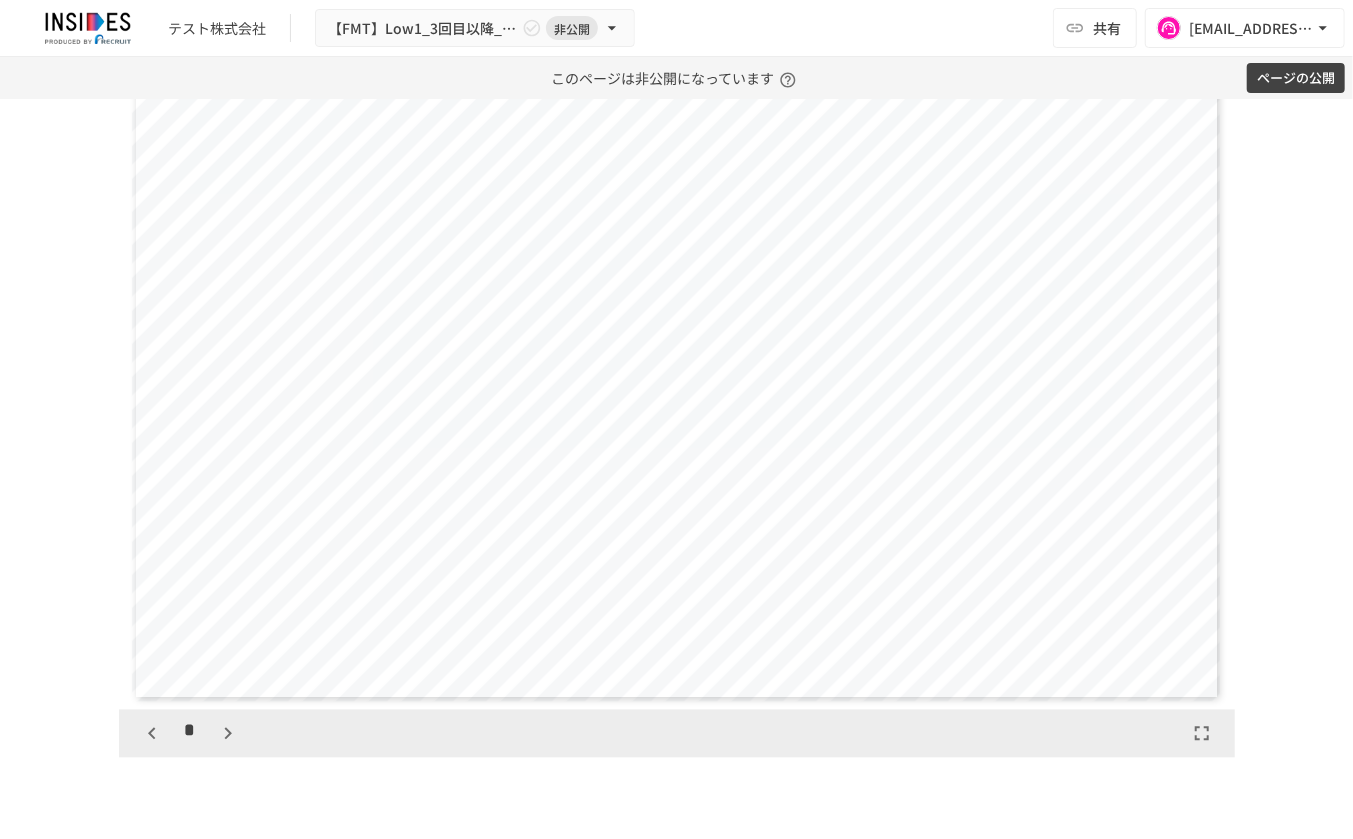 scroll, scrollTop: 6029, scrollLeft: 0, axis: vertical 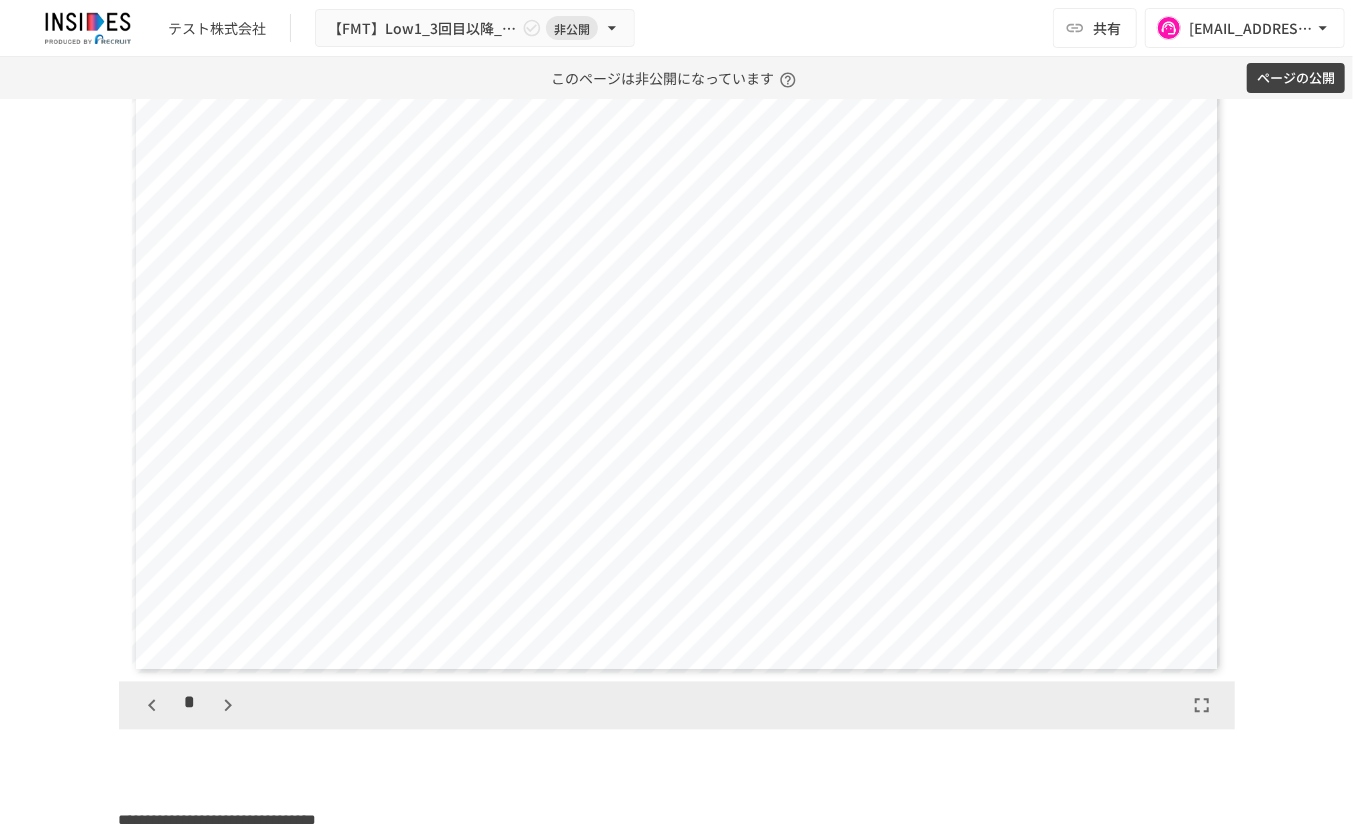 click 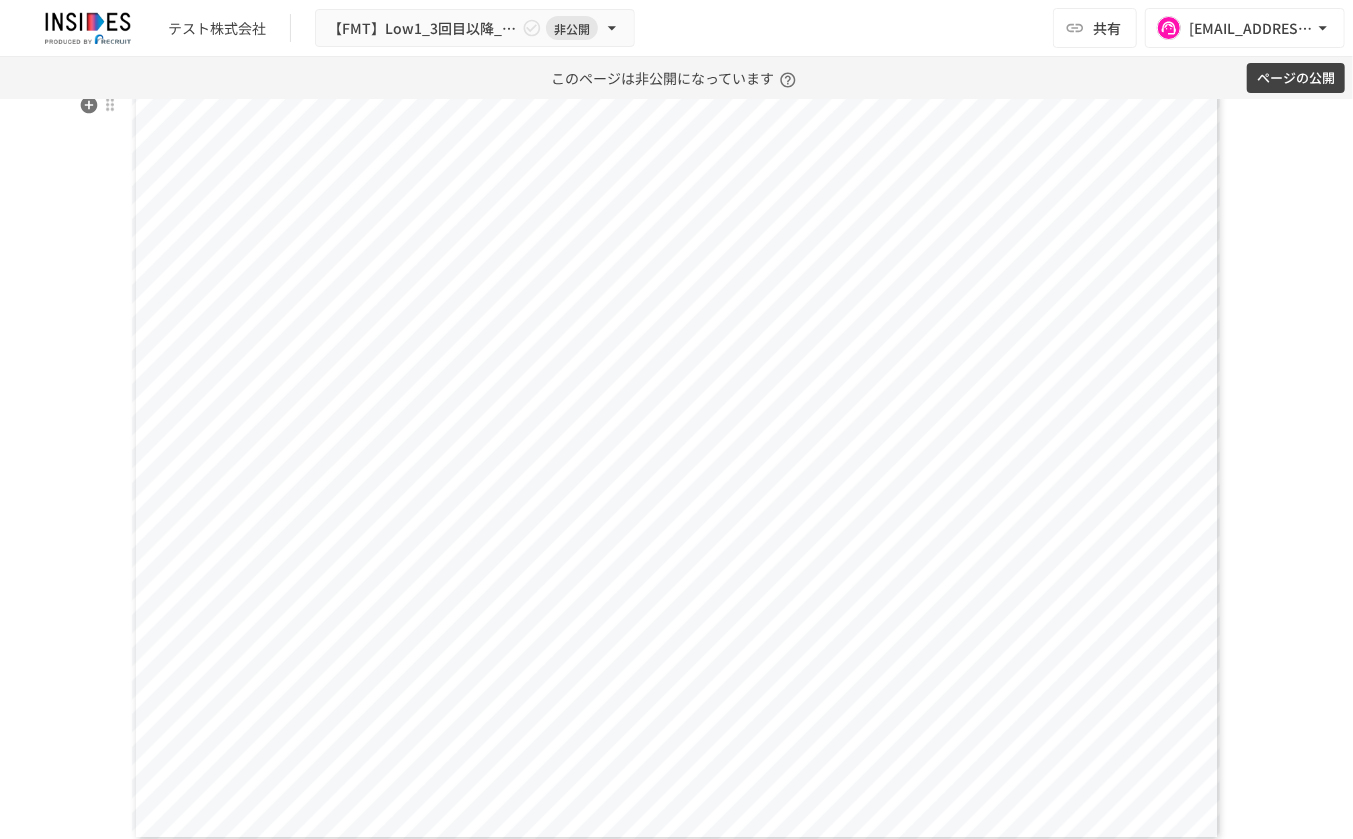 scroll, scrollTop: 6029, scrollLeft: 0, axis: vertical 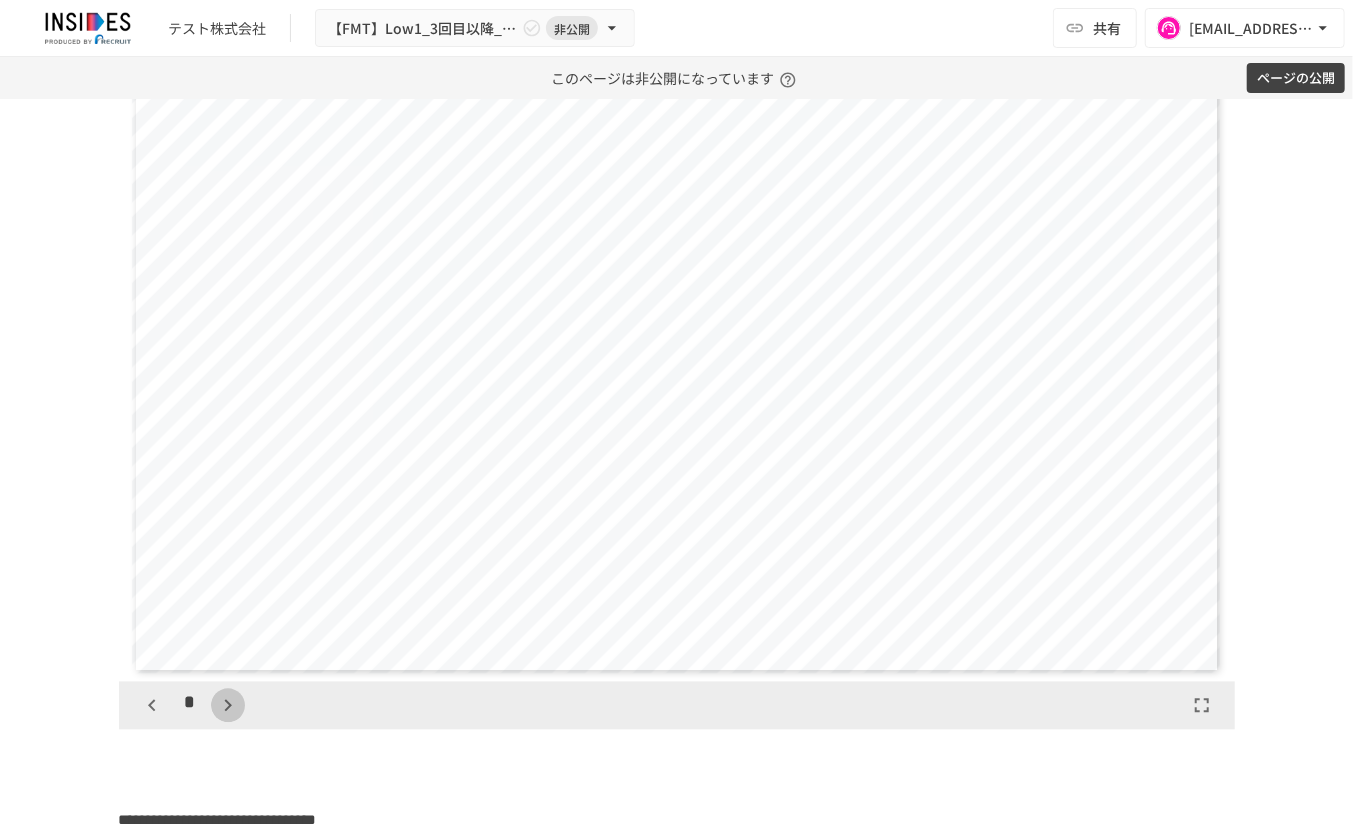 click 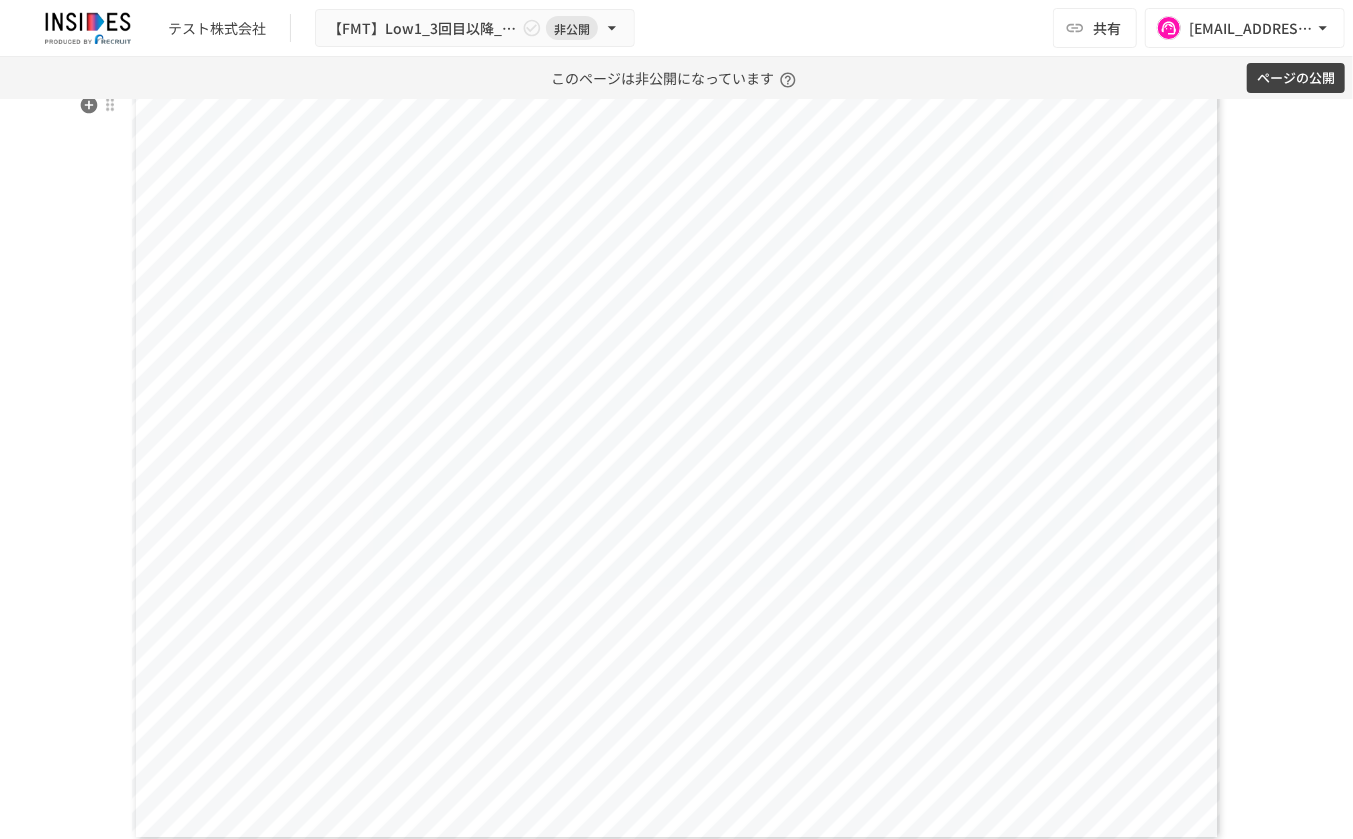 scroll, scrollTop: 6029, scrollLeft: 0, axis: vertical 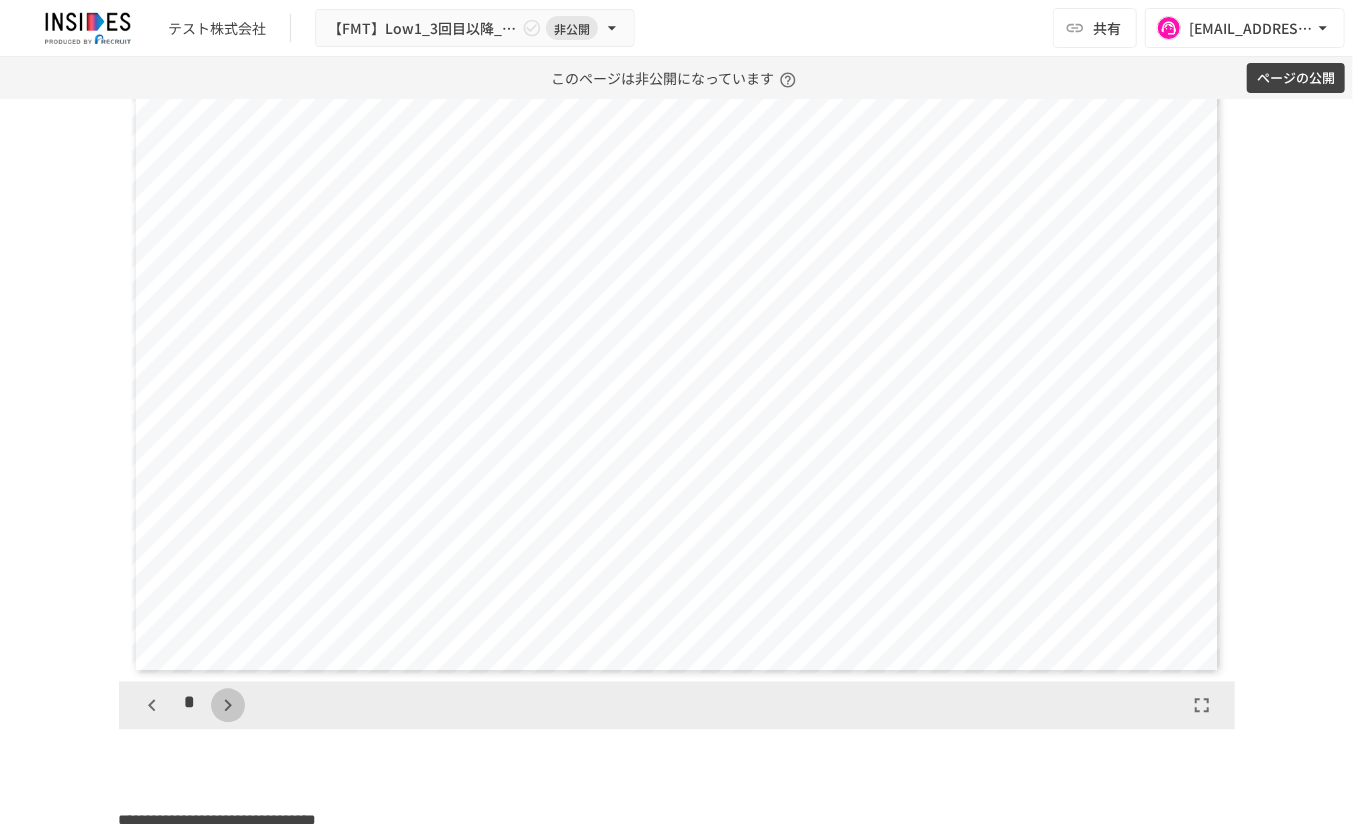 click 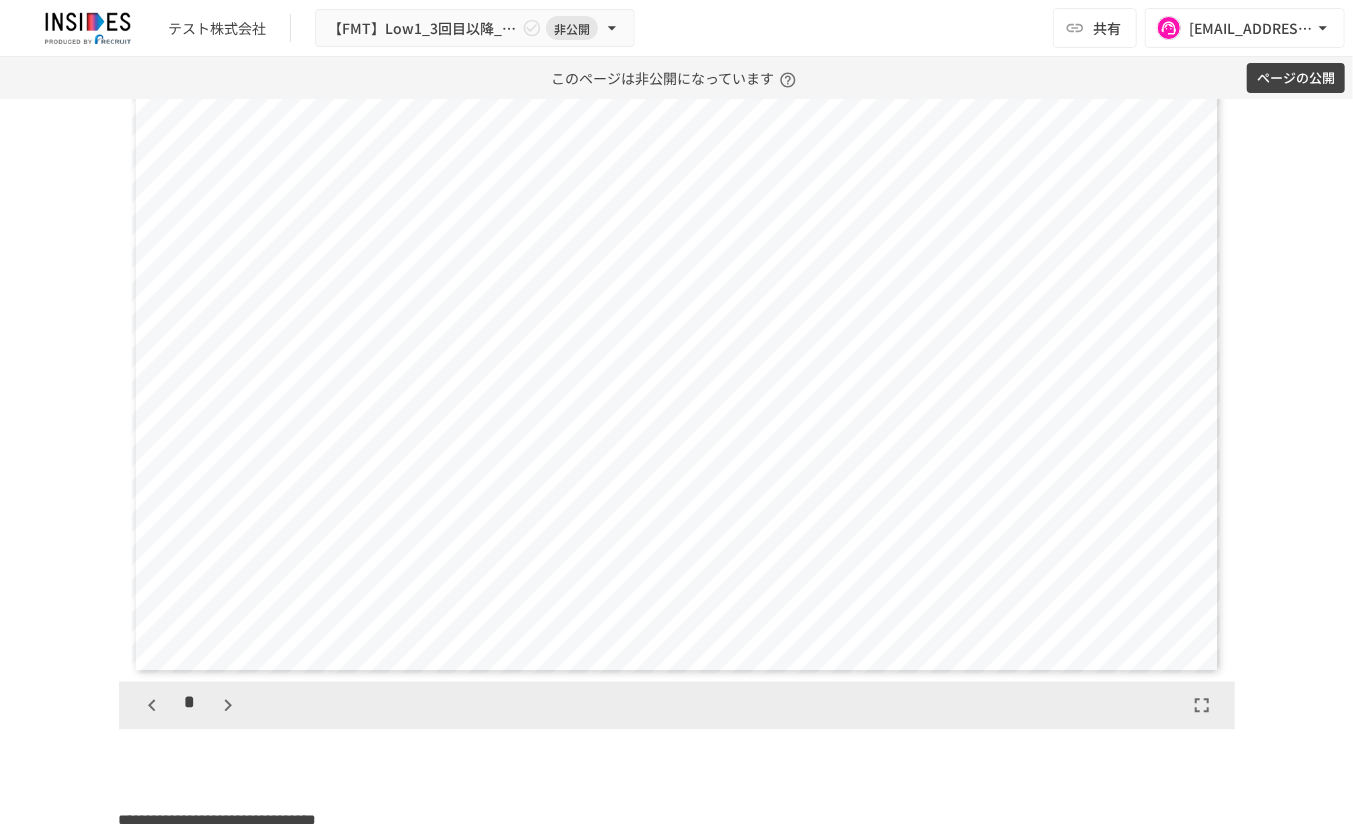 click 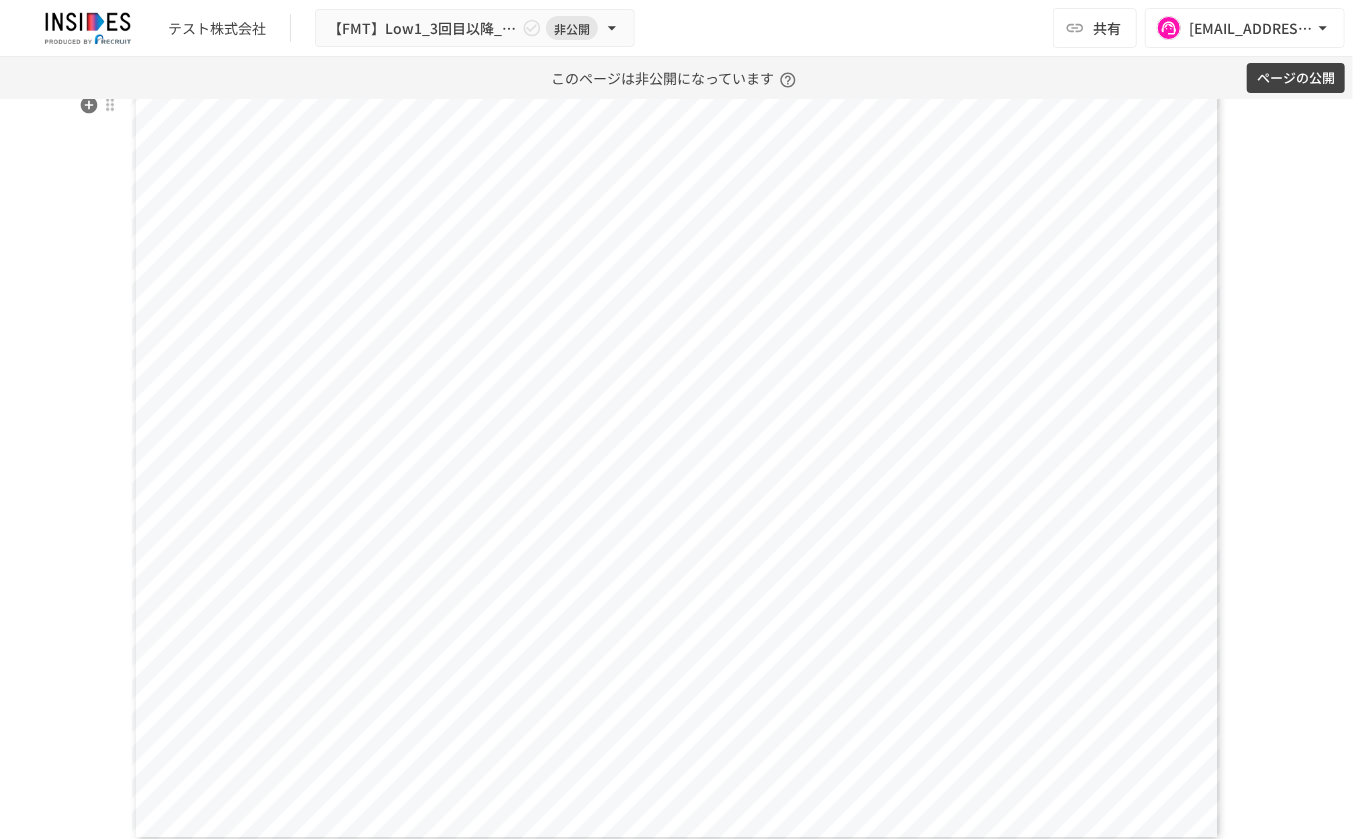 scroll, scrollTop: 6029, scrollLeft: 0, axis: vertical 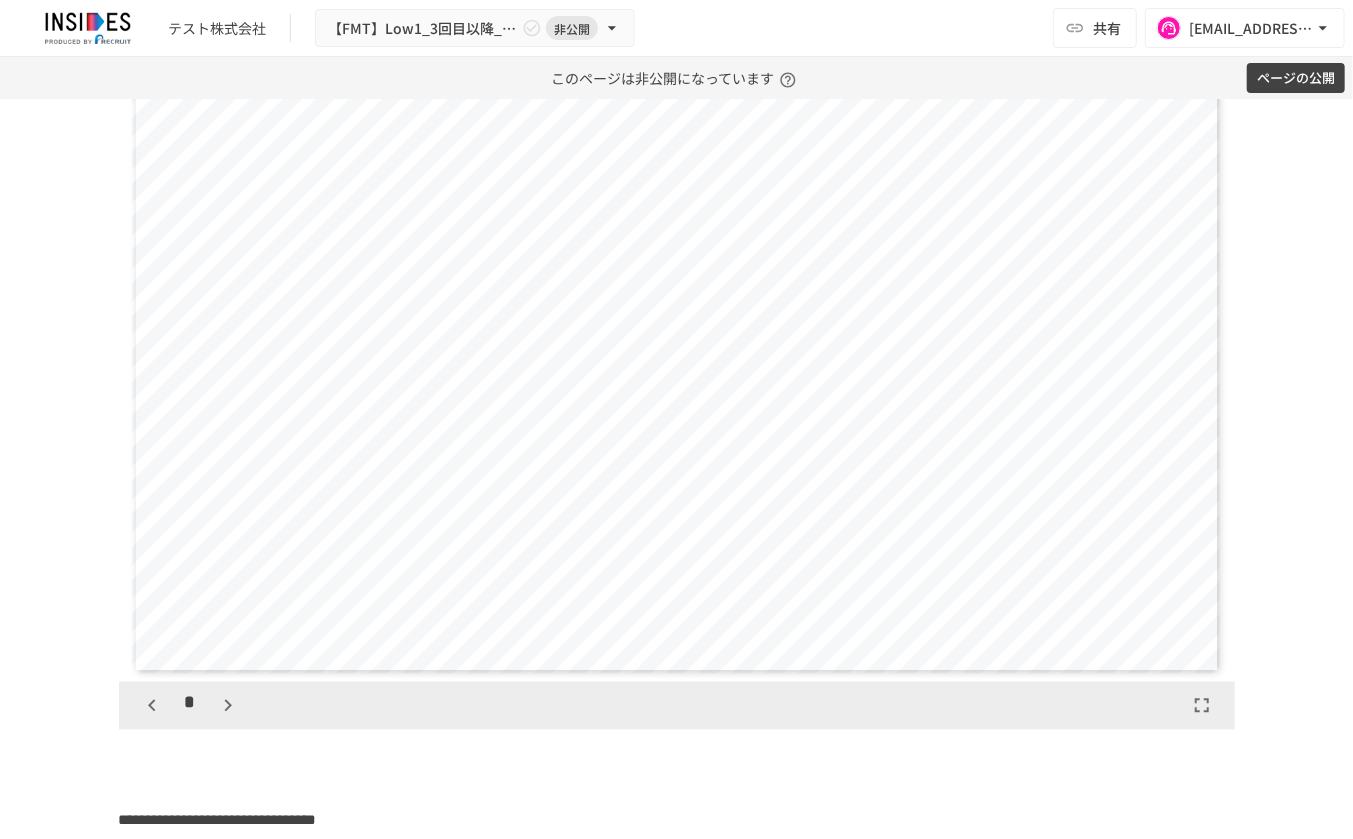click at bounding box center [228, 706] 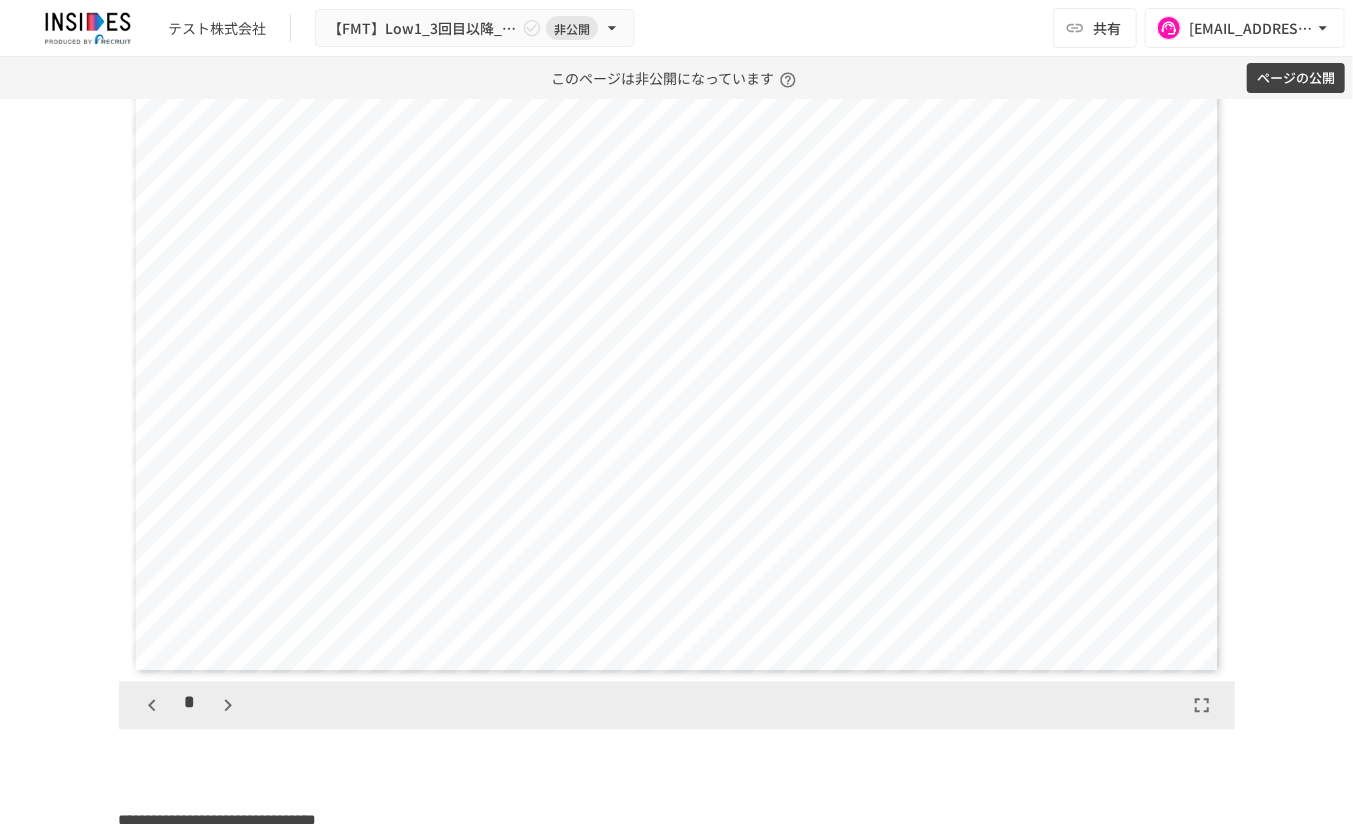 click at bounding box center [228, 706] 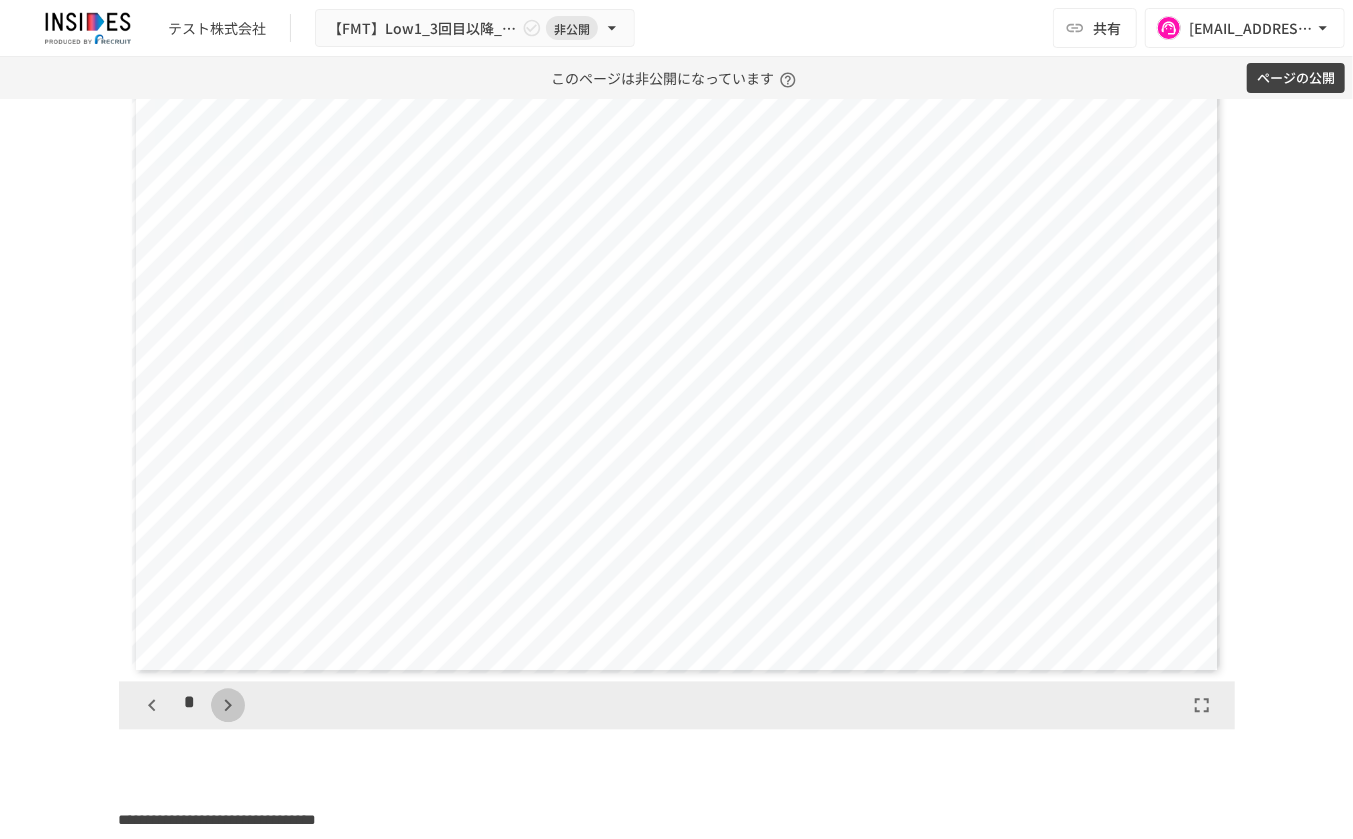 scroll, scrollTop: 6930, scrollLeft: 0, axis: vertical 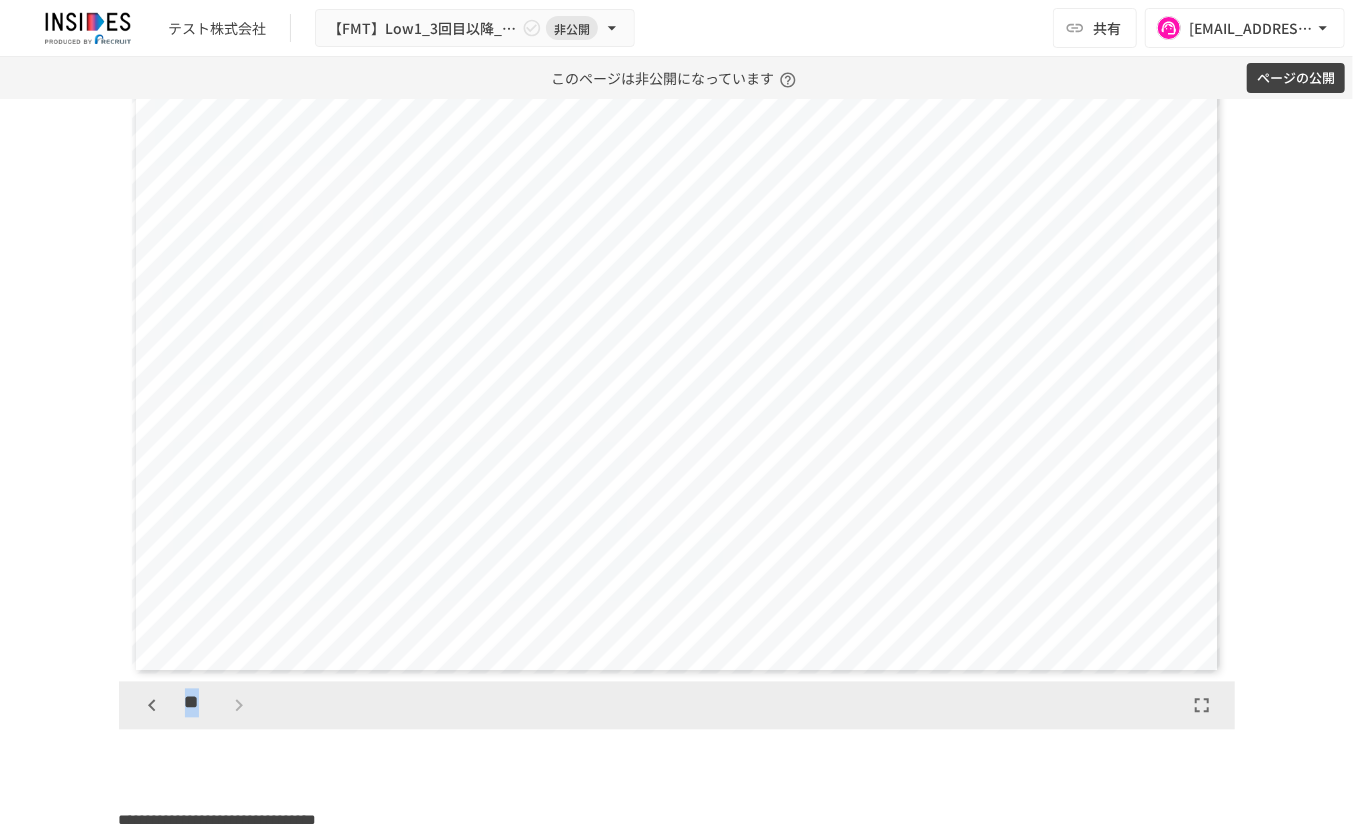 click on "**" at bounding box center (195, 706) 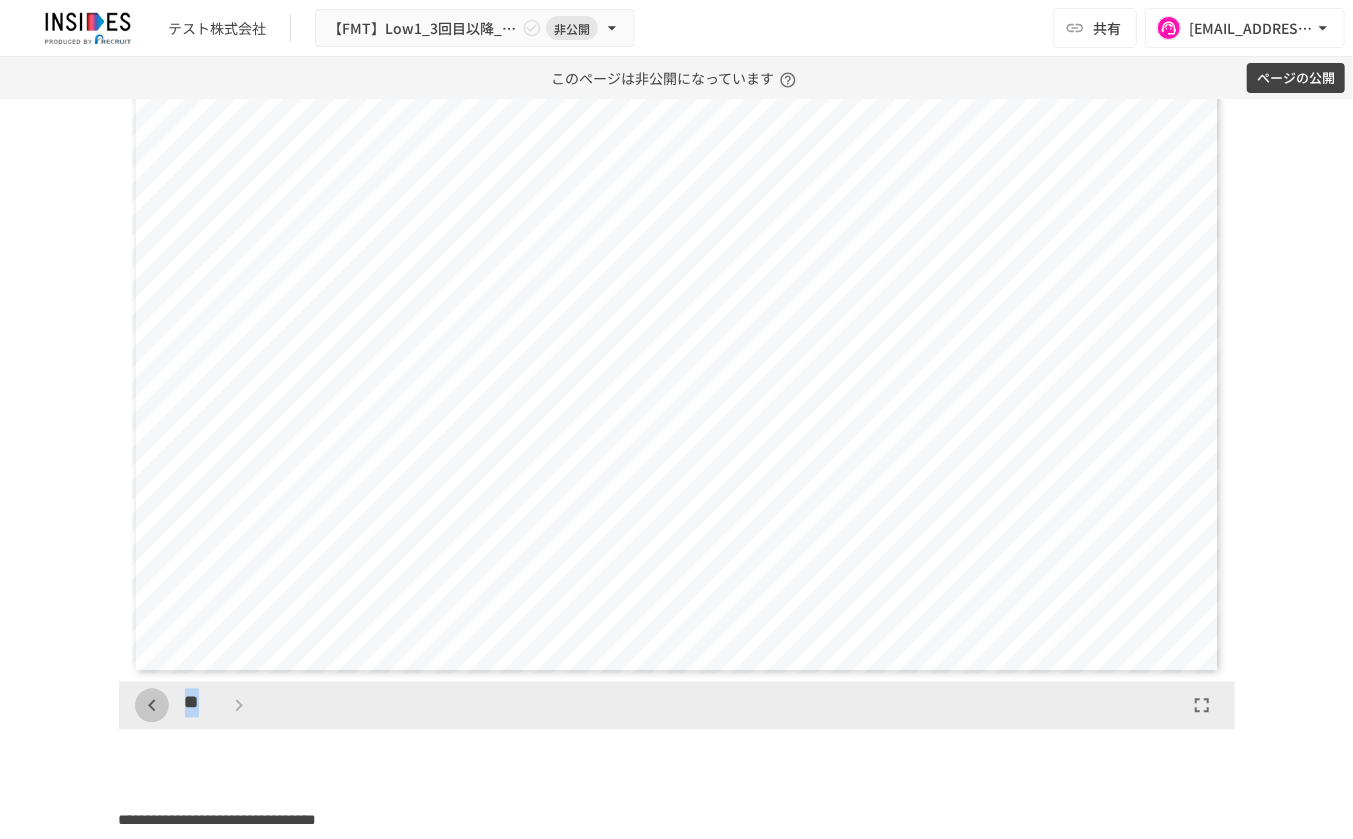 click at bounding box center [152, 706] 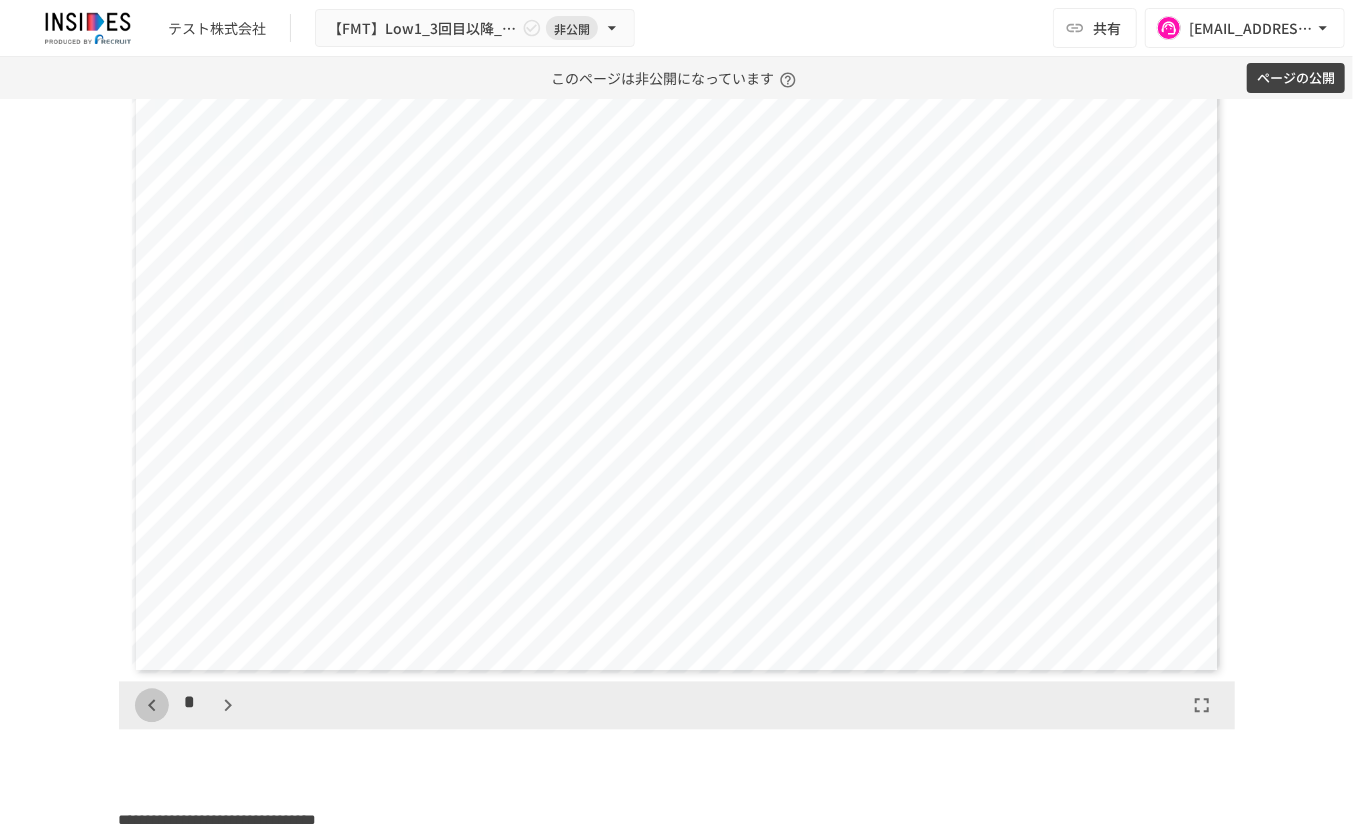 click at bounding box center (152, 706) 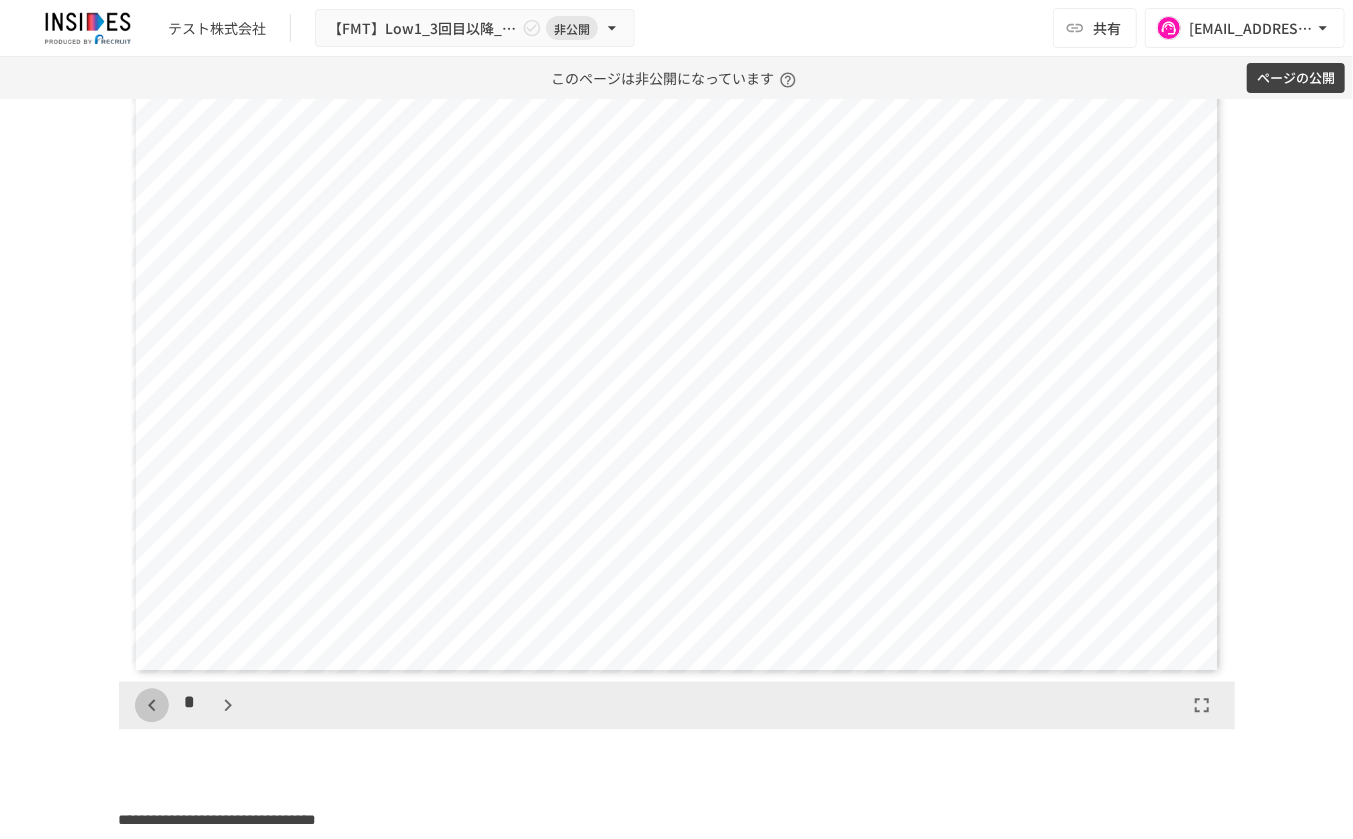 click at bounding box center (152, 706) 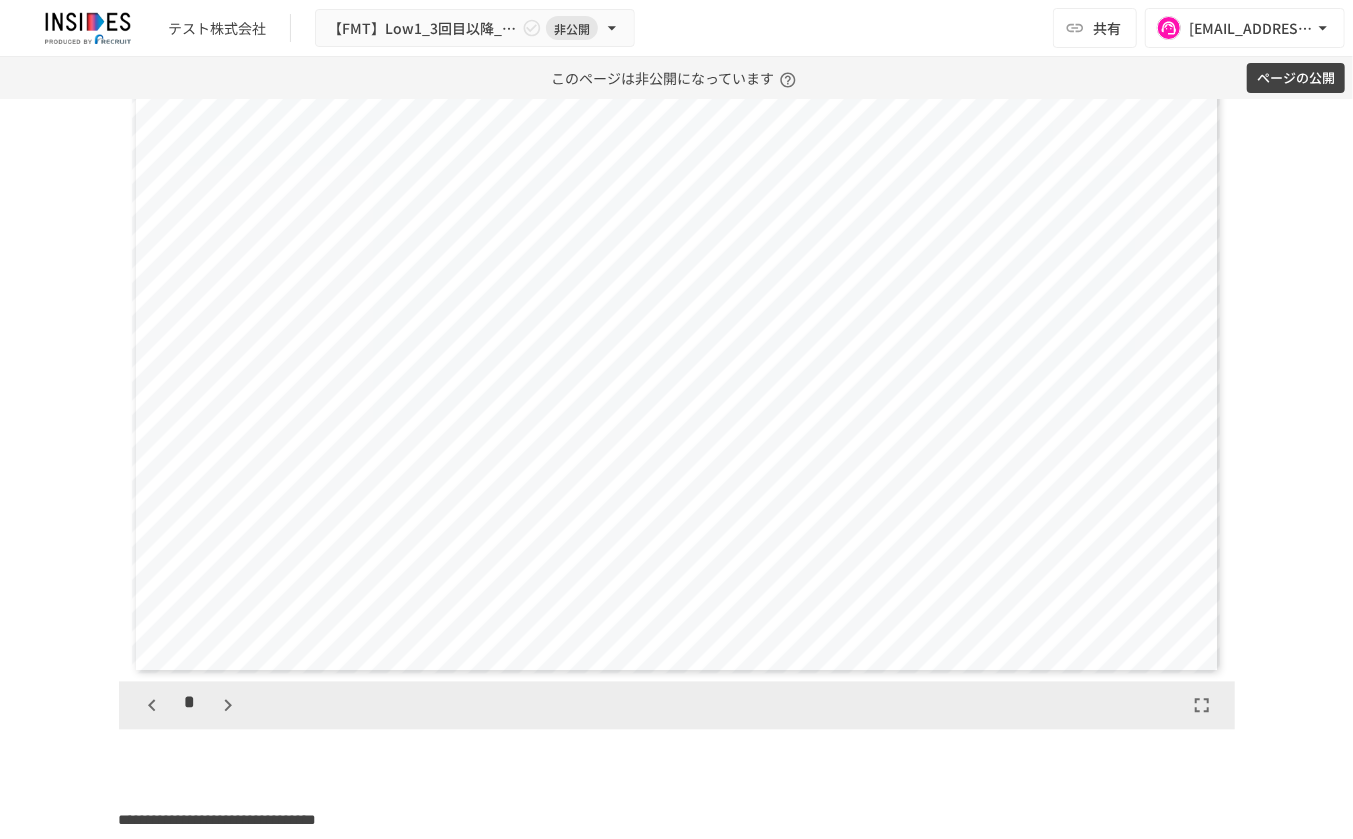 click at bounding box center [152, 706] 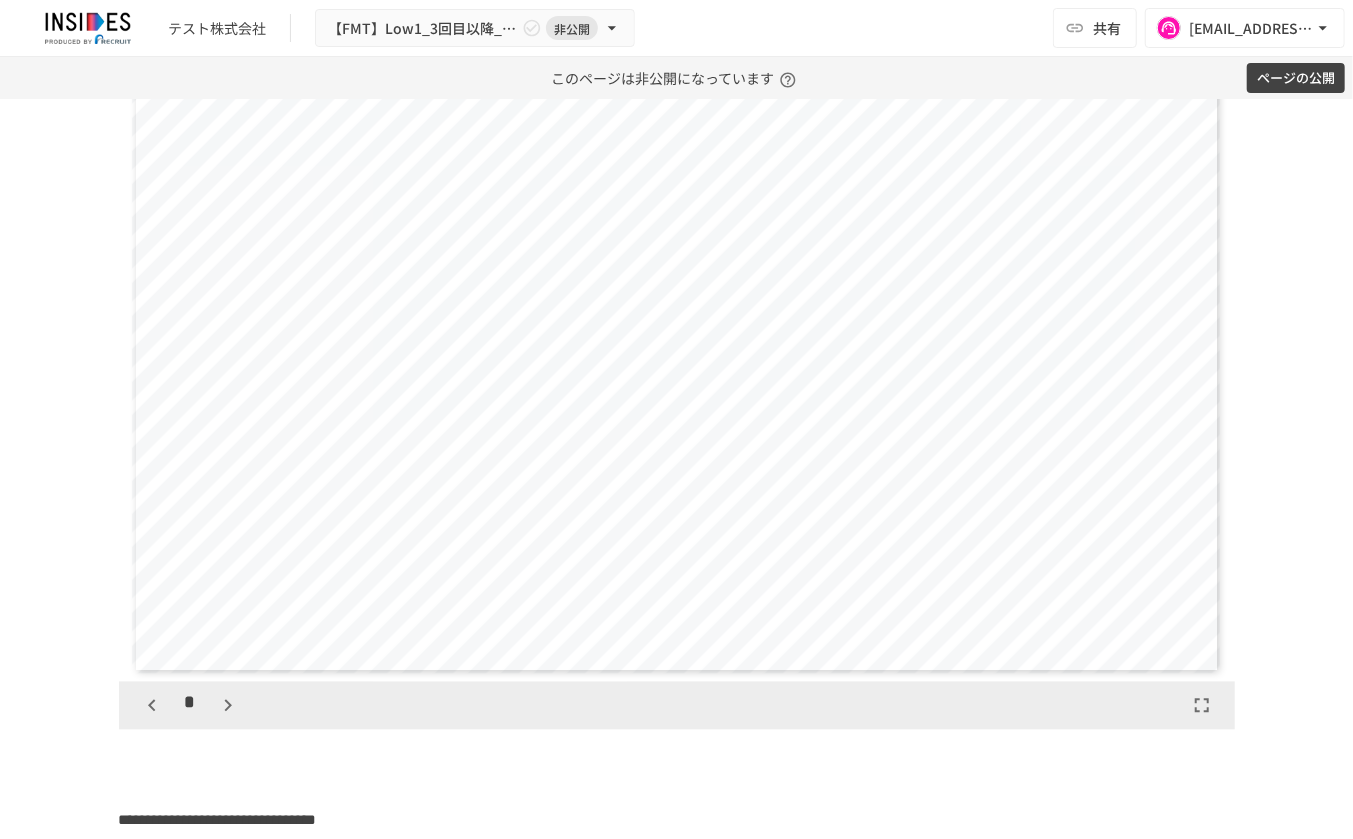 click at bounding box center (152, 706) 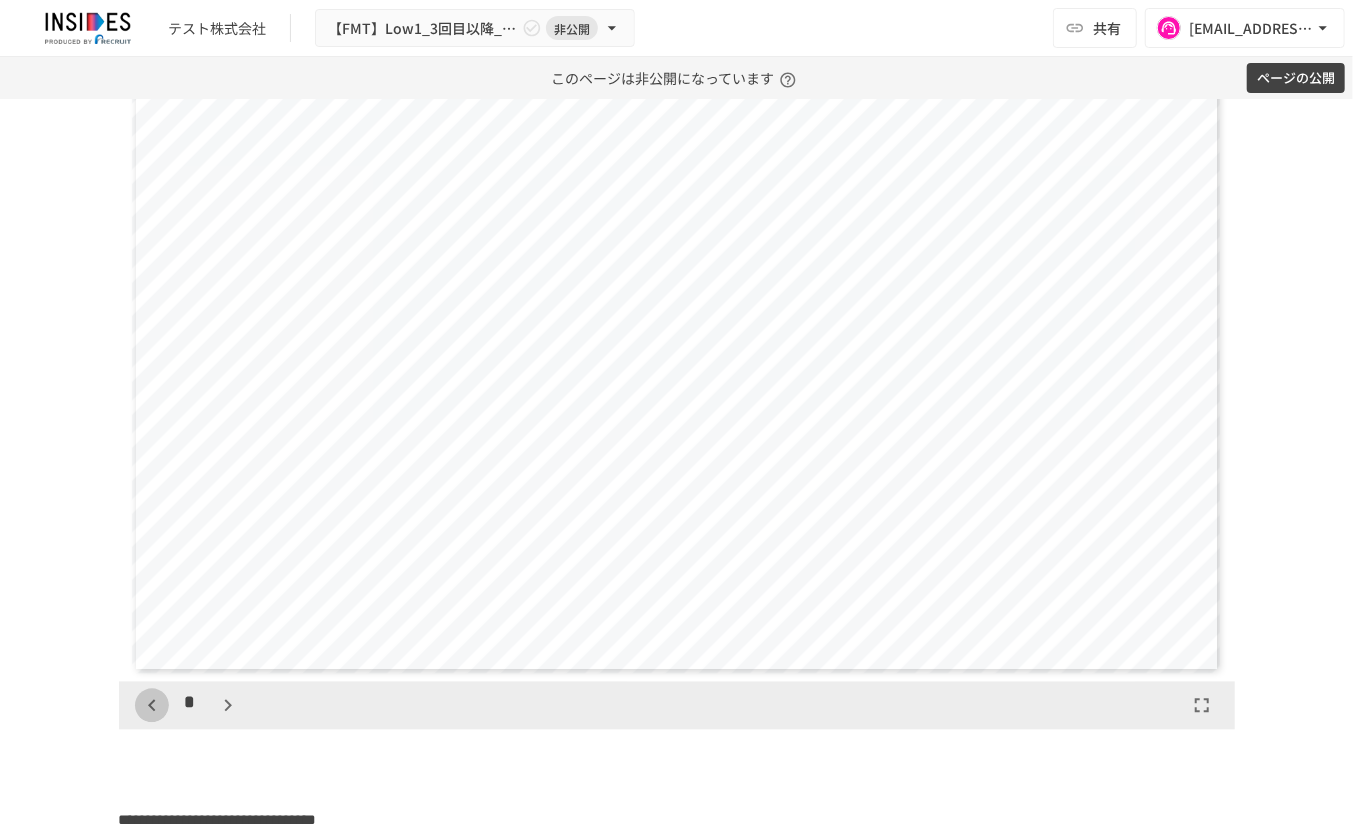 click at bounding box center [152, 706] 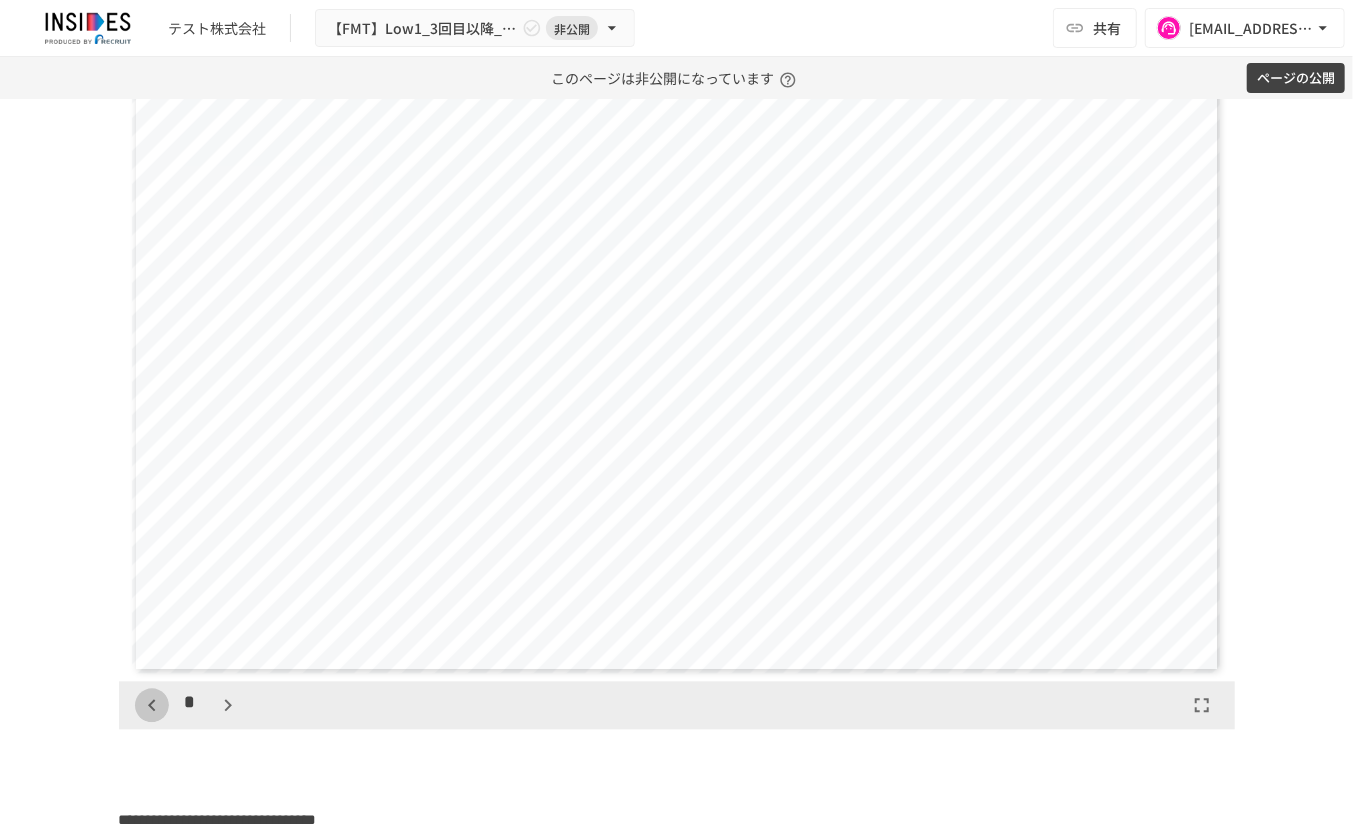 click at bounding box center [152, 706] 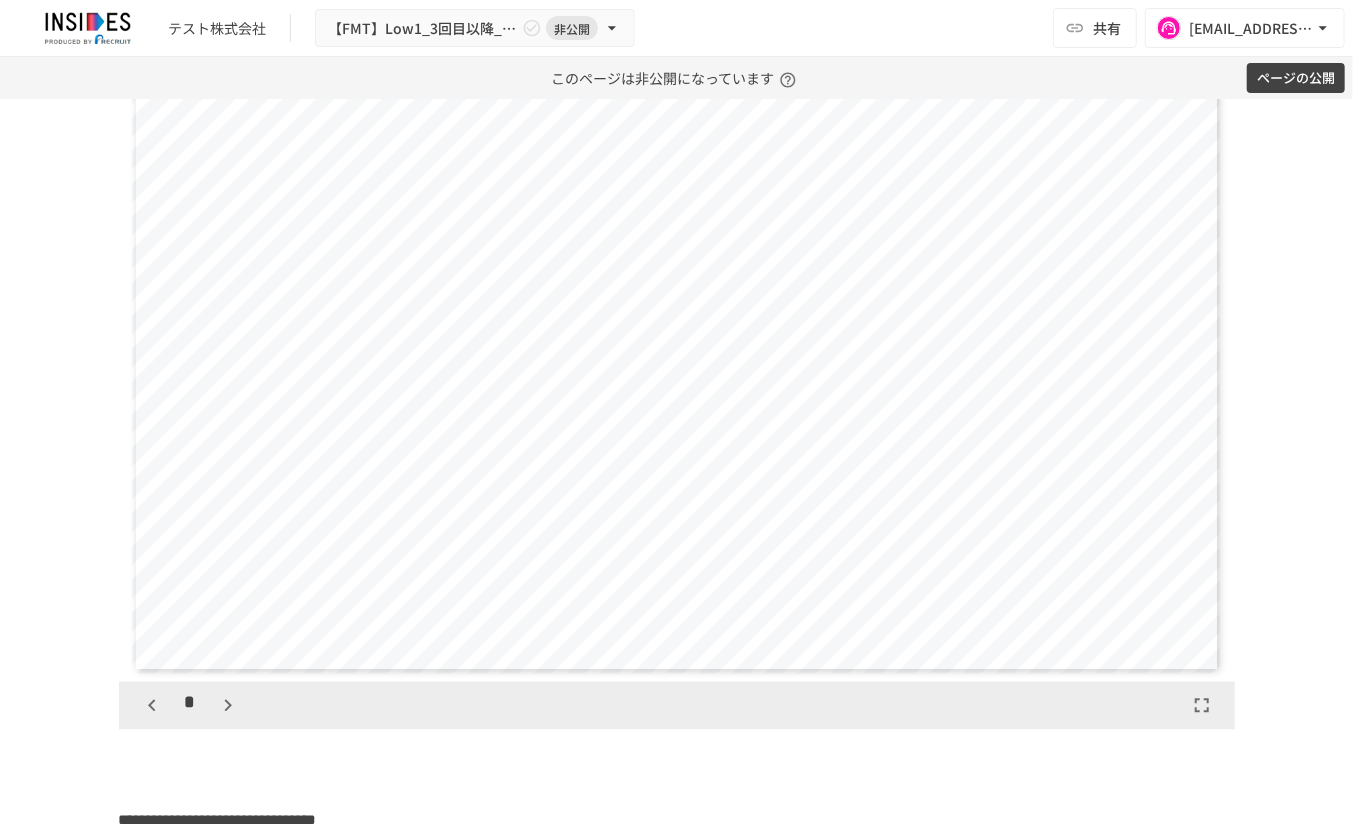 click at bounding box center [152, 706] 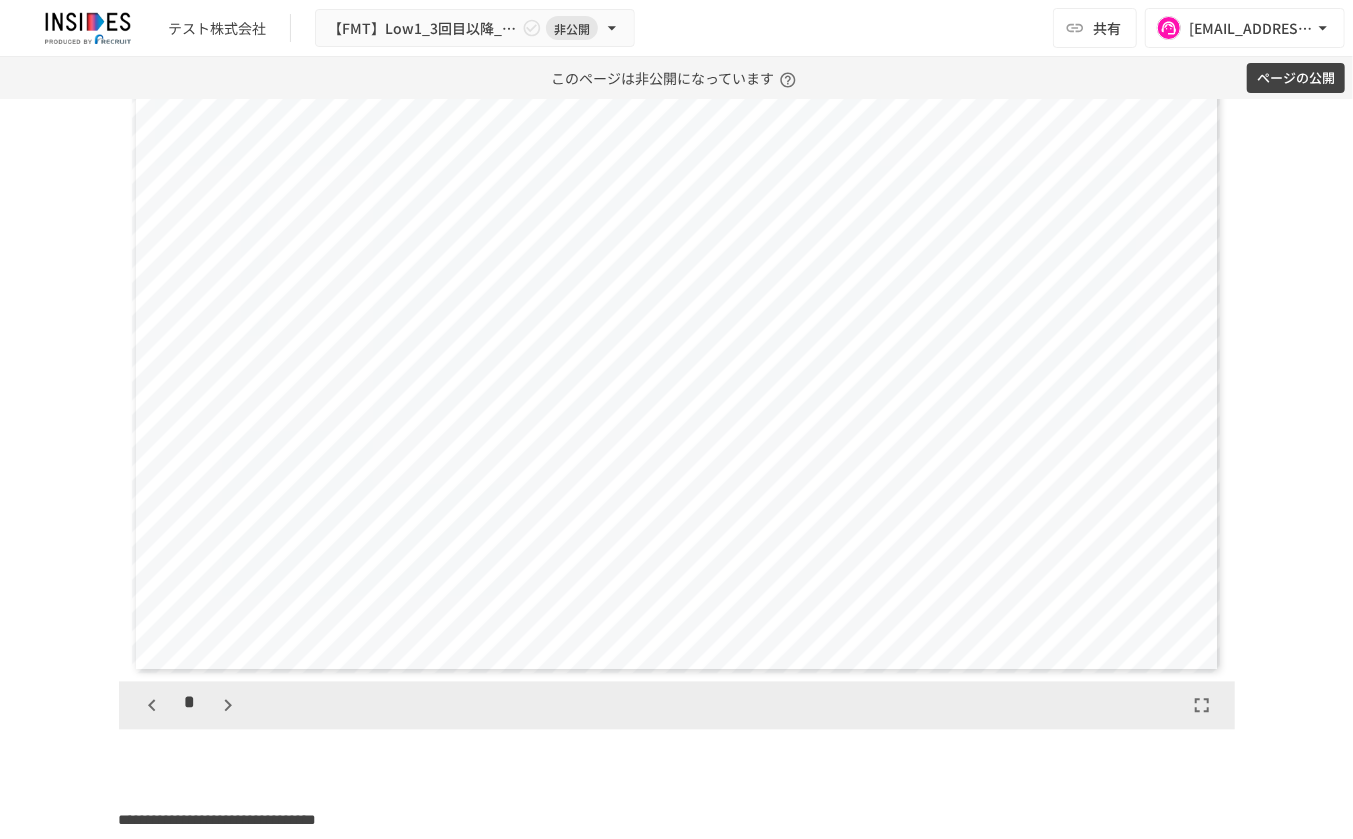 scroll, scrollTop: 770, scrollLeft: 0, axis: vertical 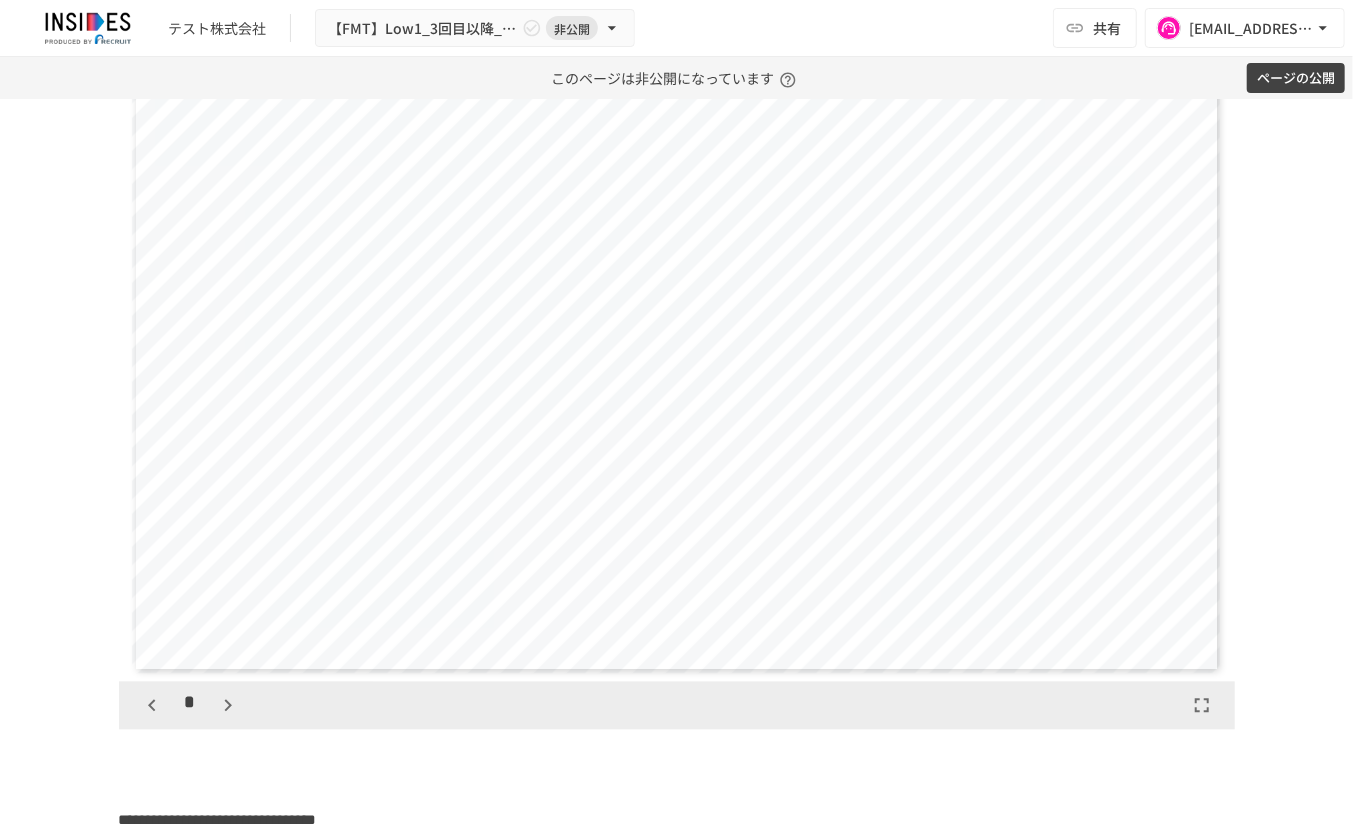 click at bounding box center (152, 706) 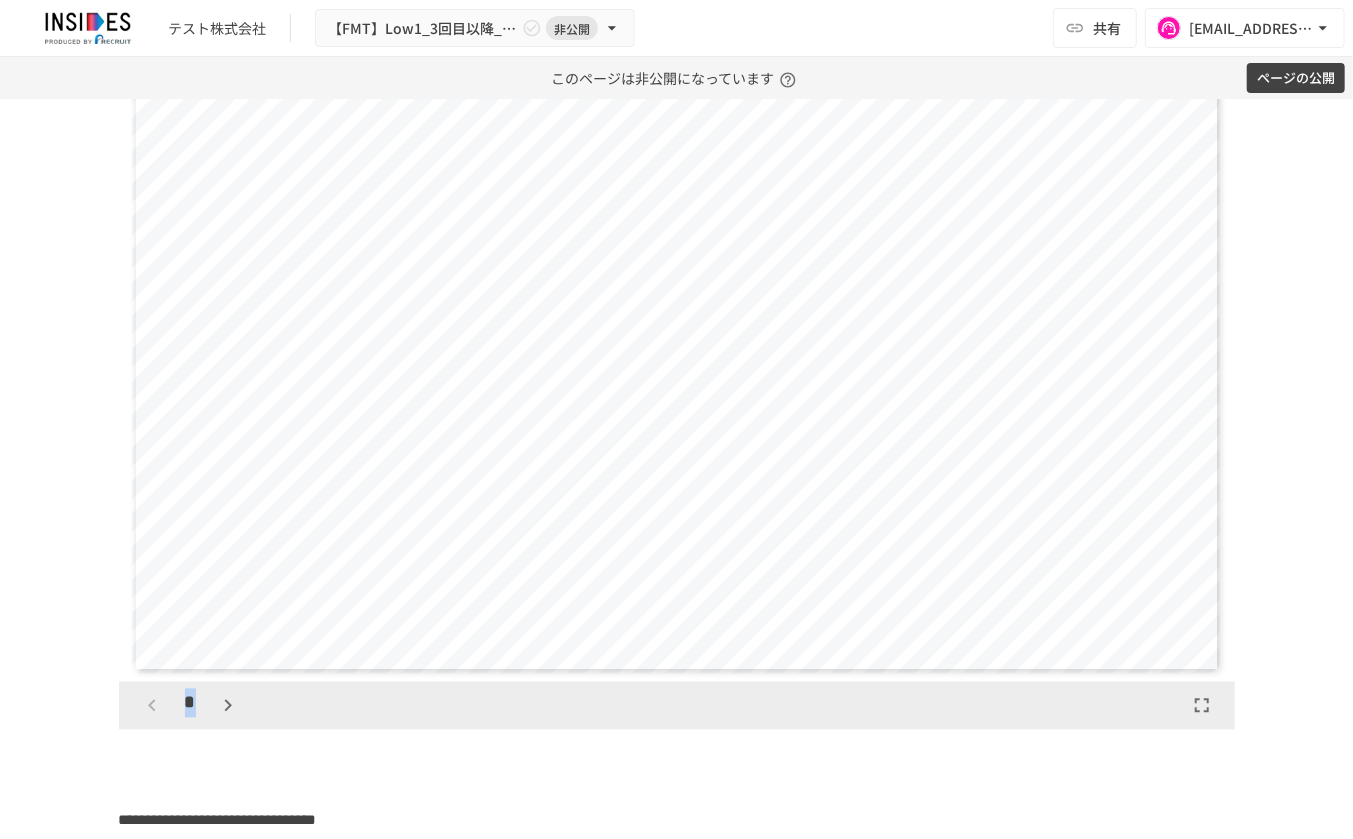 click on "*" at bounding box center (190, 706) 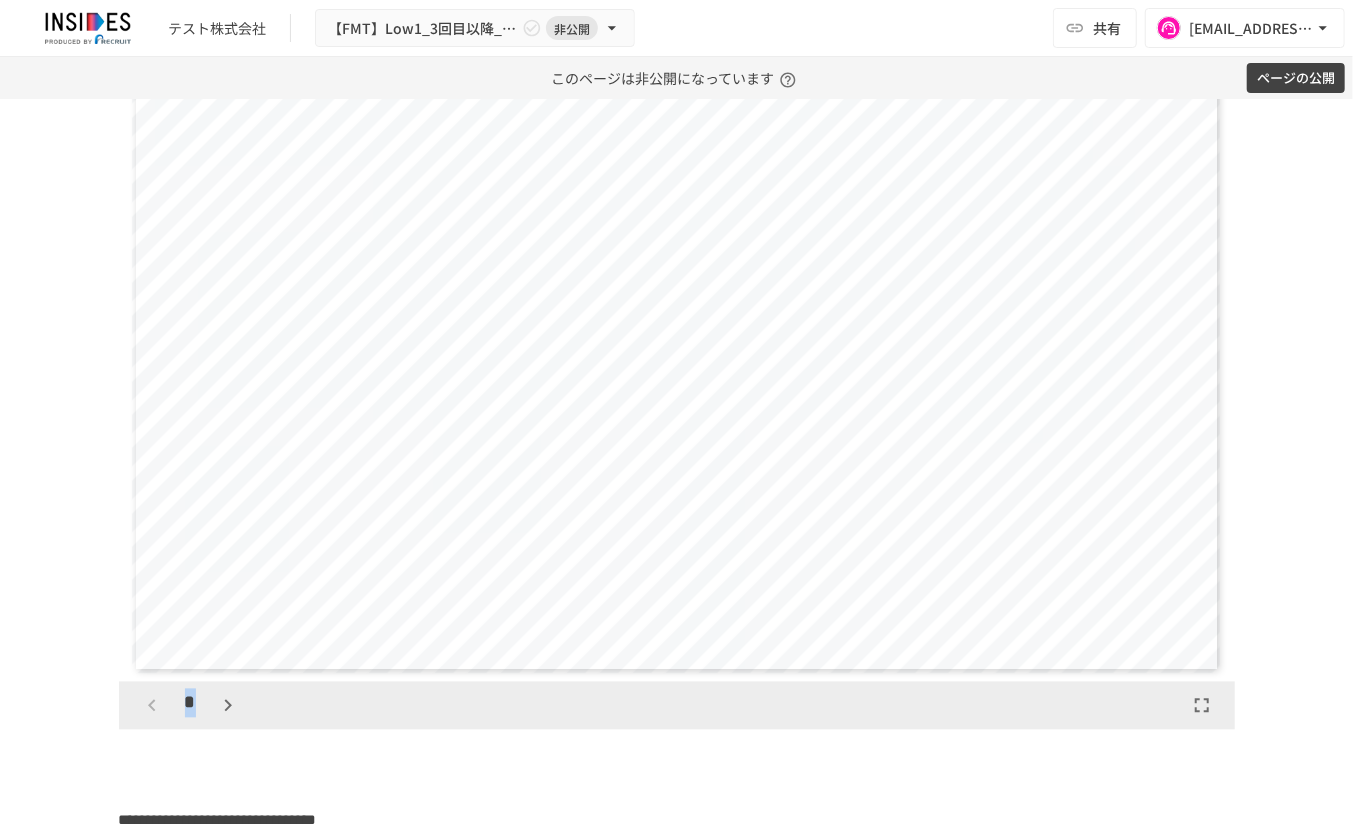 click on "*" at bounding box center [190, 706] 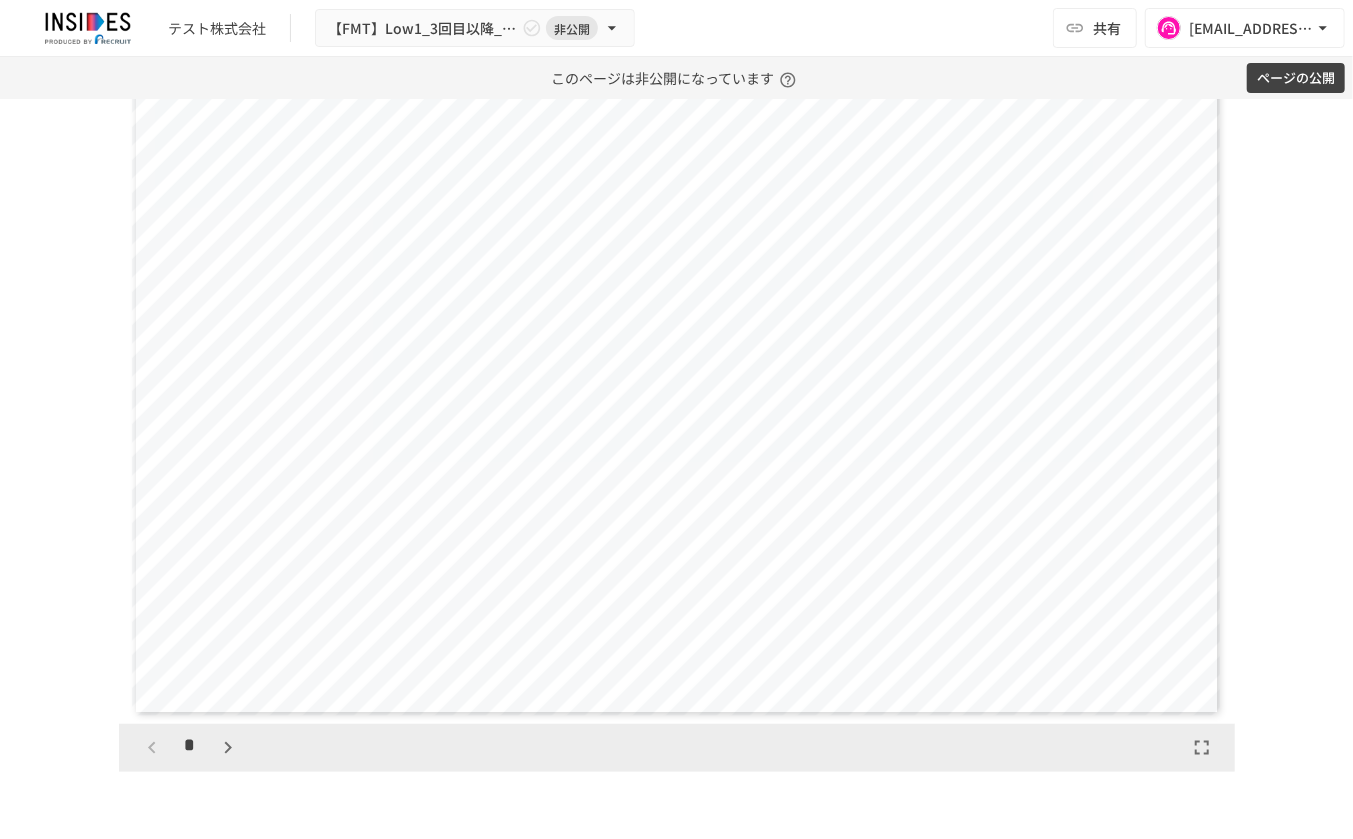 scroll, scrollTop: 5029, scrollLeft: 0, axis: vertical 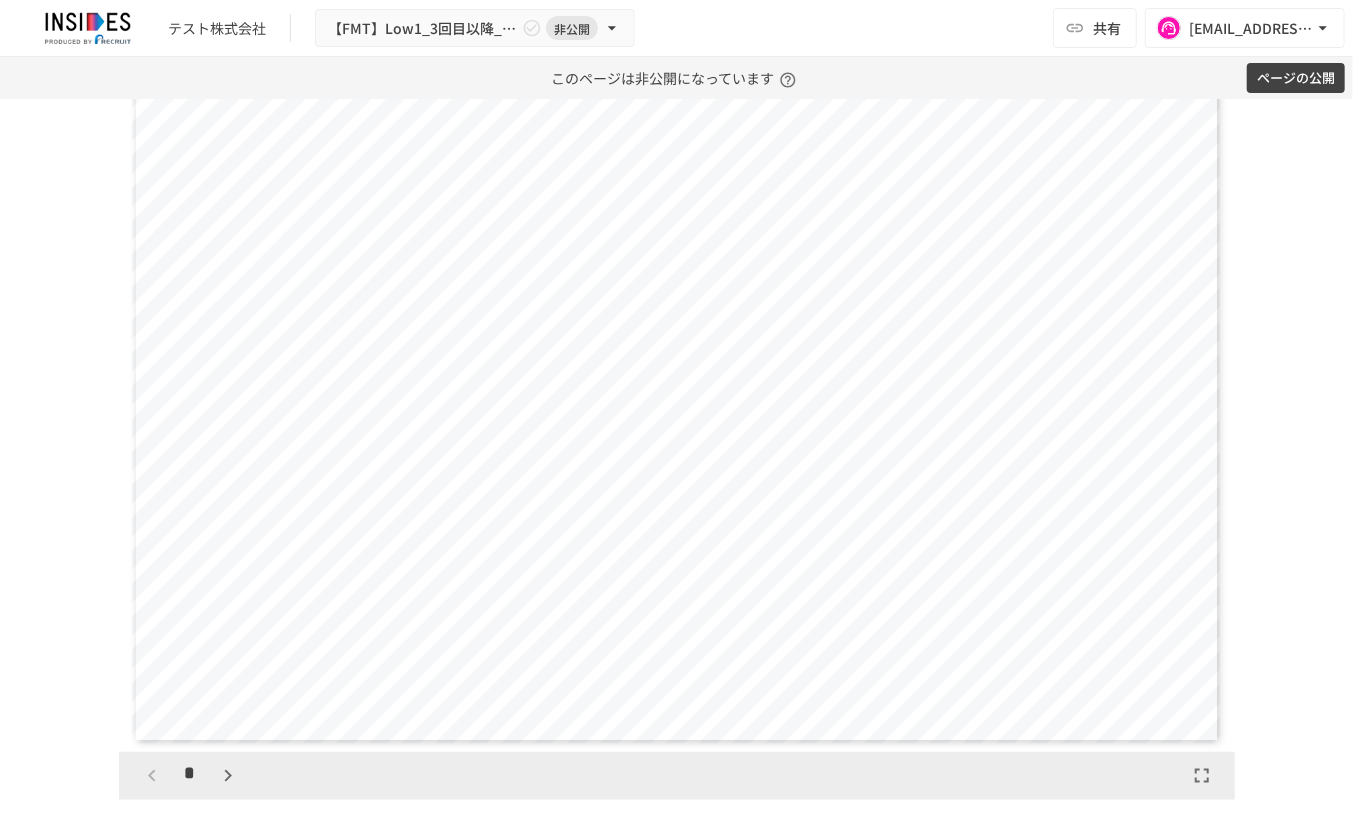 click 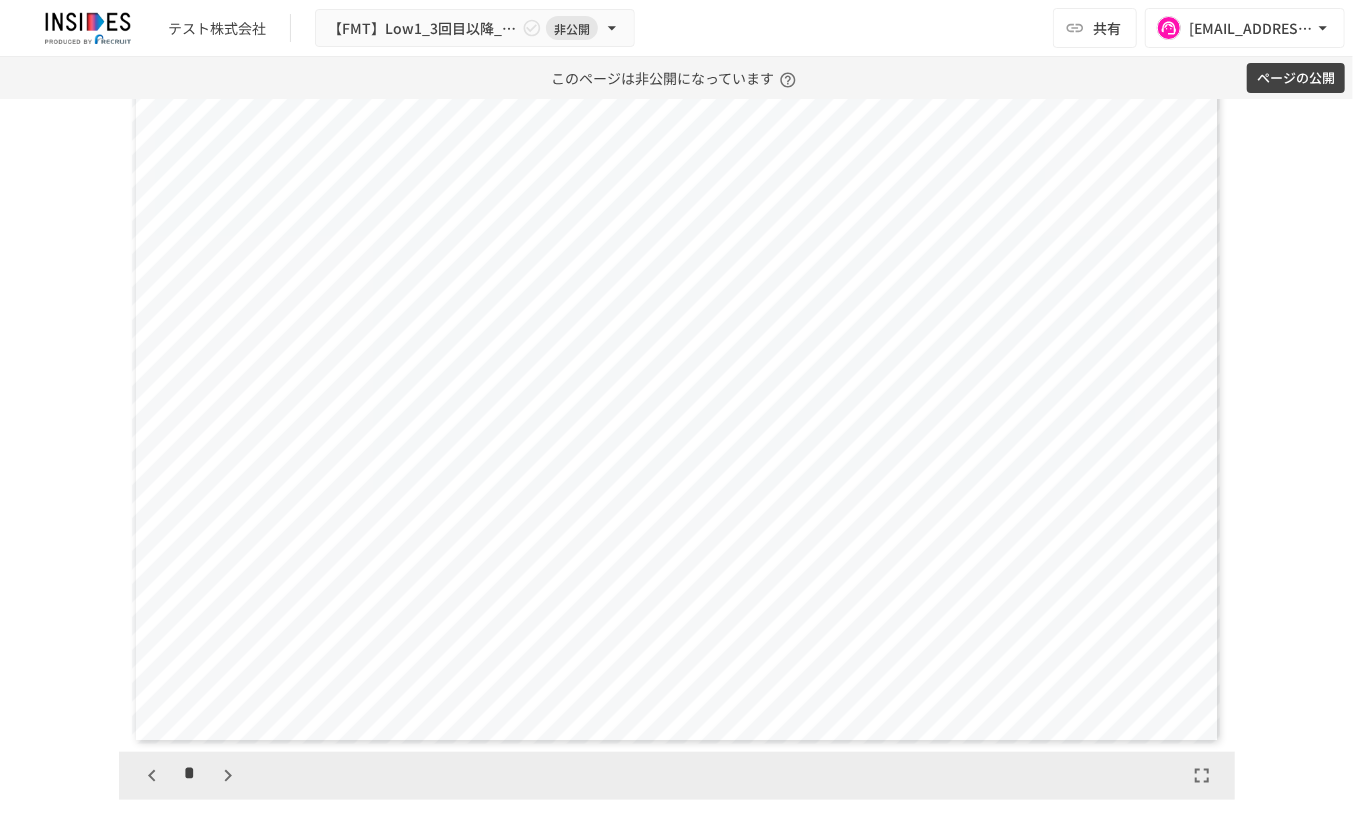 click 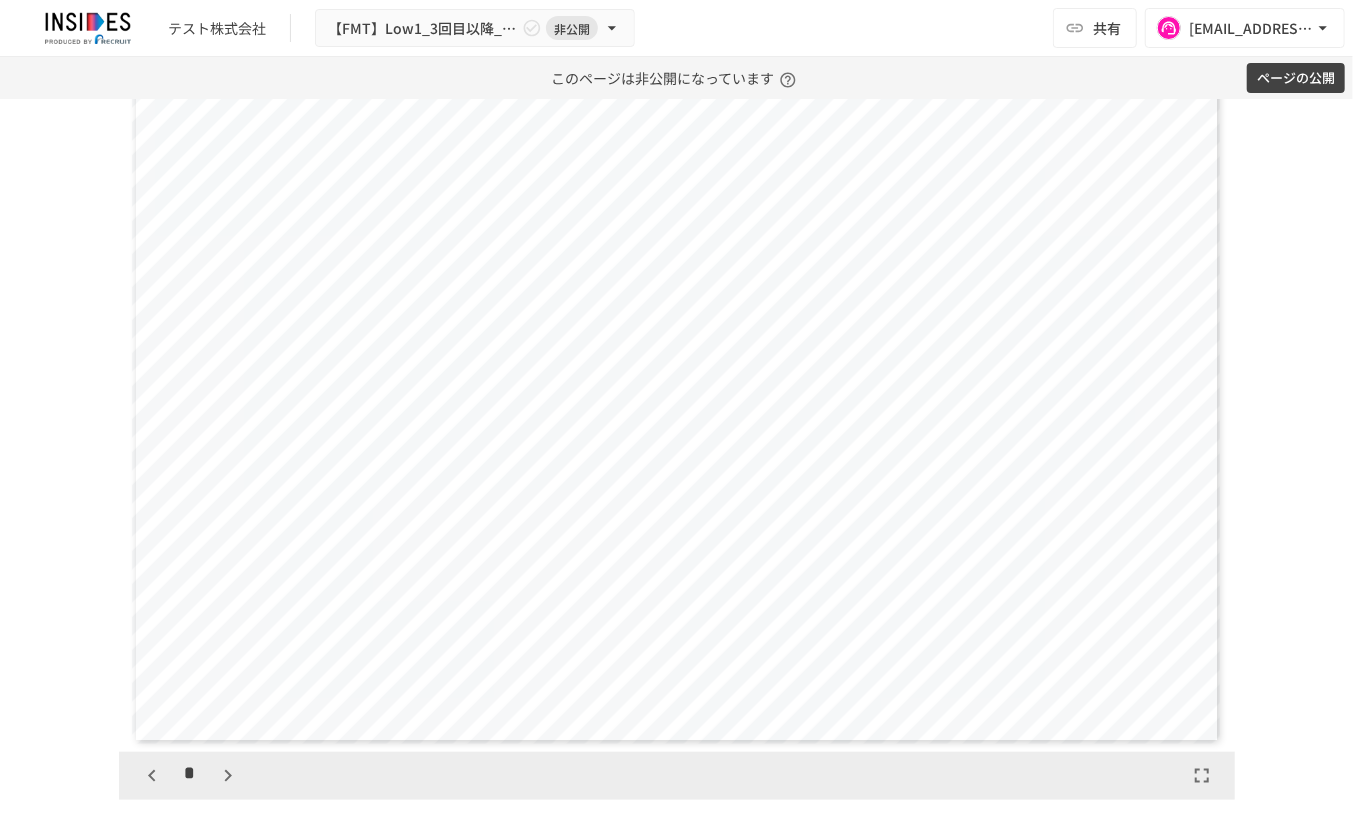 scroll, scrollTop: 1540, scrollLeft: 0, axis: vertical 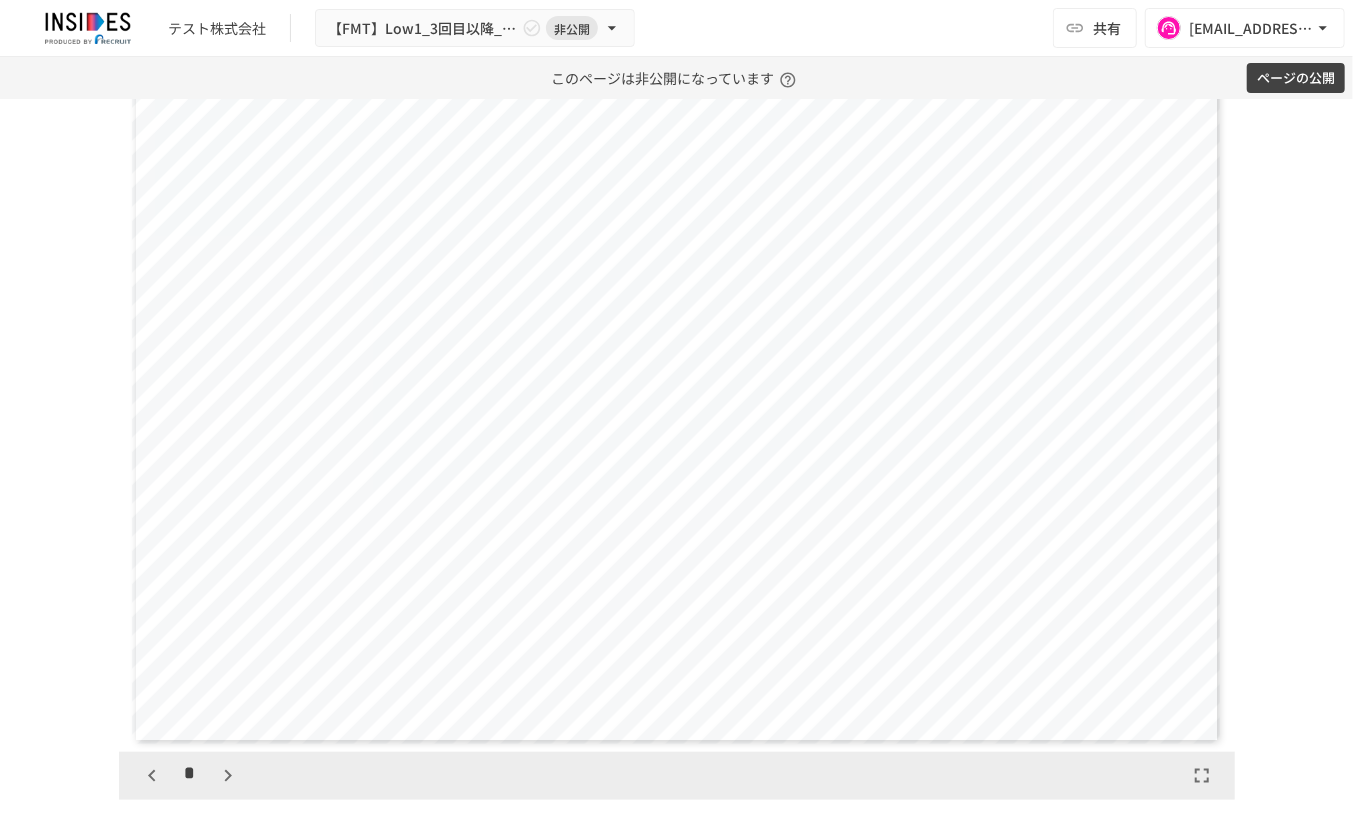 click 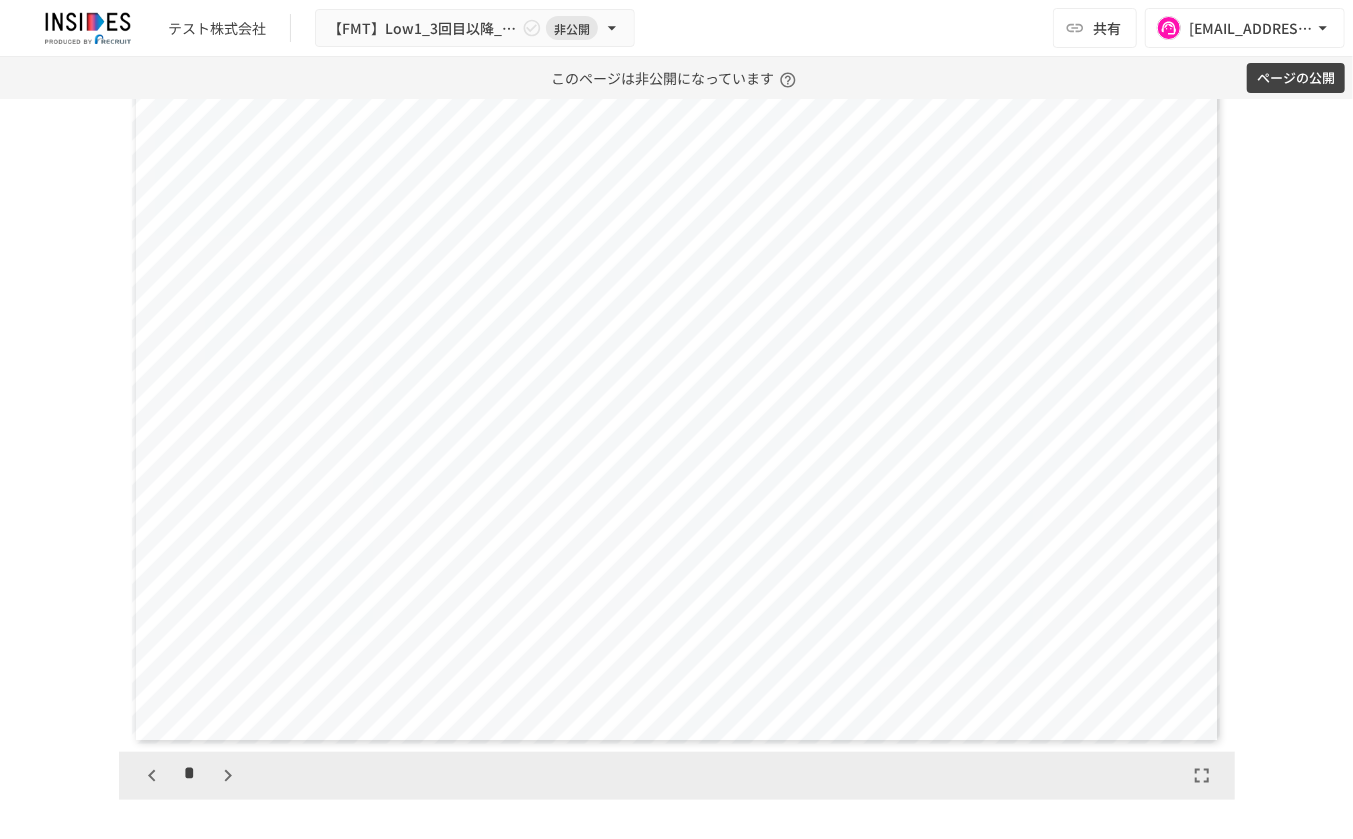 scroll, scrollTop: 2310, scrollLeft: 0, axis: vertical 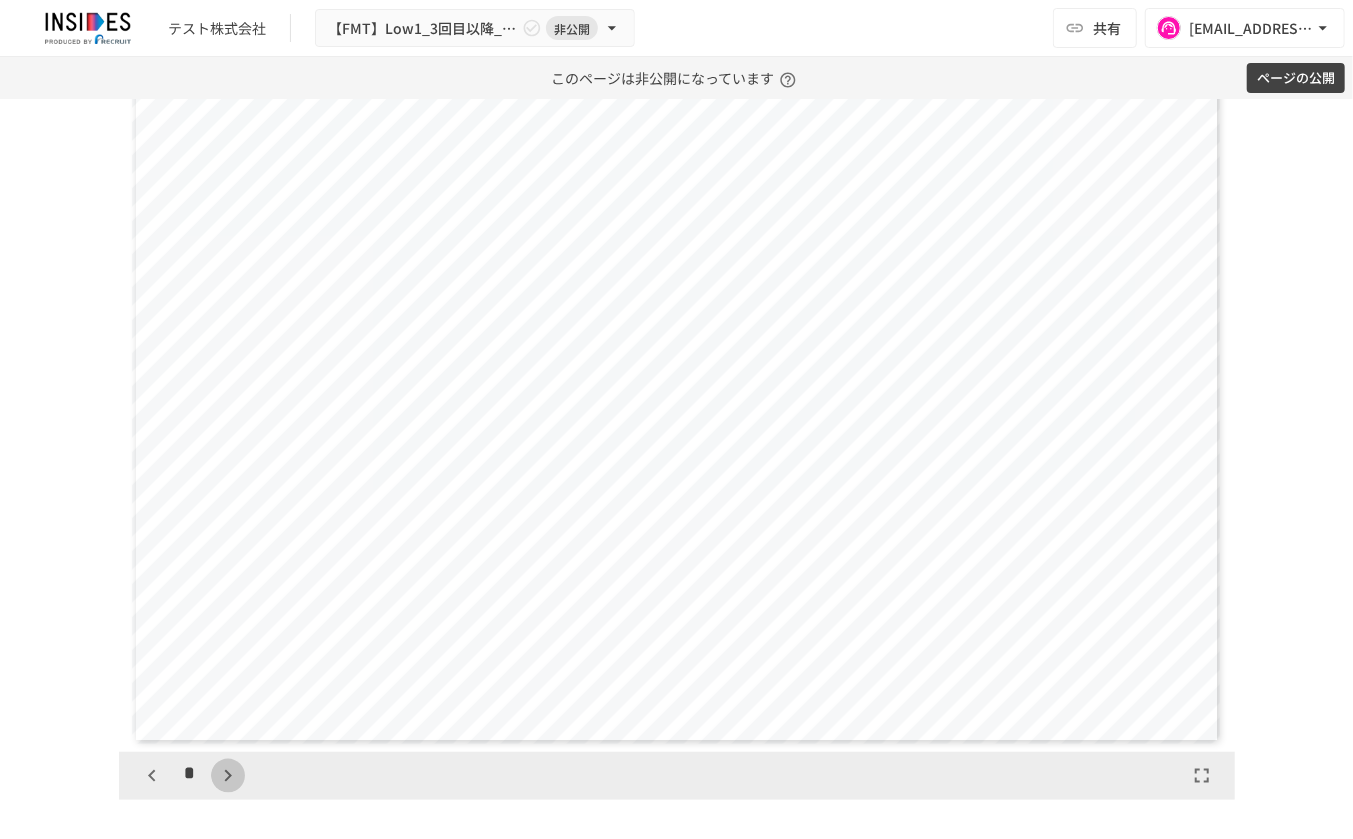 click 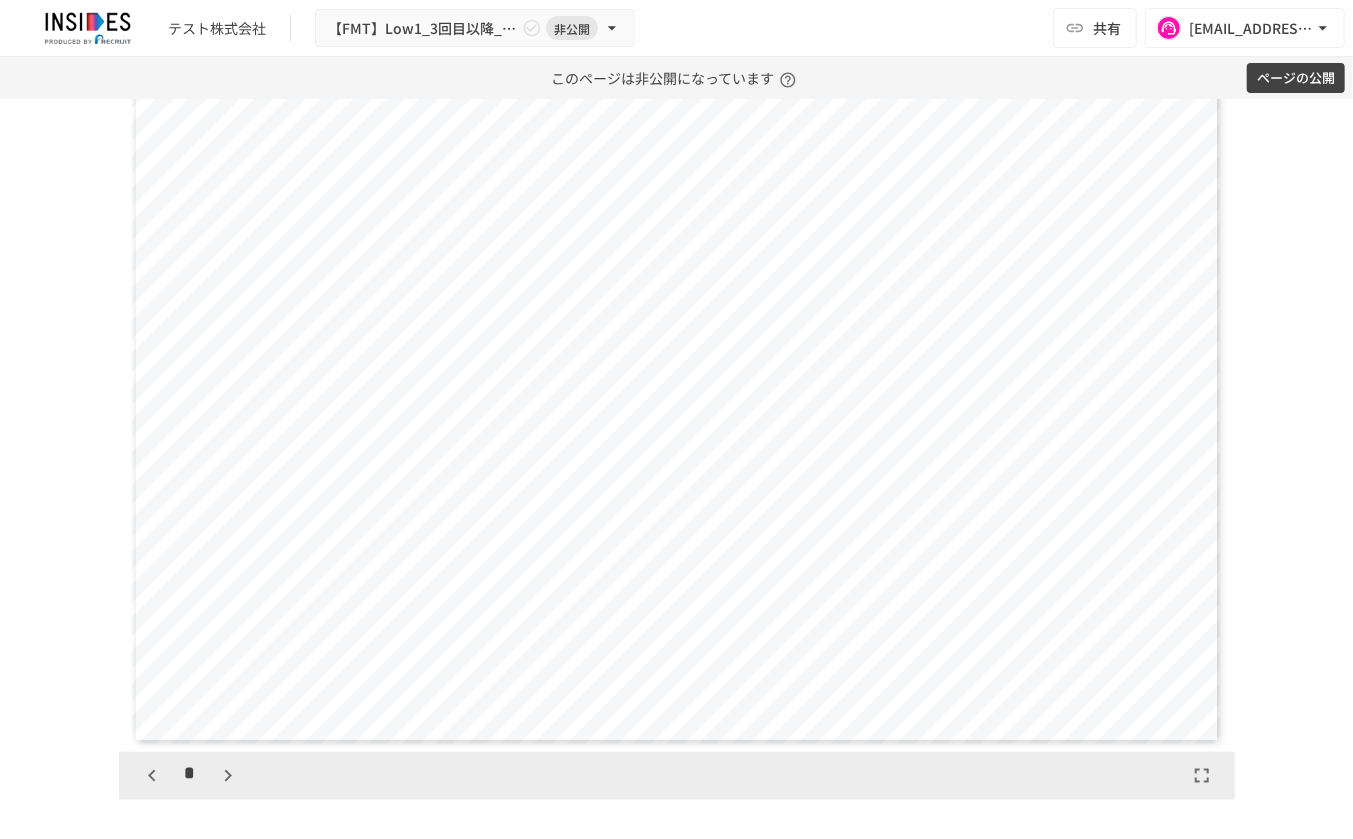 click 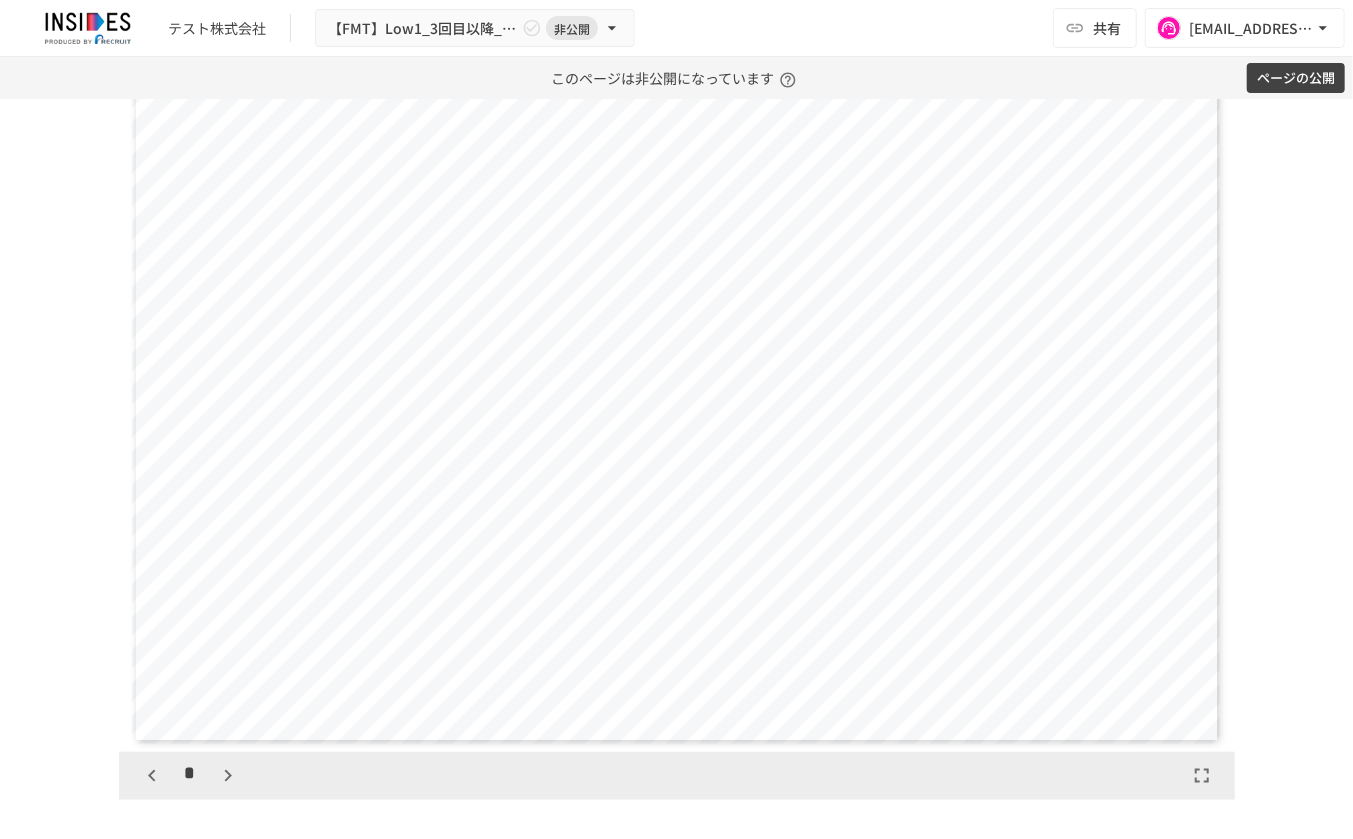 scroll, scrollTop: 3850, scrollLeft: 0, axis: vertical 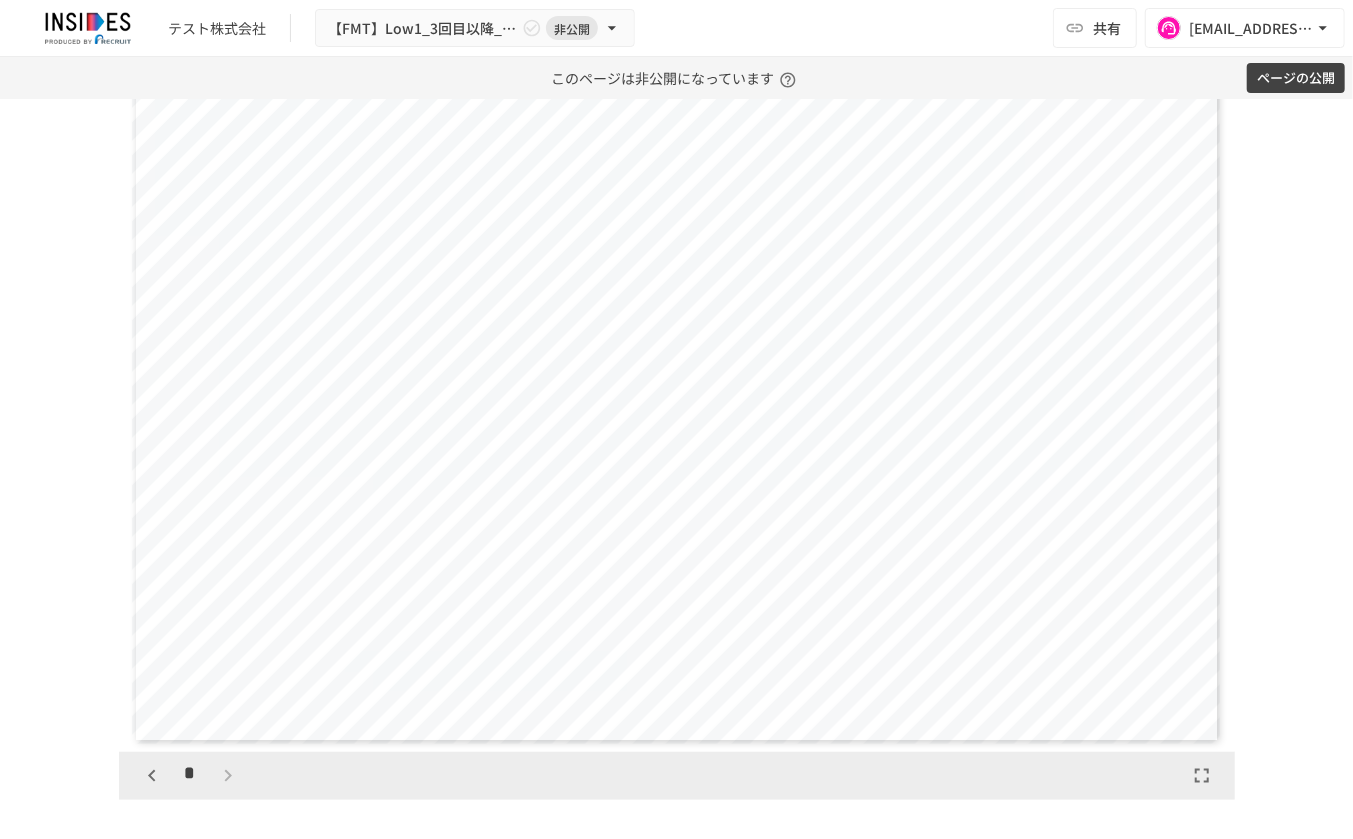 click on "*" at bounding box center [190, 776] 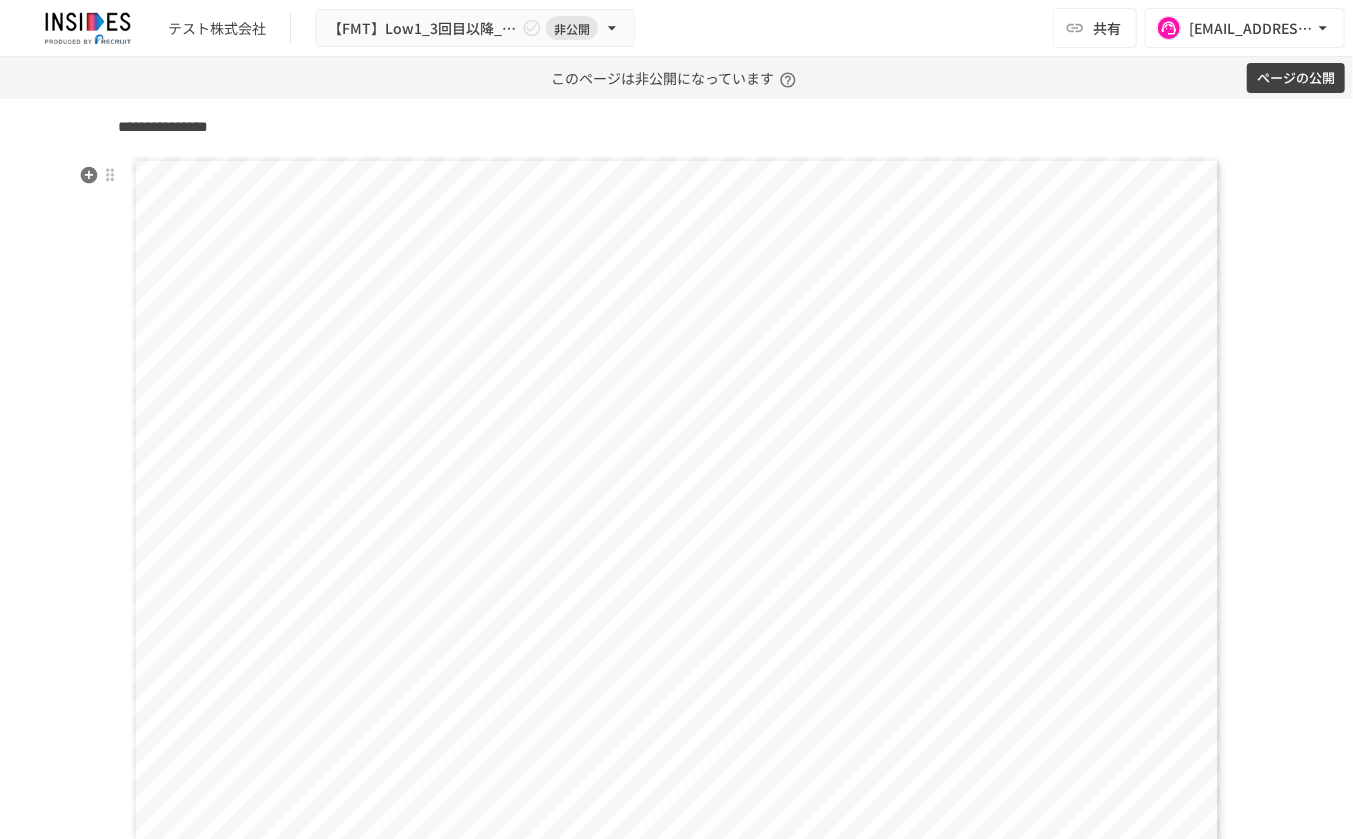 scroll, scrollTop: 4696, scrollLeft: 0, axis: vertical 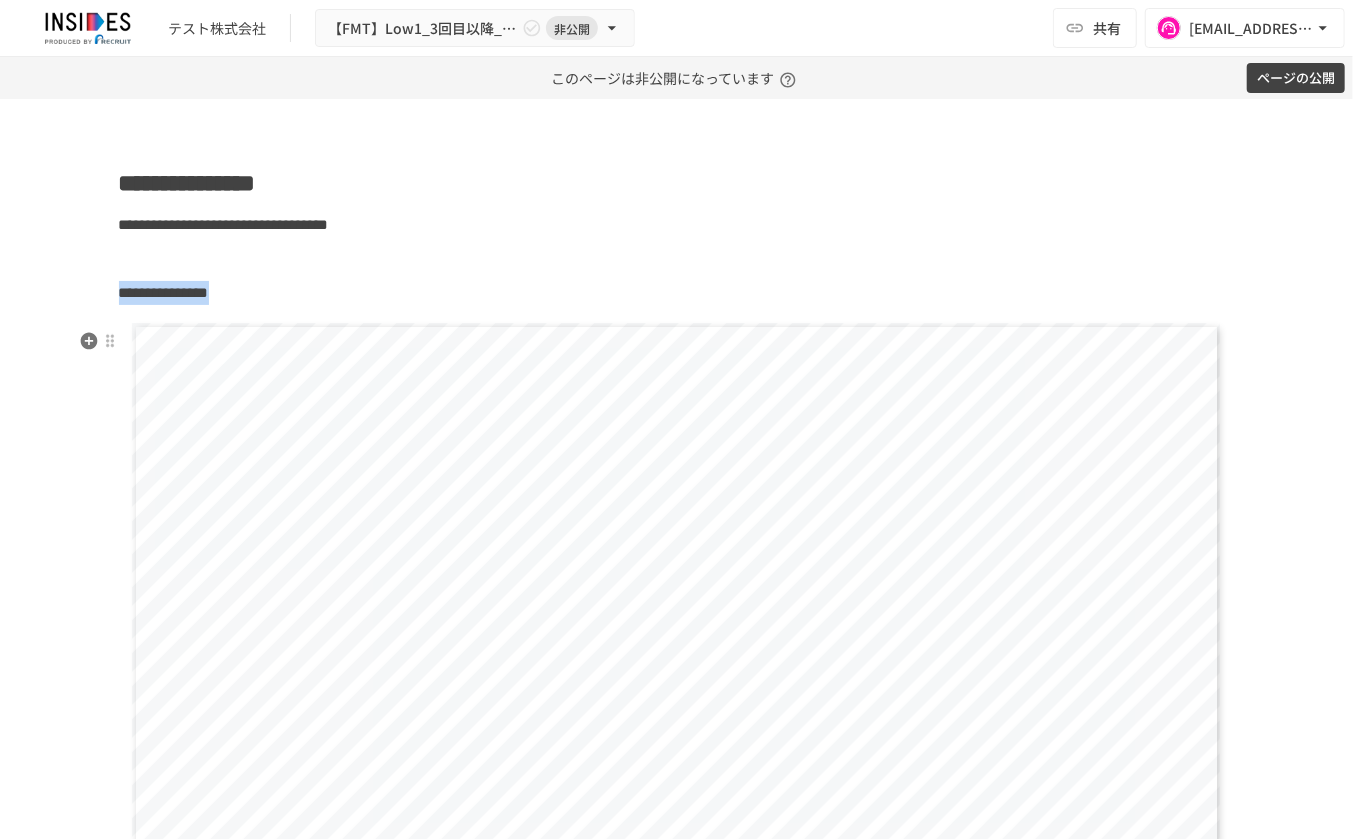 drag, startPoint x: 113, startPoint y: 311, endPoint x: 386, endPoint y: 485, distance: 323.736 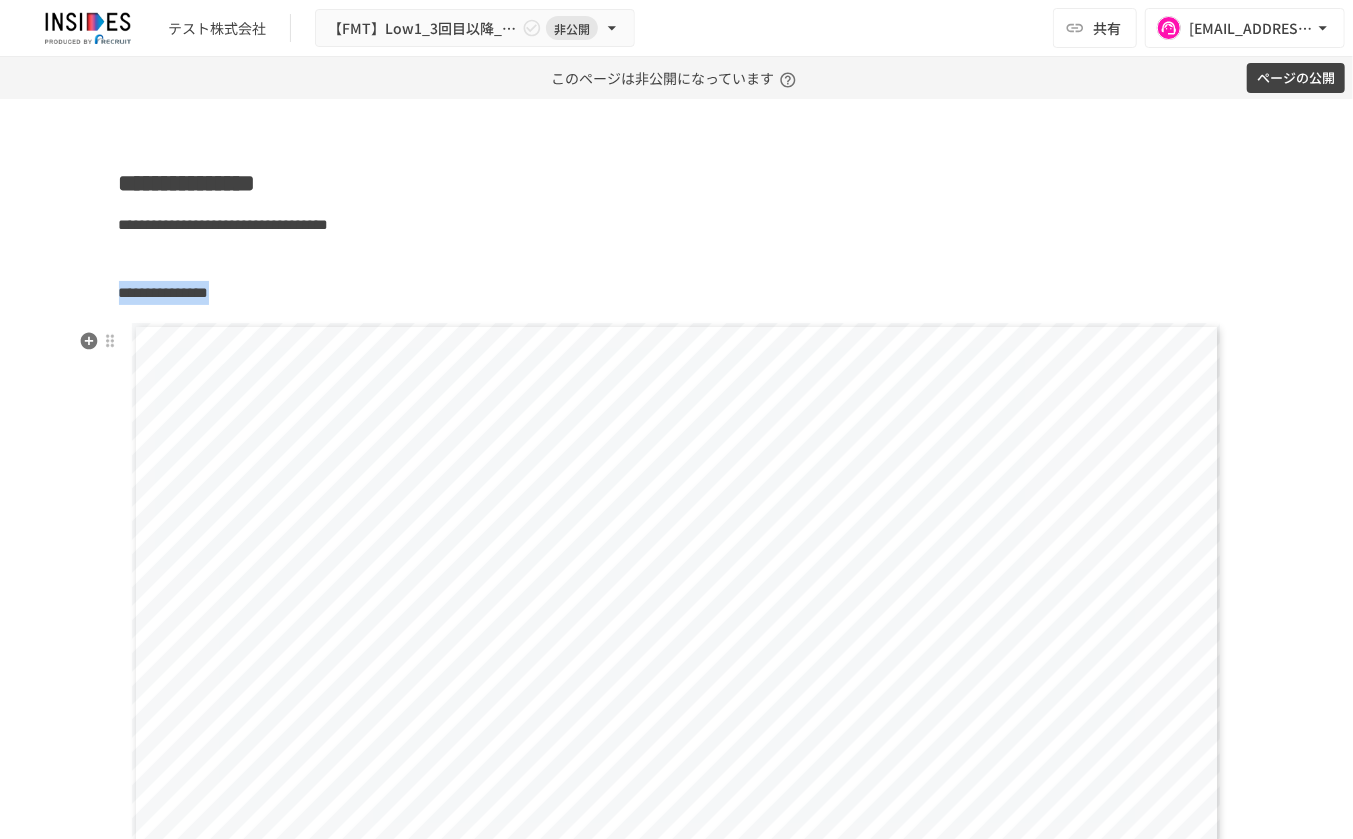 click on "**********" at bounding box center (677, 123) 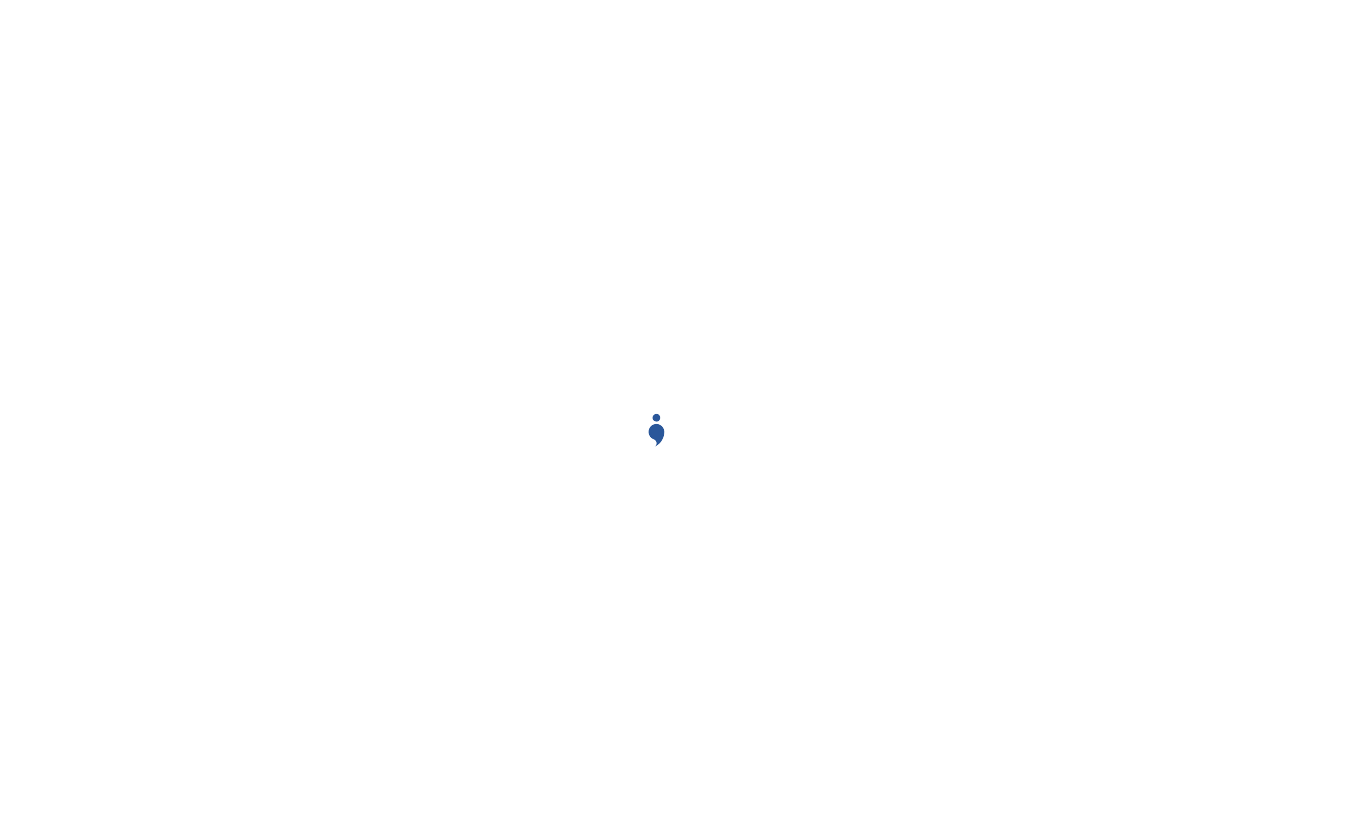 scroll, scrollTop: 0, scrollLeft: 0, axis: both 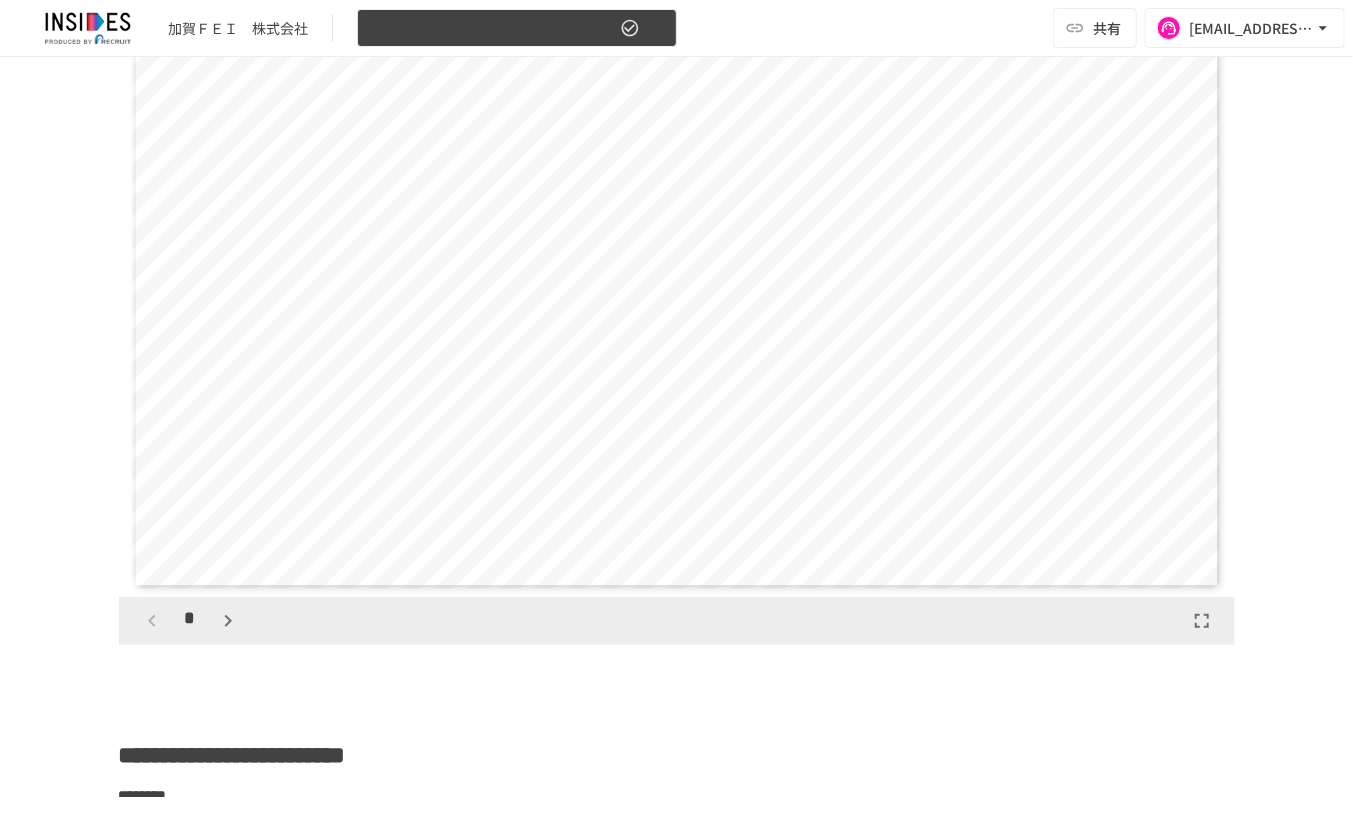 click on "INSIDES活用推進ミーティング　～1回目～" at bounding box center (493, 28) 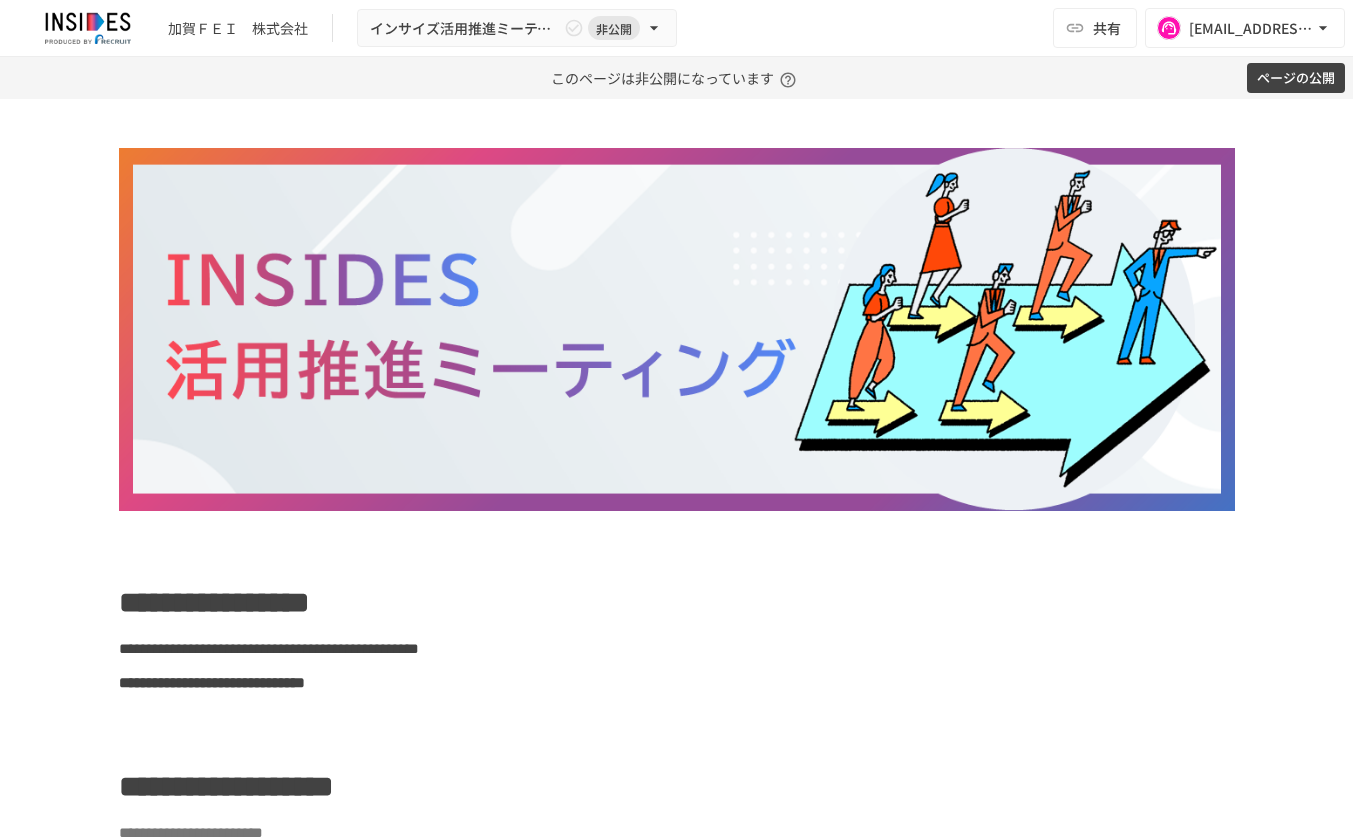scroll, scrollTop: 0, scrollLeft: 0, axis: both 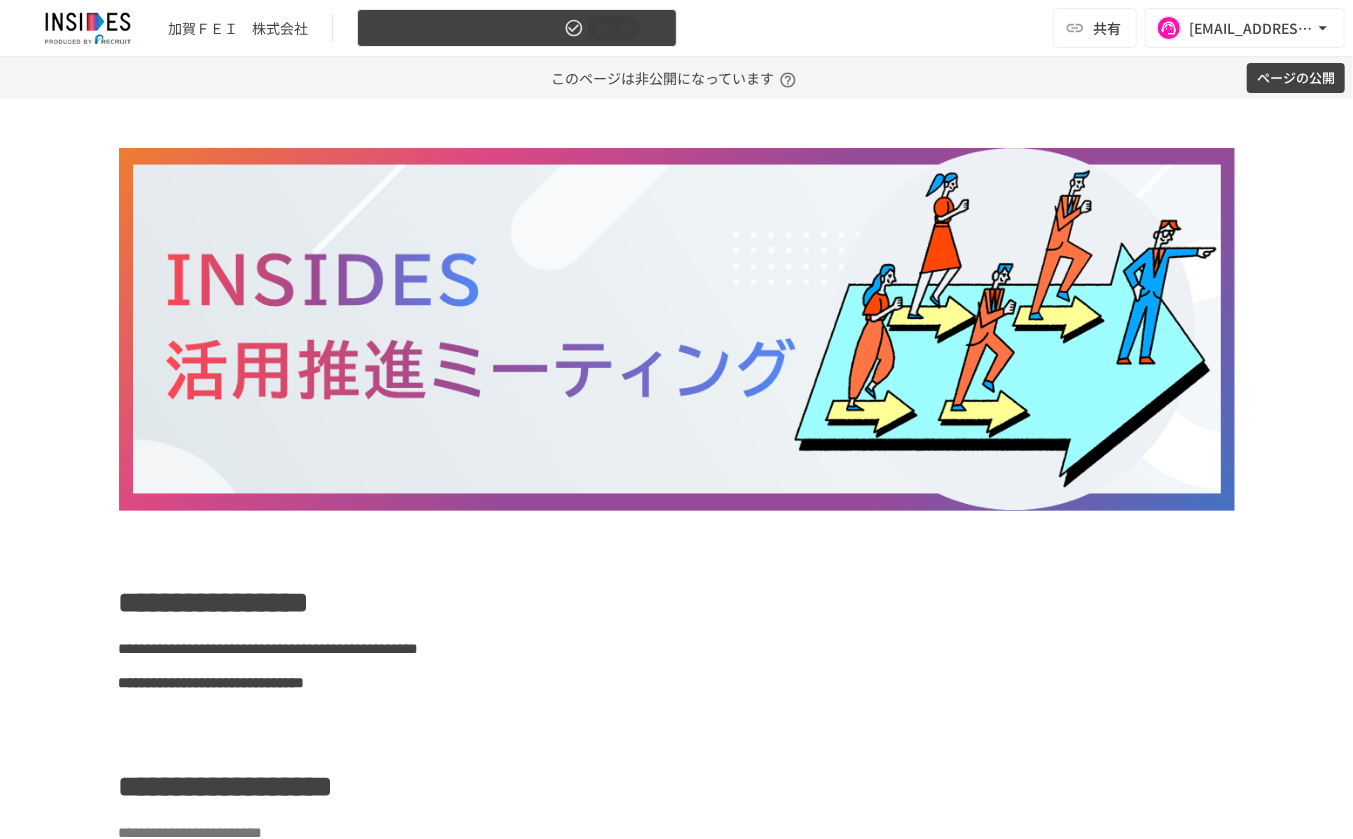 click on "インサイズ活用推進ミーティング_202508" at bounding box center (465, 28) 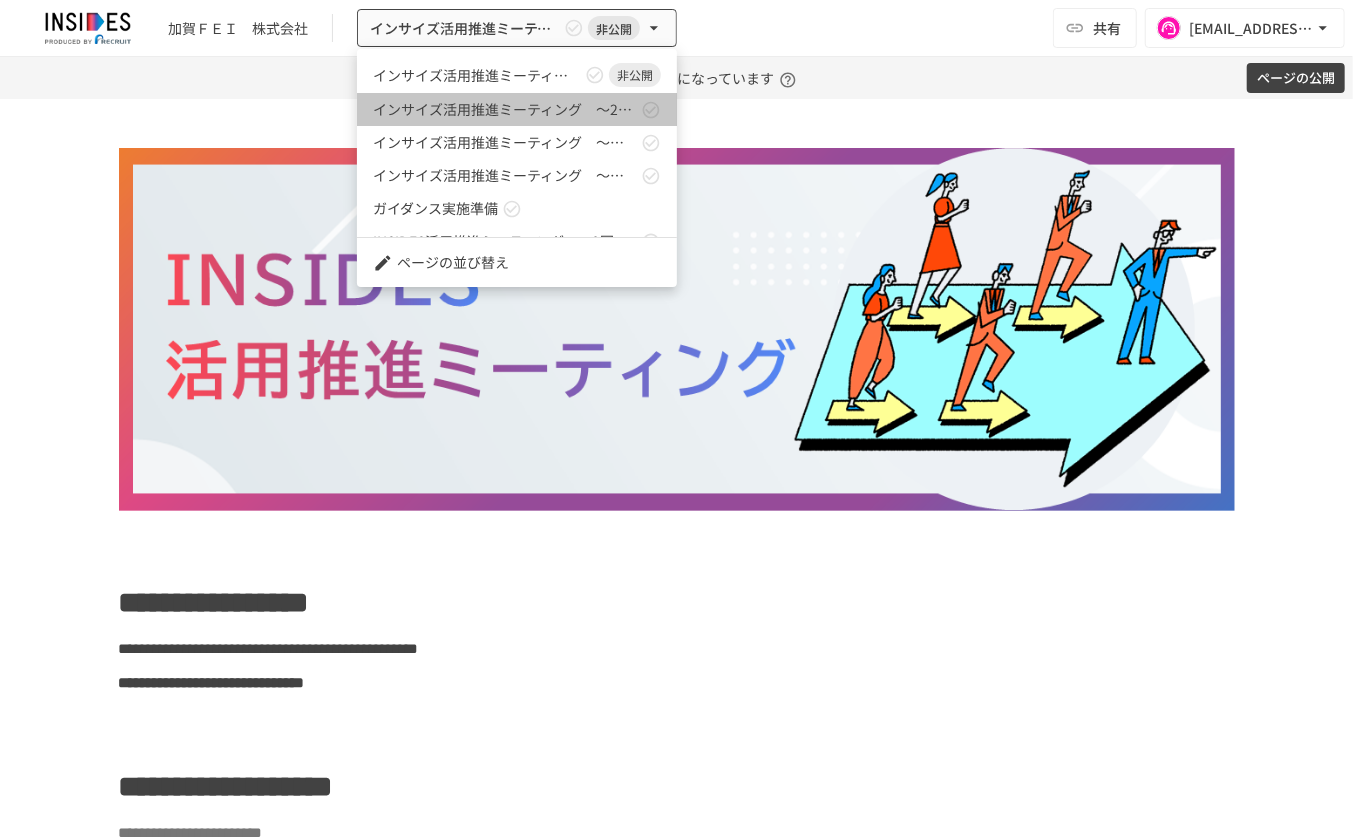 click on "インサイズ活用推進ミーティング　～2回目～" at bounding box center [505, 109] 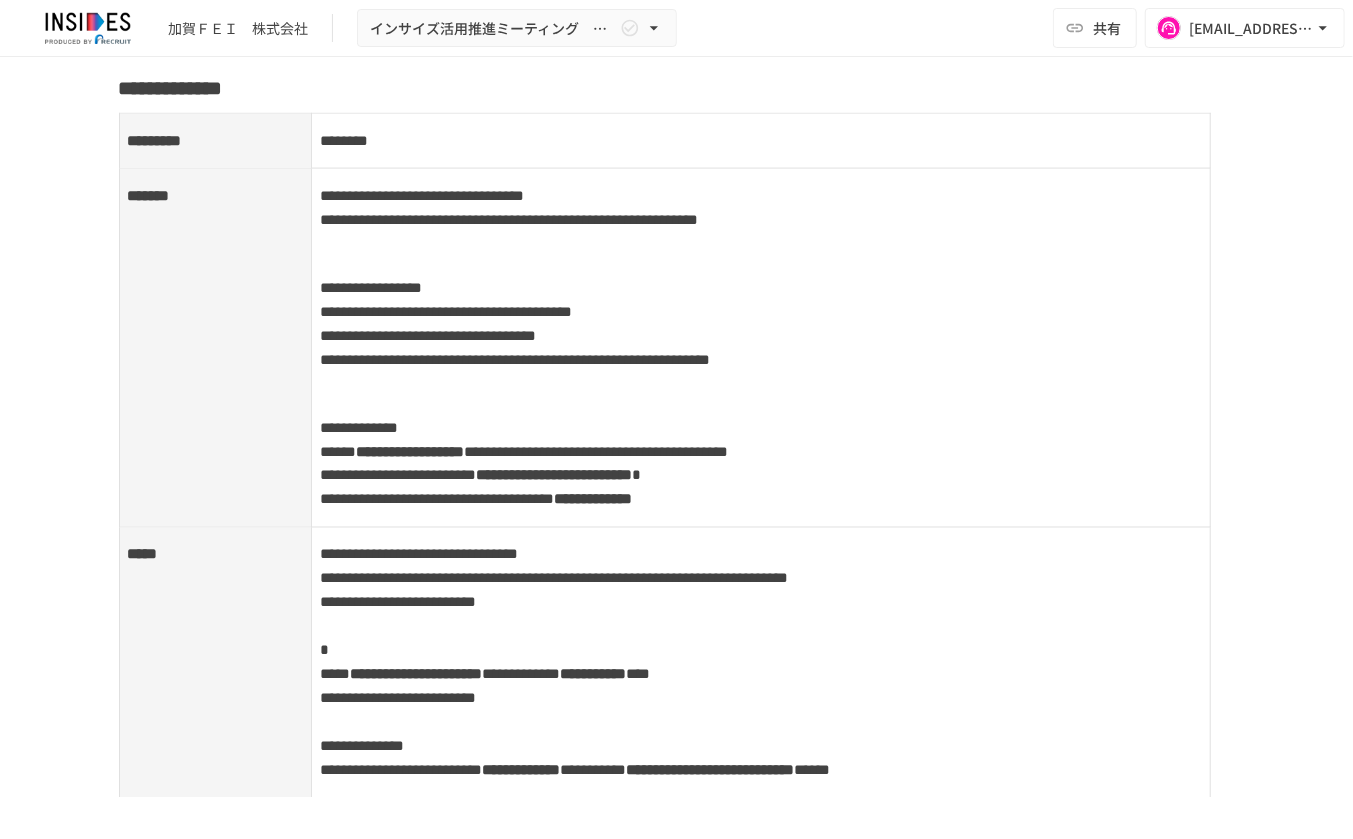 scroll, scrollTop: 1666, scrollLeft: 0, axis: vertical 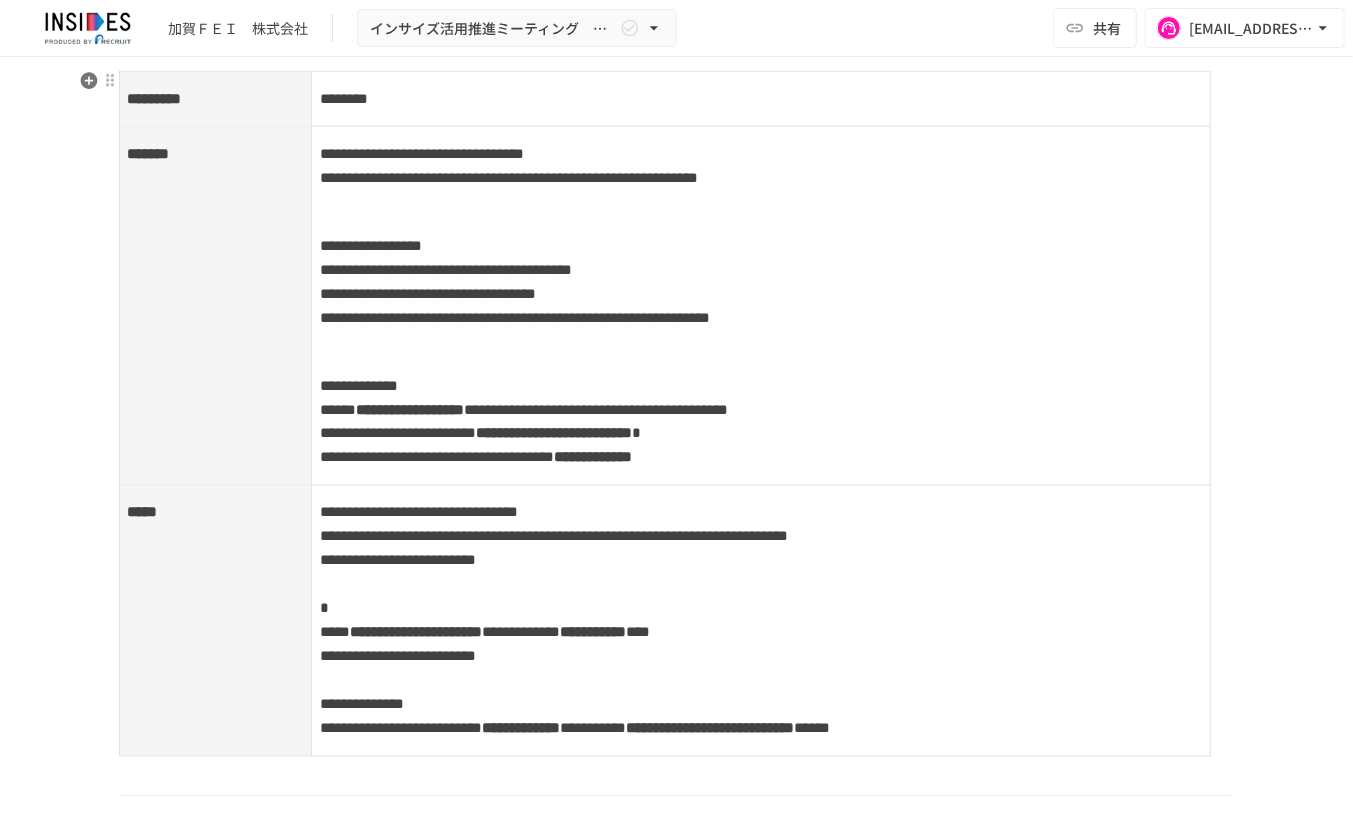 click on "**********" at bounding box center [509, 177] 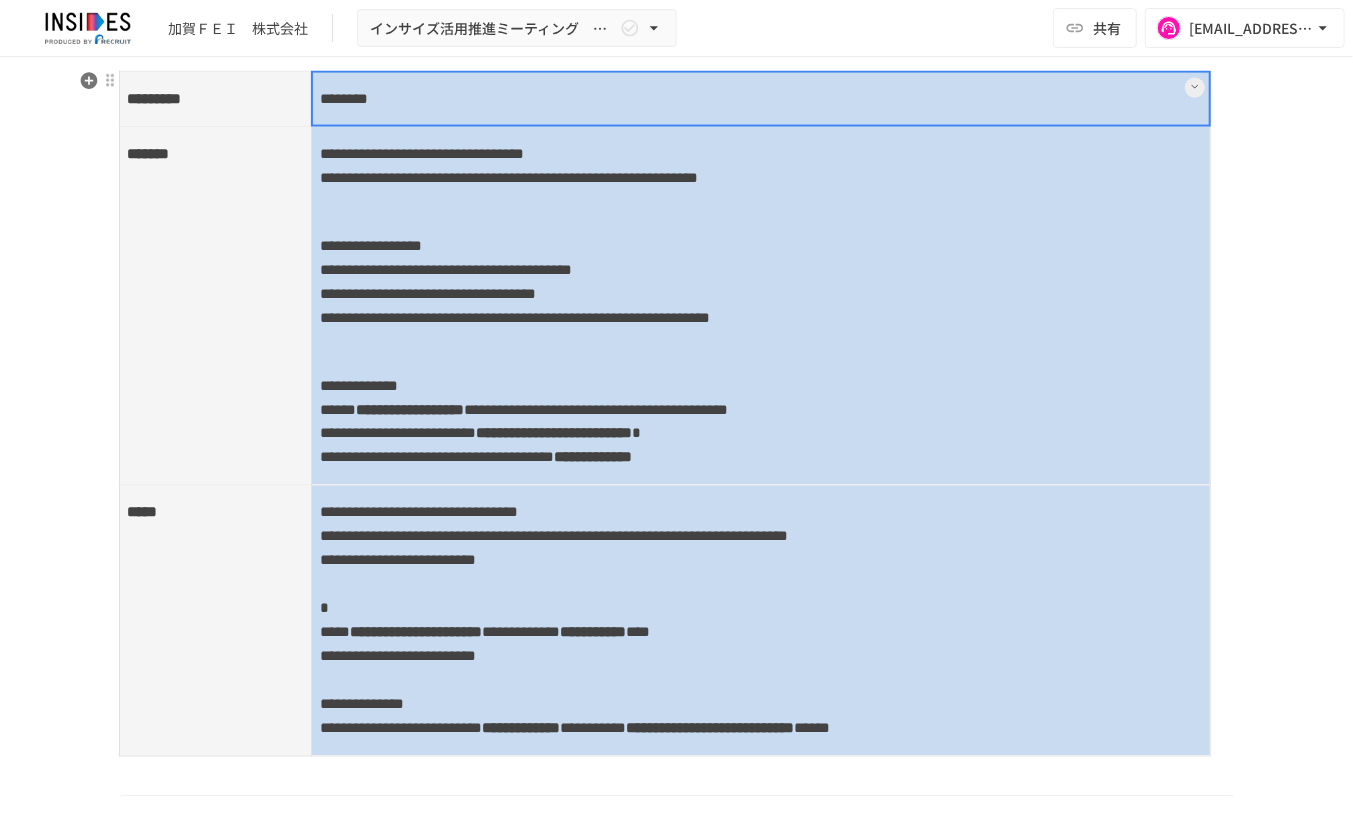 drag, startPoint x: 452, startPoint y: 106, endPoint x: 456, endPoint y: 580, distance: 474.01688 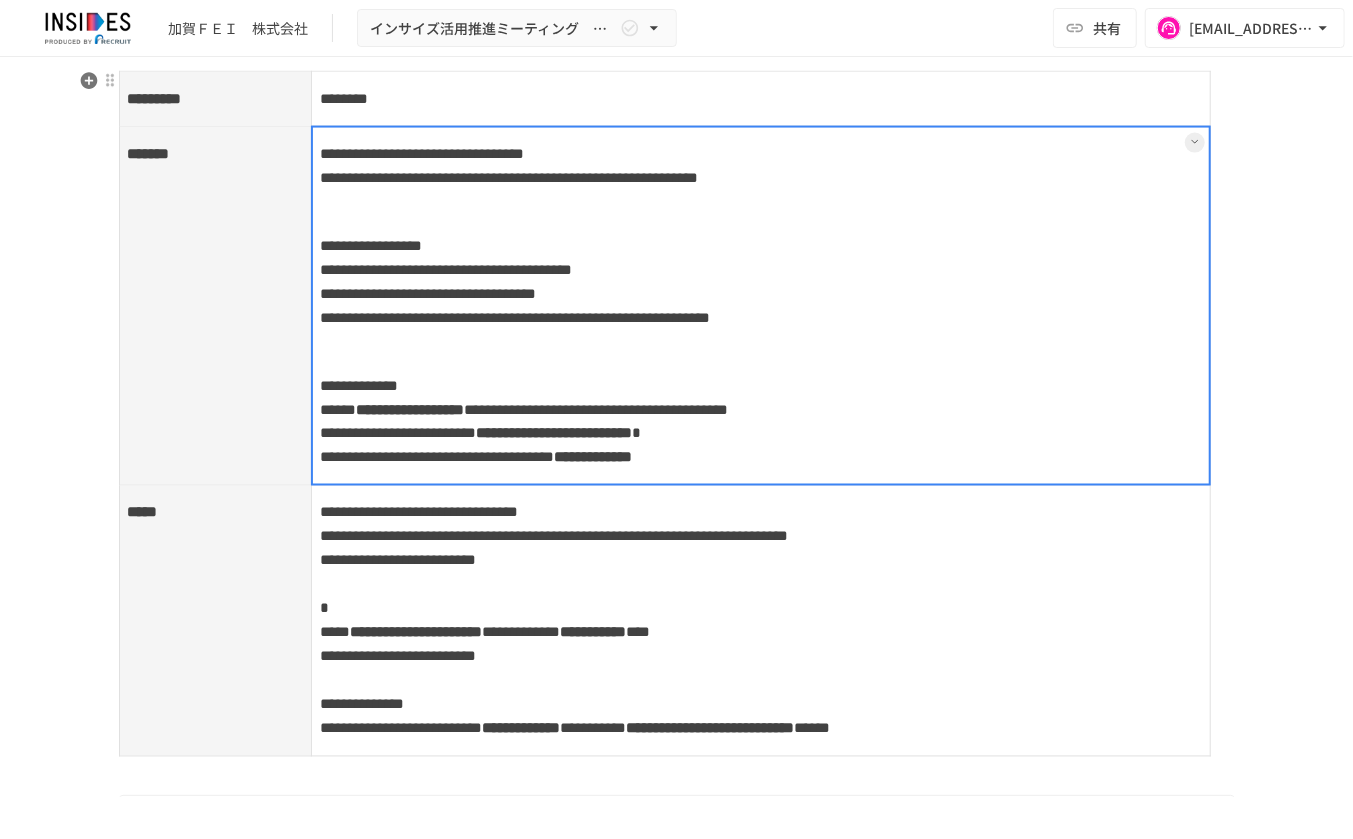 click on "**********" at bounding box center [761, 306] 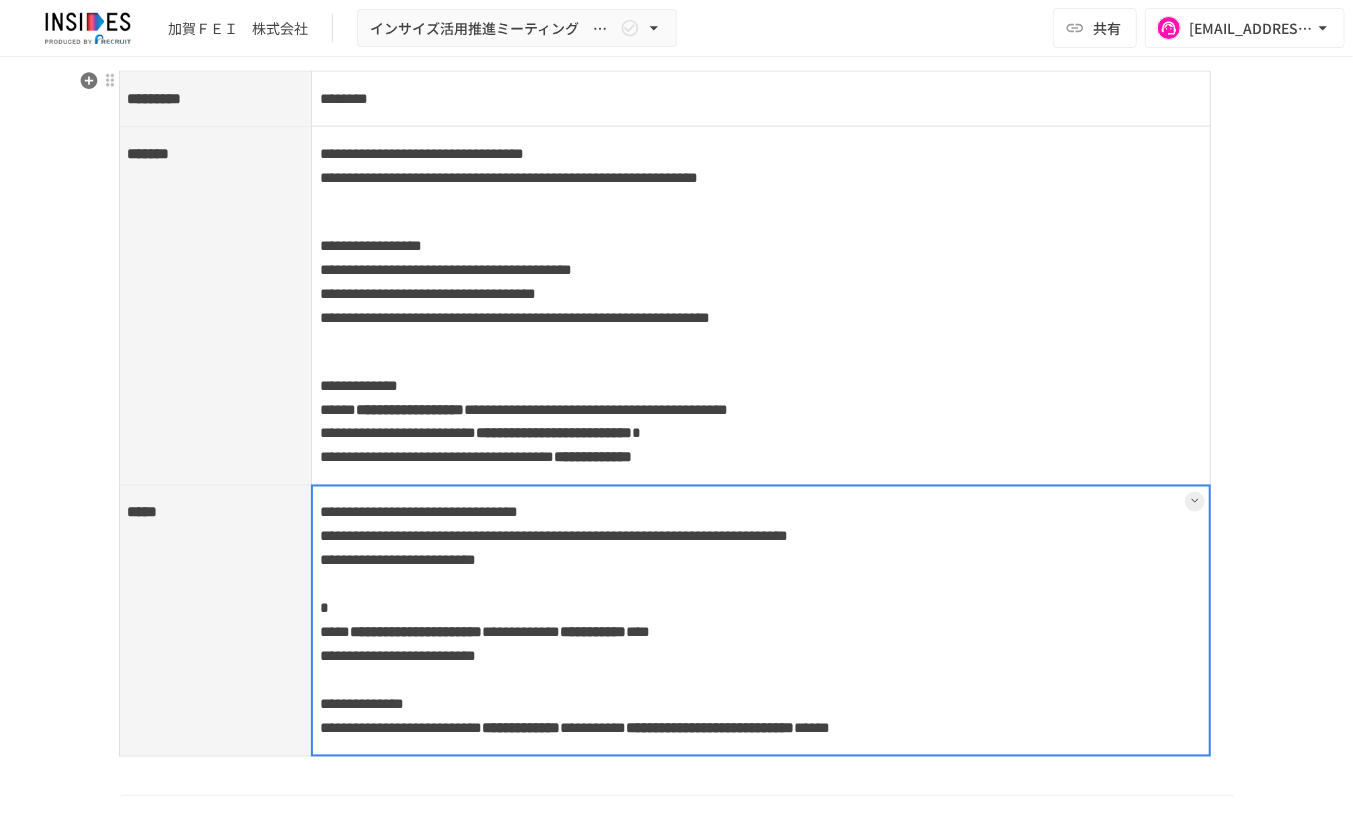 scroll, scrollTop: 2000, scrollLeft: 0, axis: vertical 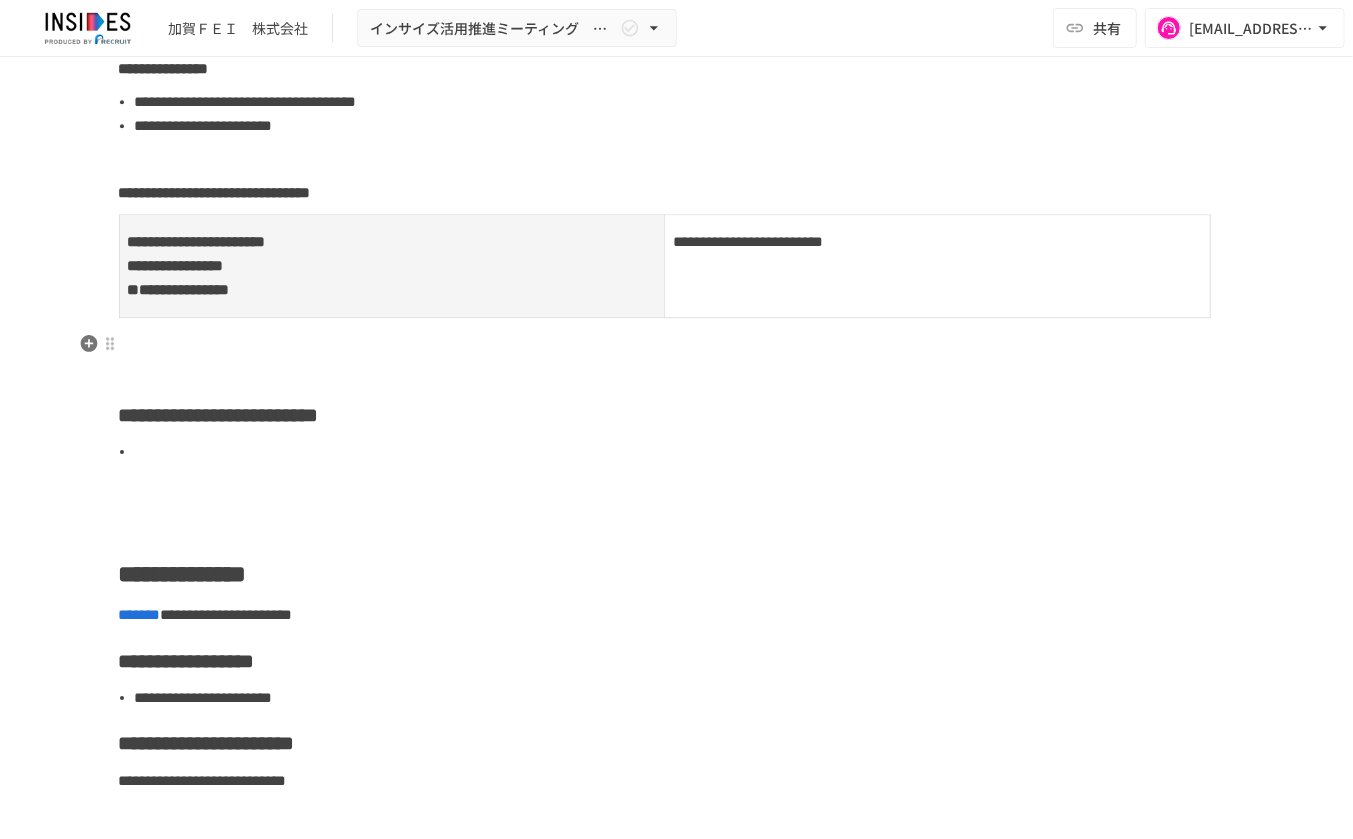 click on "**********" at bounding box center (677, 616) 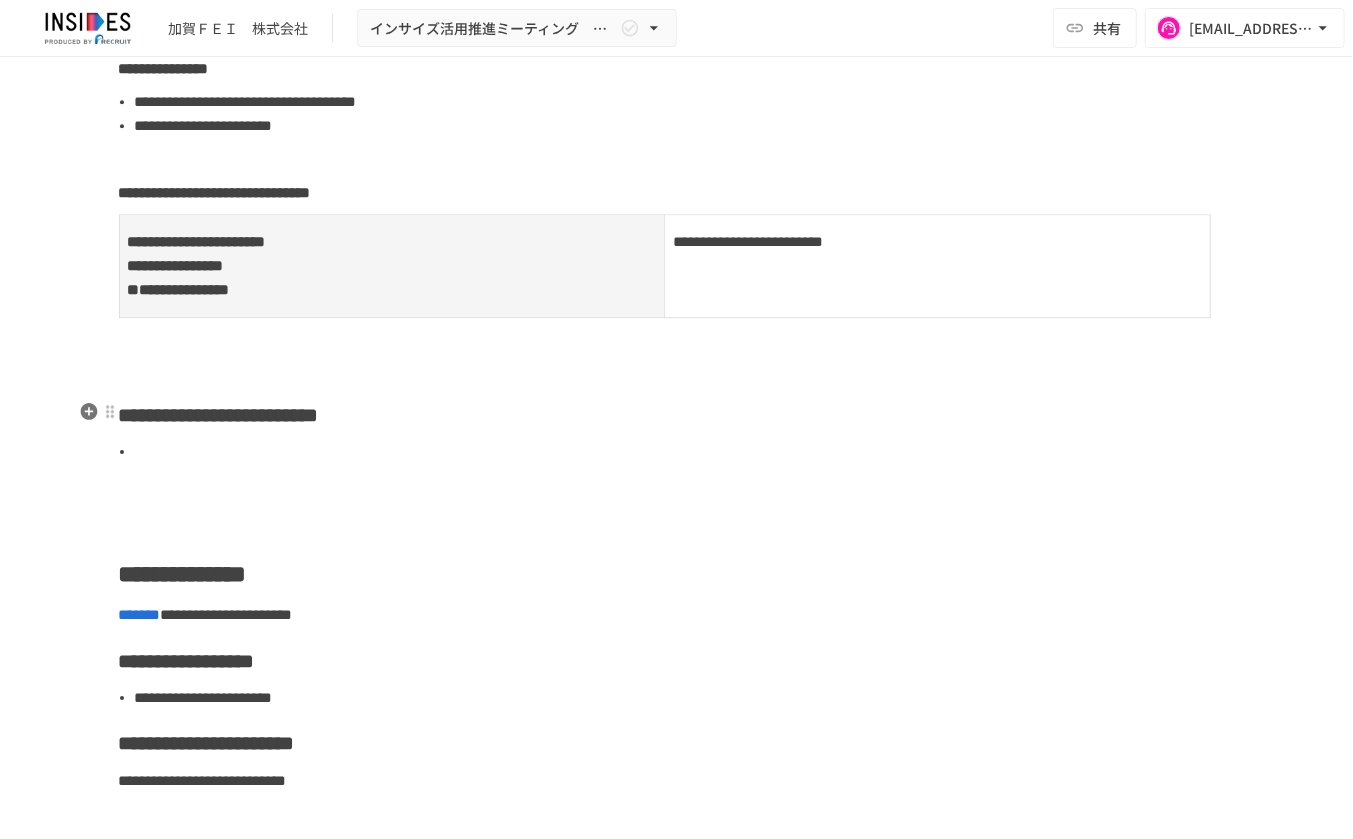 click on "**********" at bounding box center [938, 265] 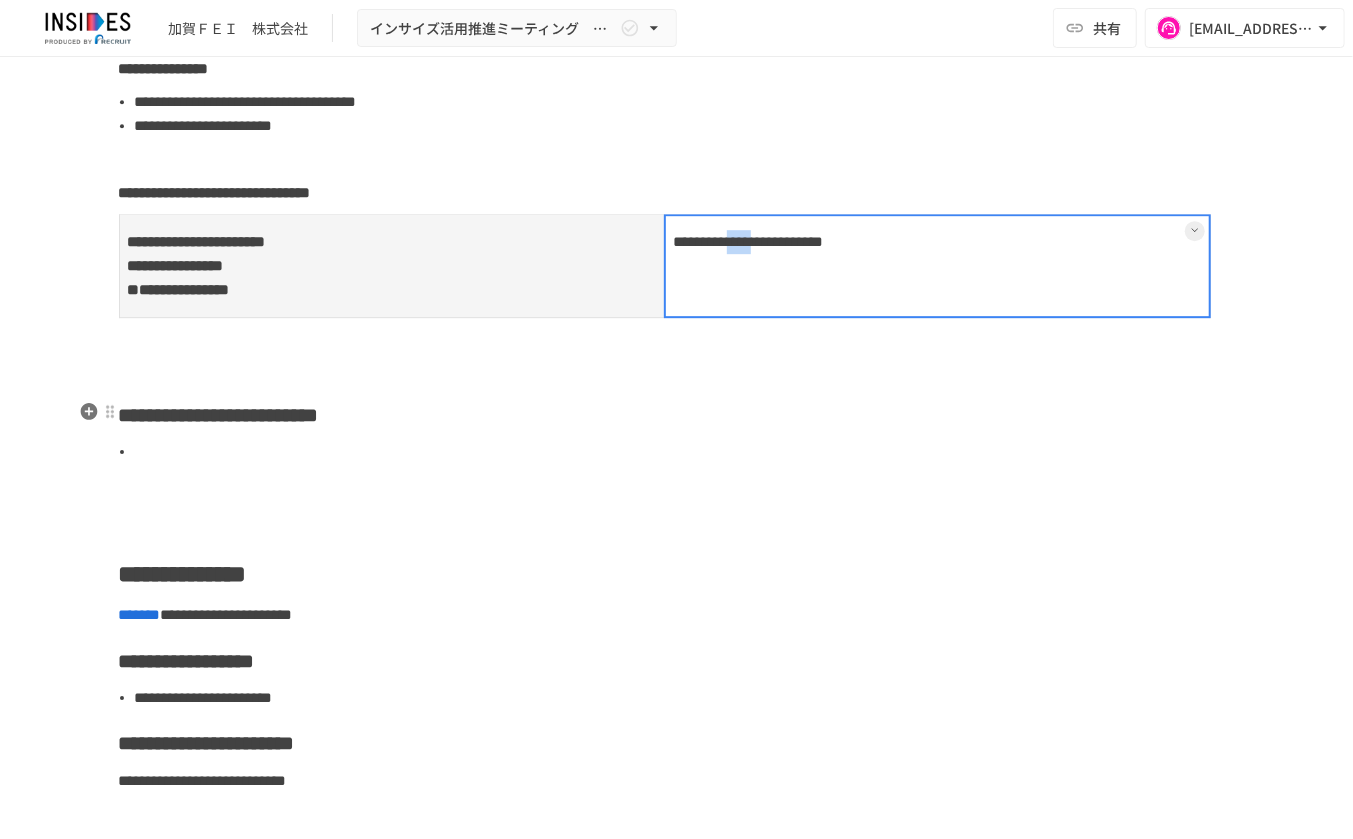 click on "**********" at bounding box center (938, 265) 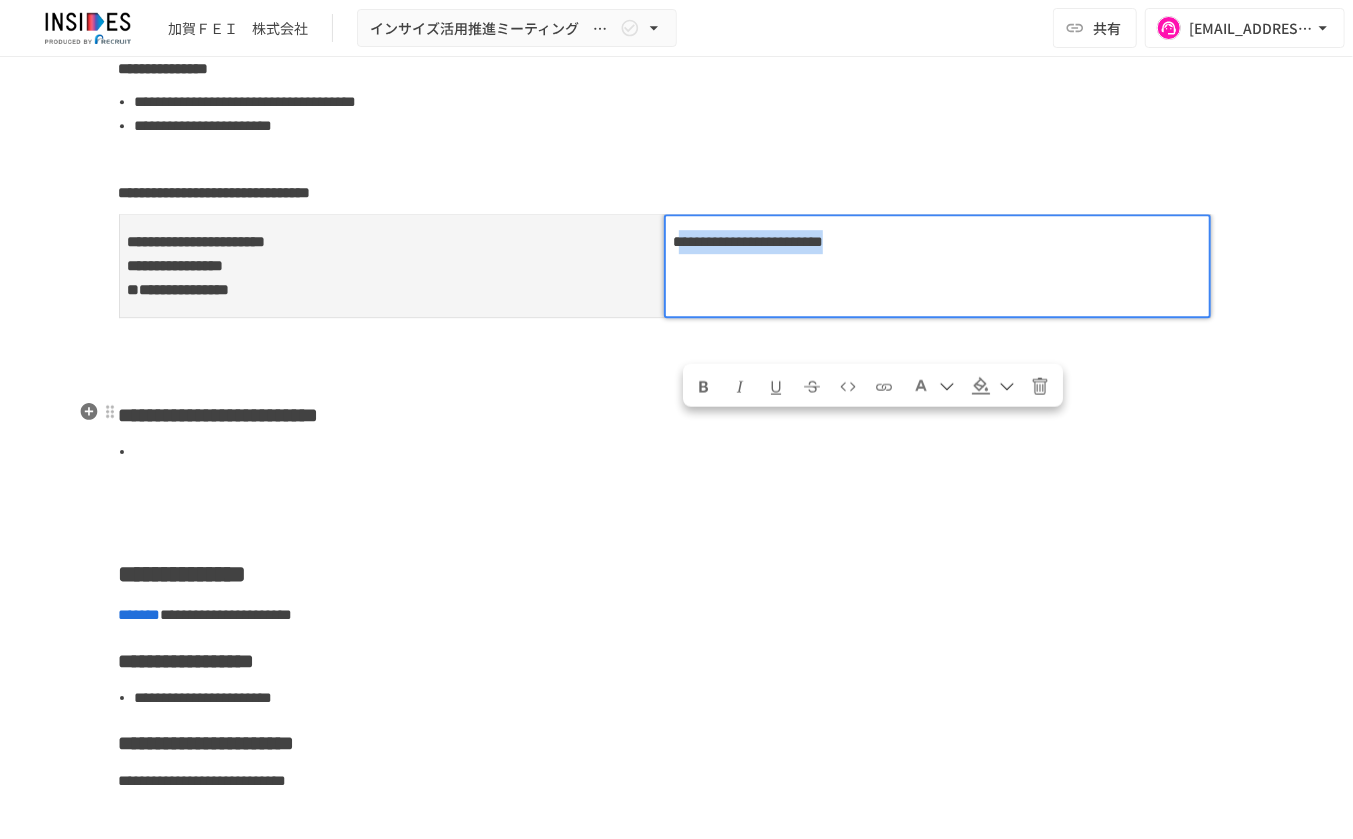 drag, startPoint x: 1038, startPoint y: 428, endPoint x: 683, endPoint y: 431, distance: 355.01266 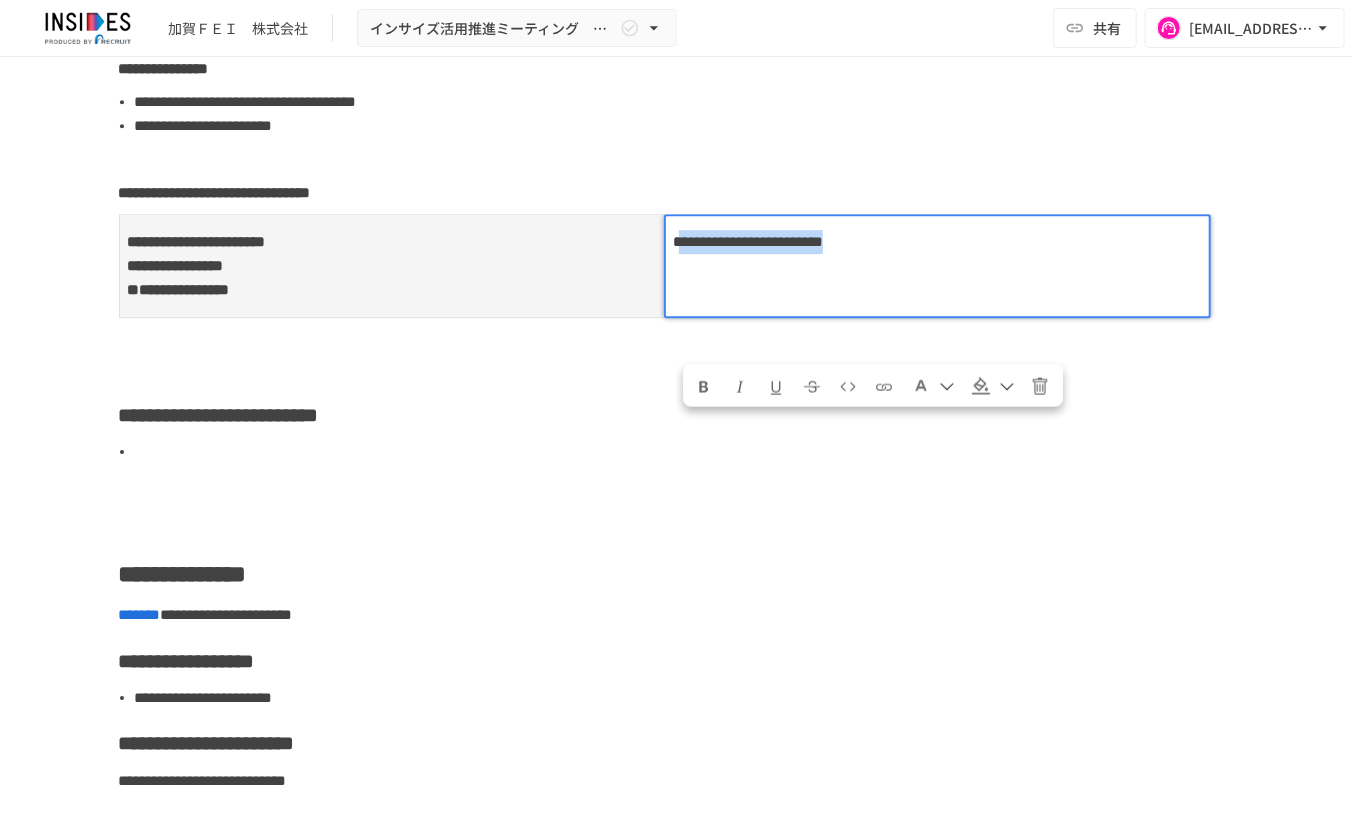 copy on "**********" 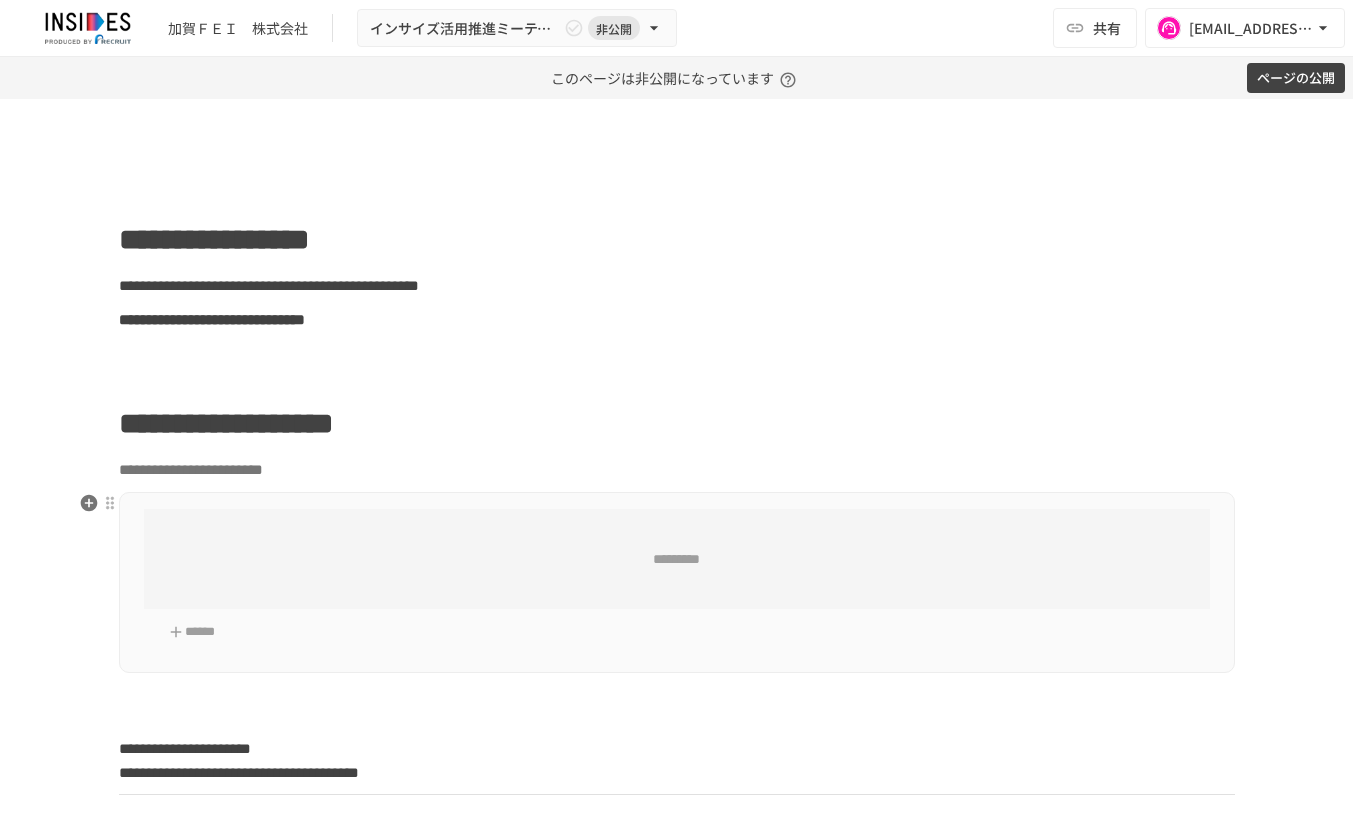 scroll, scrollTop: 0, scrollLeft: 0, axis: both 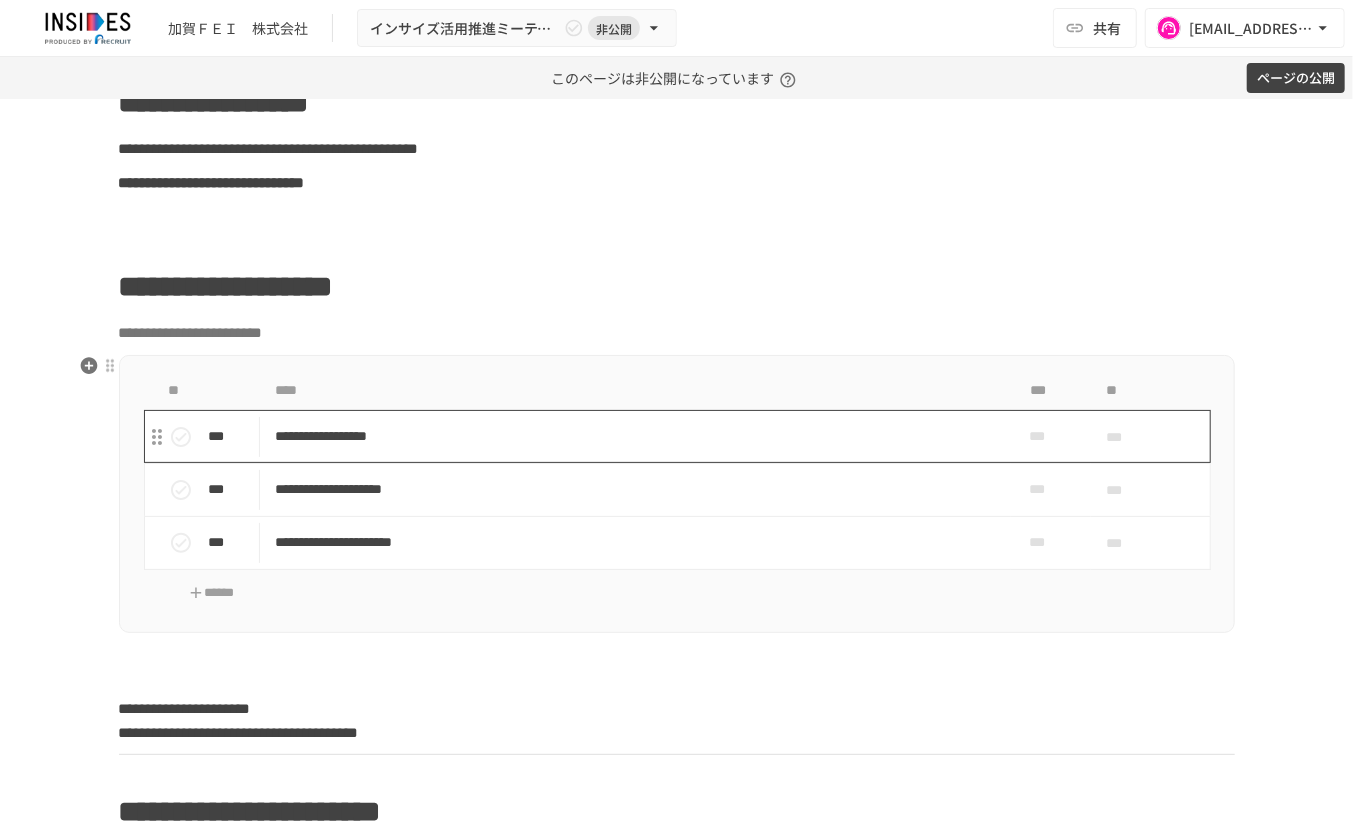 click on "**********" at bounding box center (635, 436) 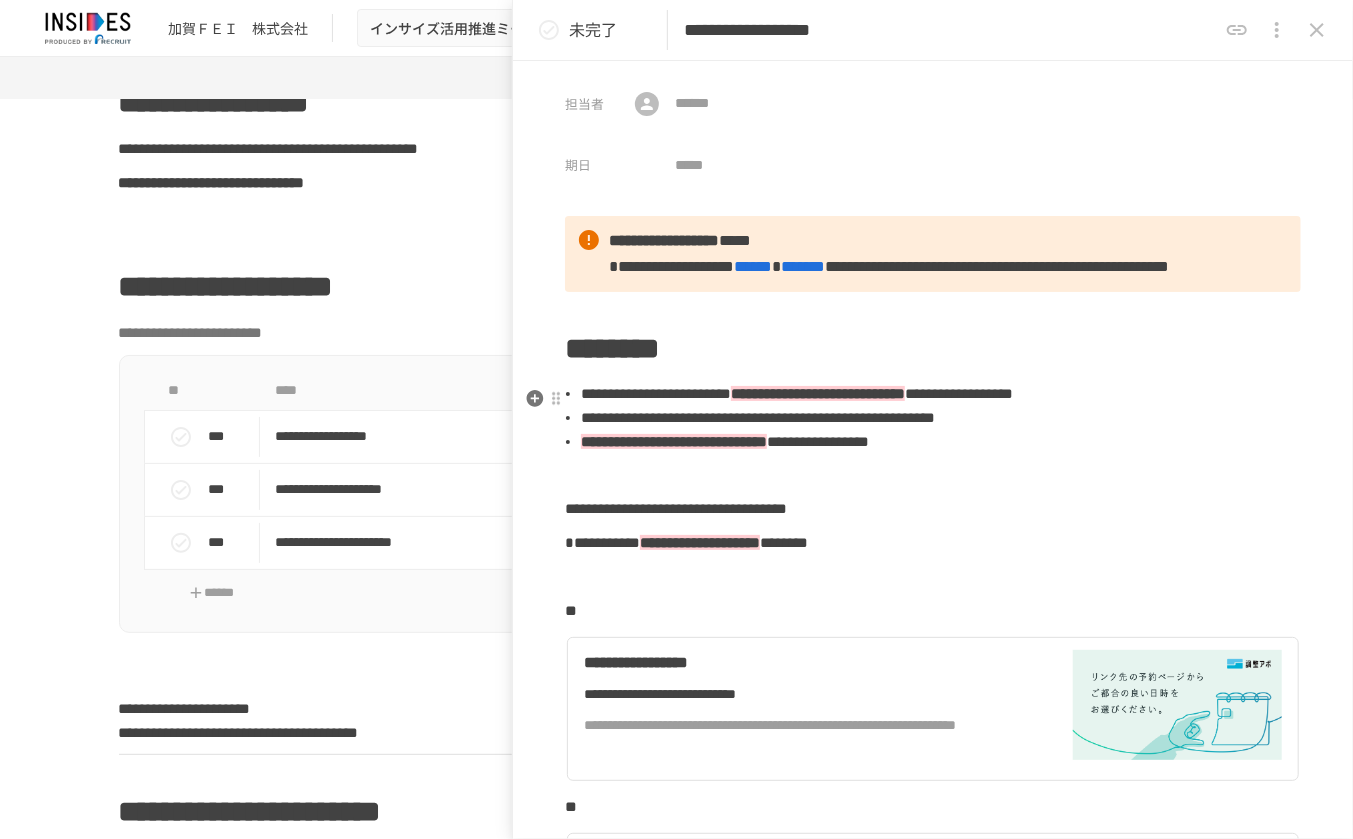 scroll, scrollTop: 166, scrollLeft: 0, axis: vertical 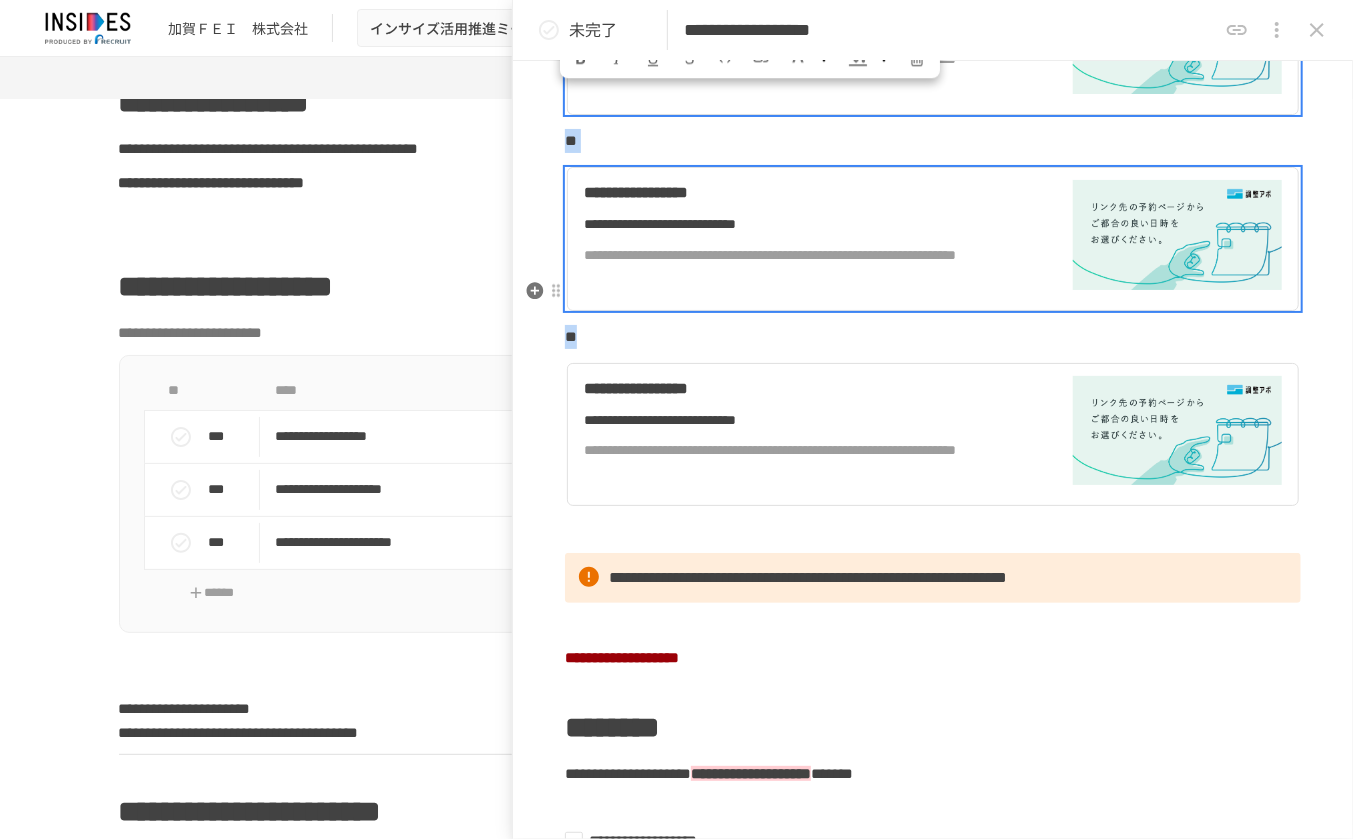 drag, startPoint x: 604, startPoint y: 551, endPoint x: 767, endPoint y: 397, distance: 224.24316 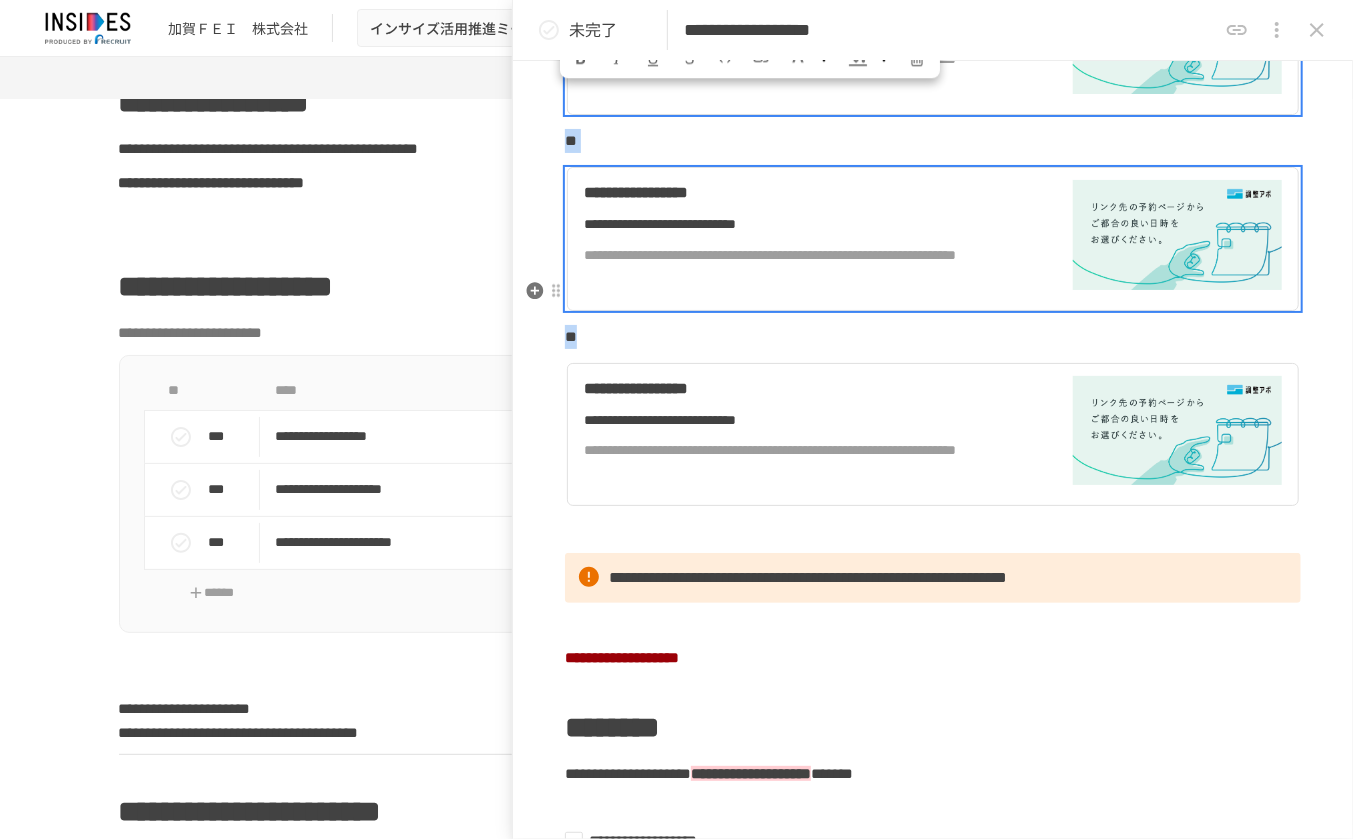 click on "**********" at bounding box center [933, 249] 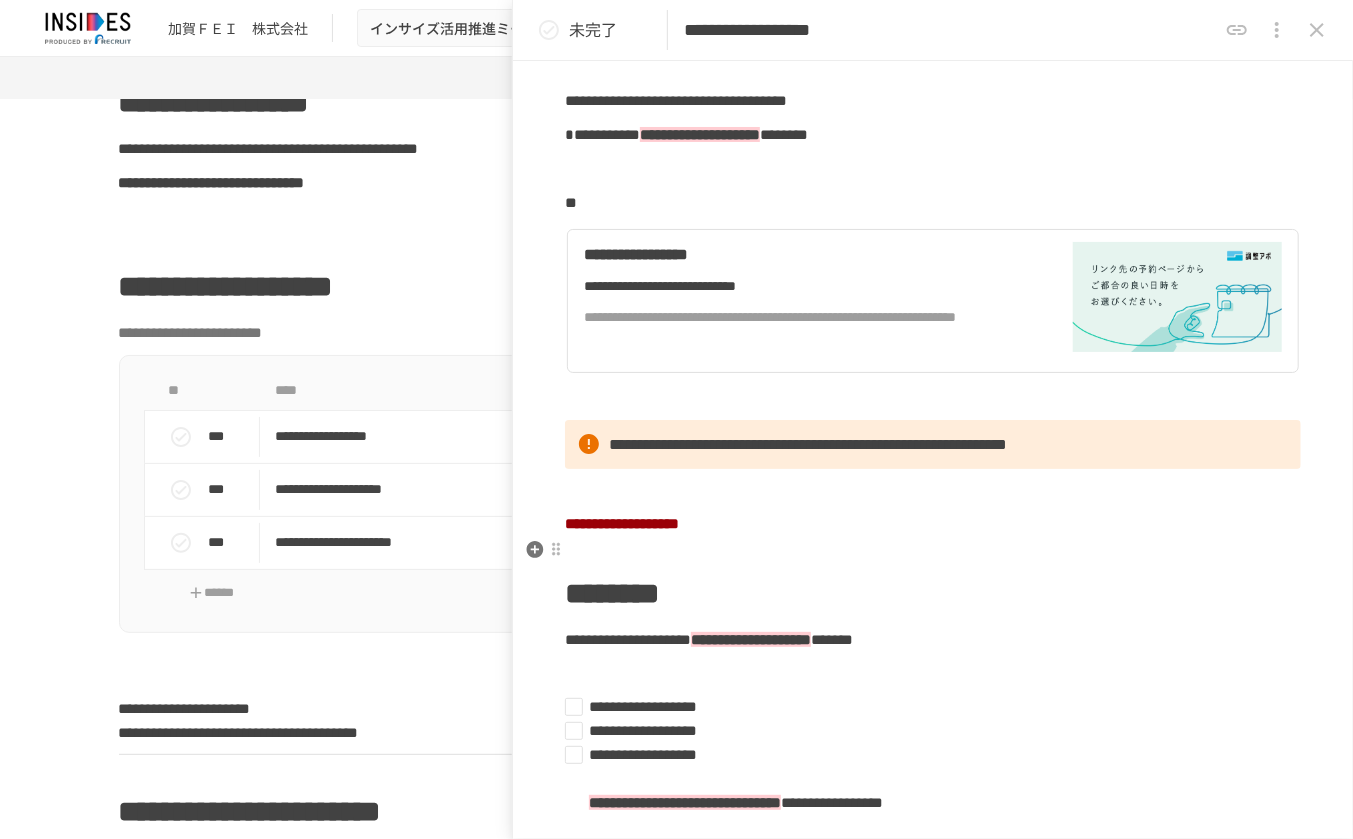 scroll, scrollTop: 328, scrollLeft: 0, axis: vertical 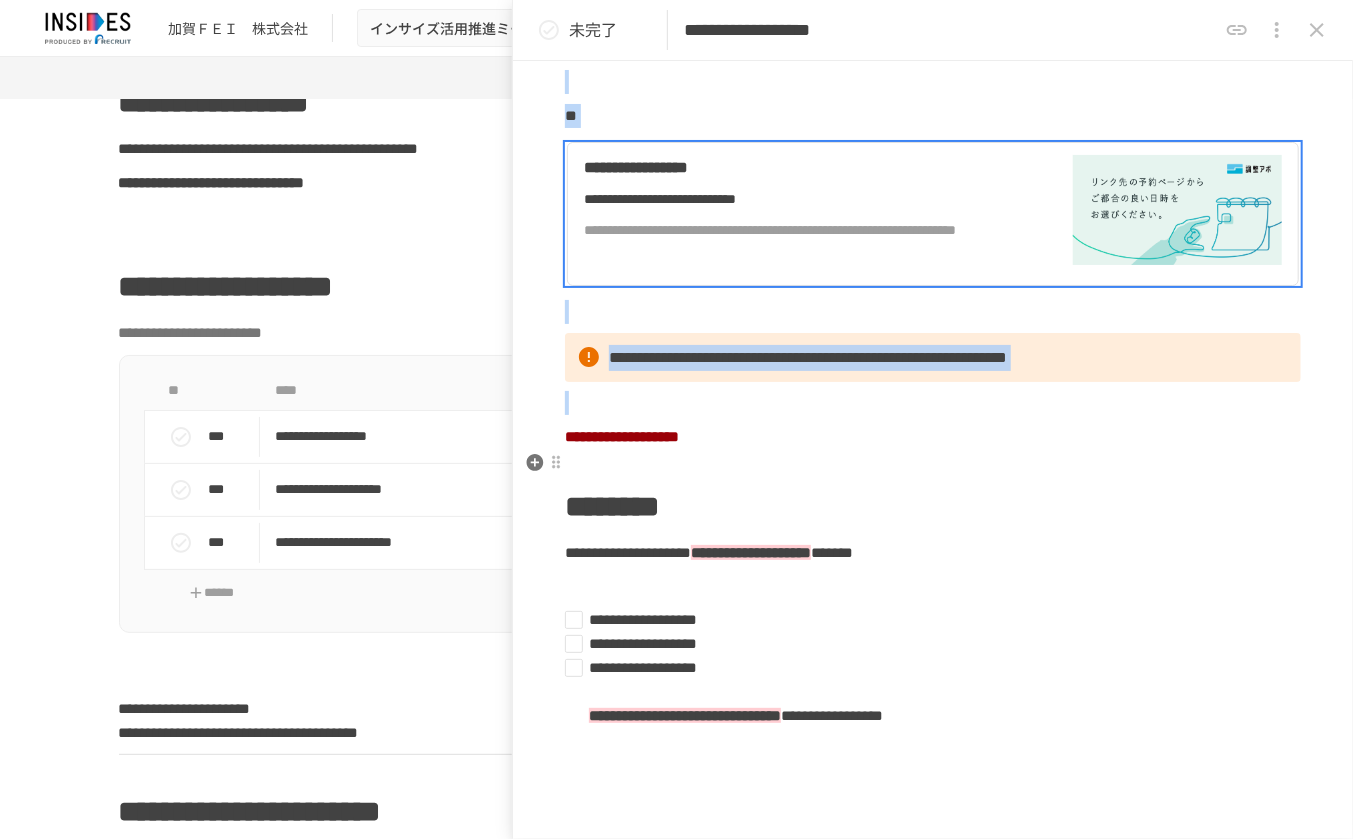 drag, startPoint x: 577, startPoint y: 368, endPoint x: 867, endPoint y: 534, distance: 334.14966 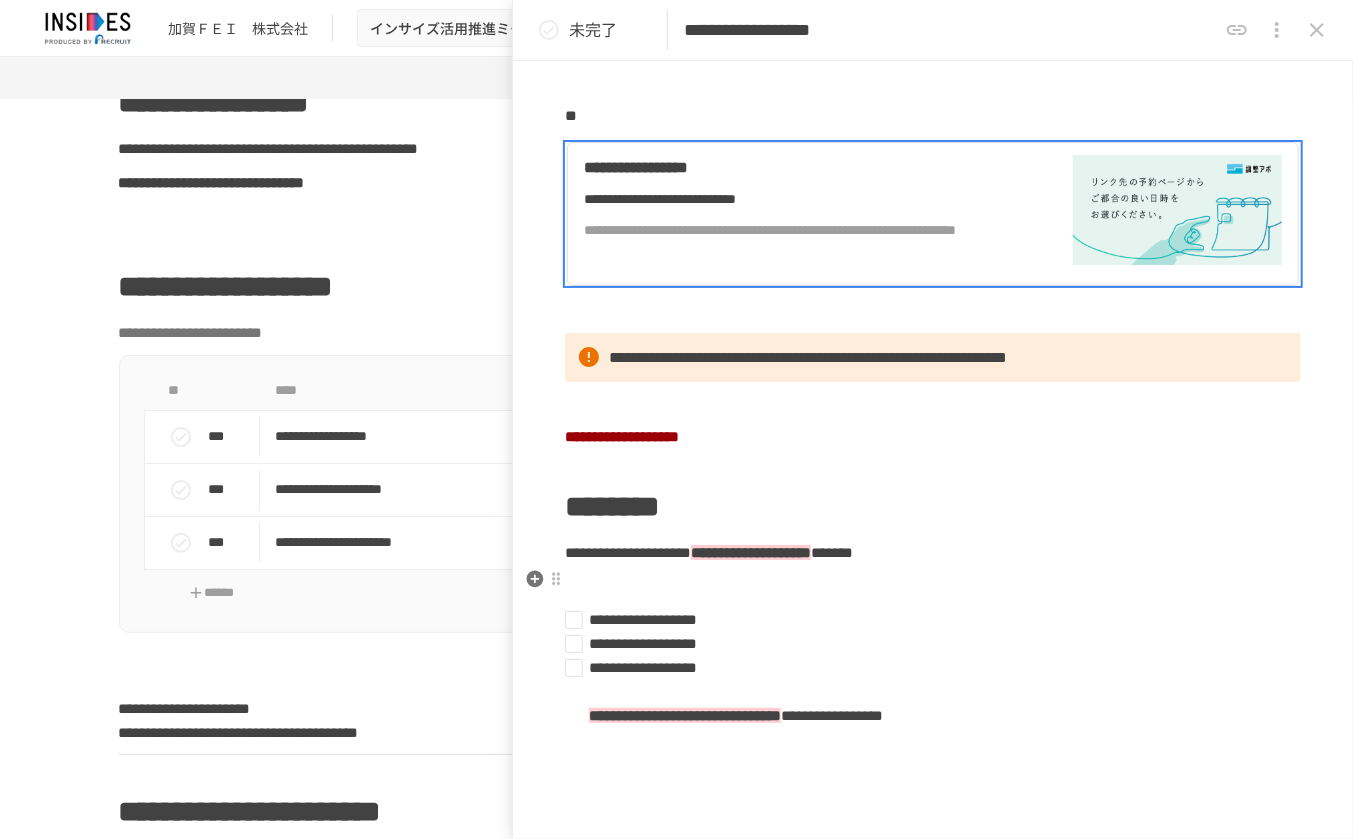 click on "**********" at bounding box center (933, 437) 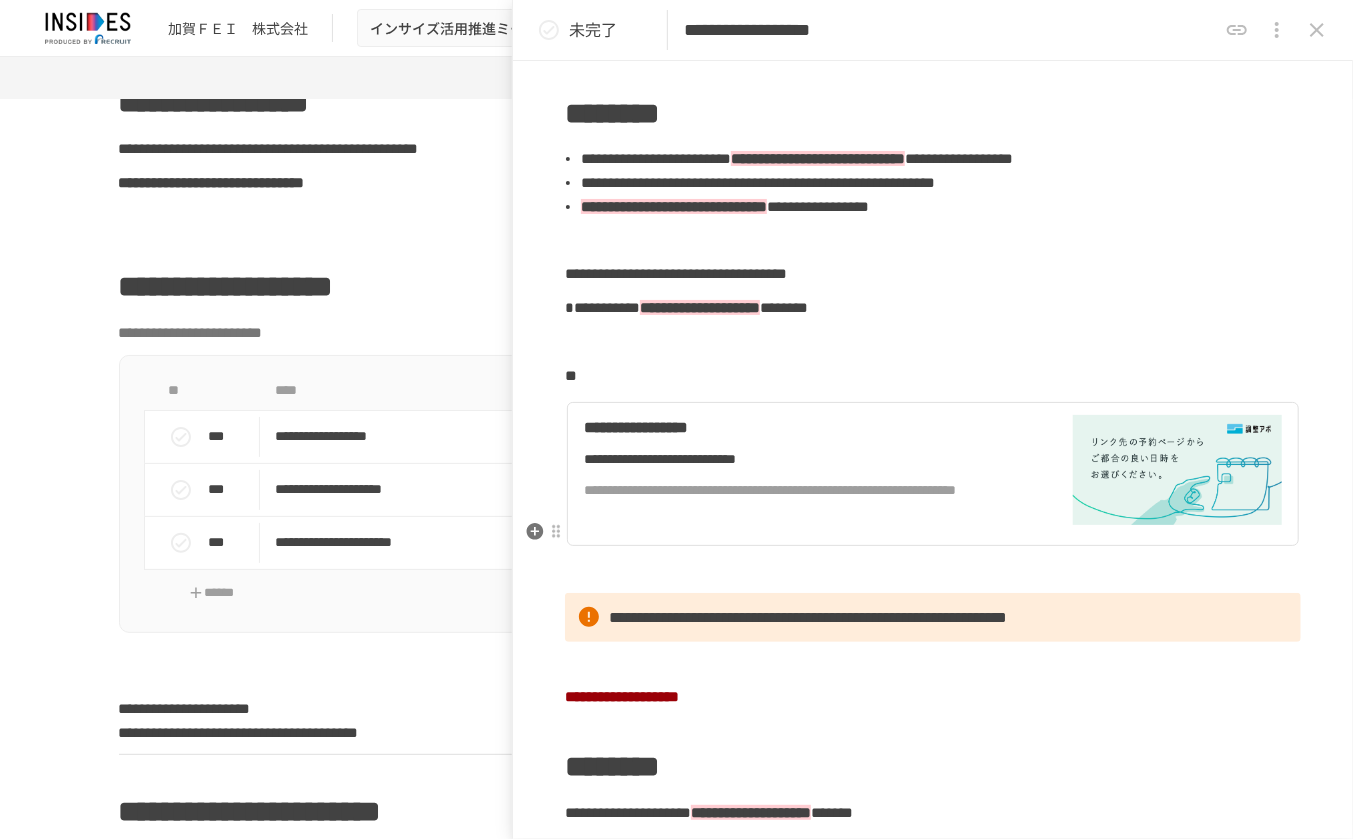 scroll, scrollTop: 162, scrollLeft: 0, axis: vertical 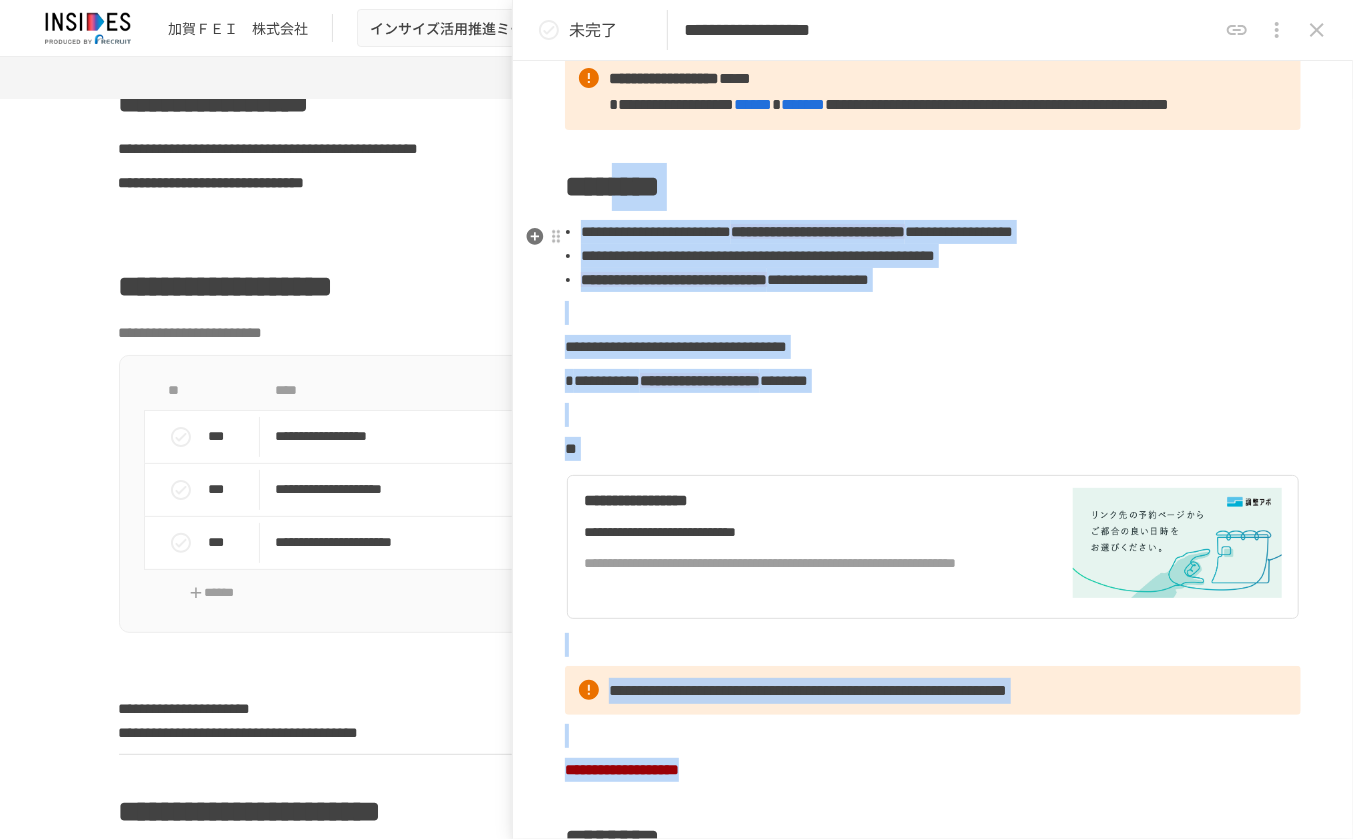 click on "********" at bounding box center (612, 186) 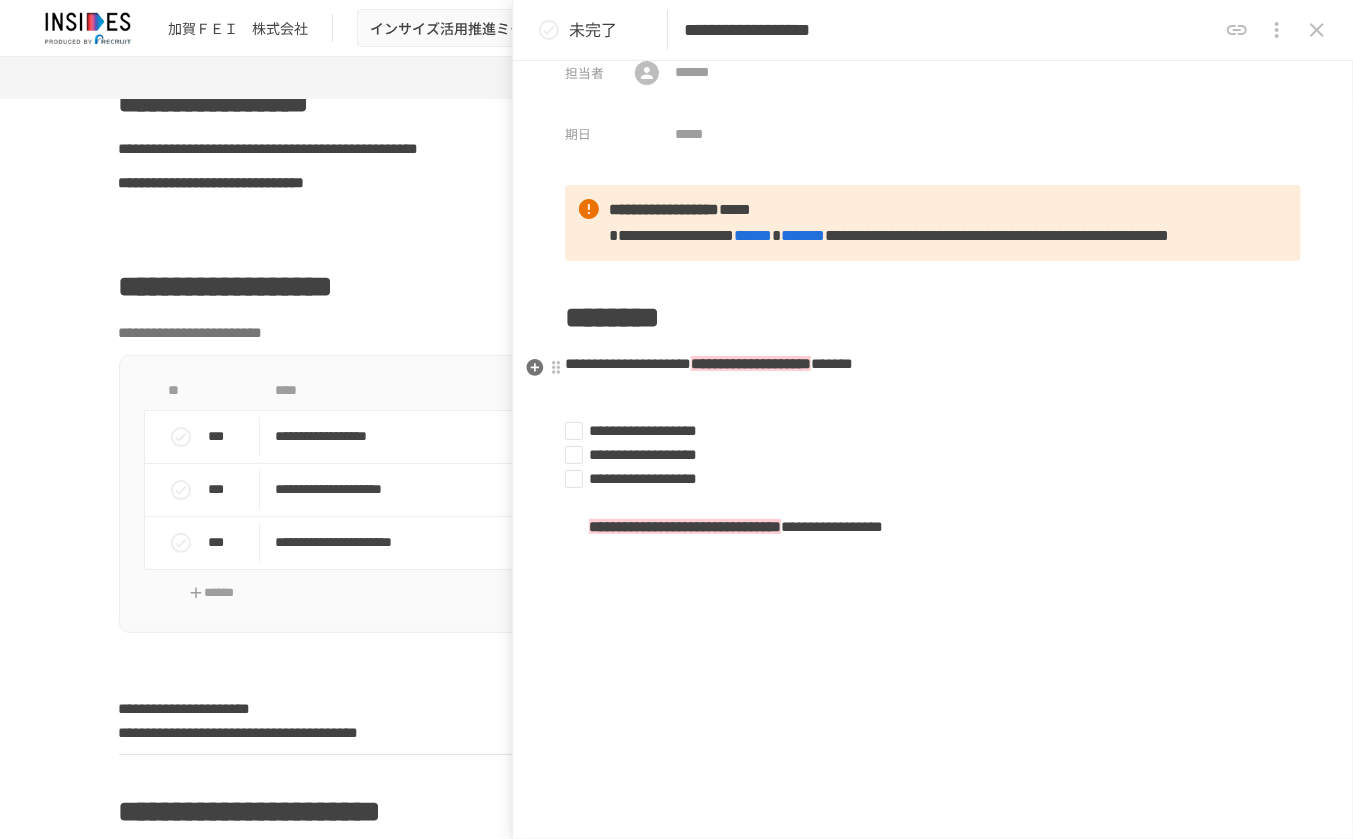 scroll, scrollTop: 0, scrollLeft: 0, axis: both 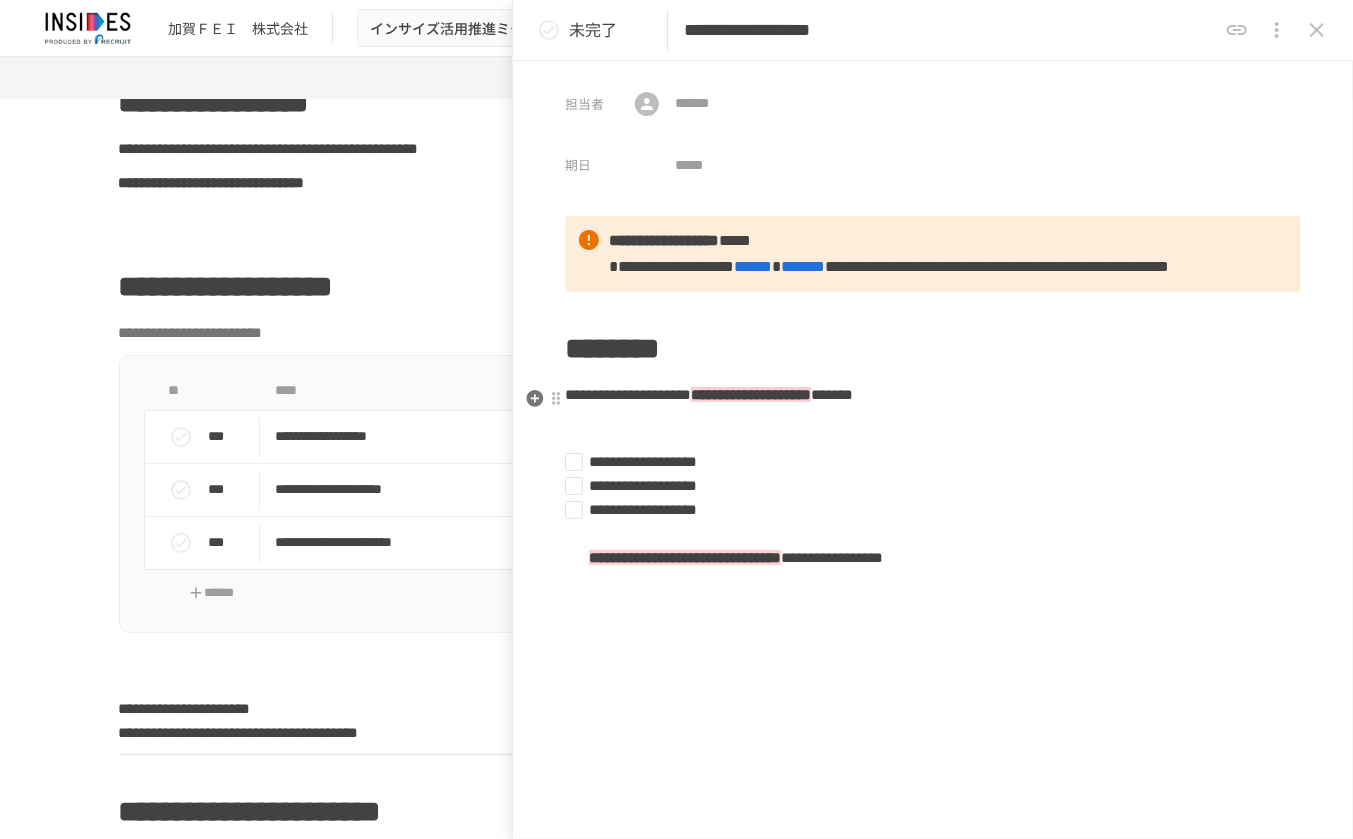click on "**********" at bounding box center [933, 392] 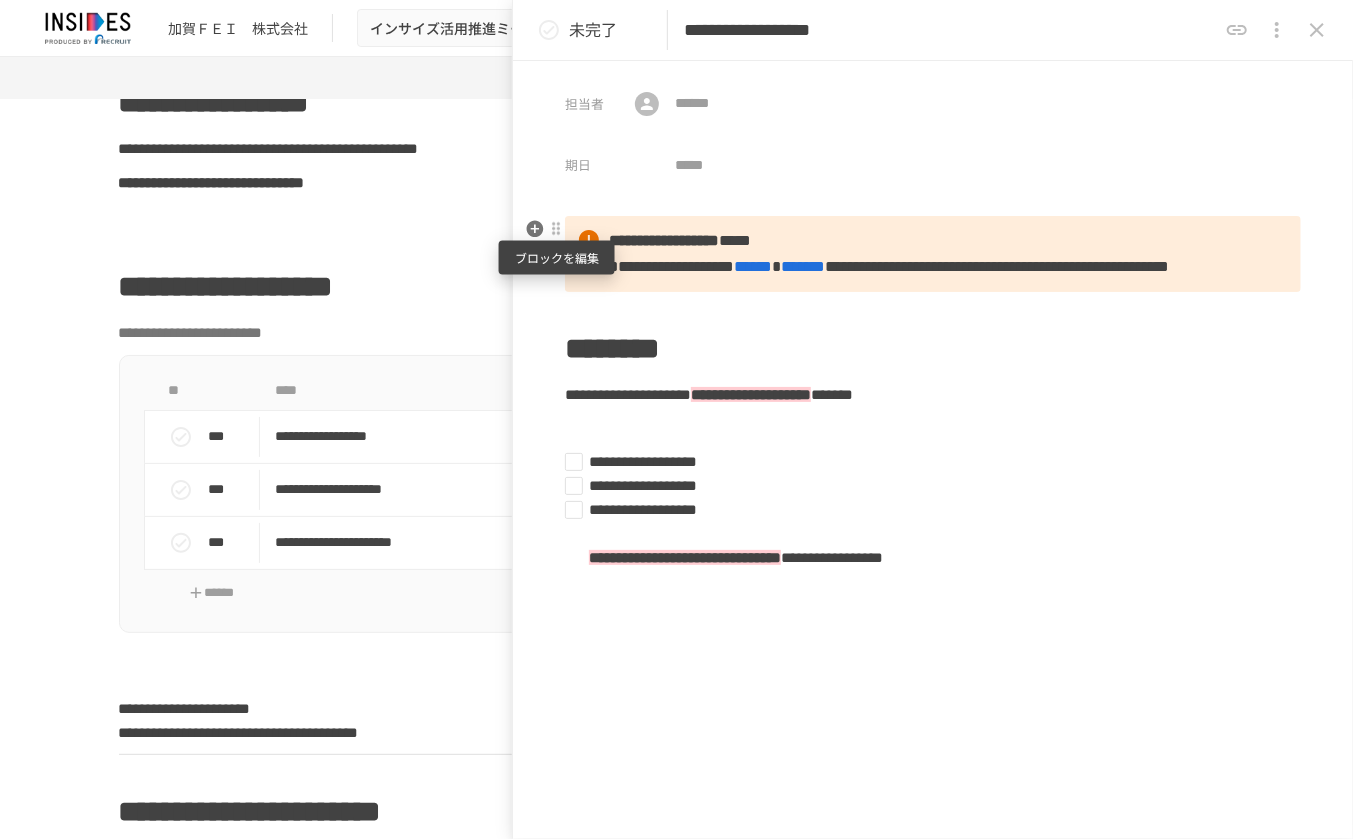 click at bounding box center (556, 229) 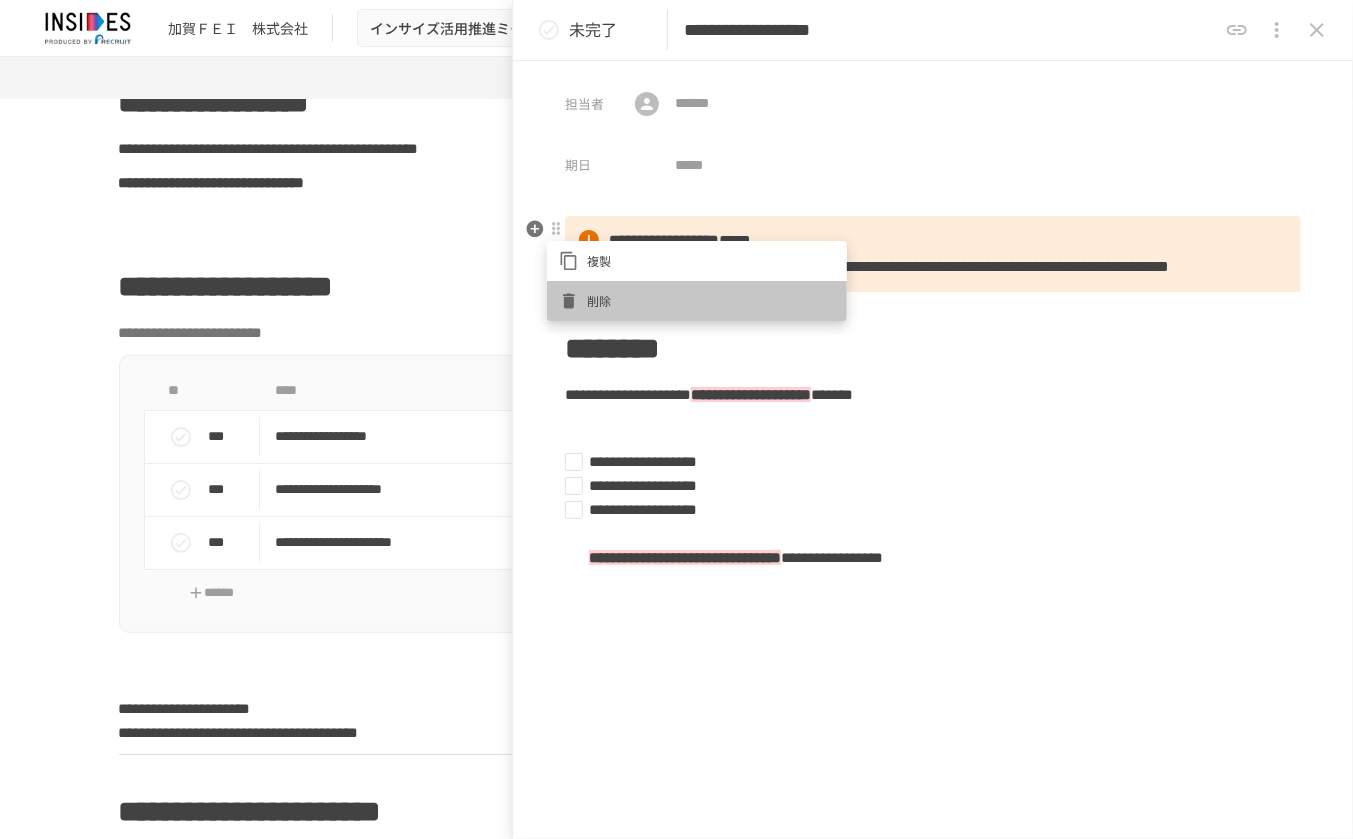 click on "削除" at bounding box center (711, 300) 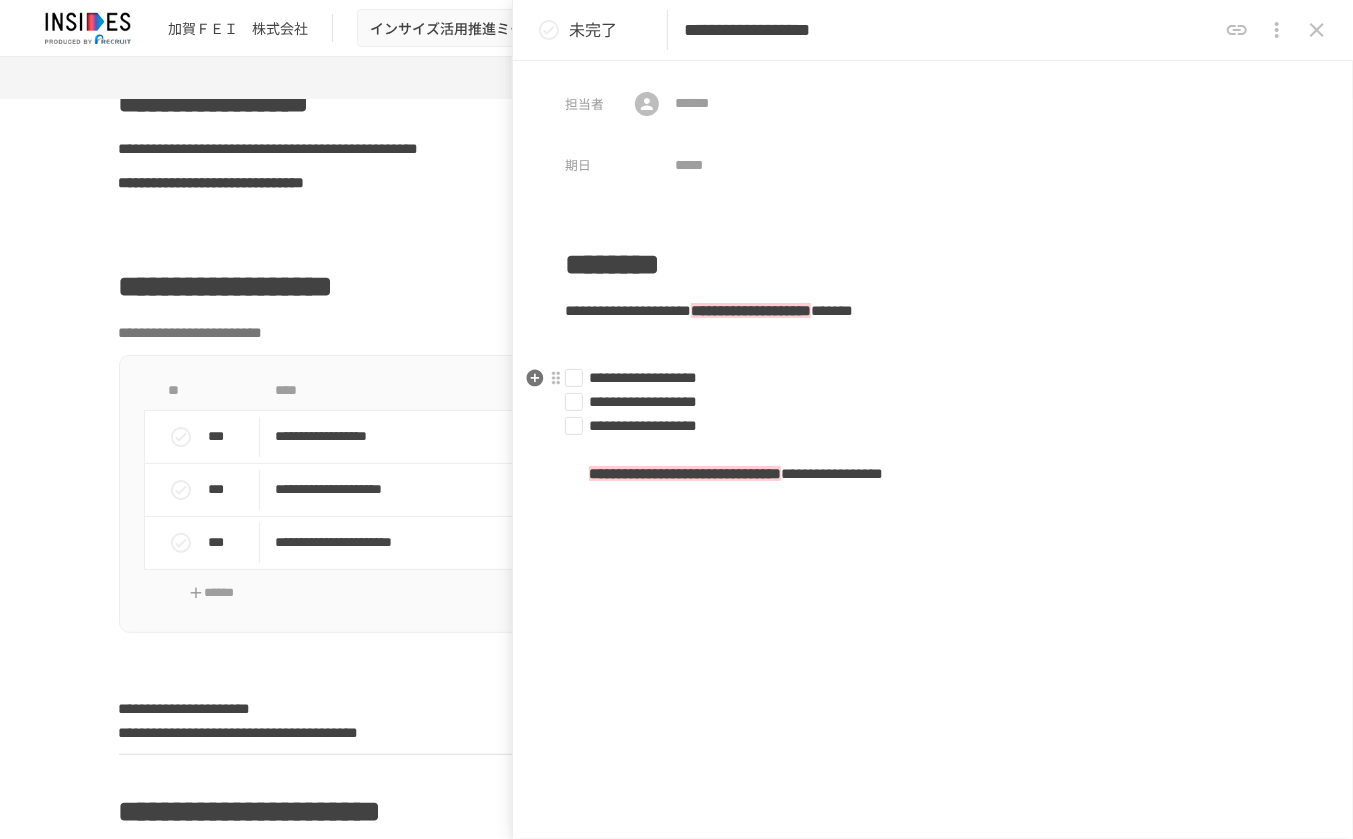 click on "**********" at bounding box center (643, 377) 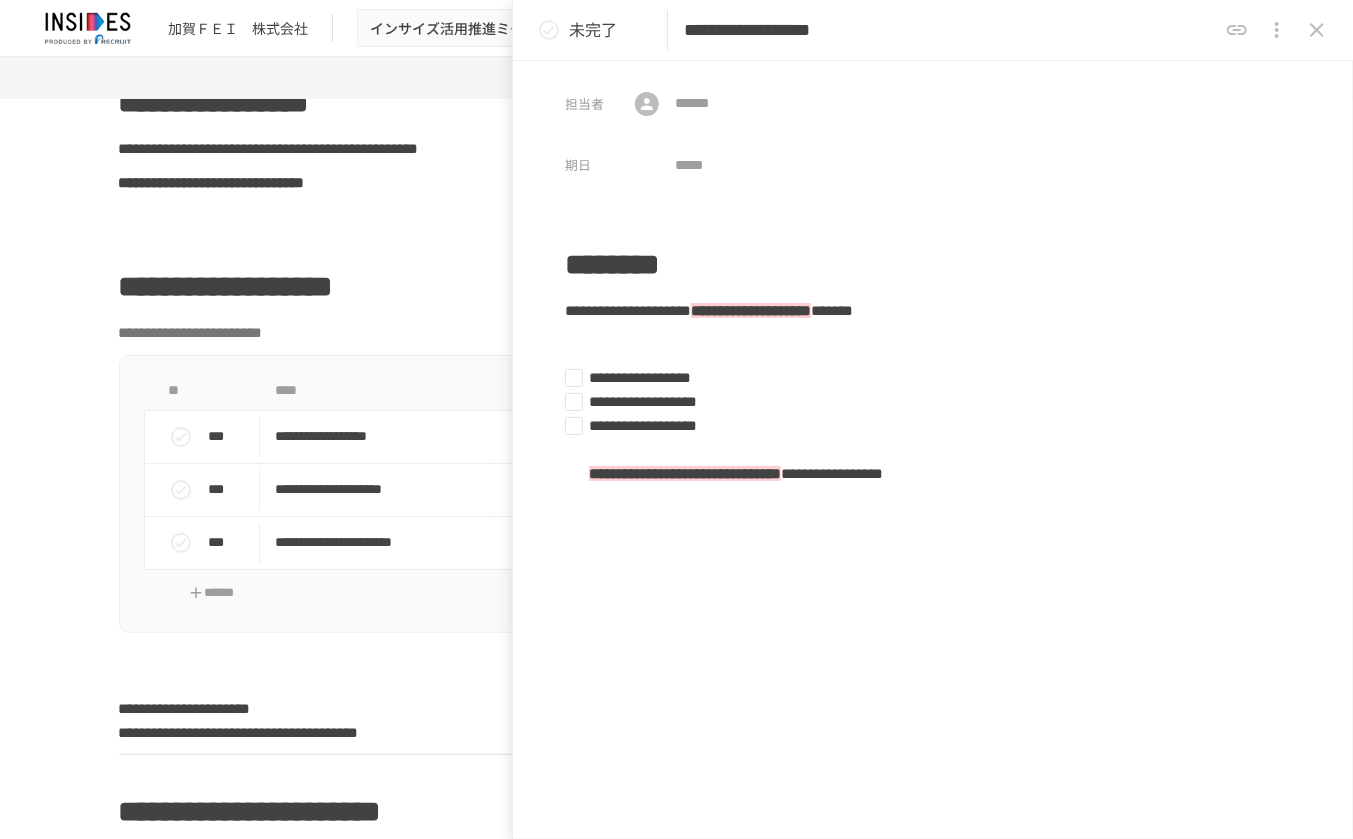 type 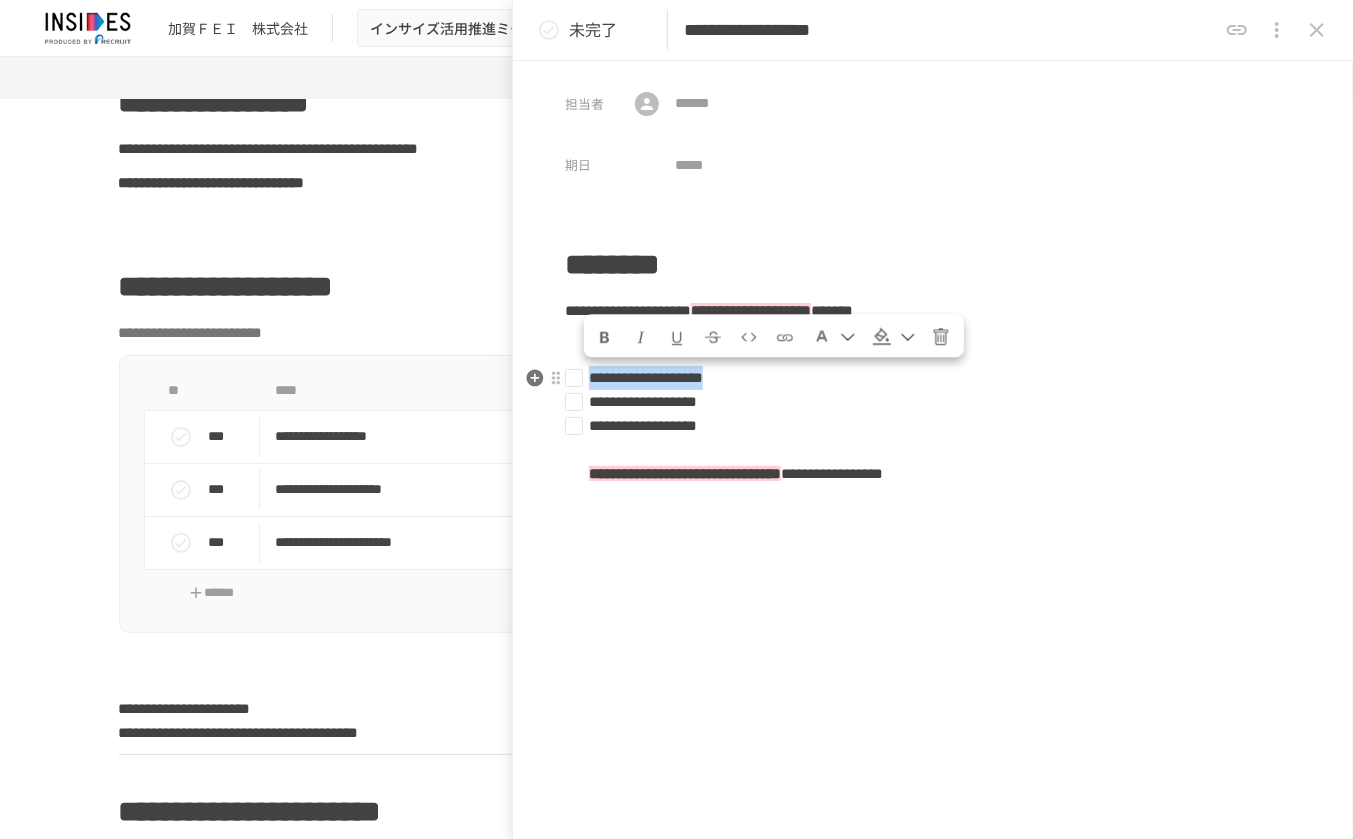 drag, startPoint x: 850, startPoint y: 377, endPoint x: 588, endPoint y: 376, distance: 262.00192 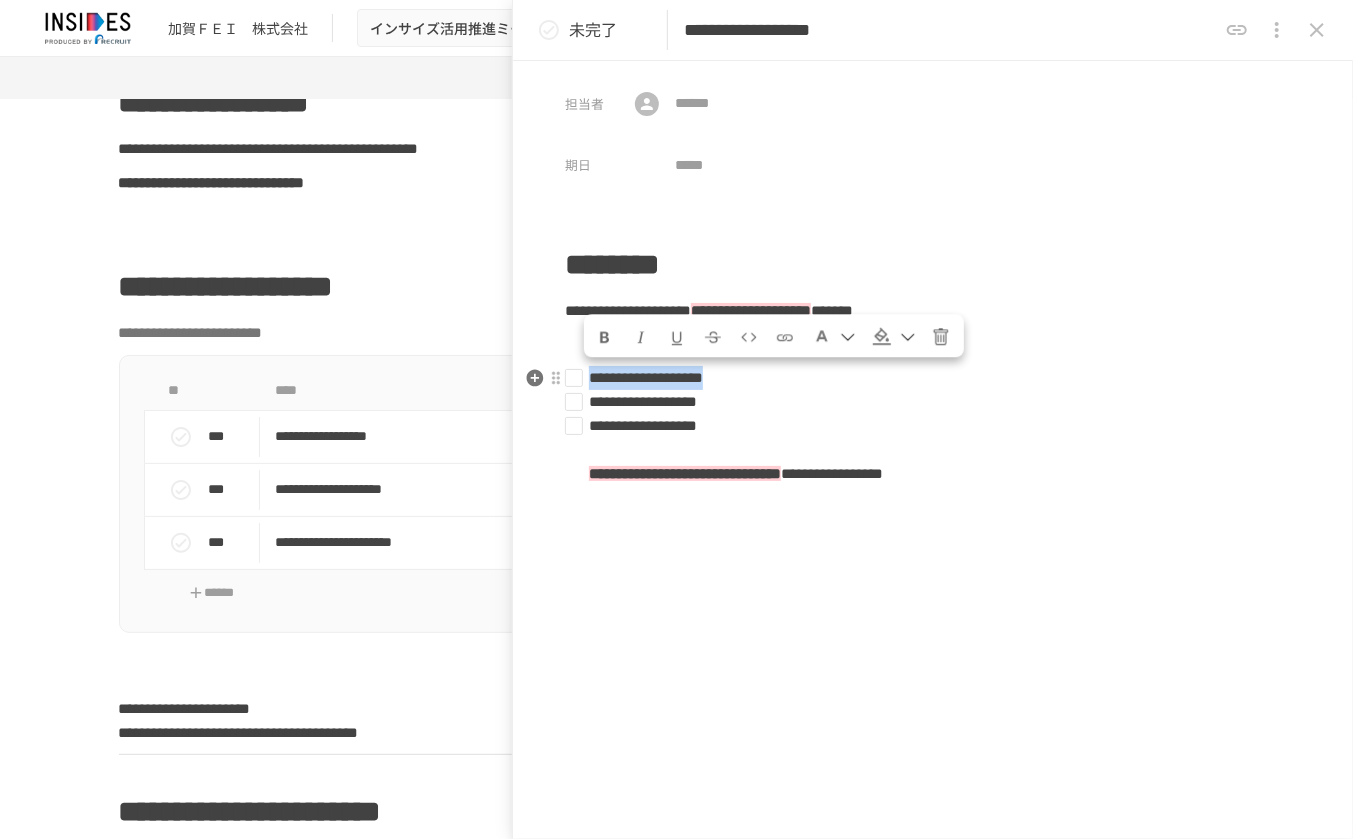 click on "**********" at bounding box center (925, 378) 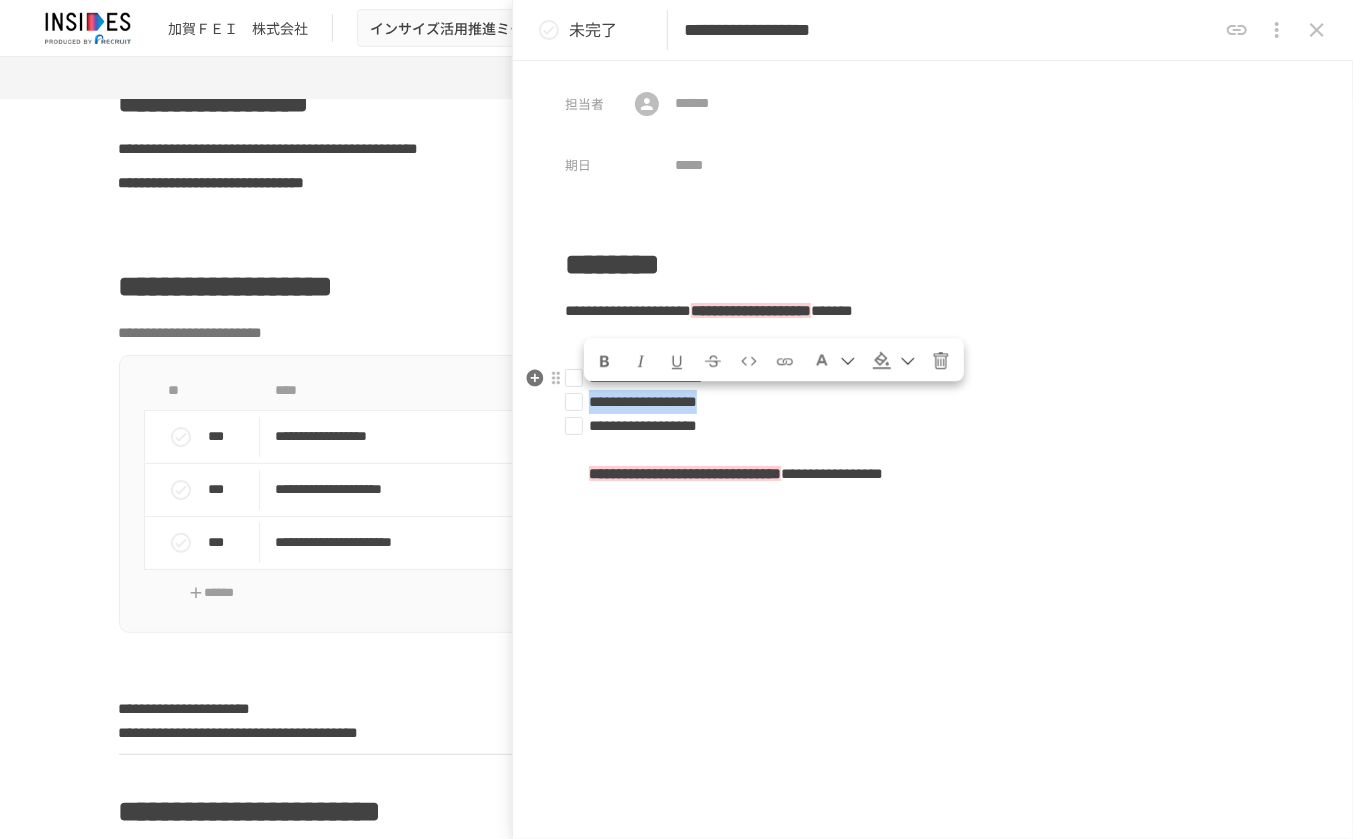 drag, startPoint x: 795, startPoint y: 398, endPoint x: 577, endPoint y: 399, distance: 218.00229 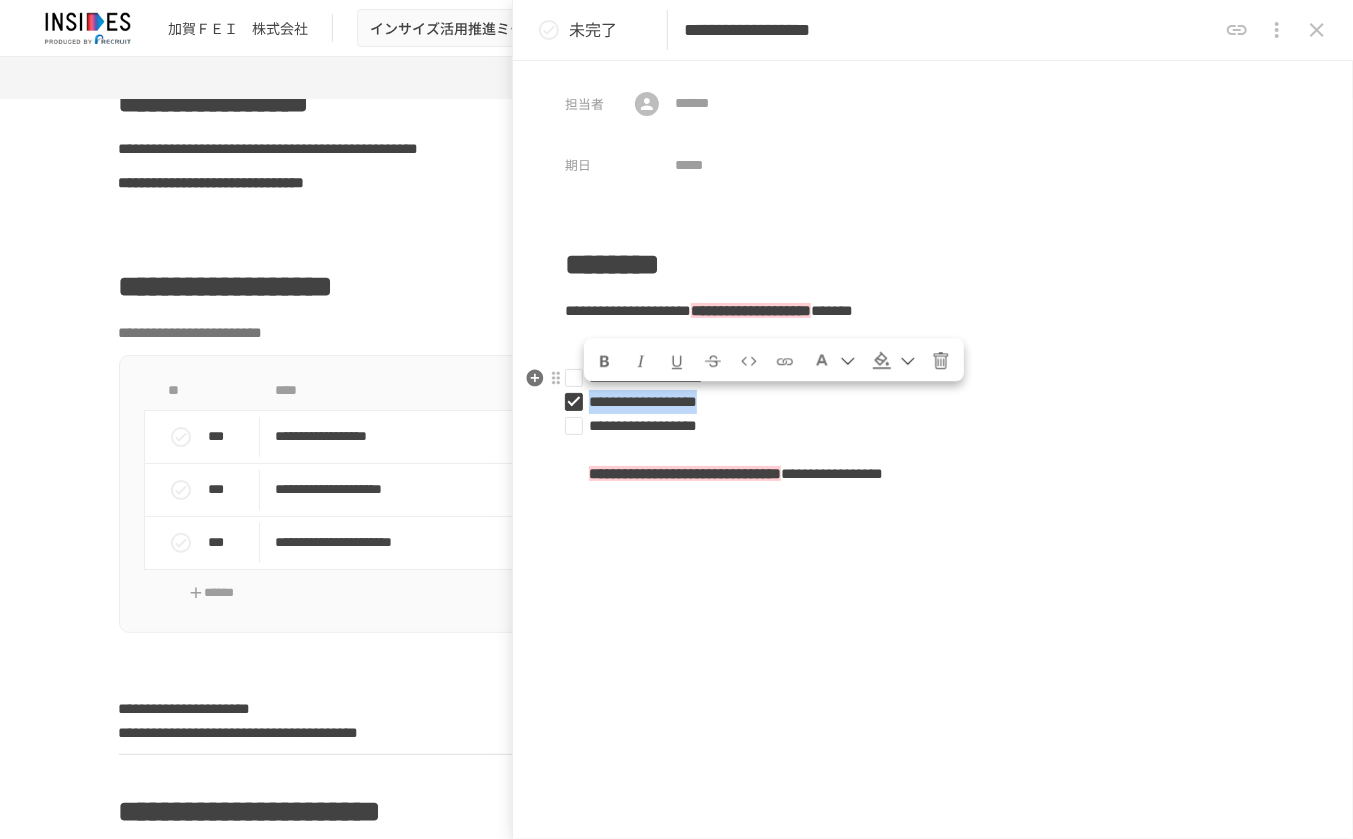 type on "*" 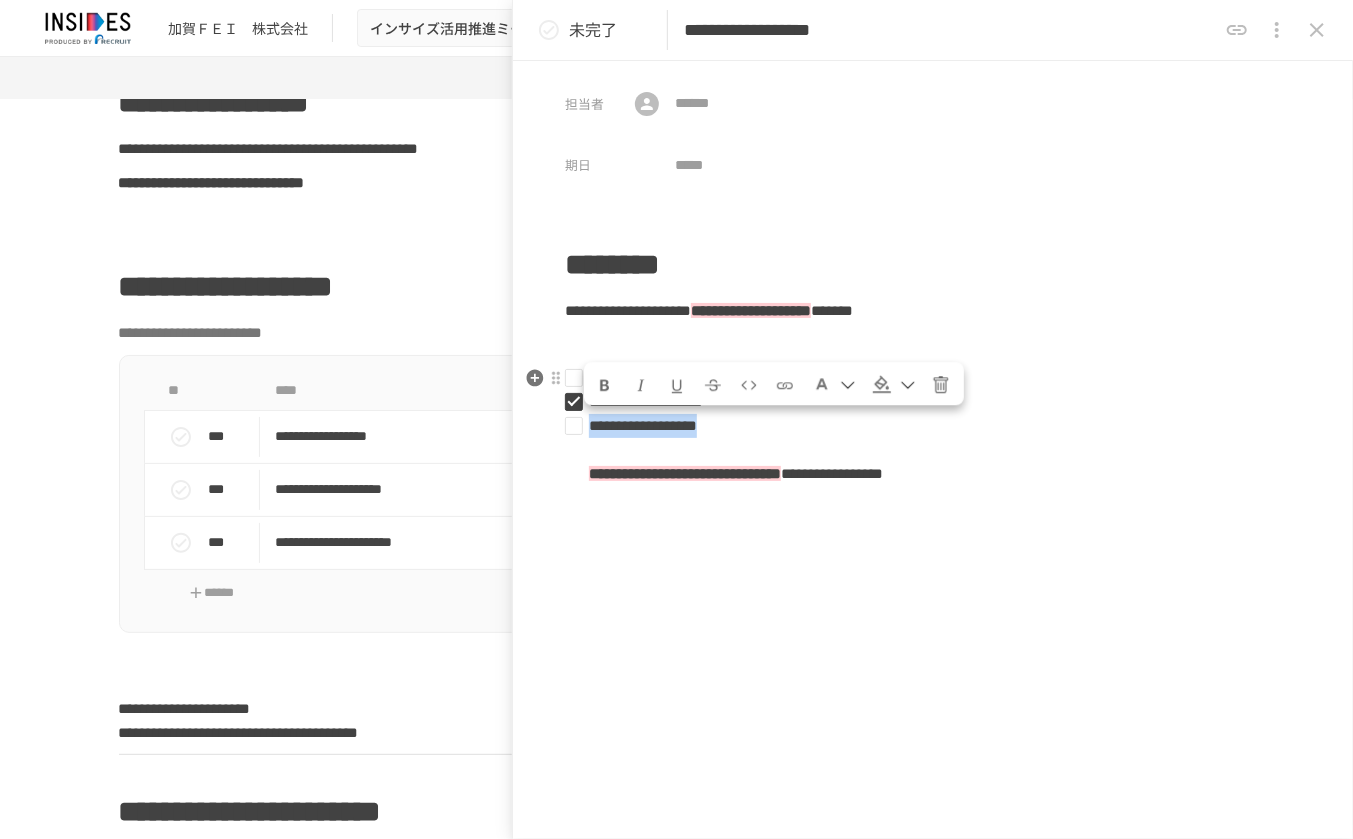 drag, startPoint x: 786, startPoint y: 421, endPoint x: 591, endPoint y: 422, distance: 195.00256 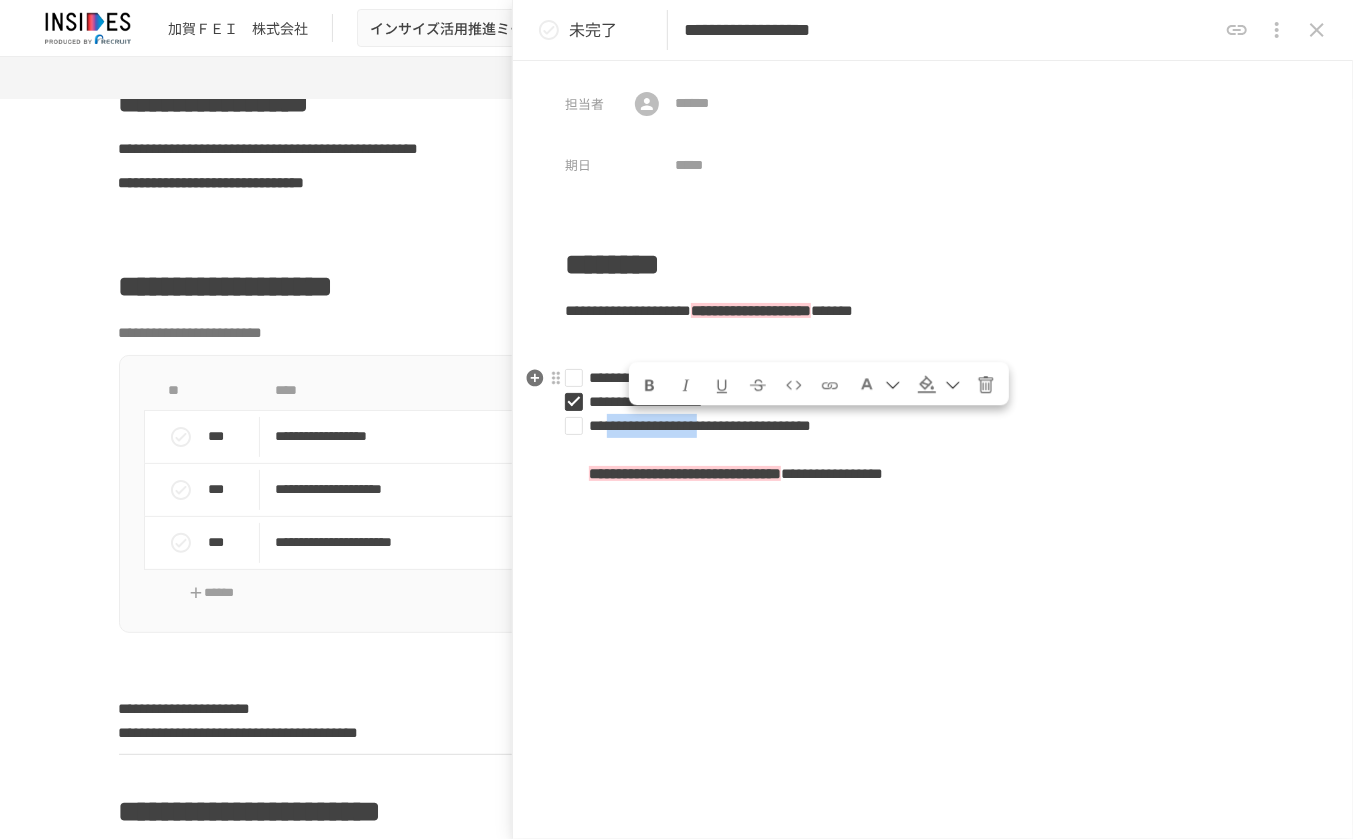 drag, startPoint x: 786, startPoint y: 430, endPoint x: 627, endPoint y: 428, distance: 159.01257 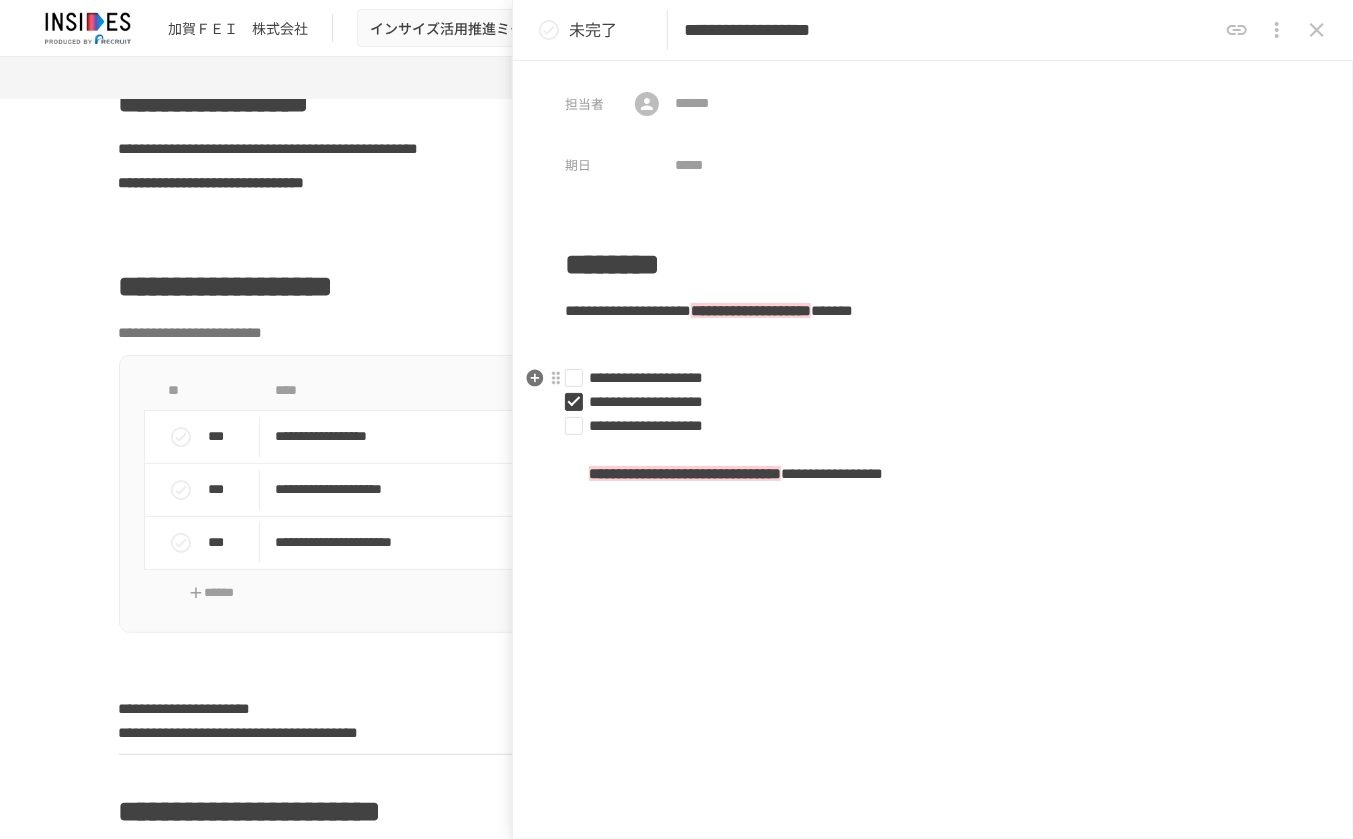 click on "**********" at bounding box center [925, 402] 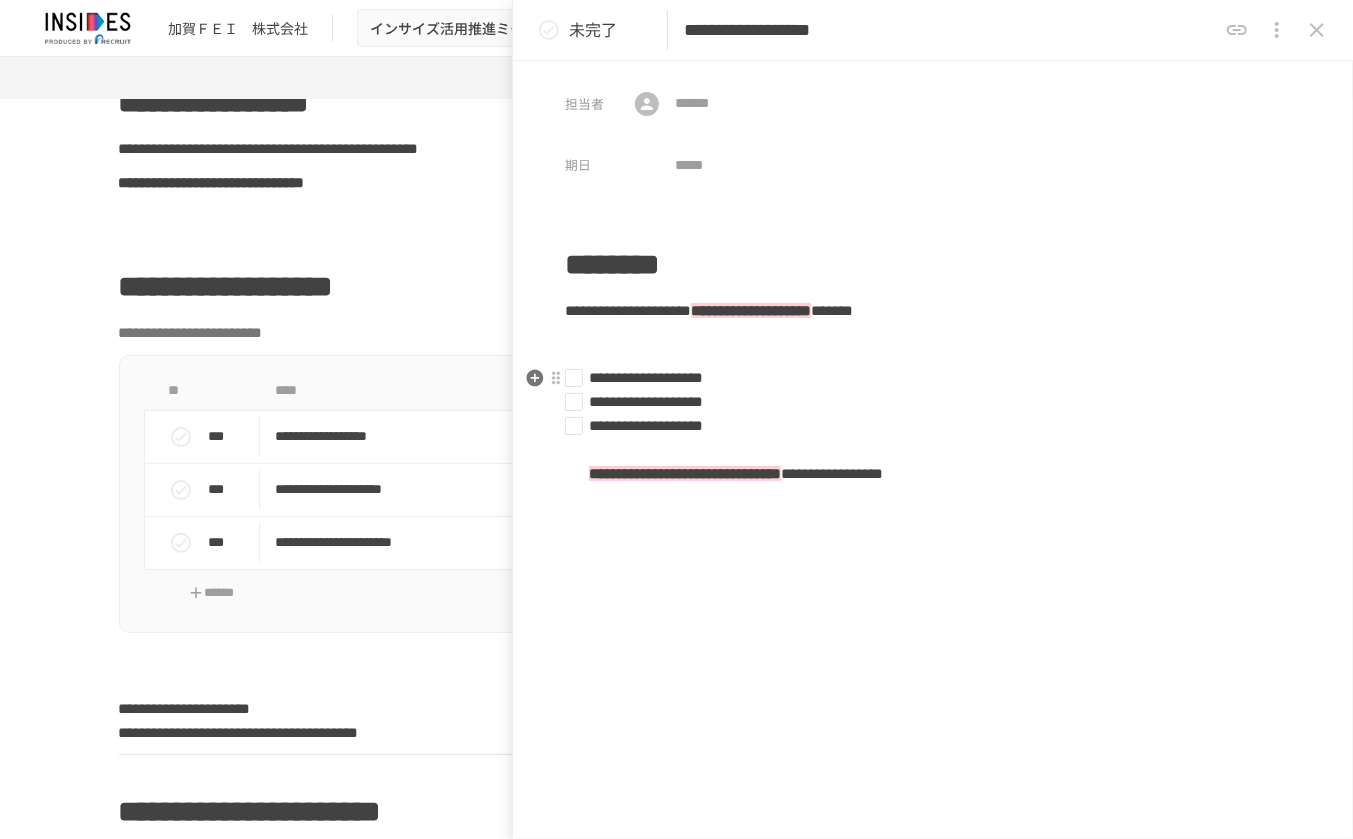 click on "**********" at bounding box center [646, 401] 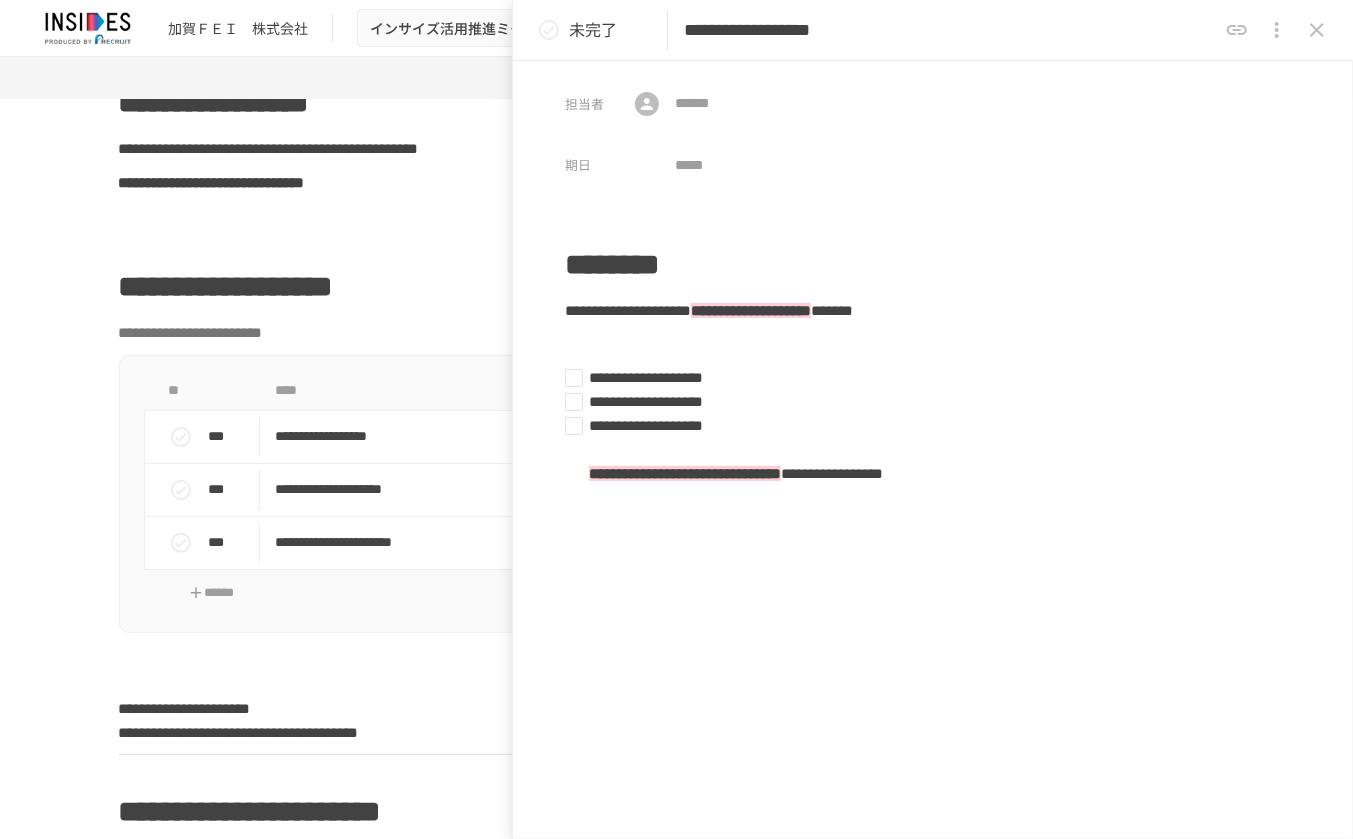 click 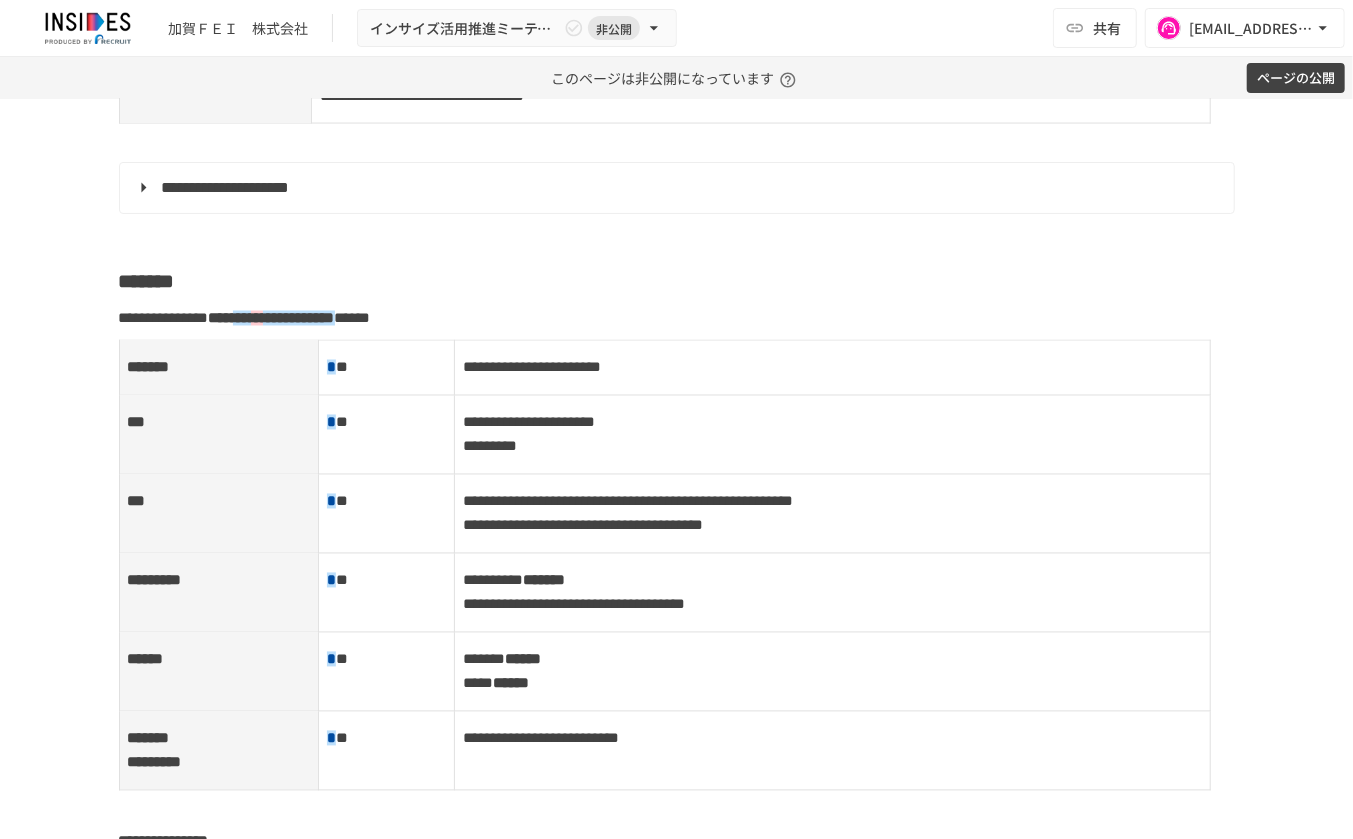scroll, scrollTop: 1500, scrollLeft: 0, axis: vertical 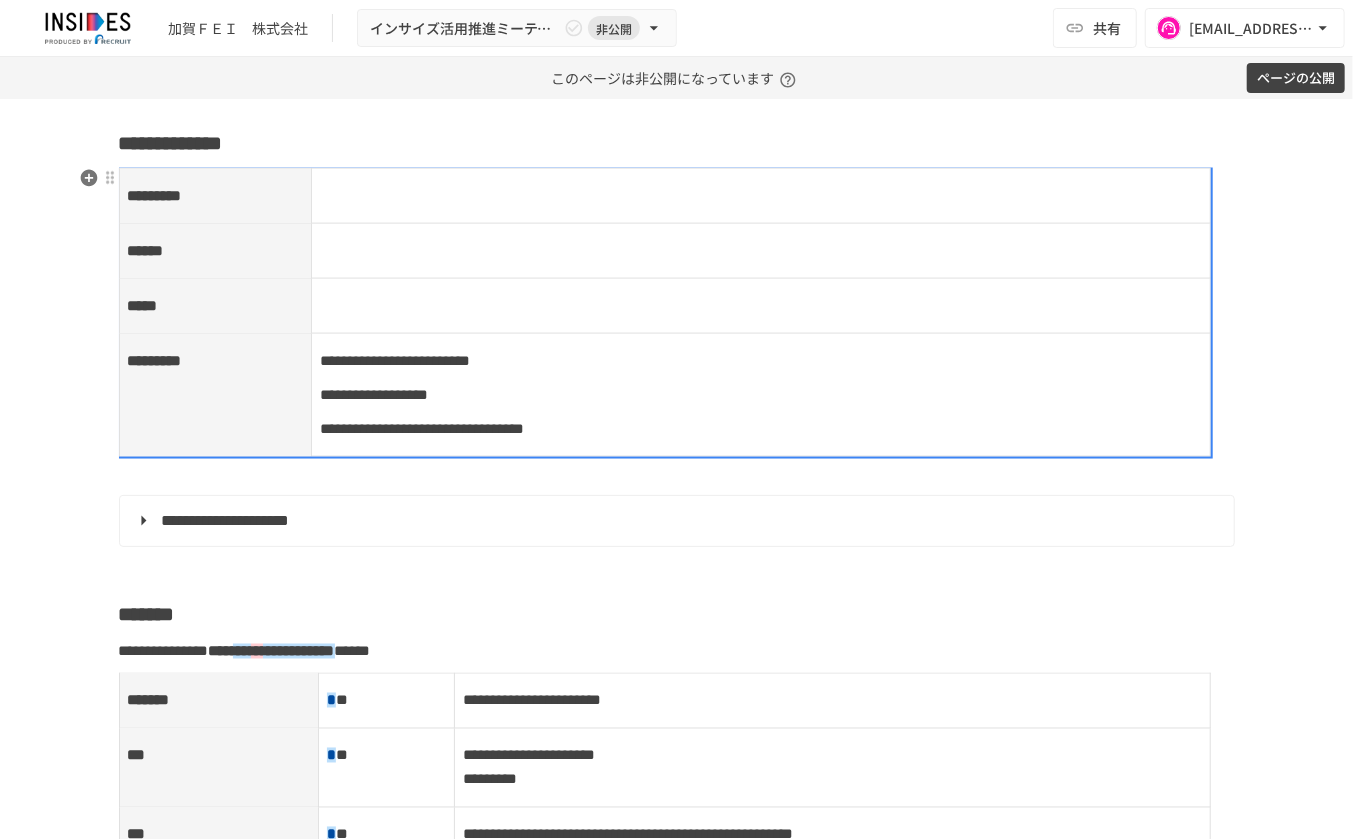click at bounding box center (761, 196) 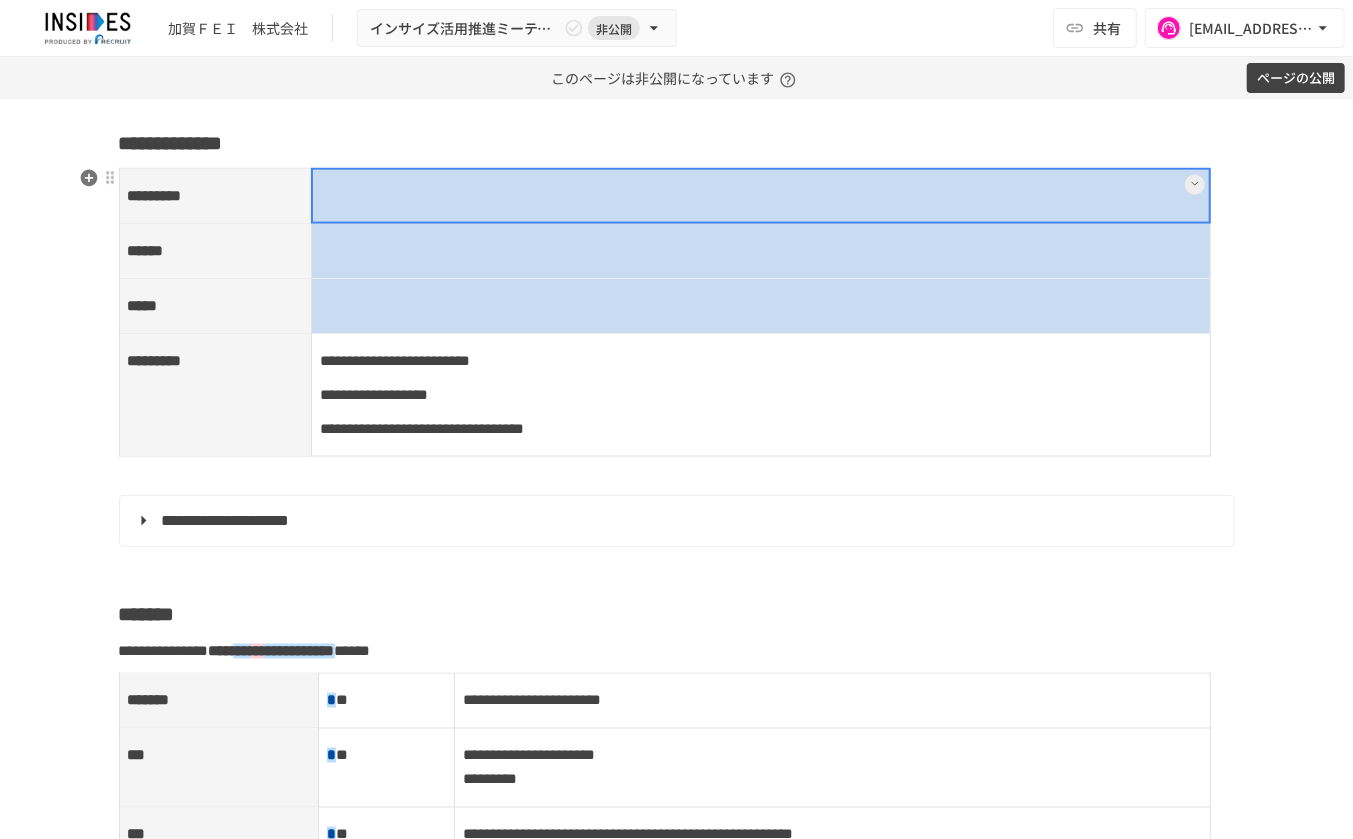 drag, startPoint x: 417, startPoint y: 203, endPoint x: 443, endPoint y: 325, distance: 124.73973 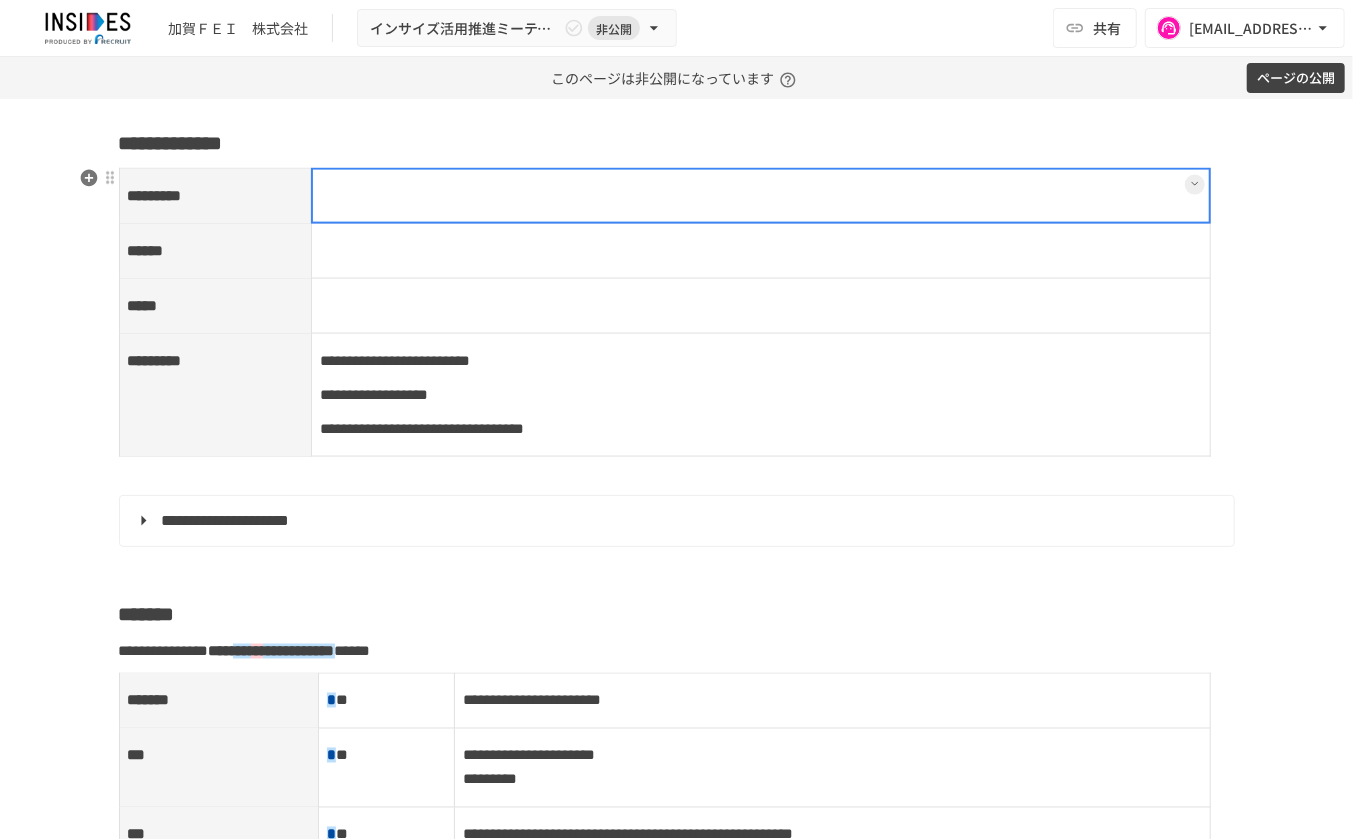 click at bounding box center (761, 196) 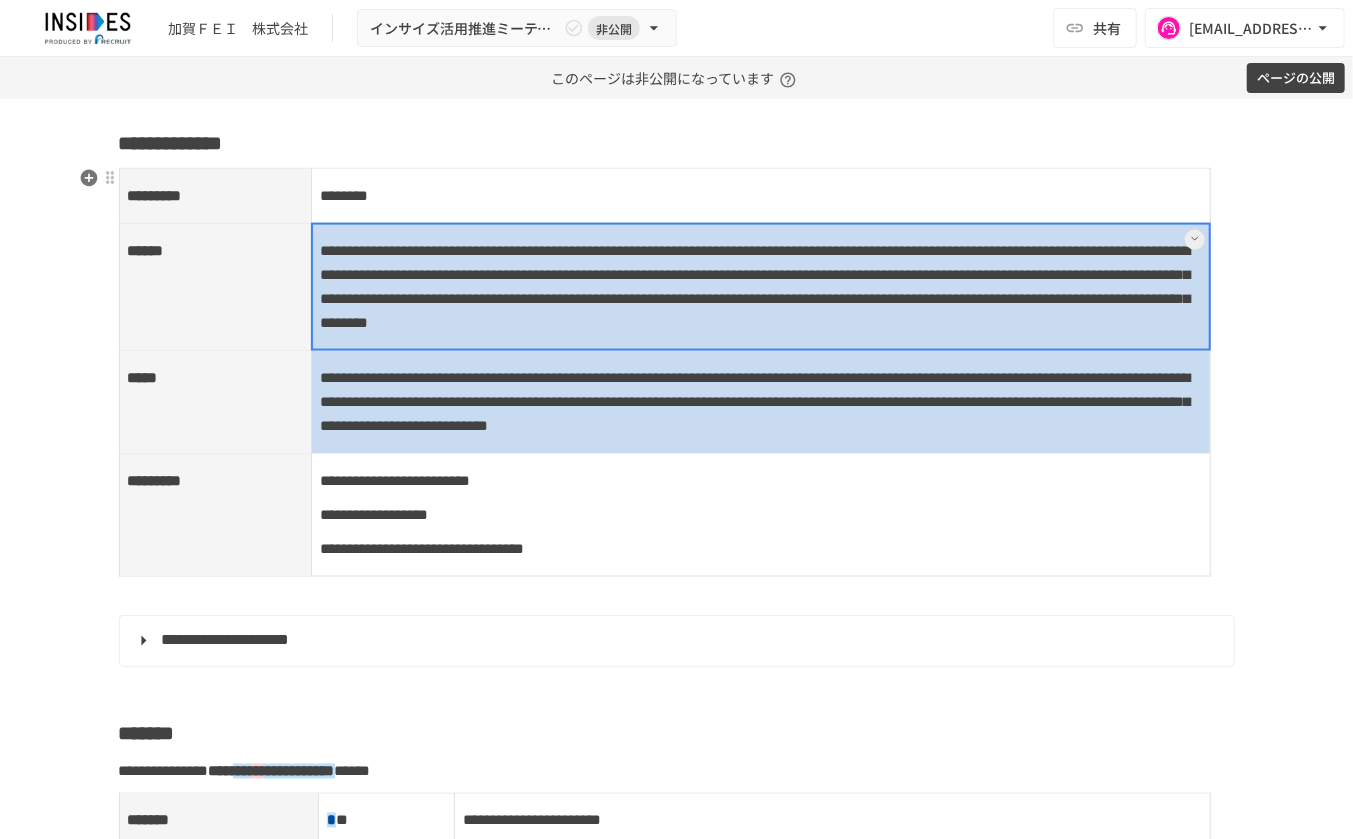 drag, startPoint x: 484, startPoint y: 281, endPoint x: 484, endPoint y: 469, distance: 188 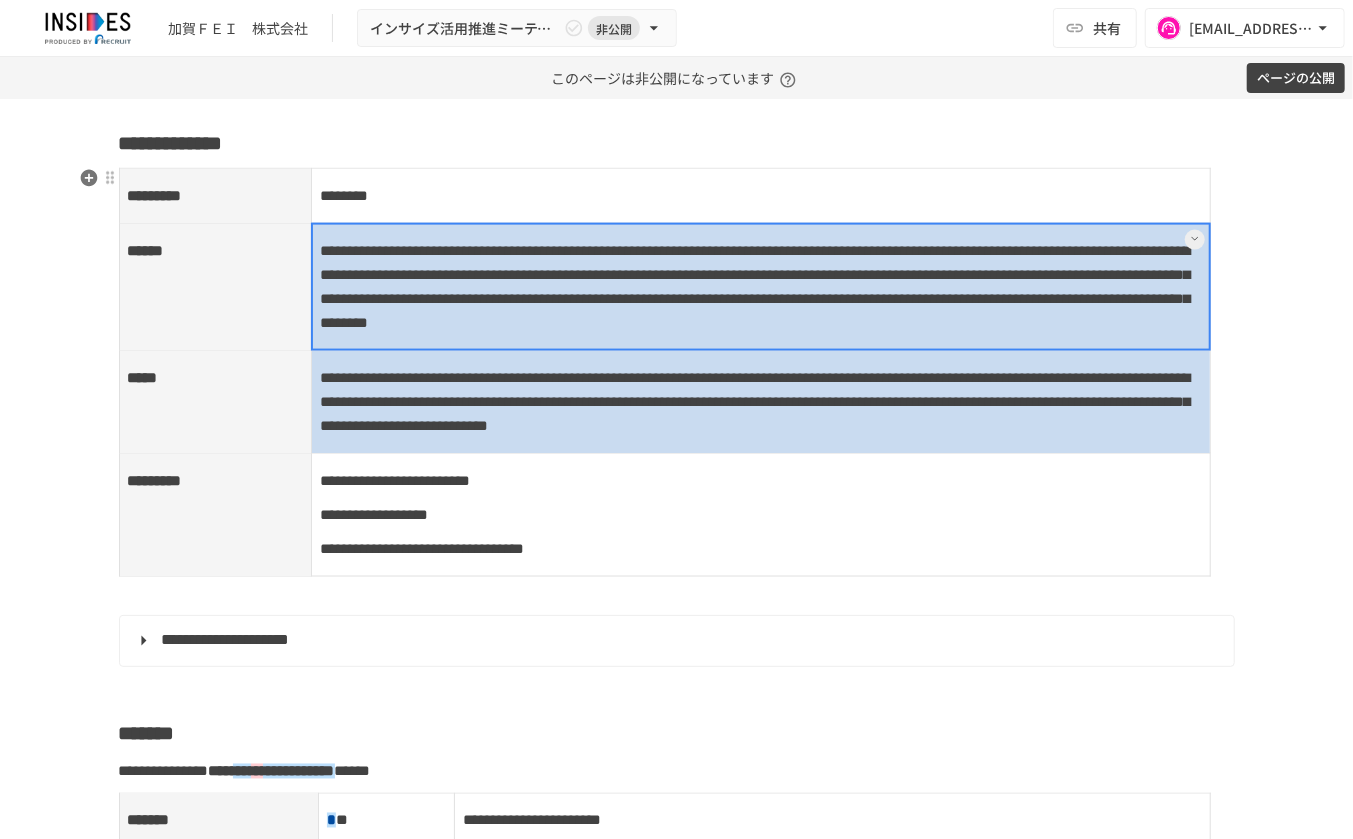 click on "**********" at bounding box center [664, 373] 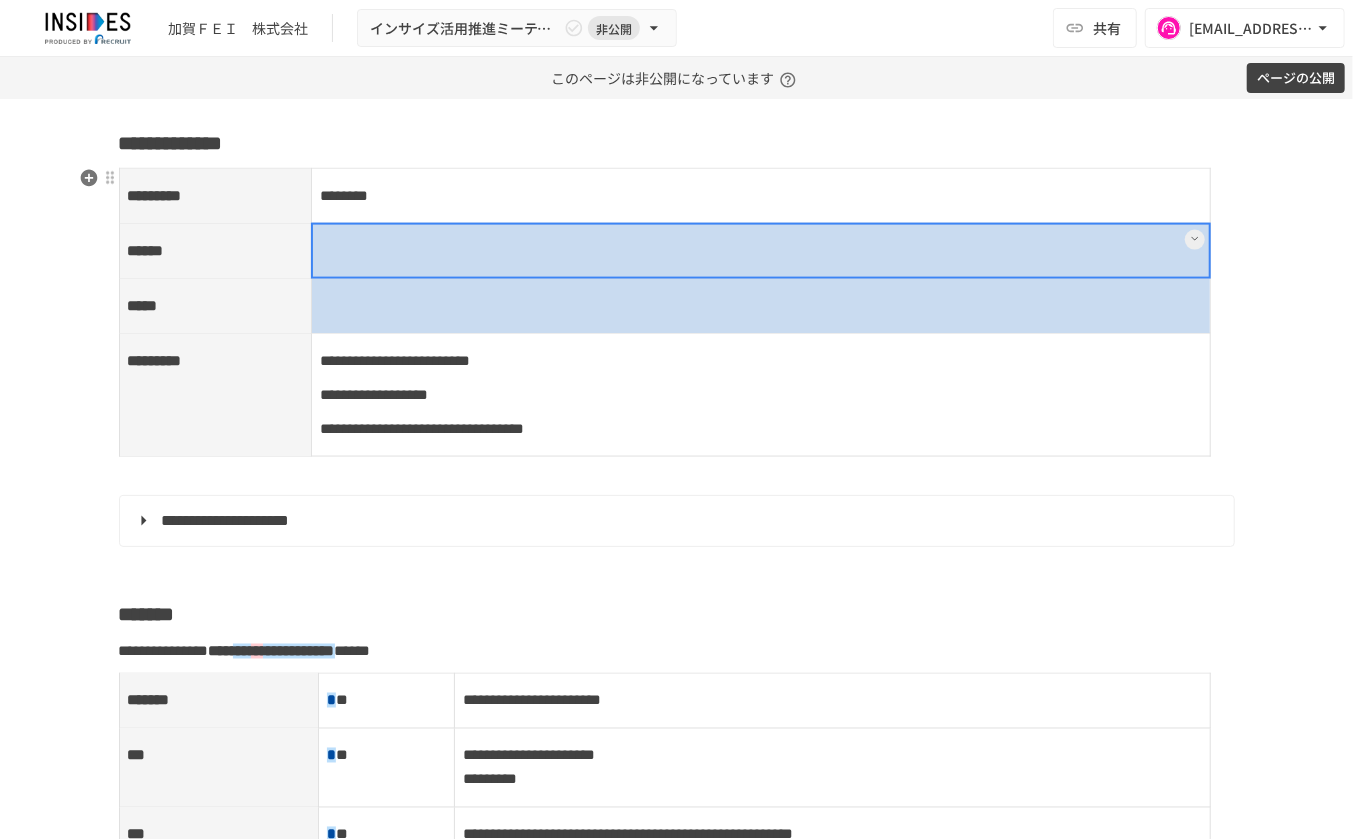 click at bounding box center (761, 306) 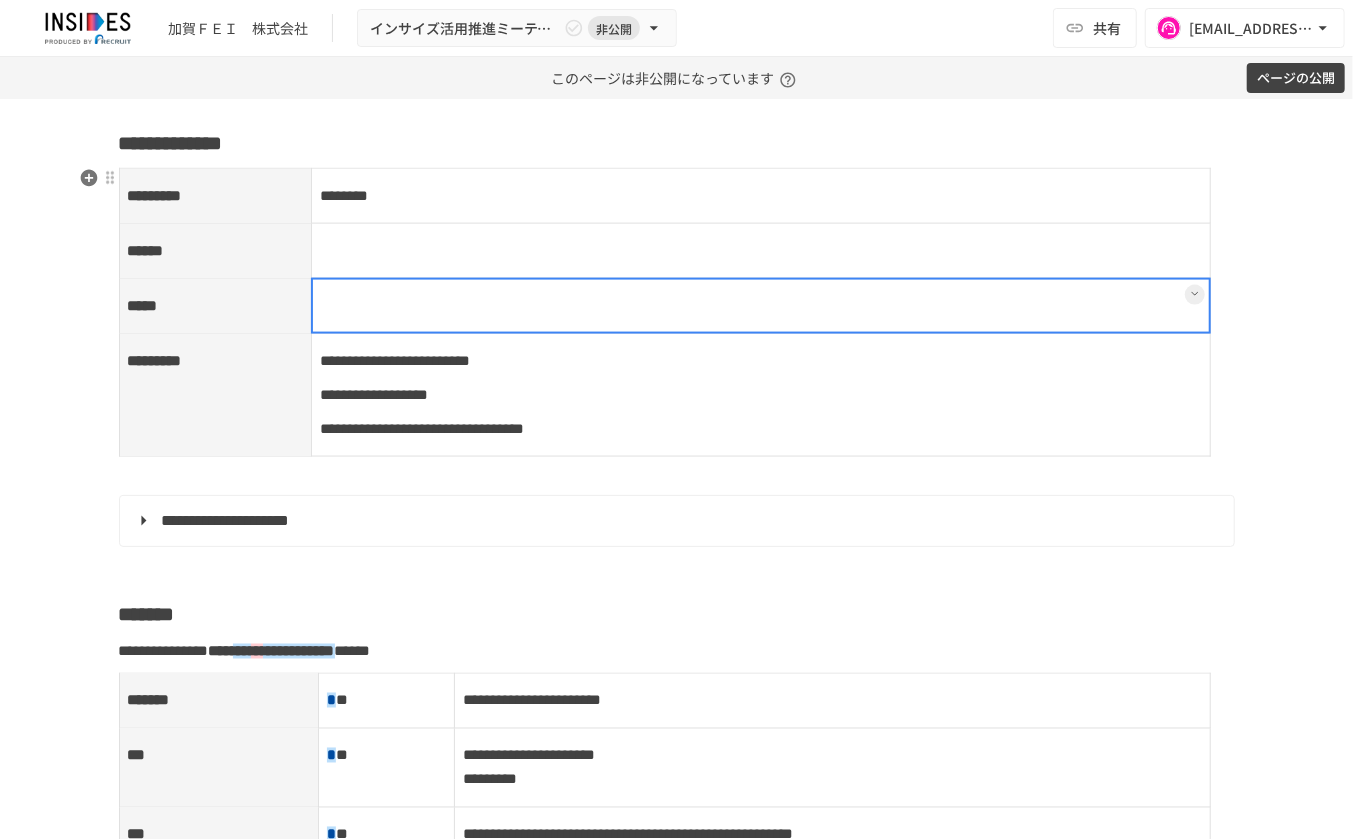 click at bounding box center (761, 251) 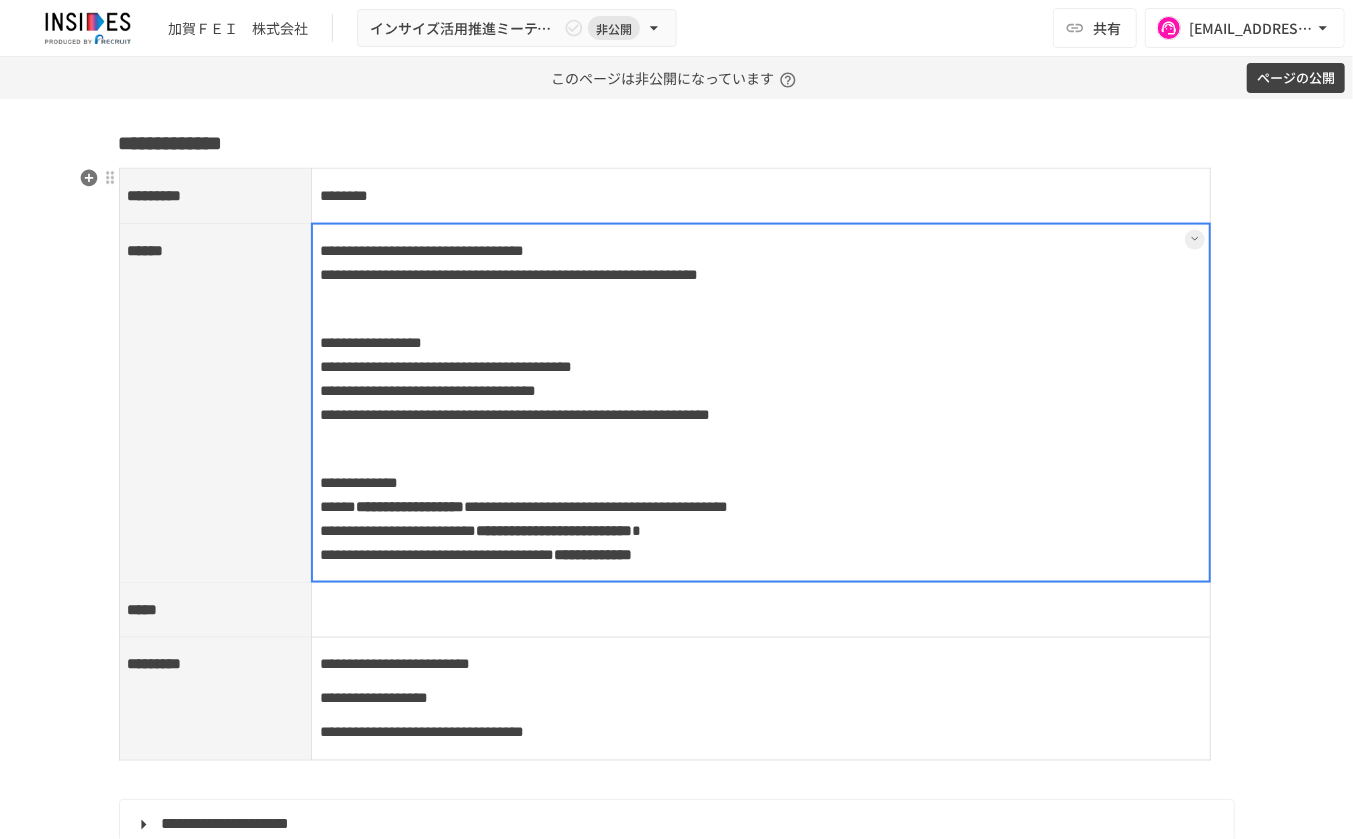 click at bounding box center (761, 610) 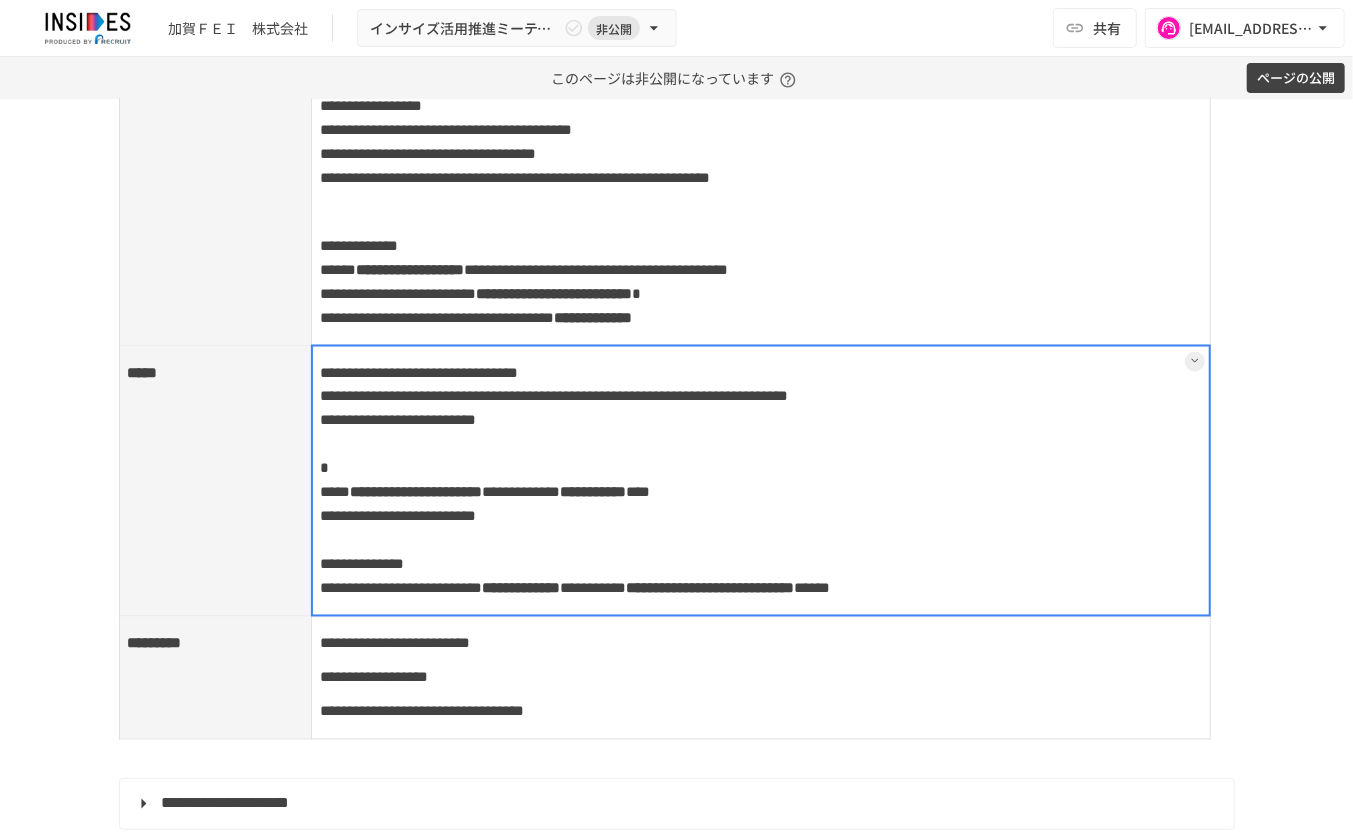 scroll, scrollTop: 1833, scrollLeft: 0, axis: vertical 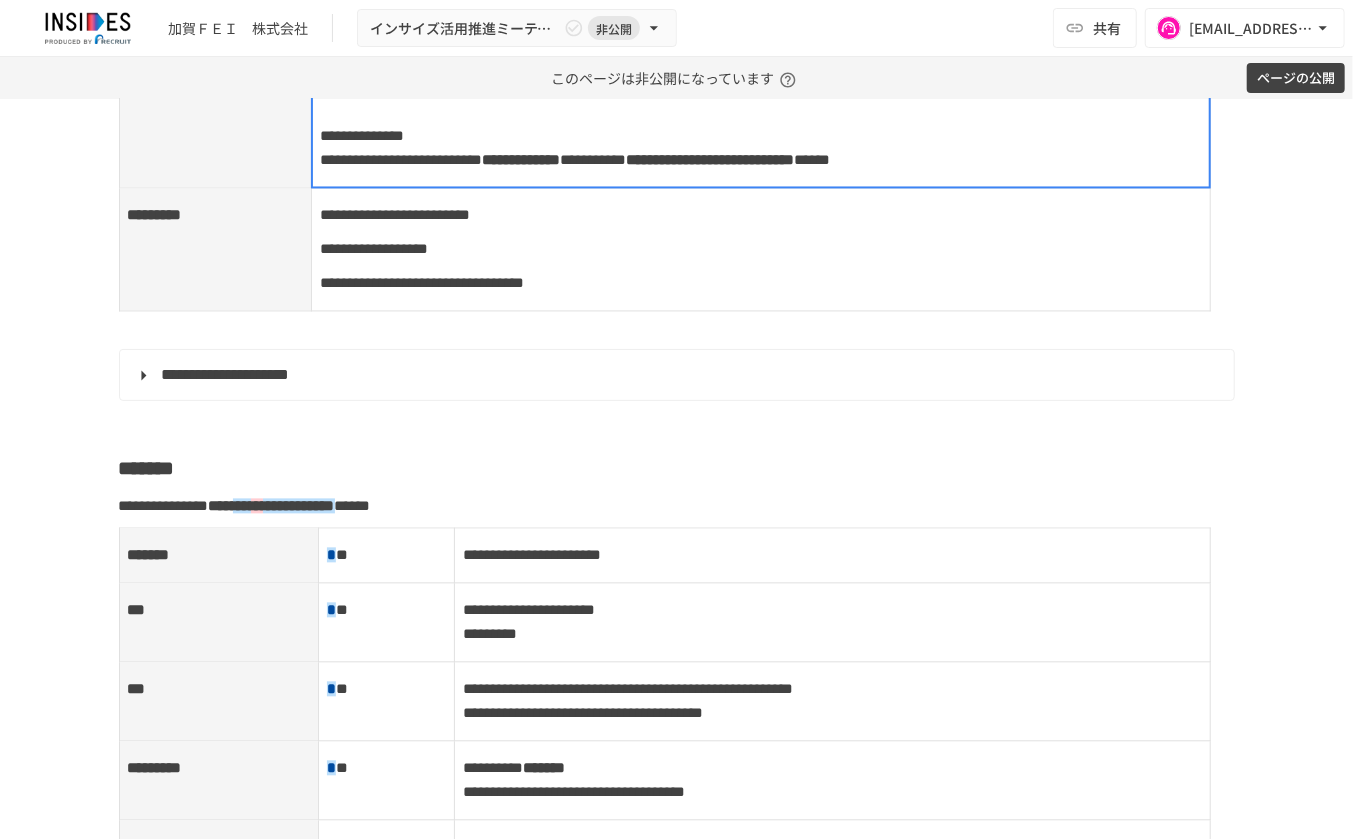 click on "**********" at bounding box center [761, 249] 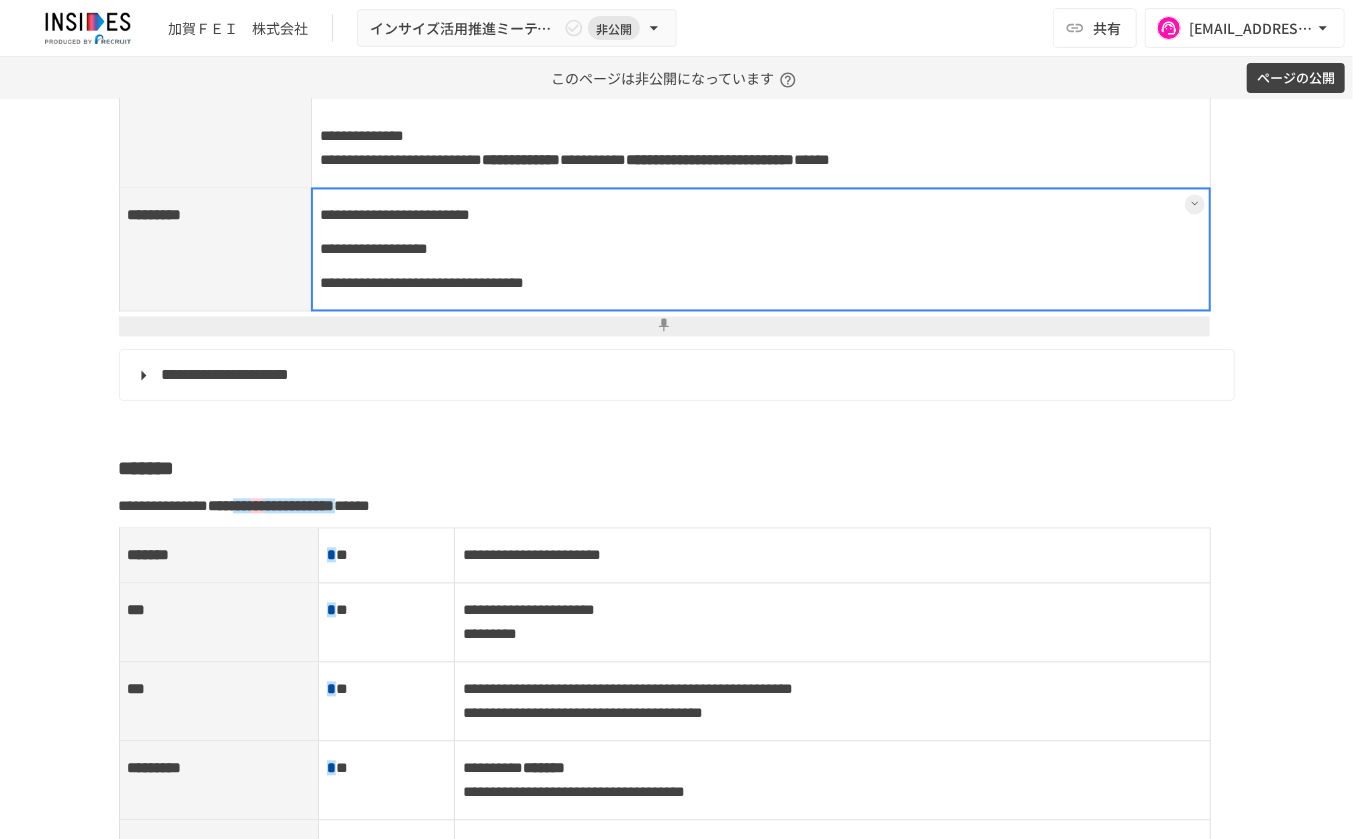 click at bounding box center (761, 249) 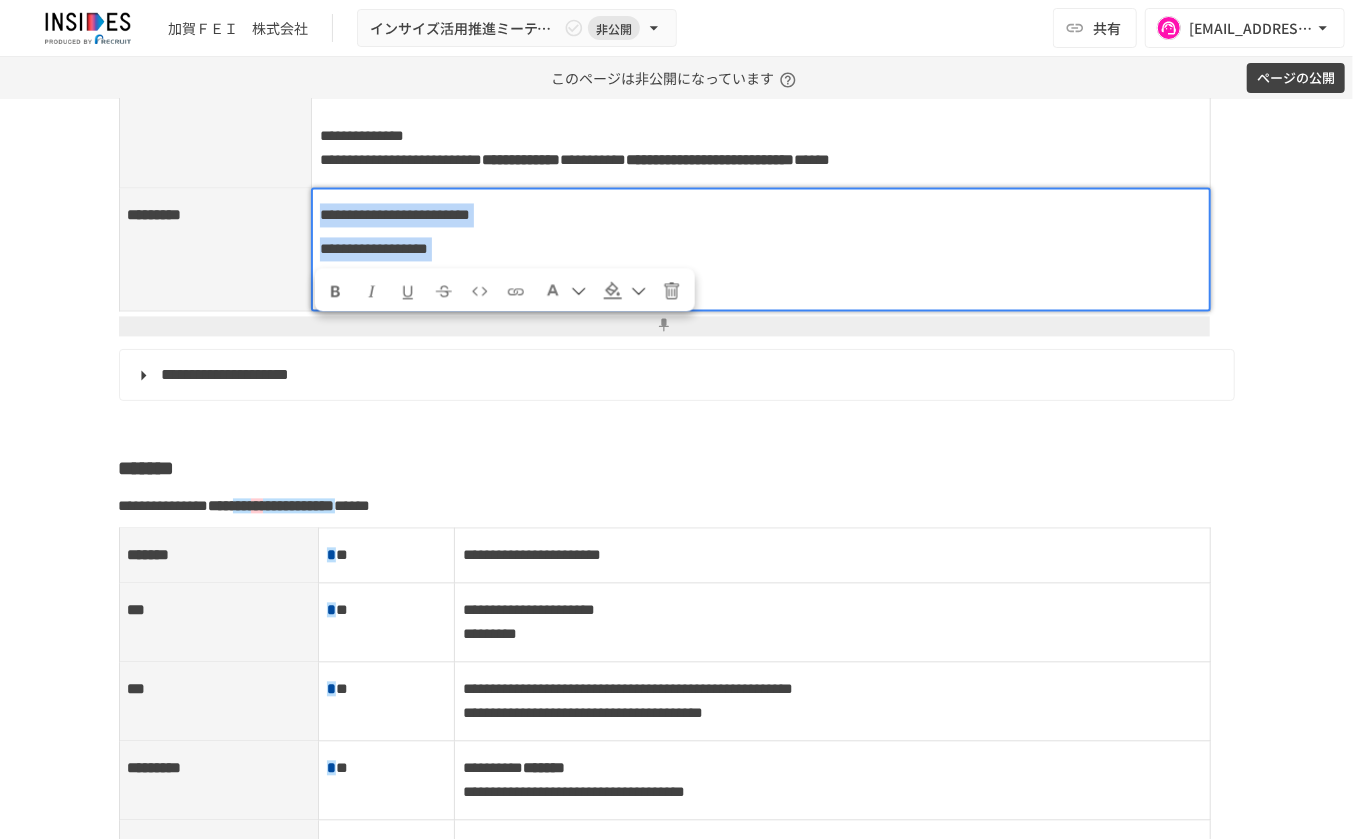 drag, startPoint x: 853, startPoint y: 393, endPoint x: 316, endPoint y: 340, distance: 539.60913 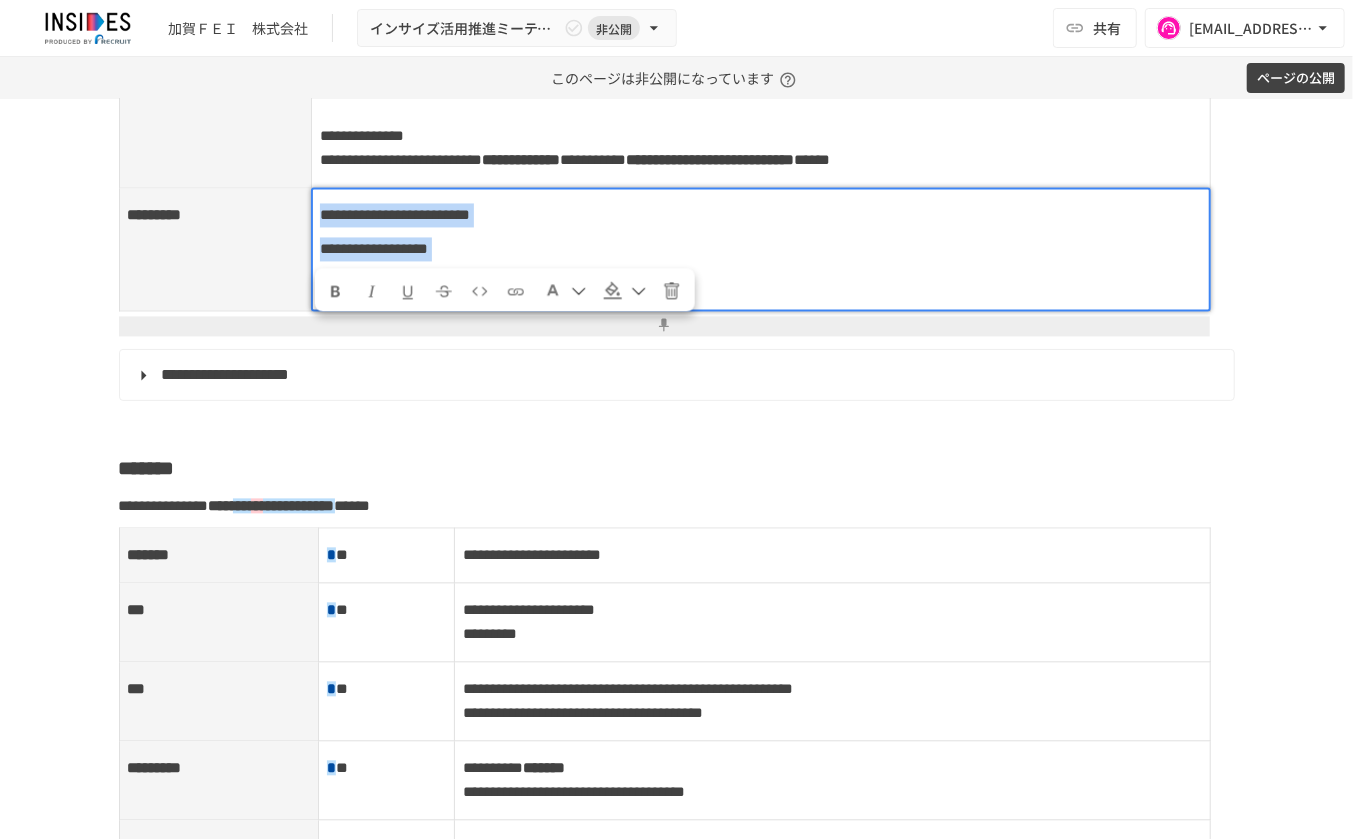 click on "**********" at bounding box center [761, 249] 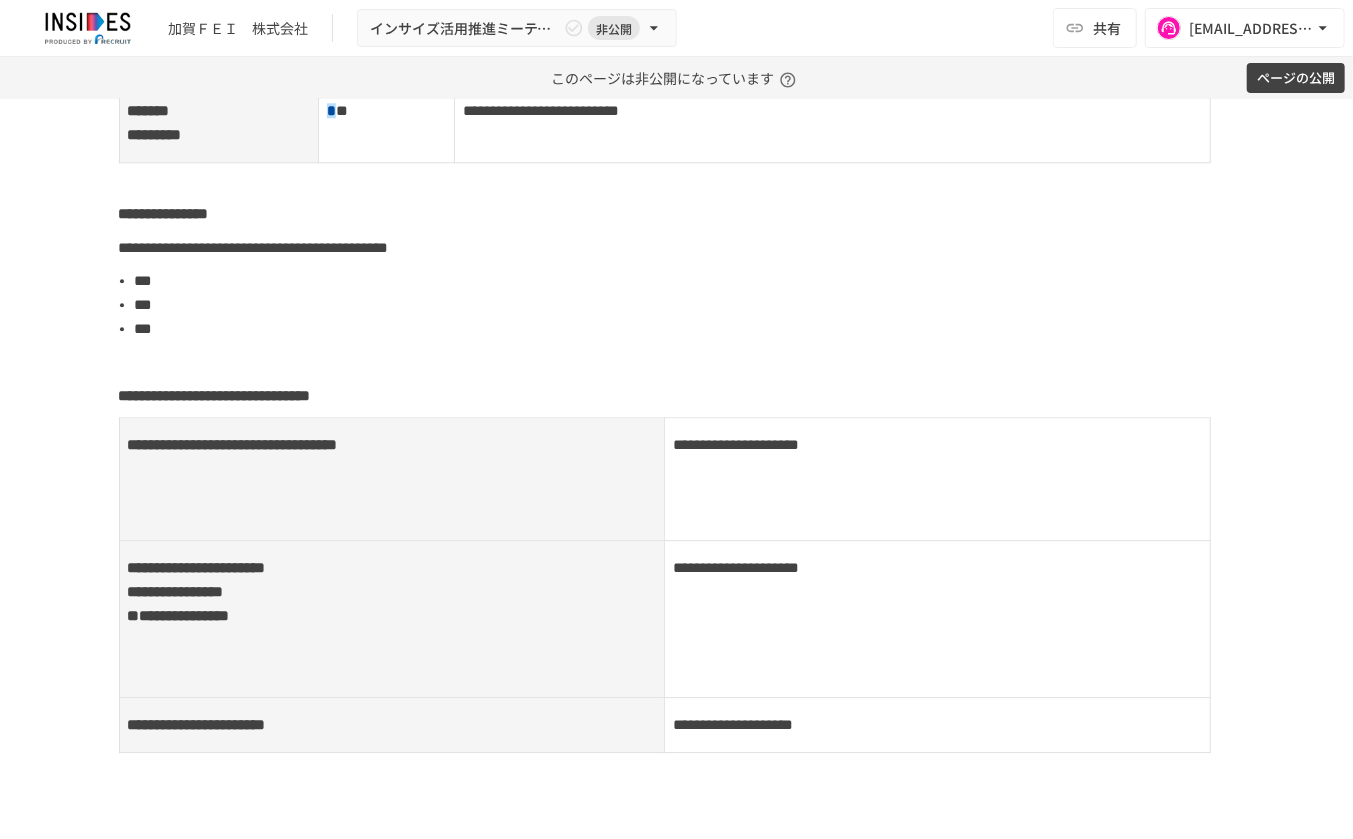 scroll, scrollTop: 3000, scrollLeft: 0, axis: vertical 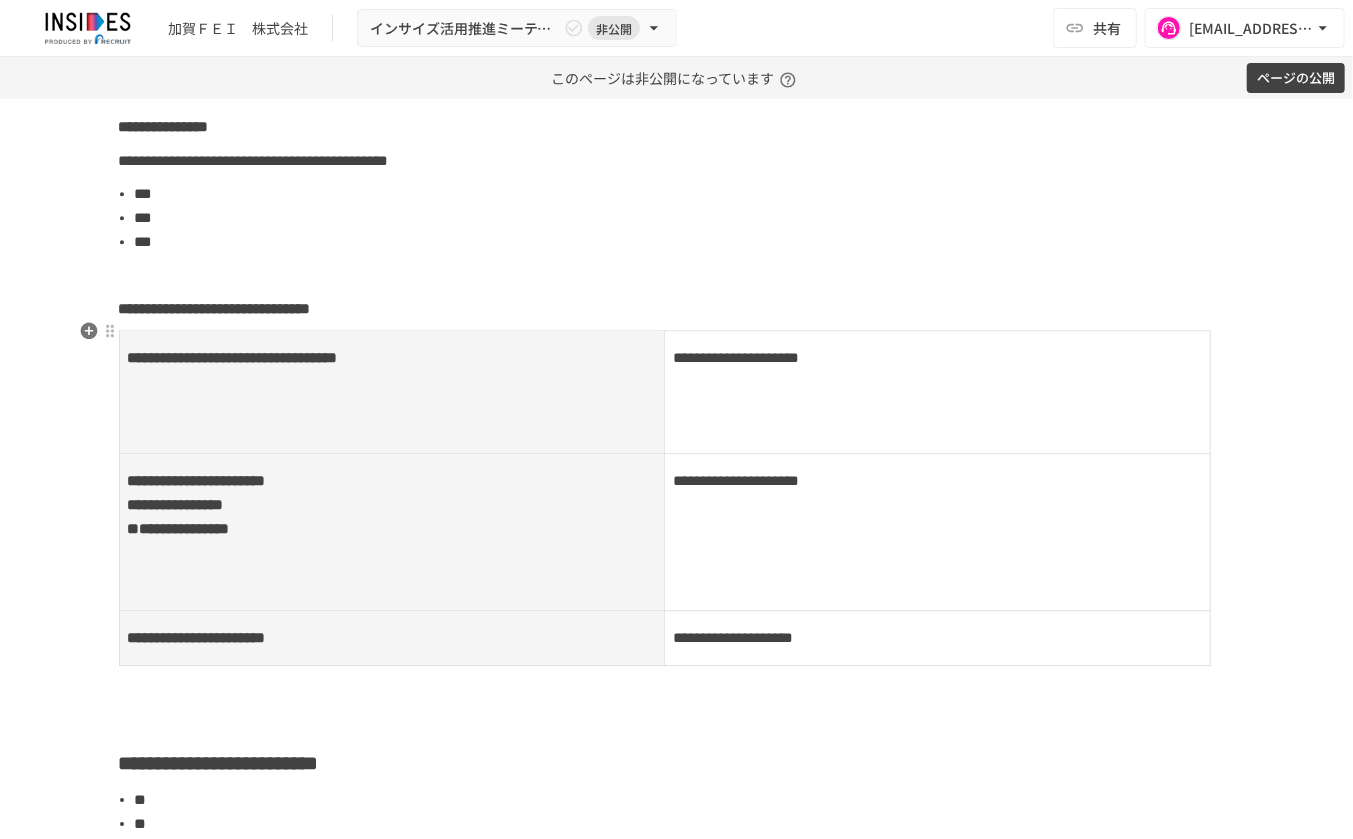 click on "***" at bounding box center [685, 242] 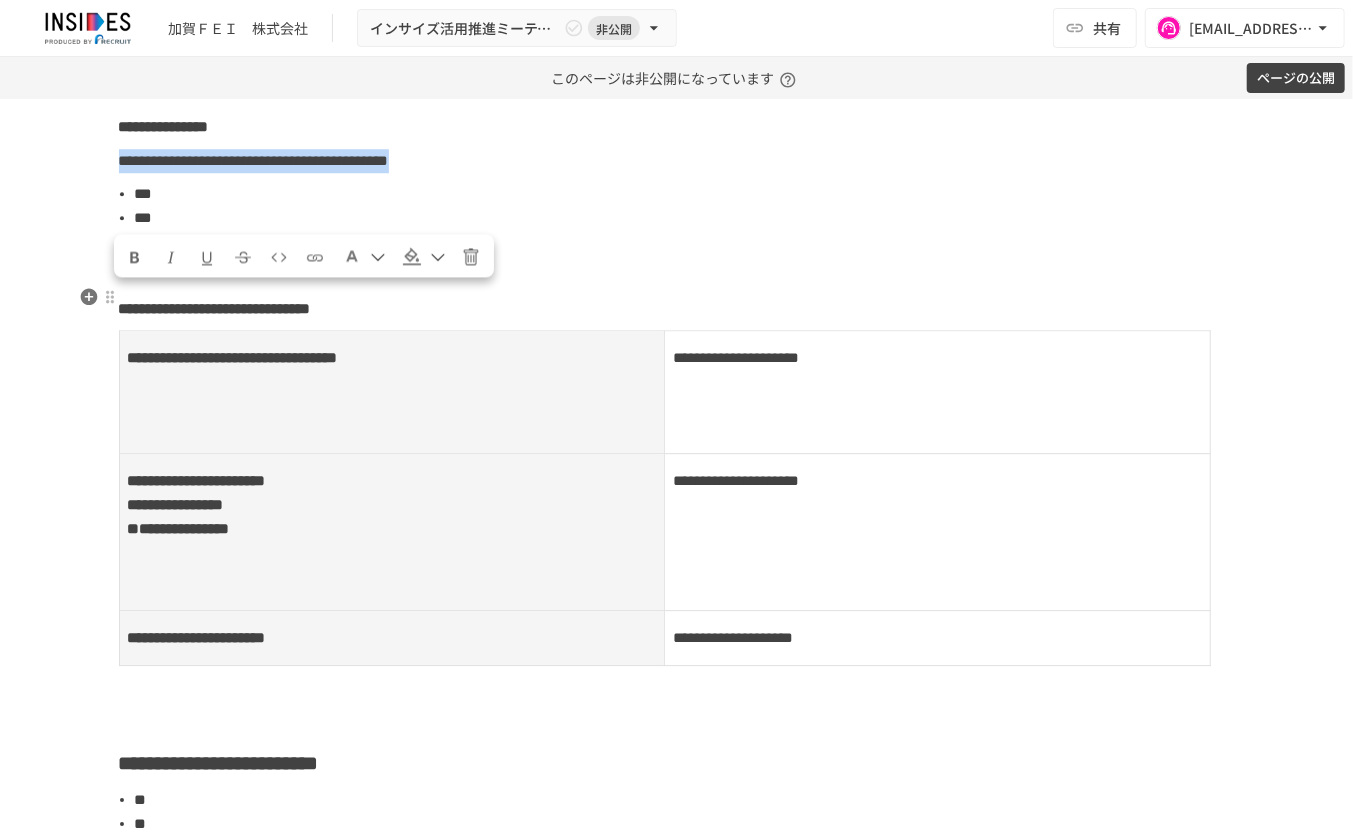 drag, startPoint x: 782, startPoint y: 301, endPoint x: 114, endPoint y: 306, distance: 668.01874 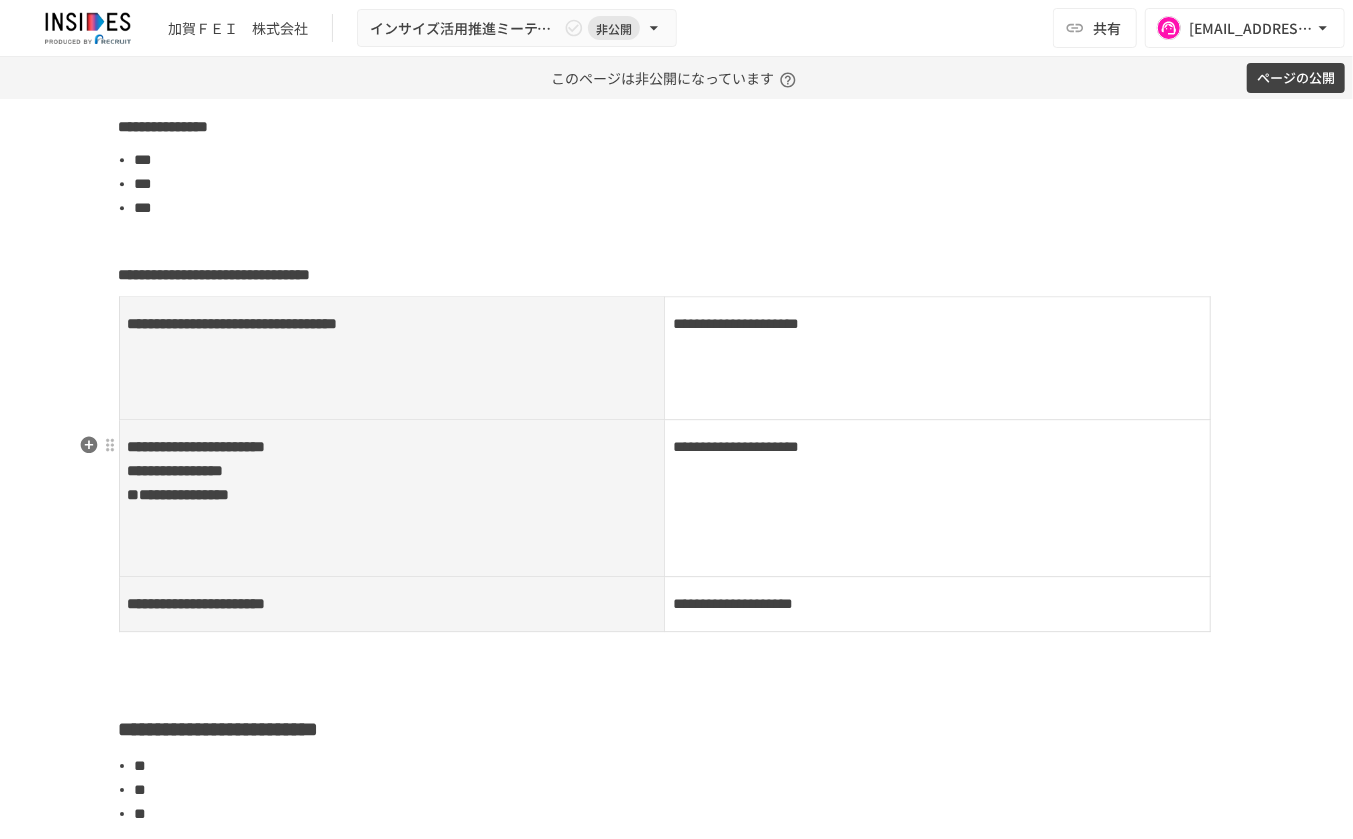 click on "**********" at bounding box center (937, 358) 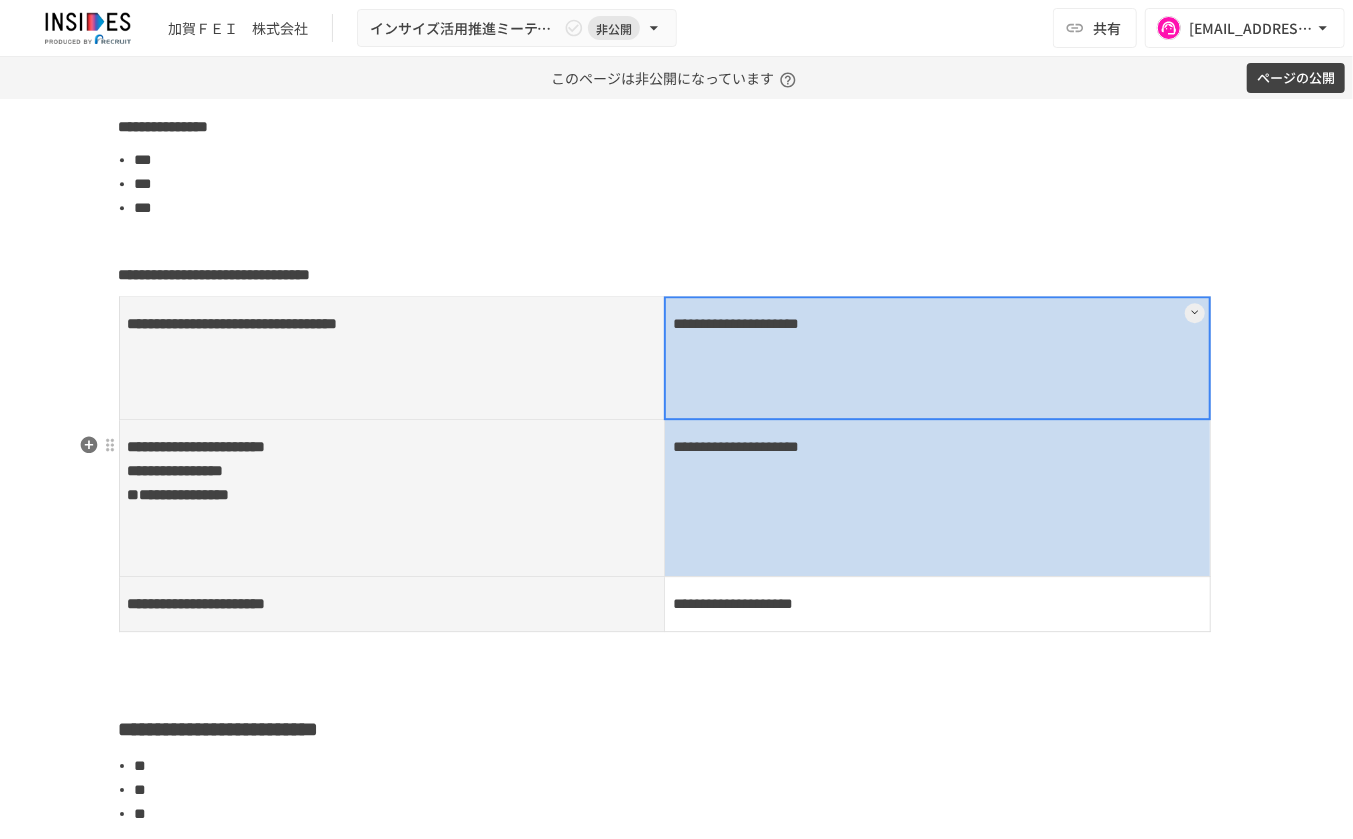 drag, startPoint x: 846, startPoint y: 535, endPoint x: 846, endPoint y: 601, distance: 66 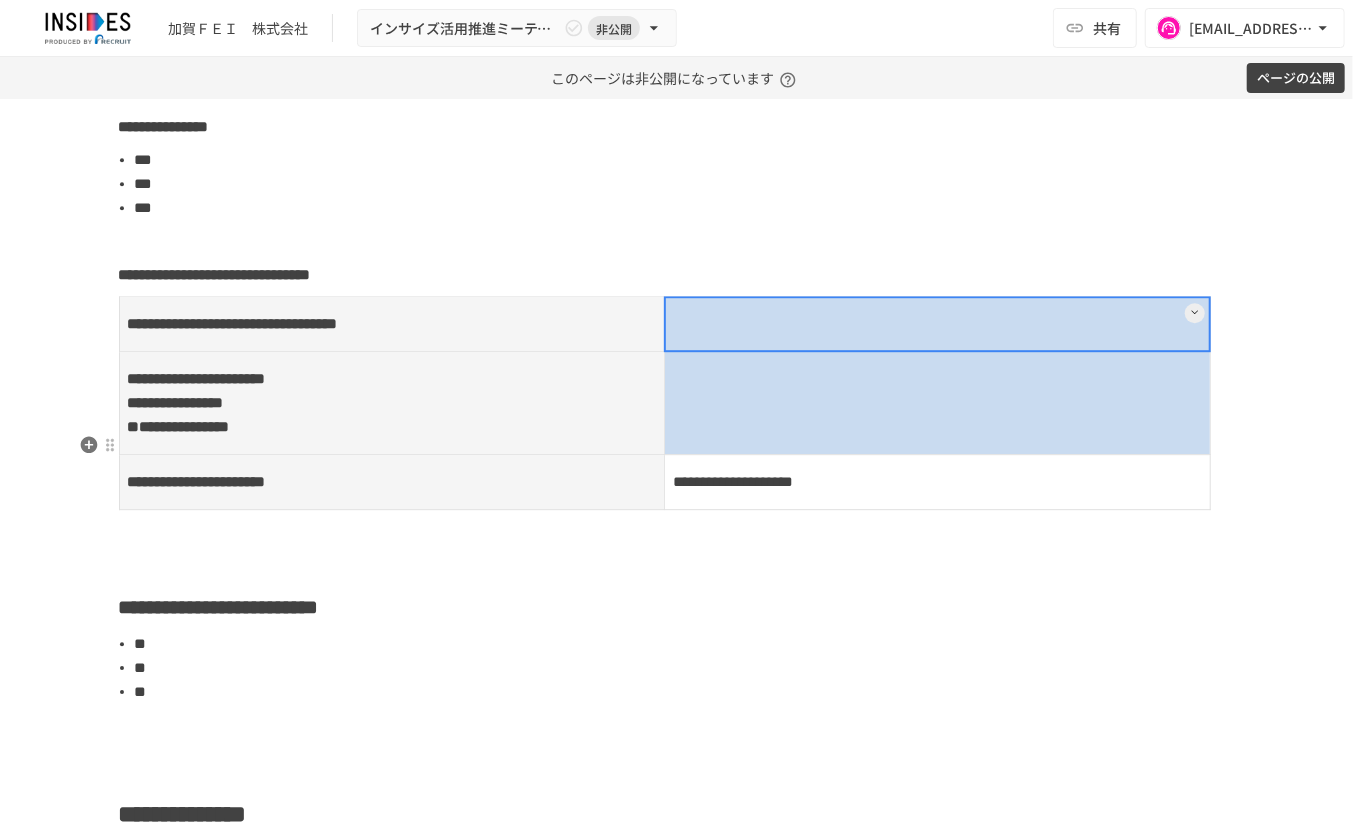 click at bounding box center [938, 402] 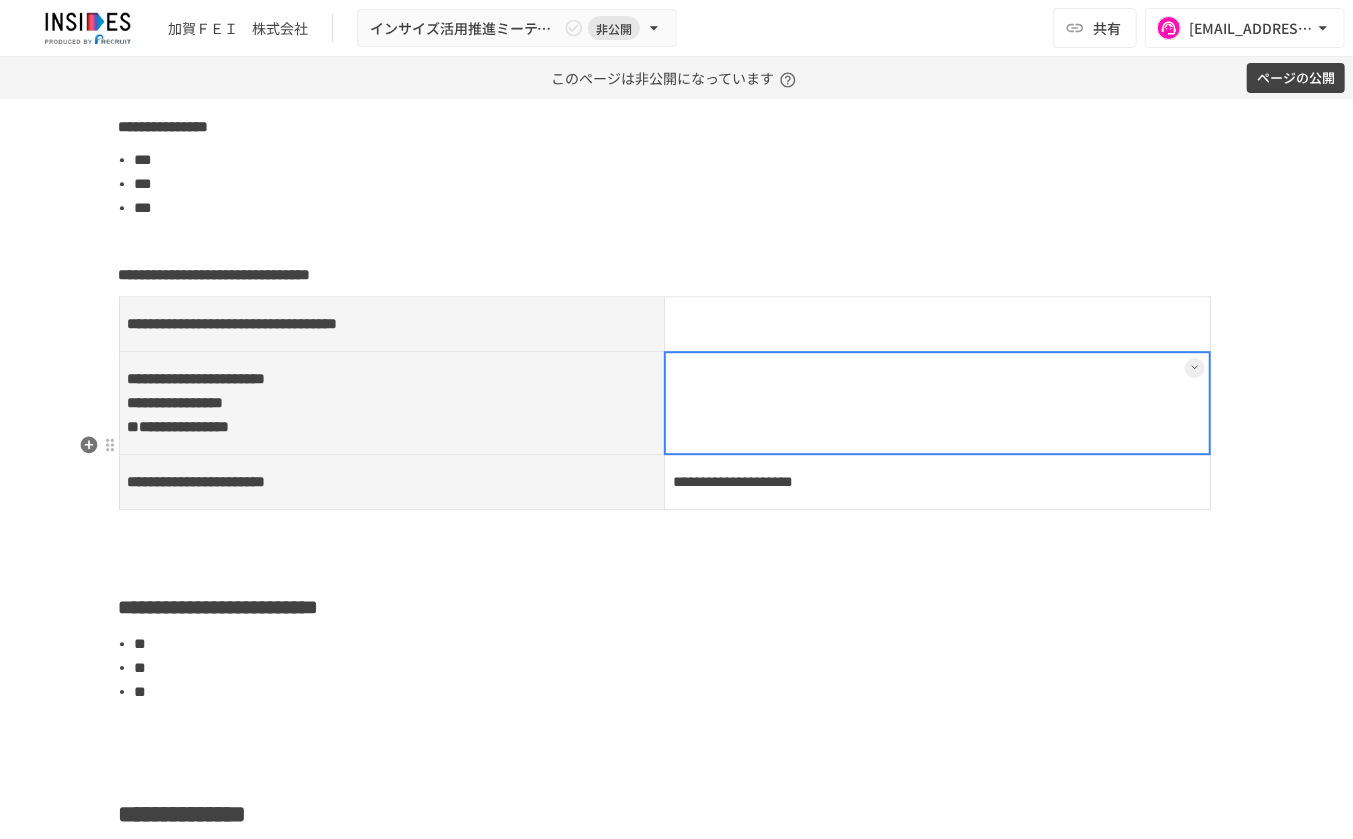 click at bounding box center (937, 403) 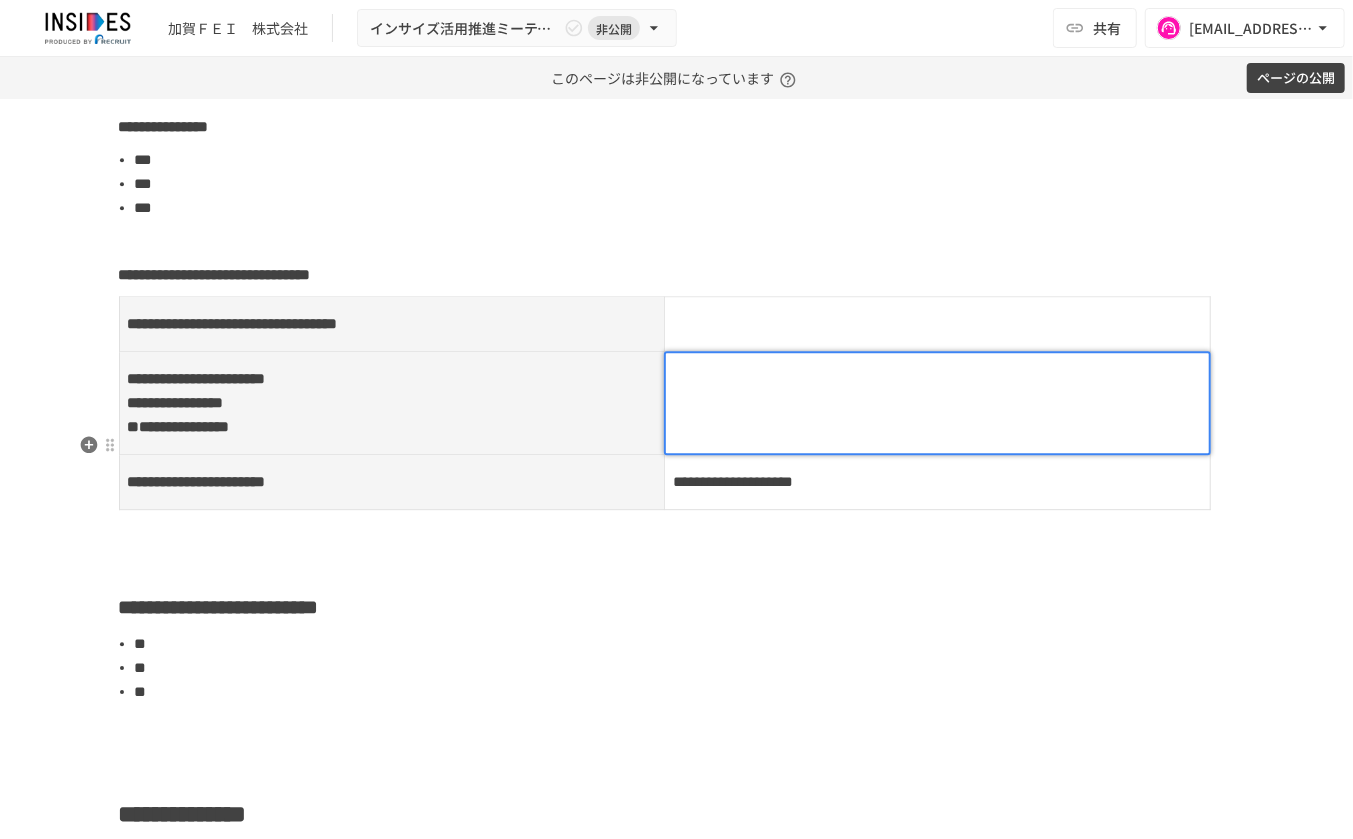 click at bounding box center [937, 379] 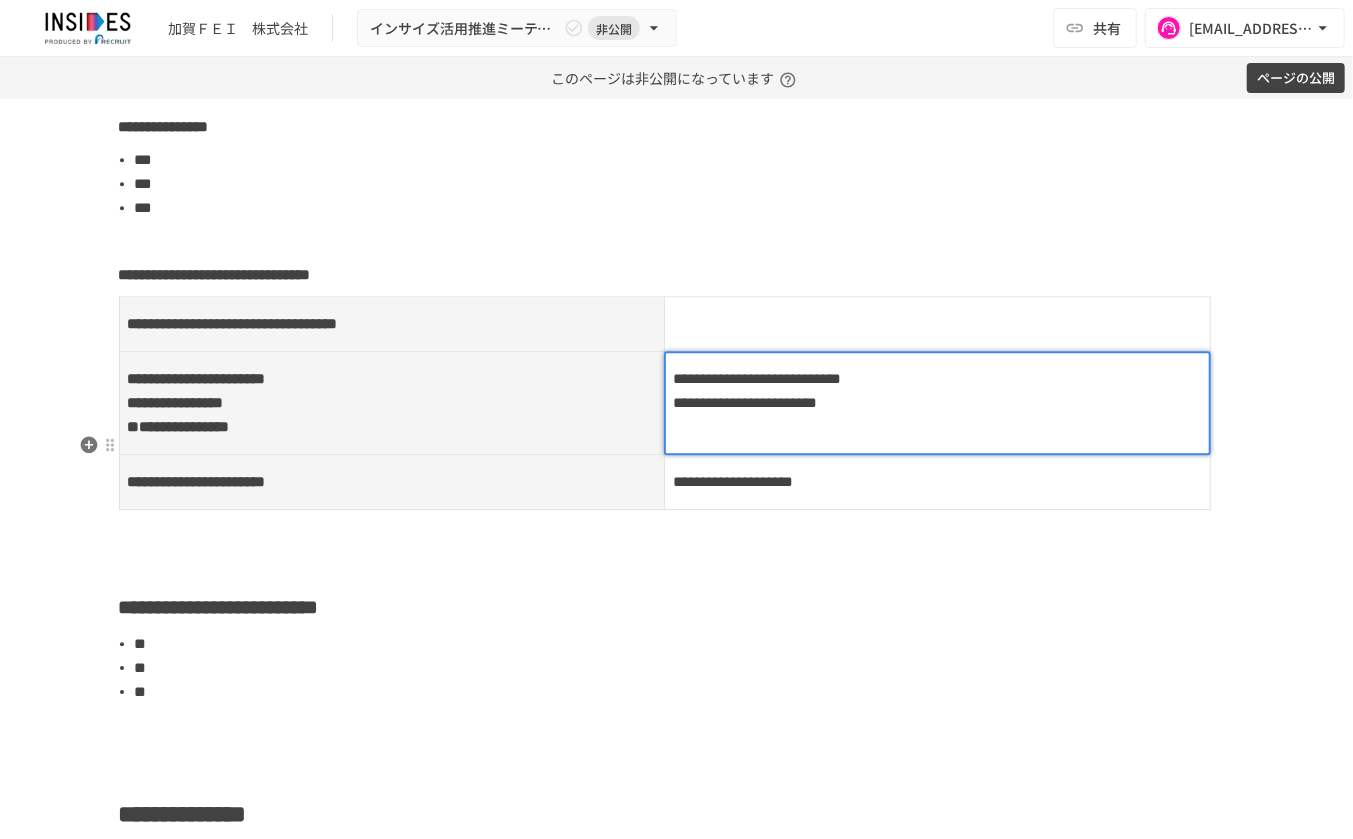 click on "**********" at bounding box center (392, 402) 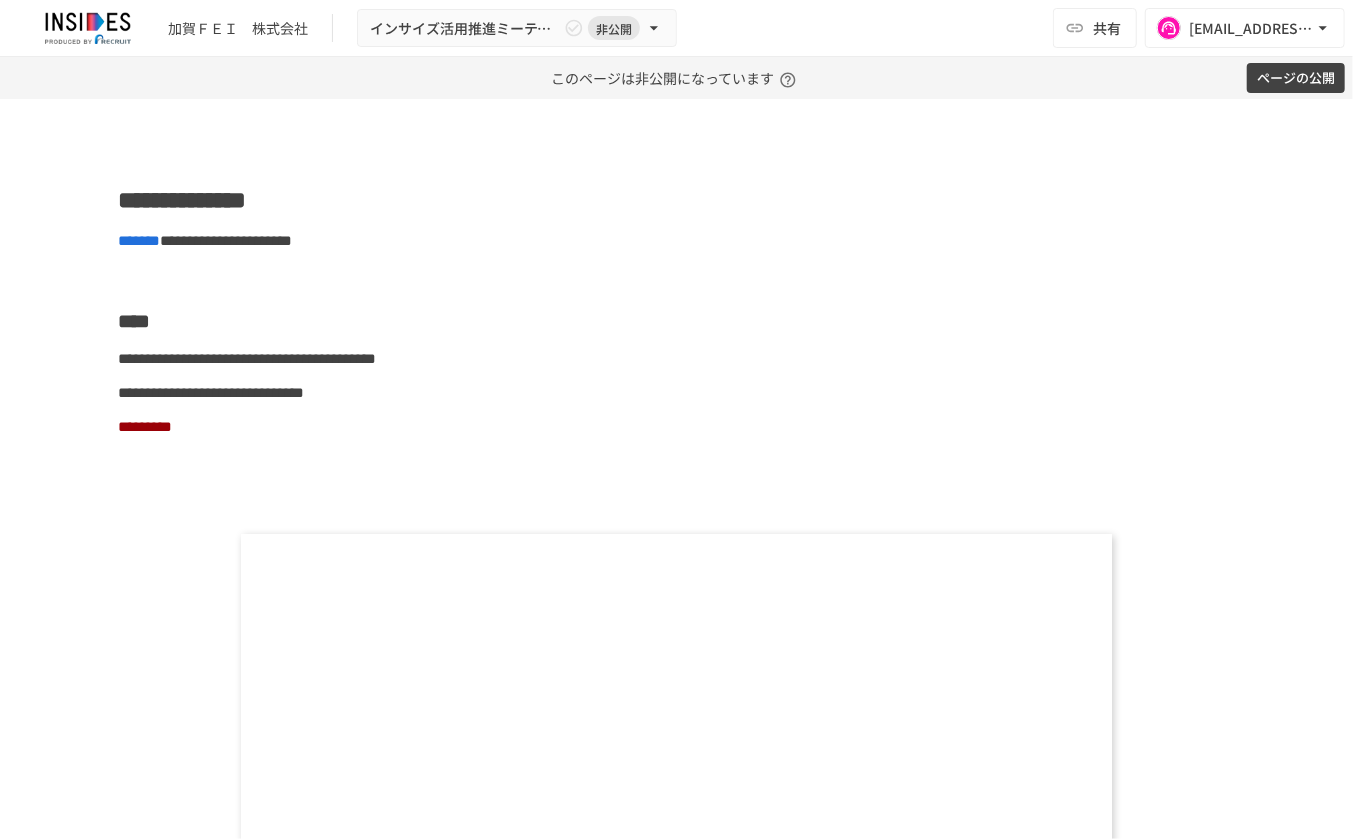 scroll, scrollTop: 3666, scrollLeft: 0, axis: vertical 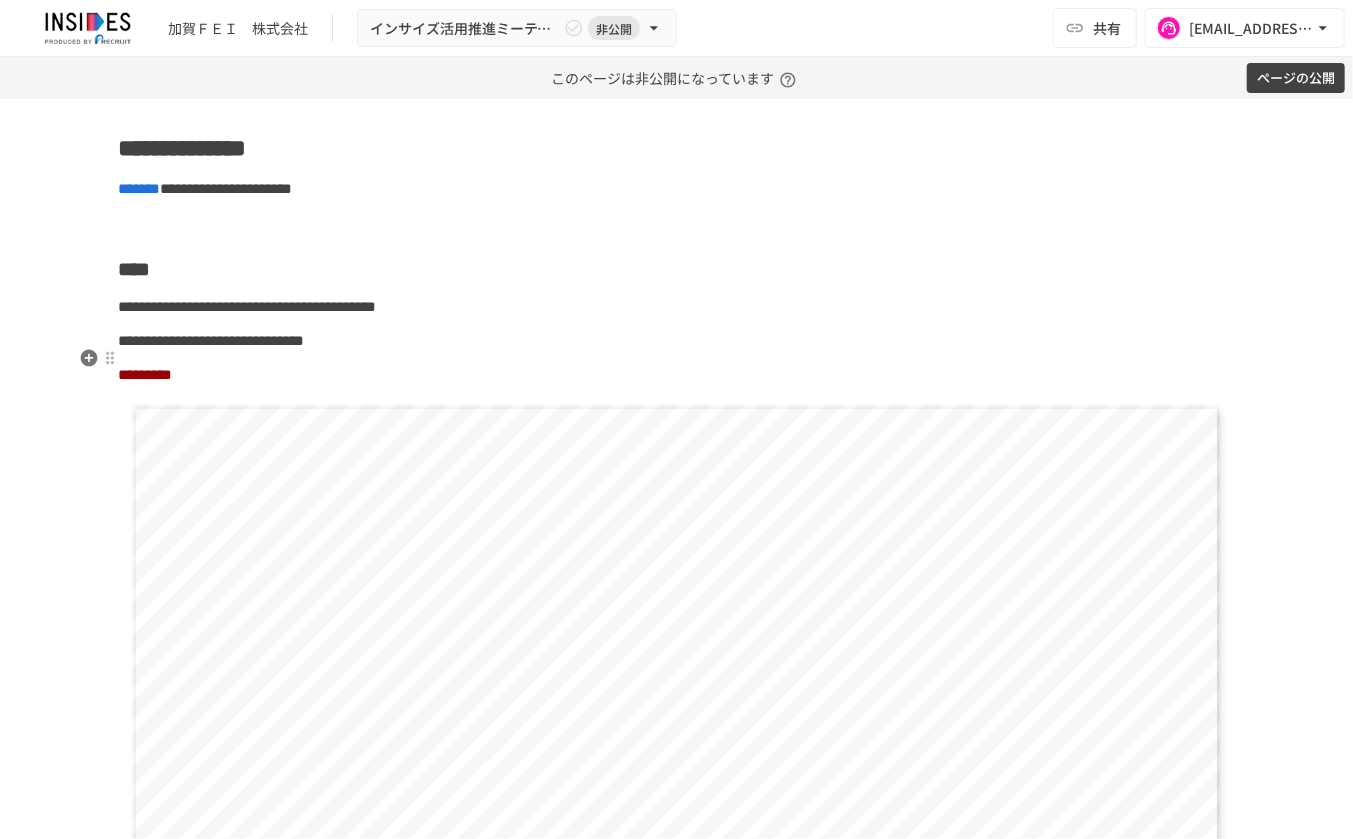 click on "**********" at bounding box center [677, 1084] 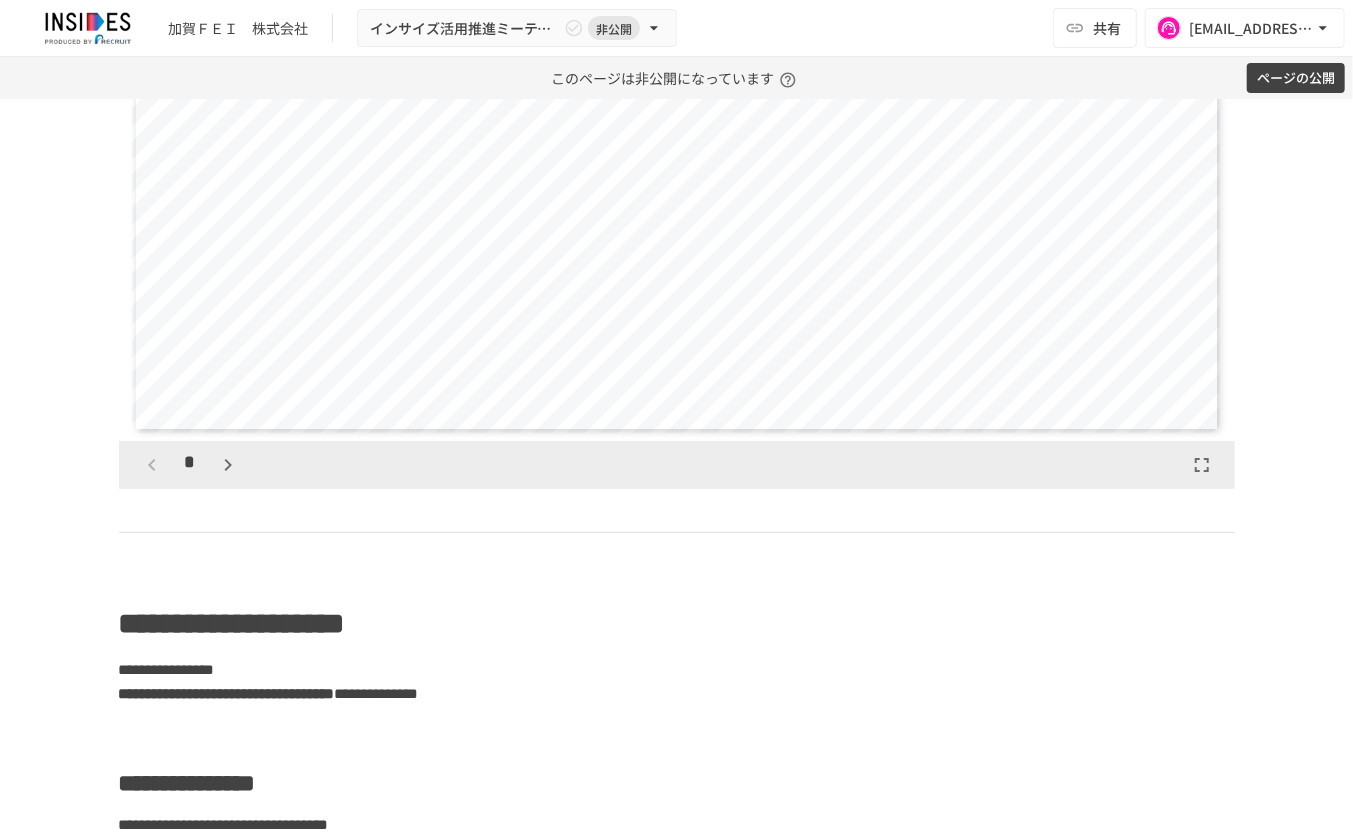 scroll, scrollTop: 4500, scrollLeft: 0, axis: vertical 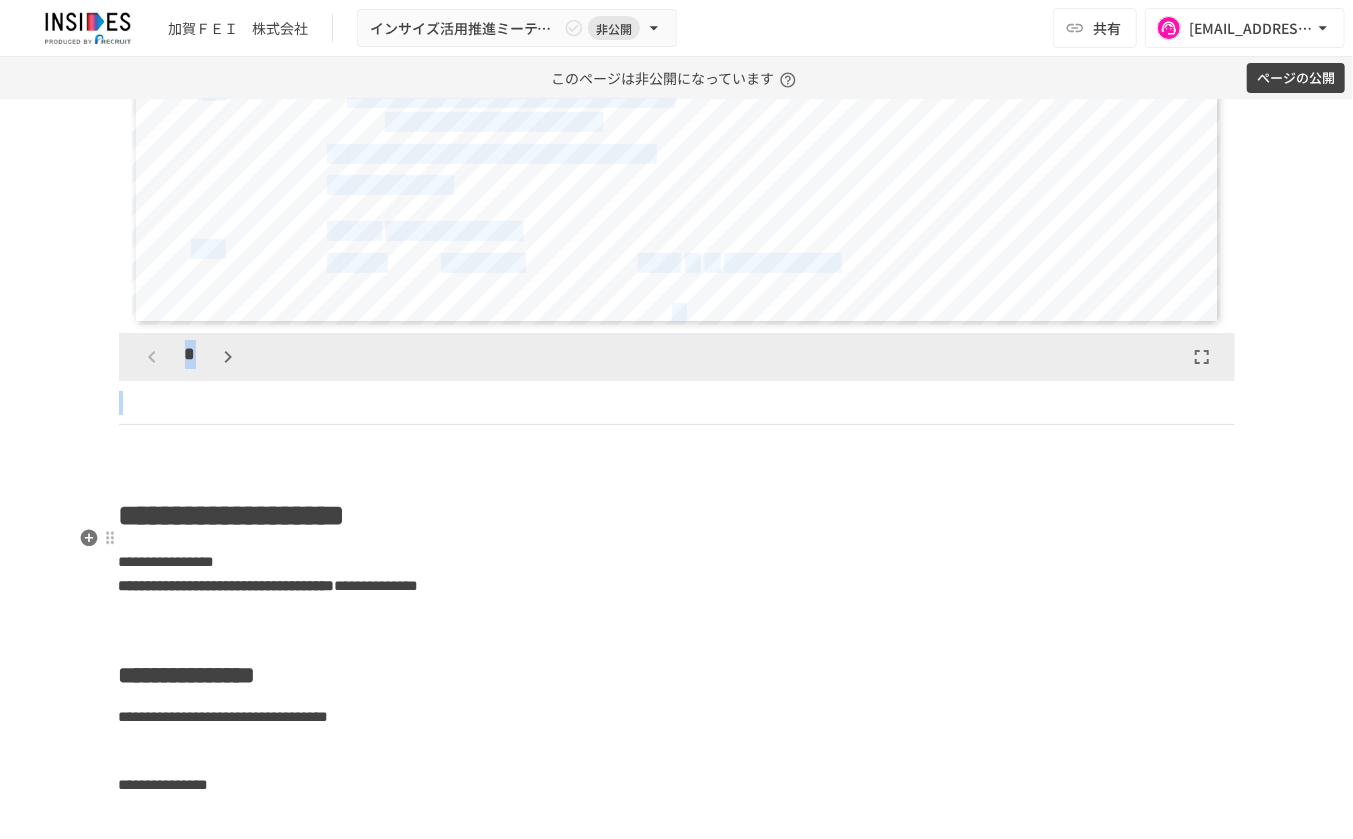 click at bounding box center [677, 403] 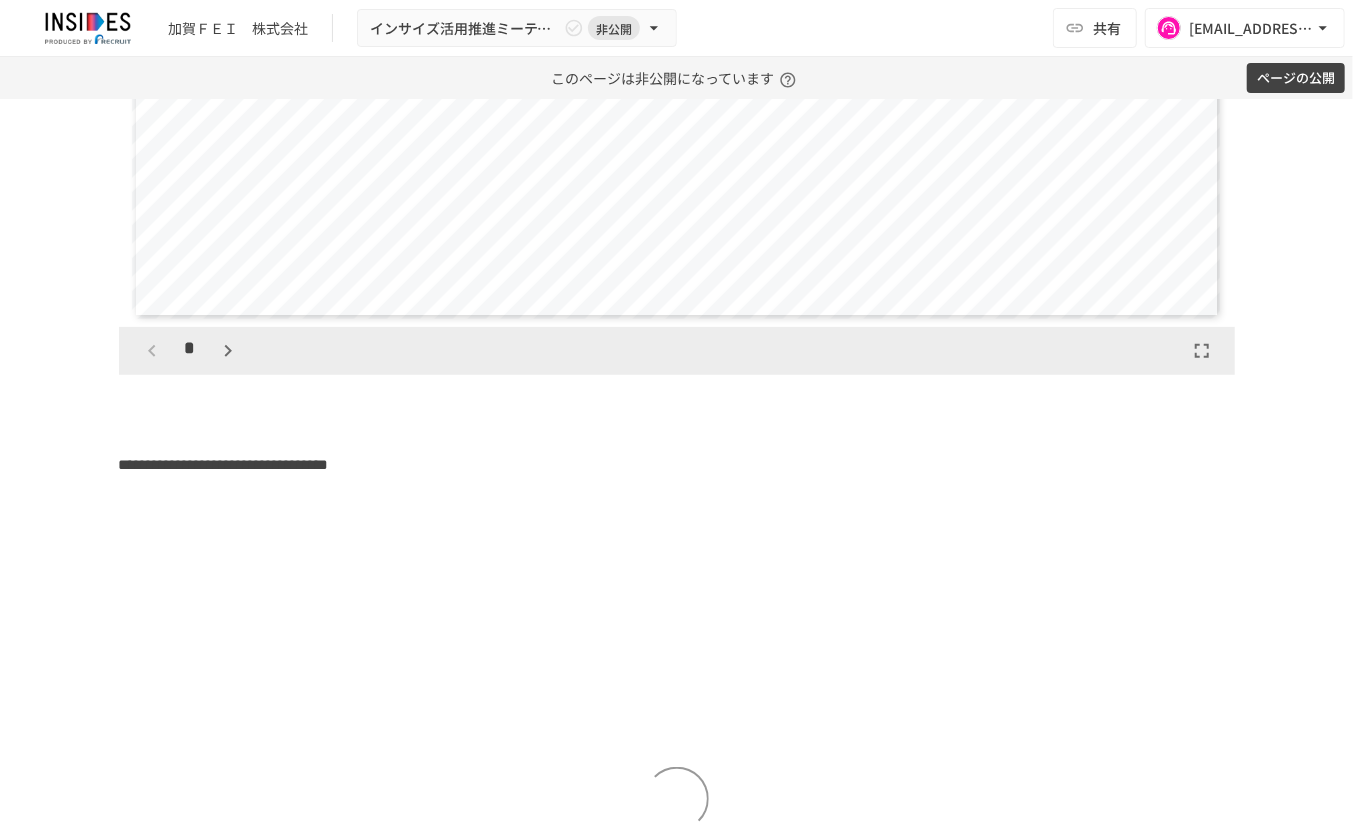 scroll, scrollTop: 4748, scrollLeft: 0, axis: vertical 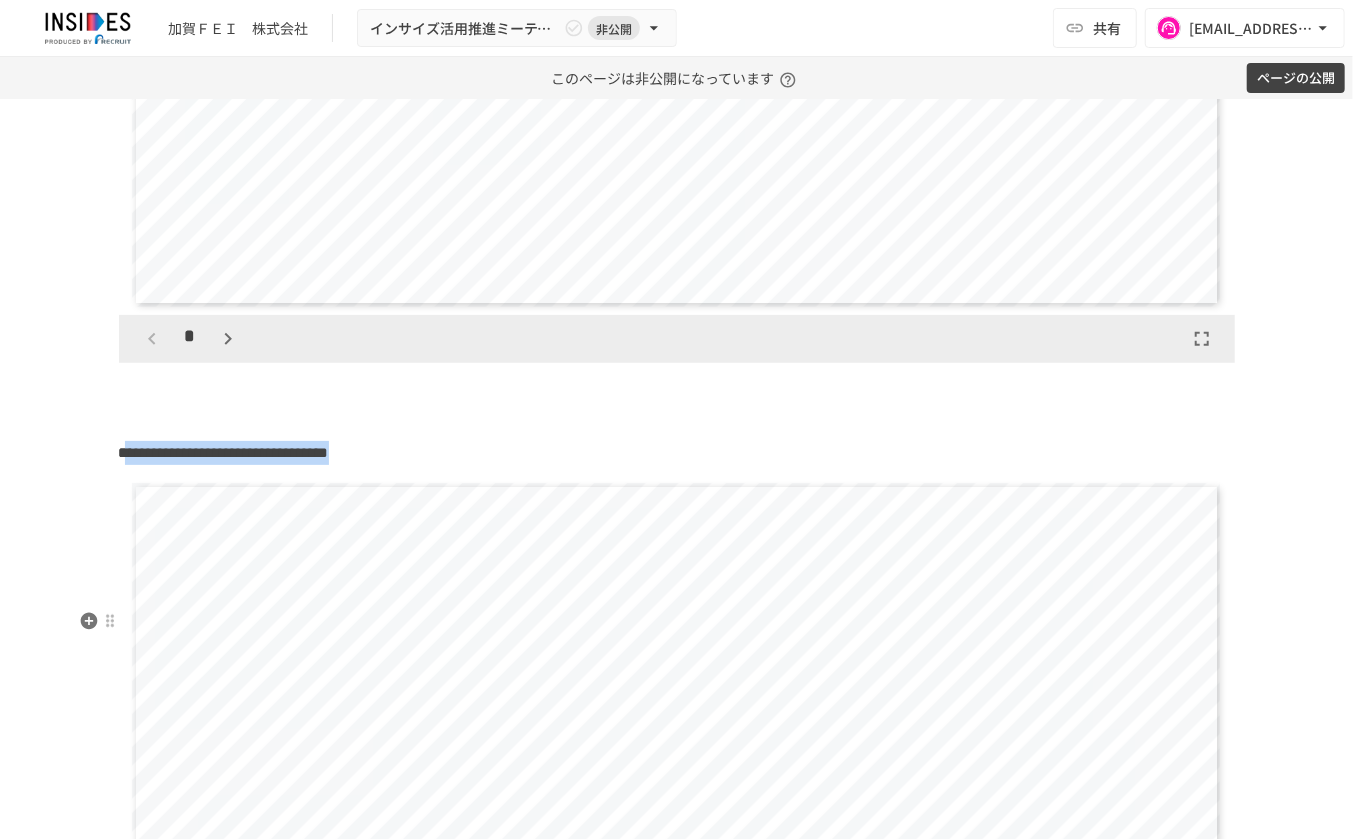 drag, startPoint x: 120, startPoint y: 587, endPoint x: 516, endPoint y: 617, distance: 397.13474 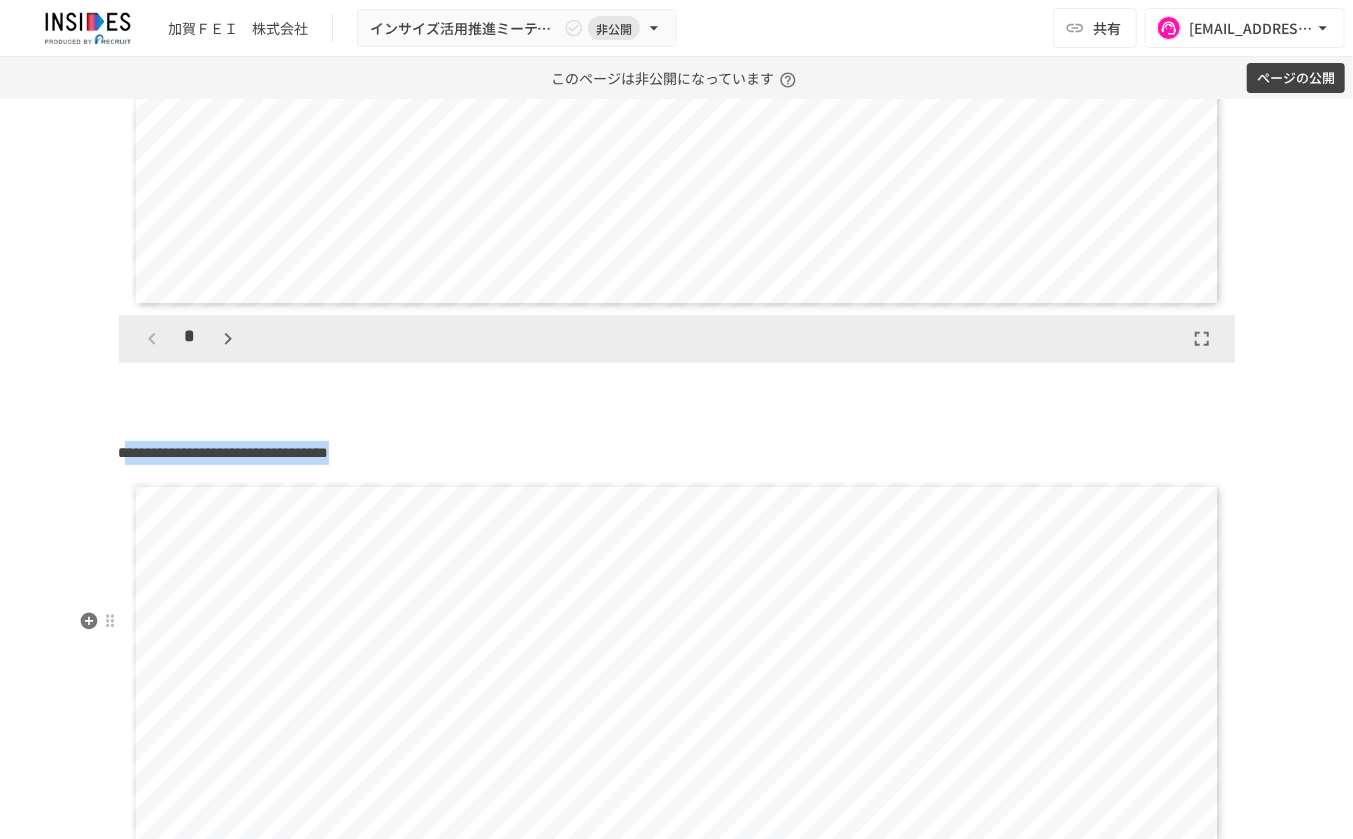click on "**********" at bounding box center (677, -360) 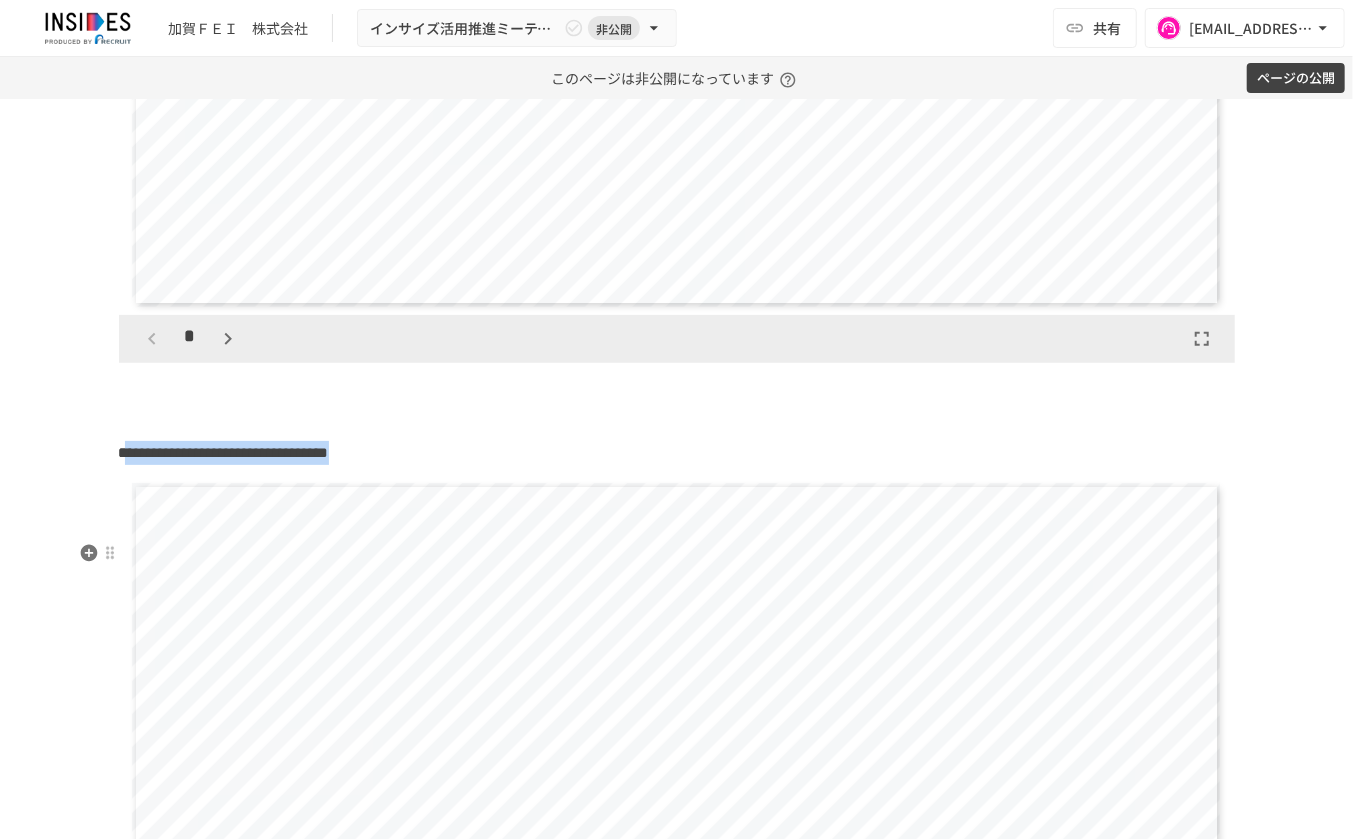 click on "**********" at bounding box center [677, -360] 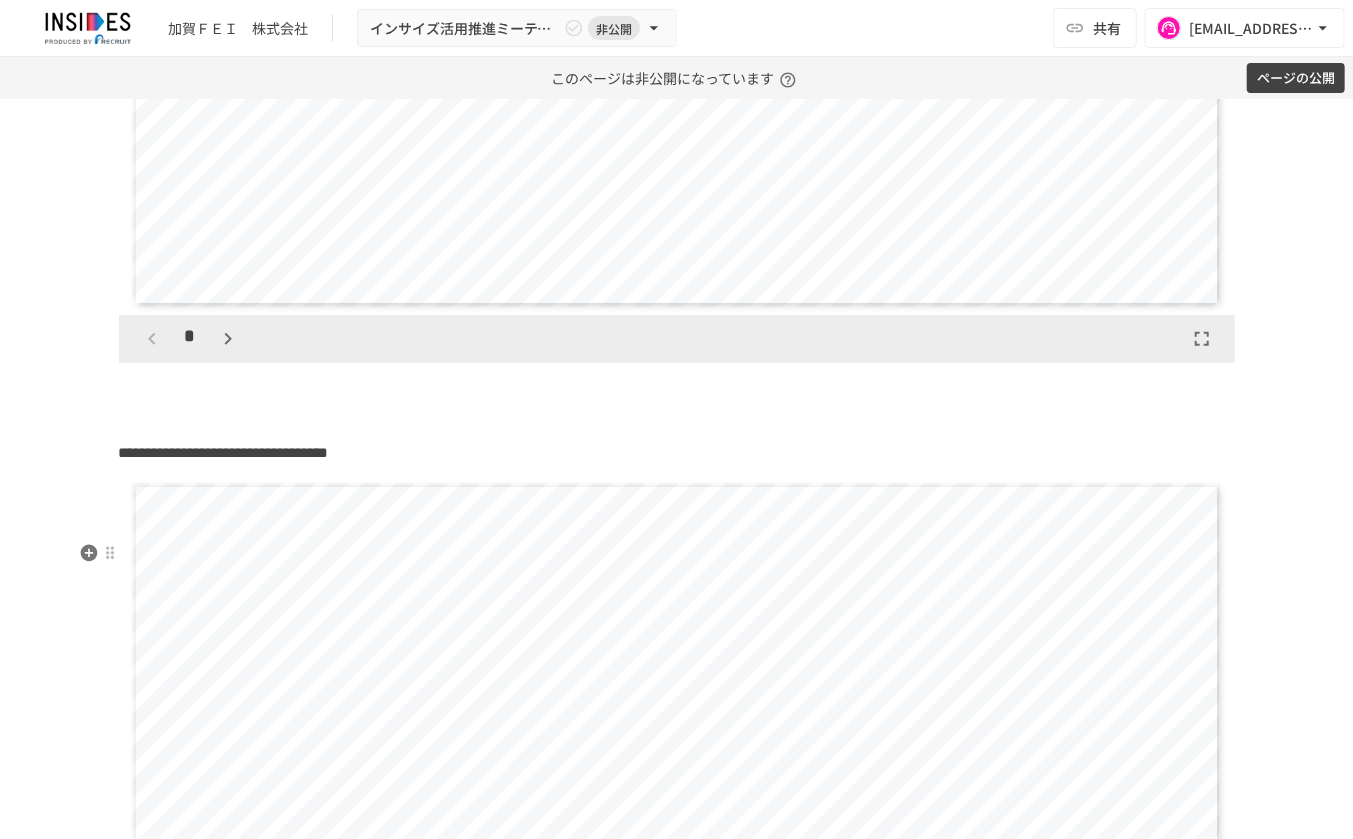 scroll, scrollTop: 4248, scrollLeft: 0, axis: vertical 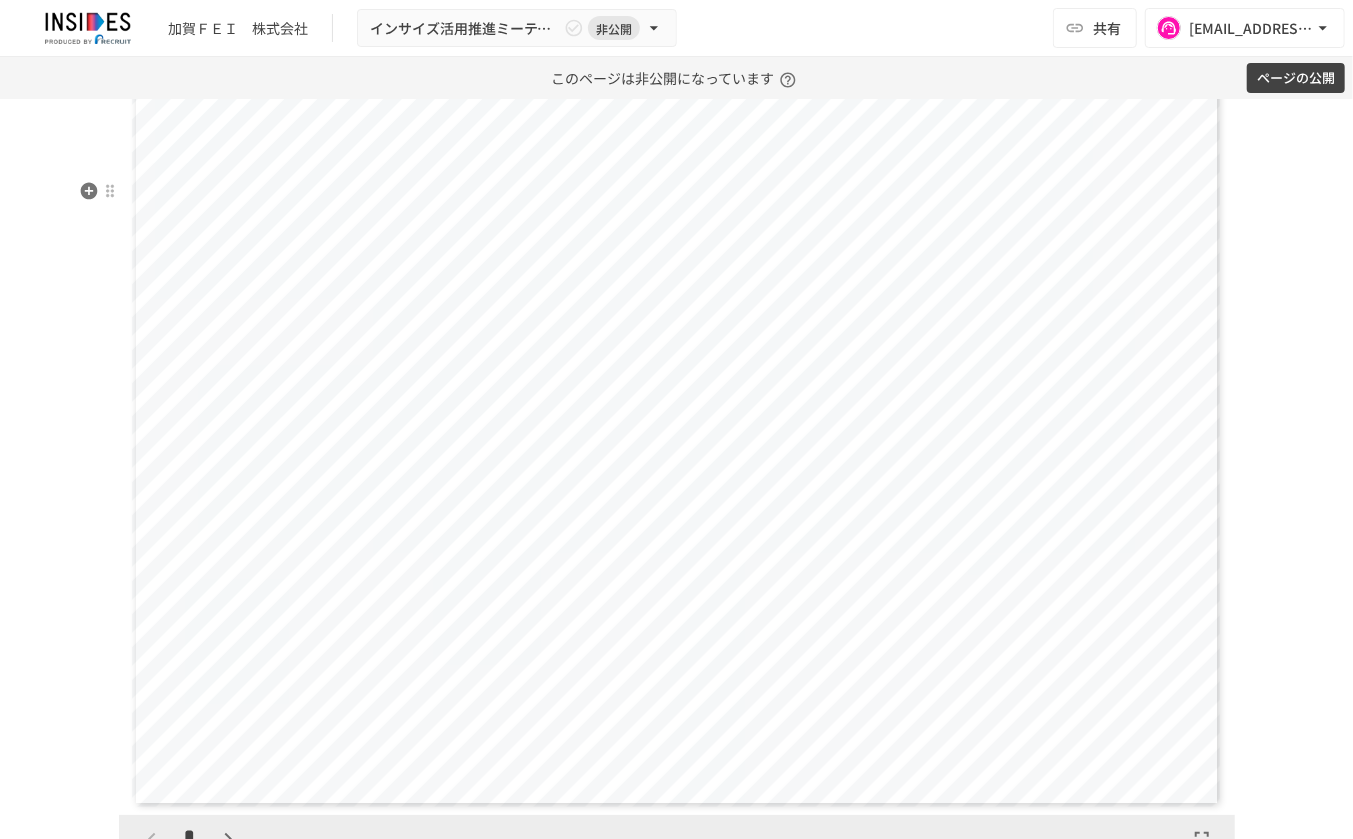 drag, startPoint x: 117, startPoint y: 157, endPoint x: 406, endPoint y: 253, distance: 304.5275 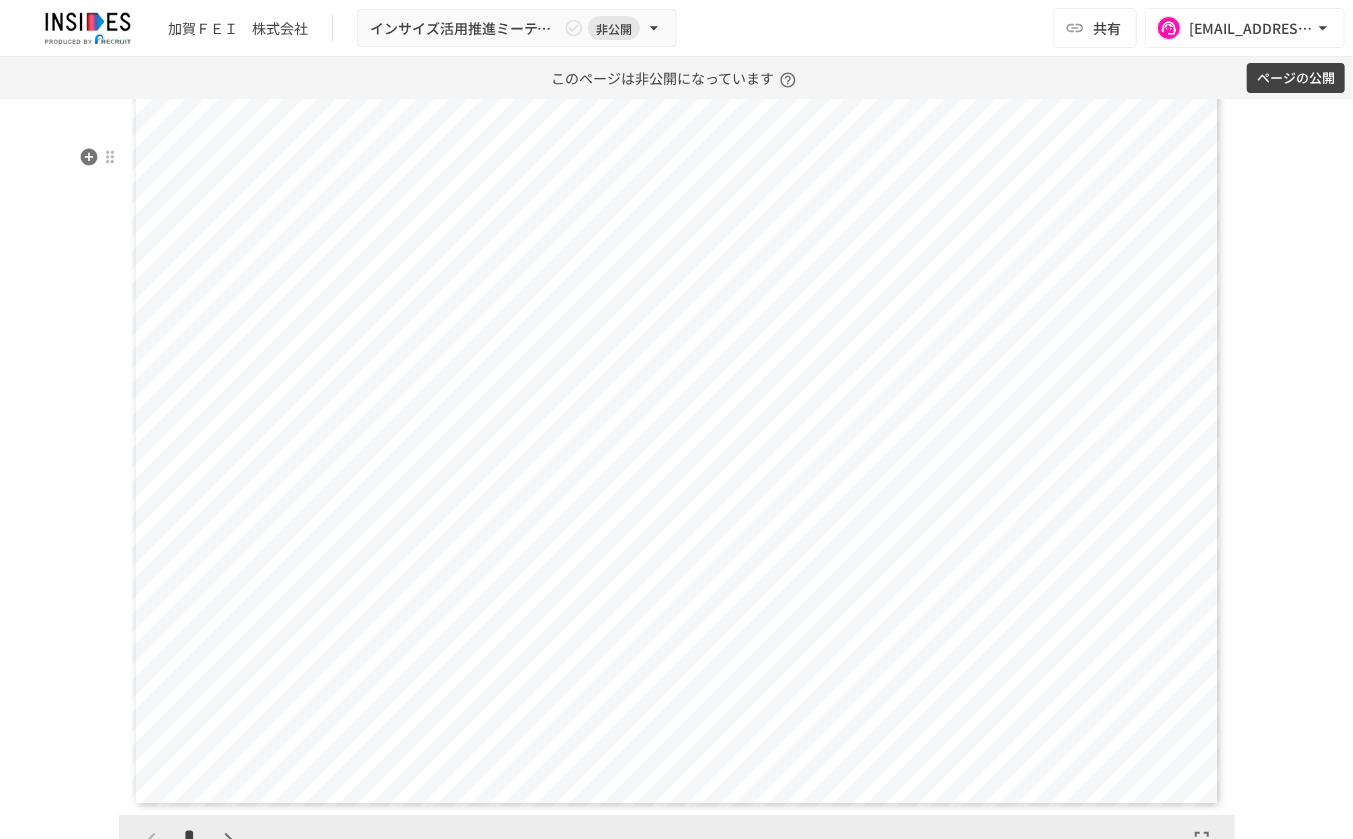 click on "**********" at bounding box center [677, 23] 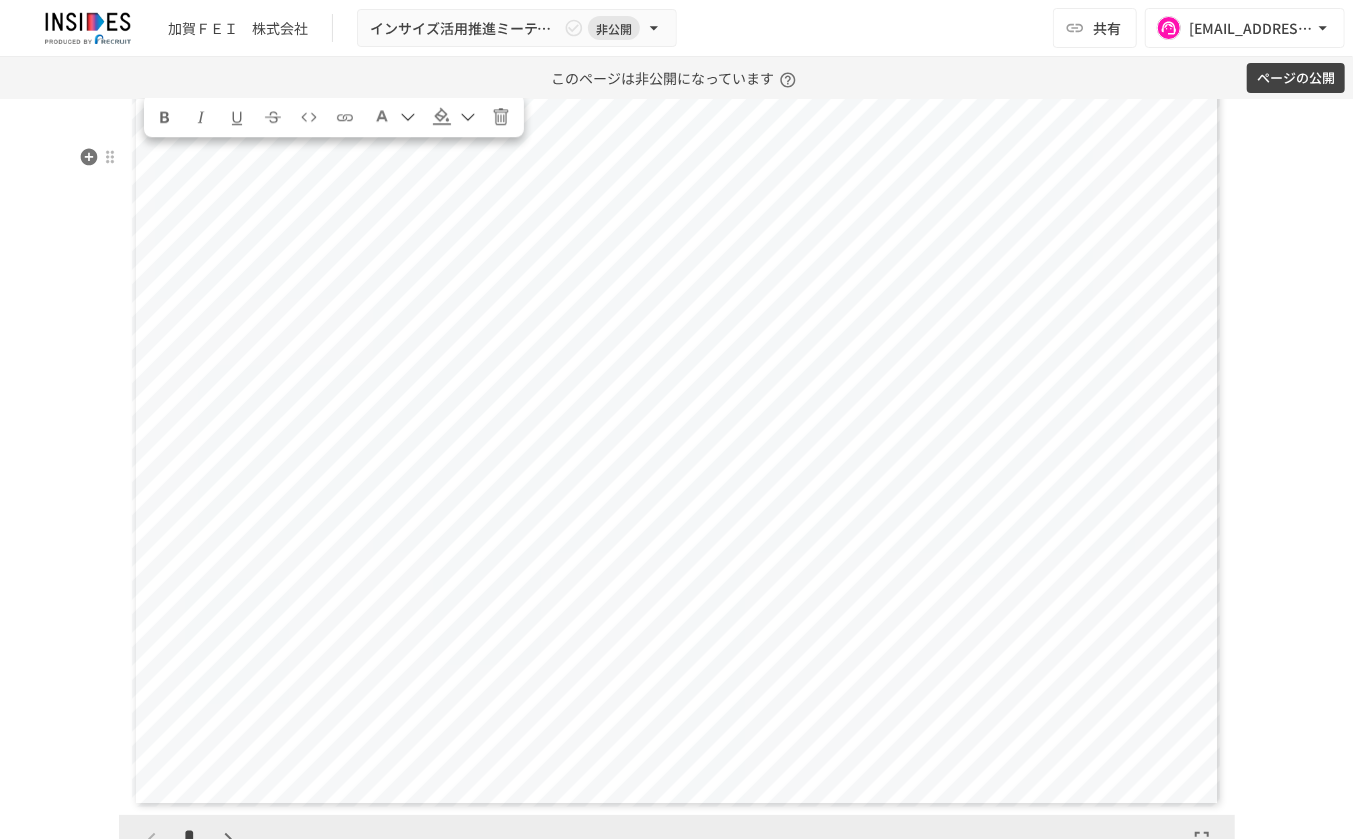 drag, startPoint x: 361, startPoint y: 160, endPoint x: 134, endPoint y: 157, distance: 227.01982 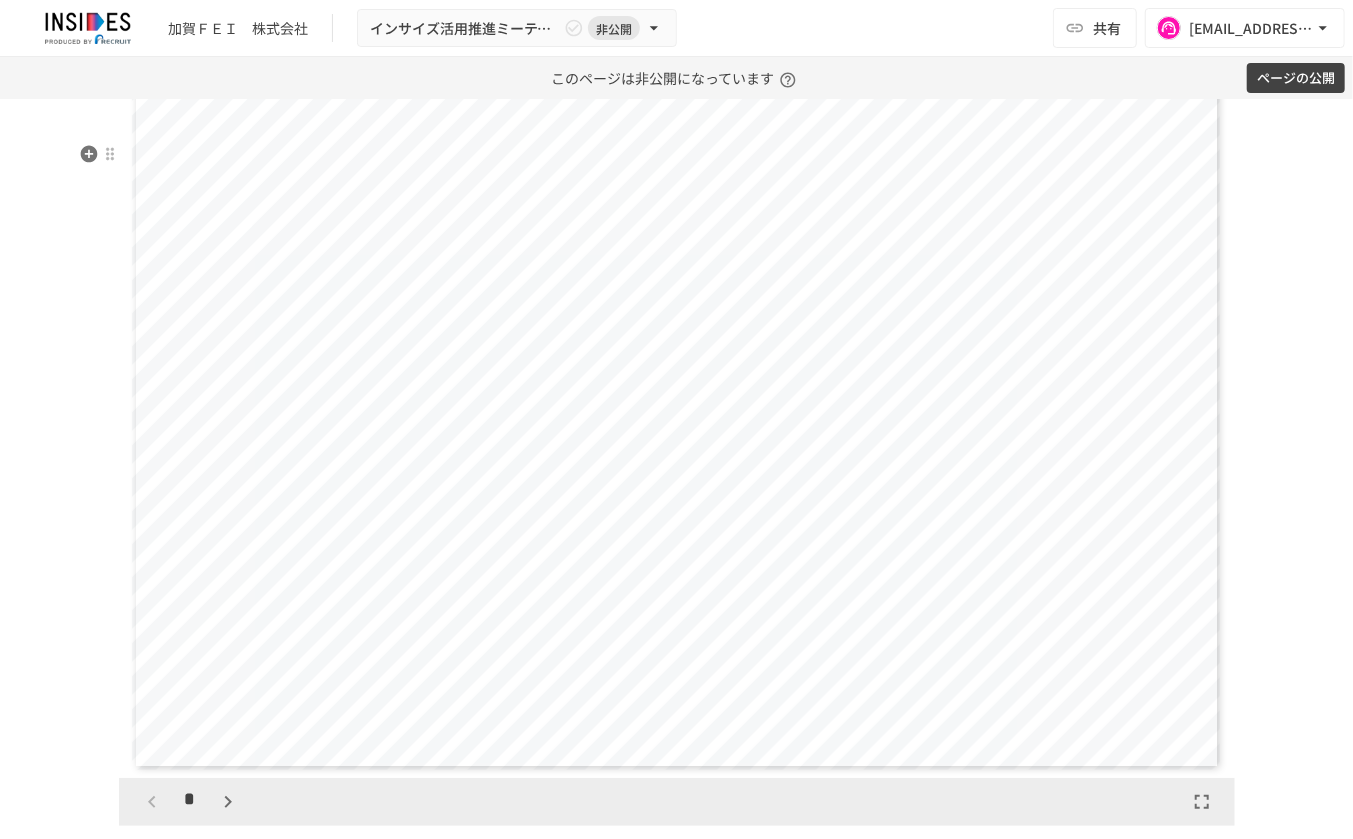 scroll, scrollTop: 4248, scrollLeft: 0, axis: vertical 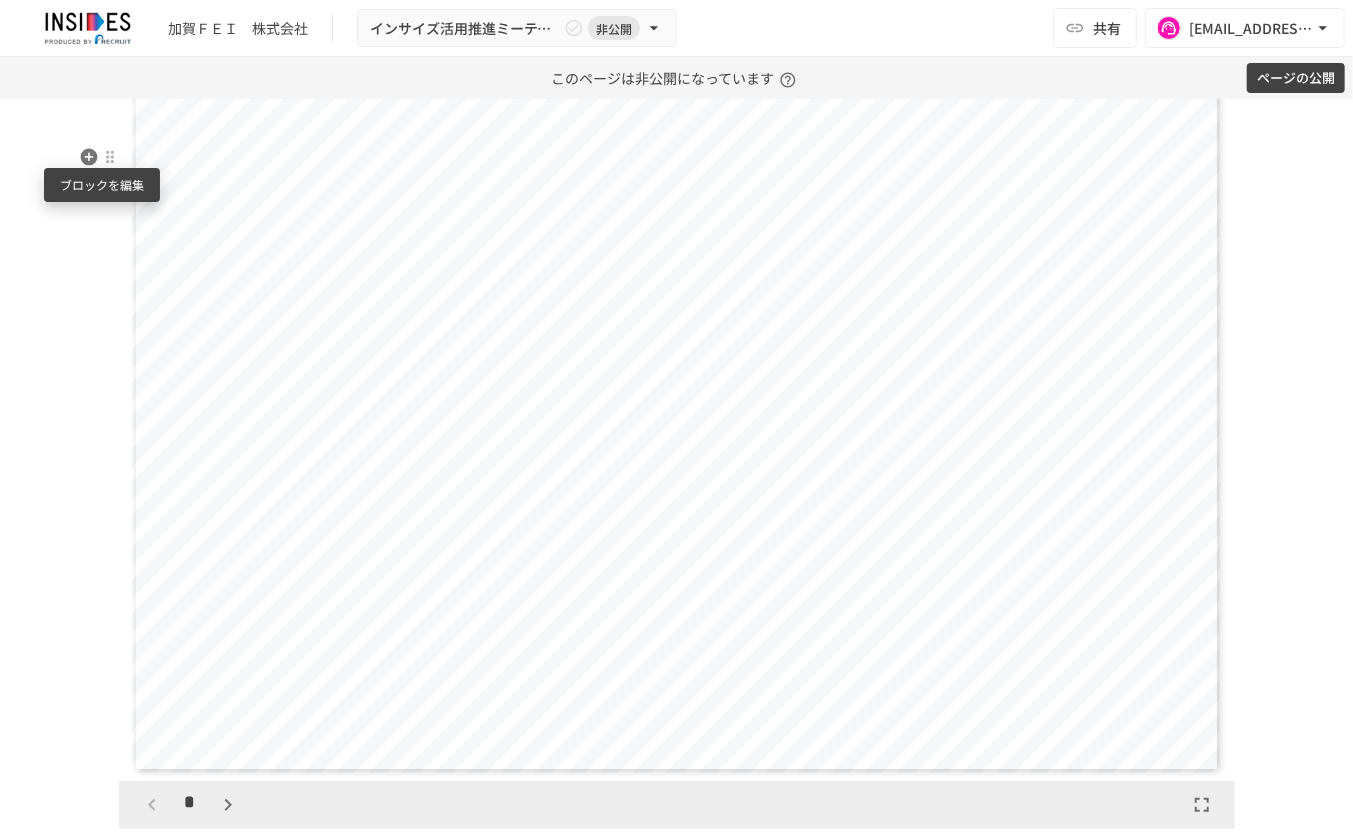 click at bounding box center [110, 157] 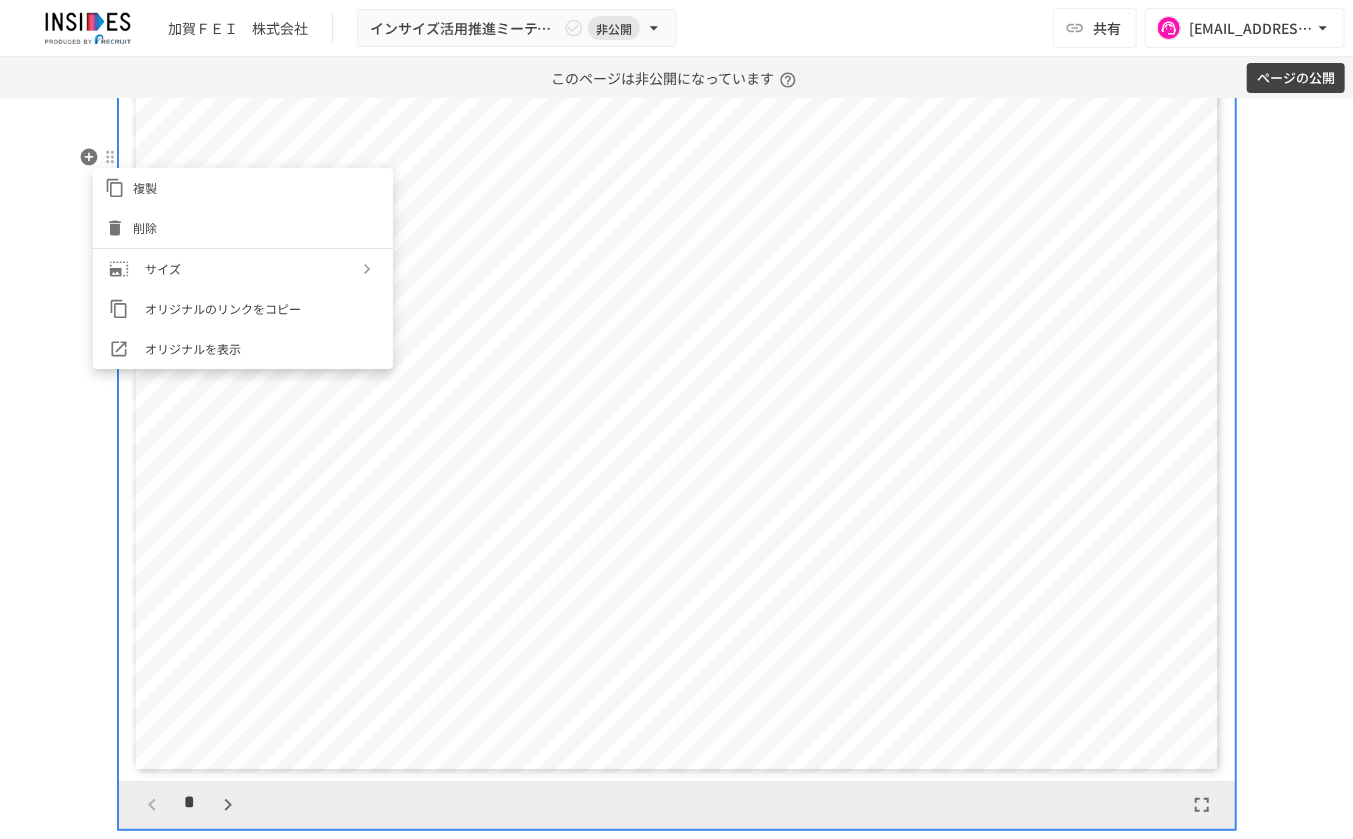 click on "削除" at bounding box center [257, 227] 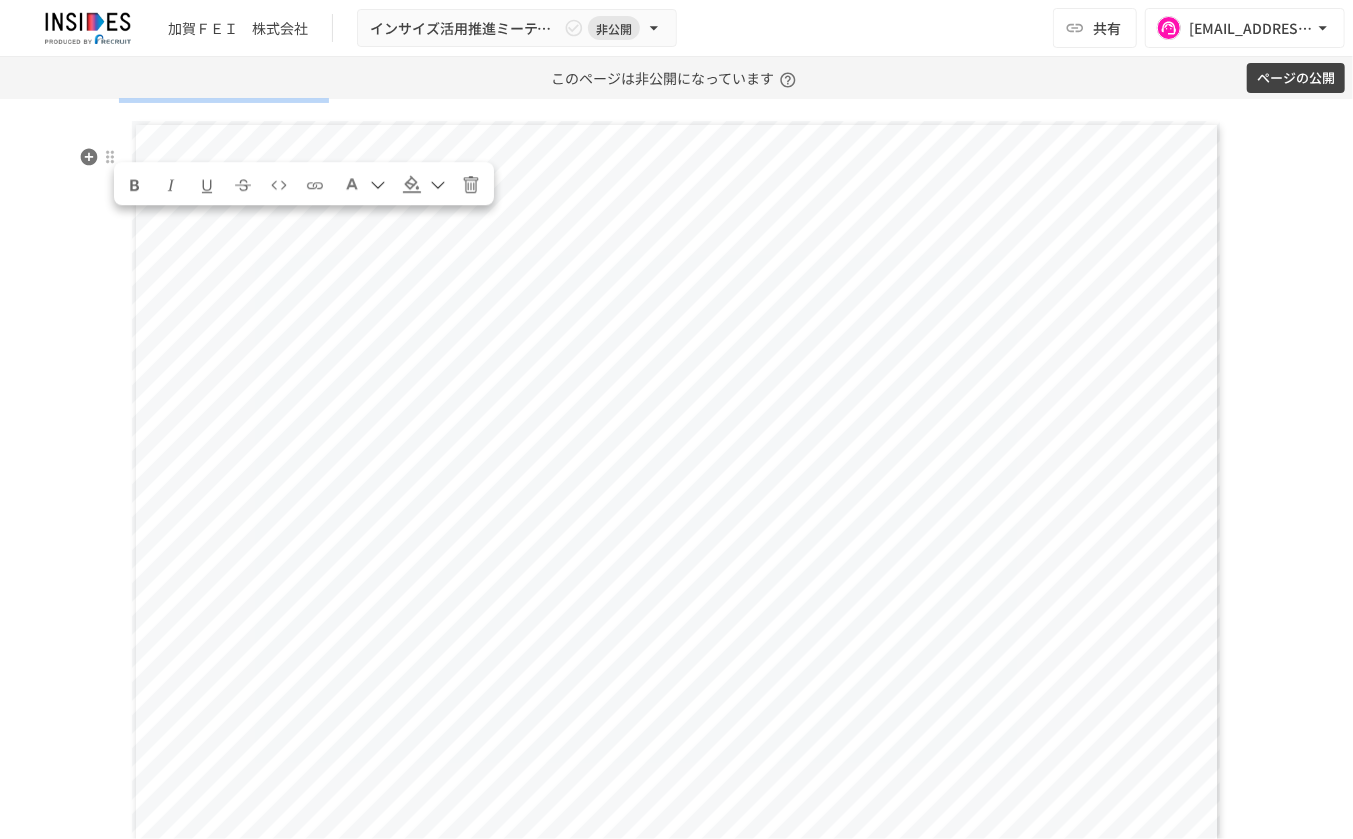 drag, startPoint x: 643, startPoint y: 215, endPoint x: 636, endPoint y: 175, distance: 40.60788 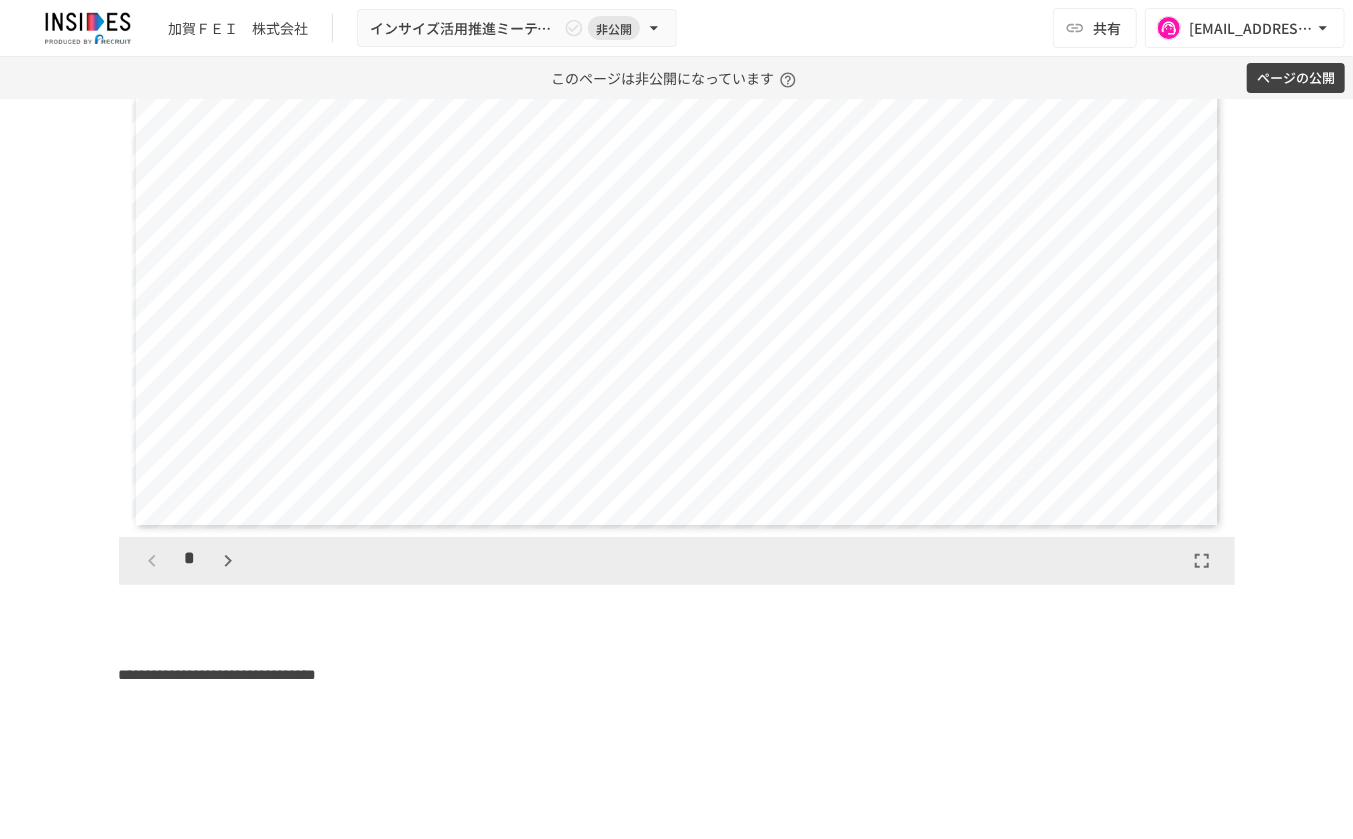 scroll, scrollTop: 4894, scrollLeft: 0, axis: vertical 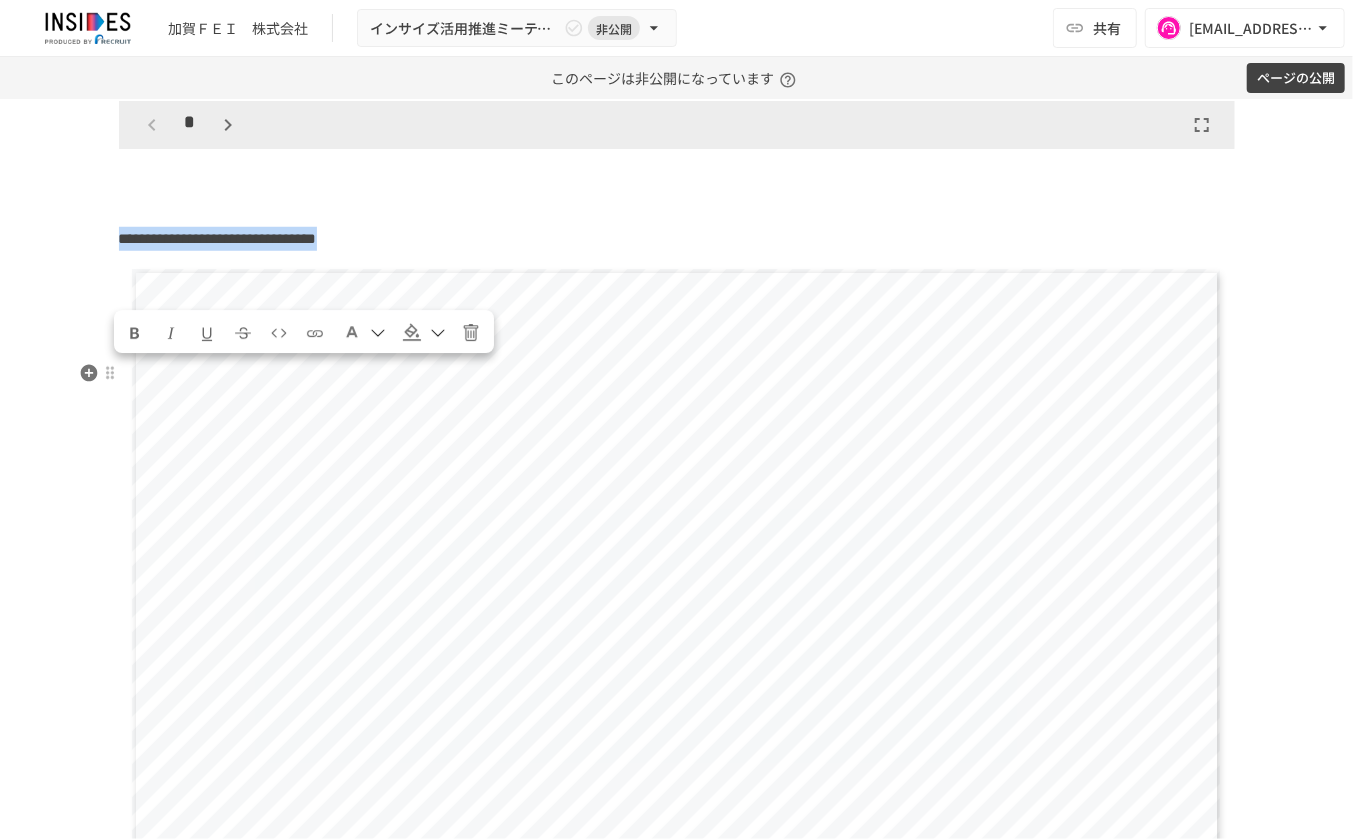 drag, startPoint x: 113, startPoint y: 367, endPoint x: 824, endPoint y: 378, distance: 711.0851 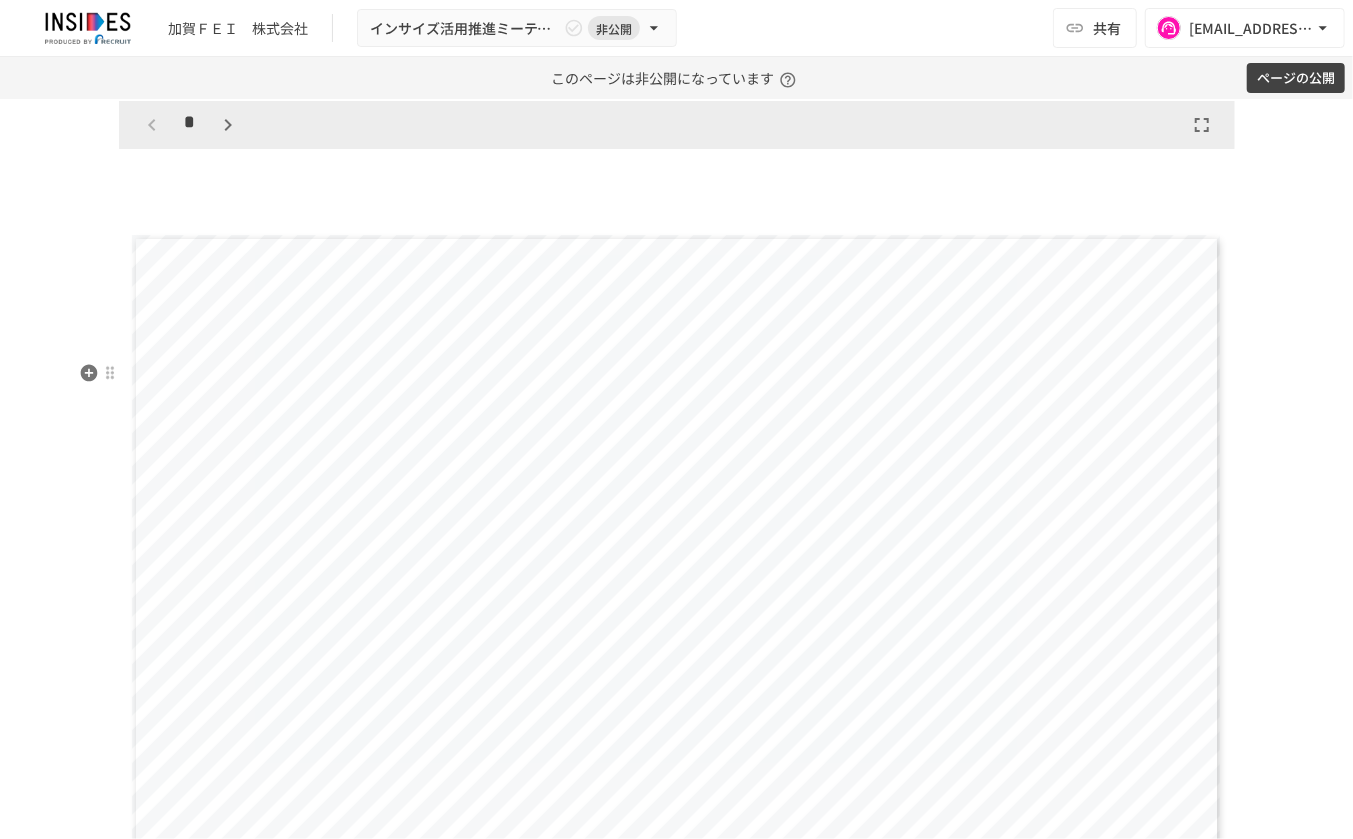 click on "********" at bounding box center (258, 275) 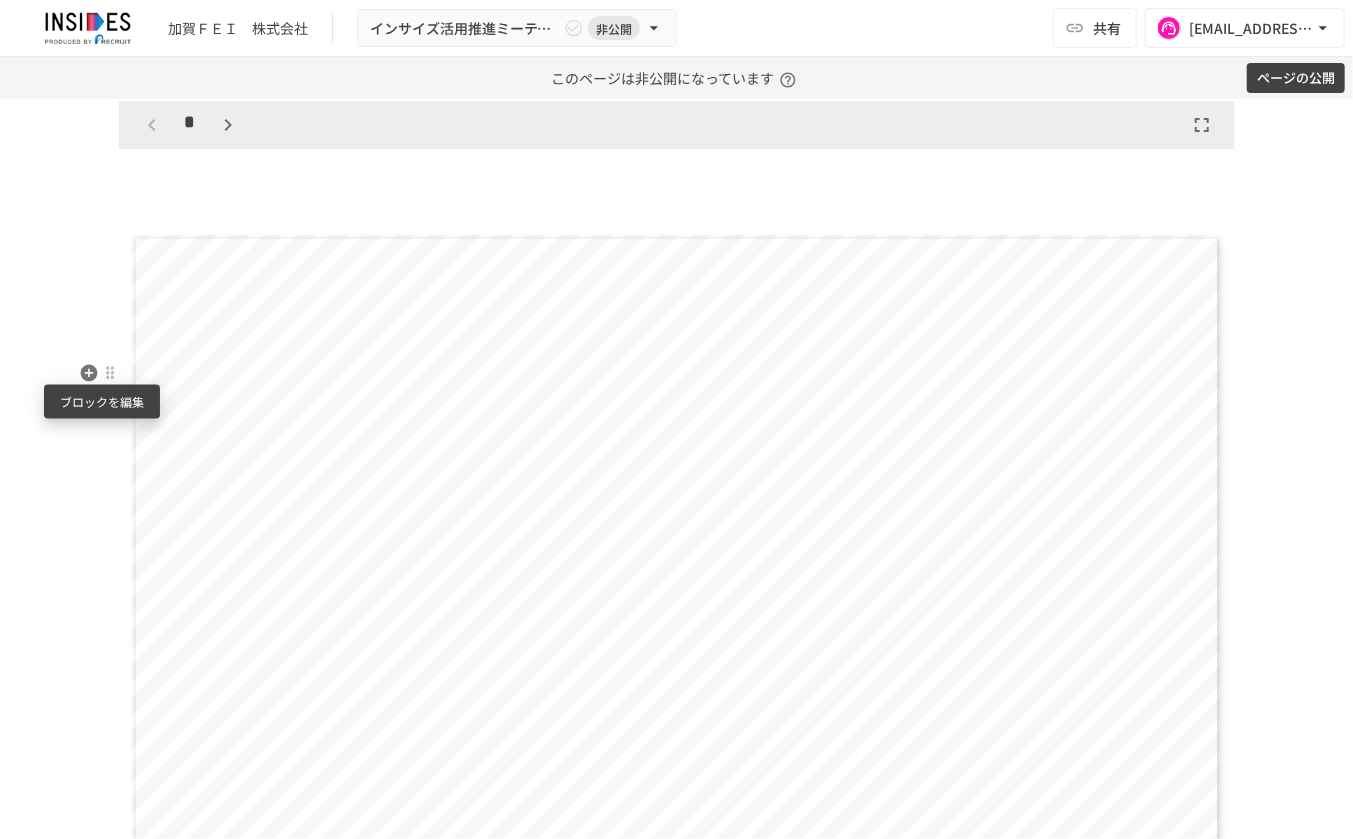 click at bounding box center (110, 373) 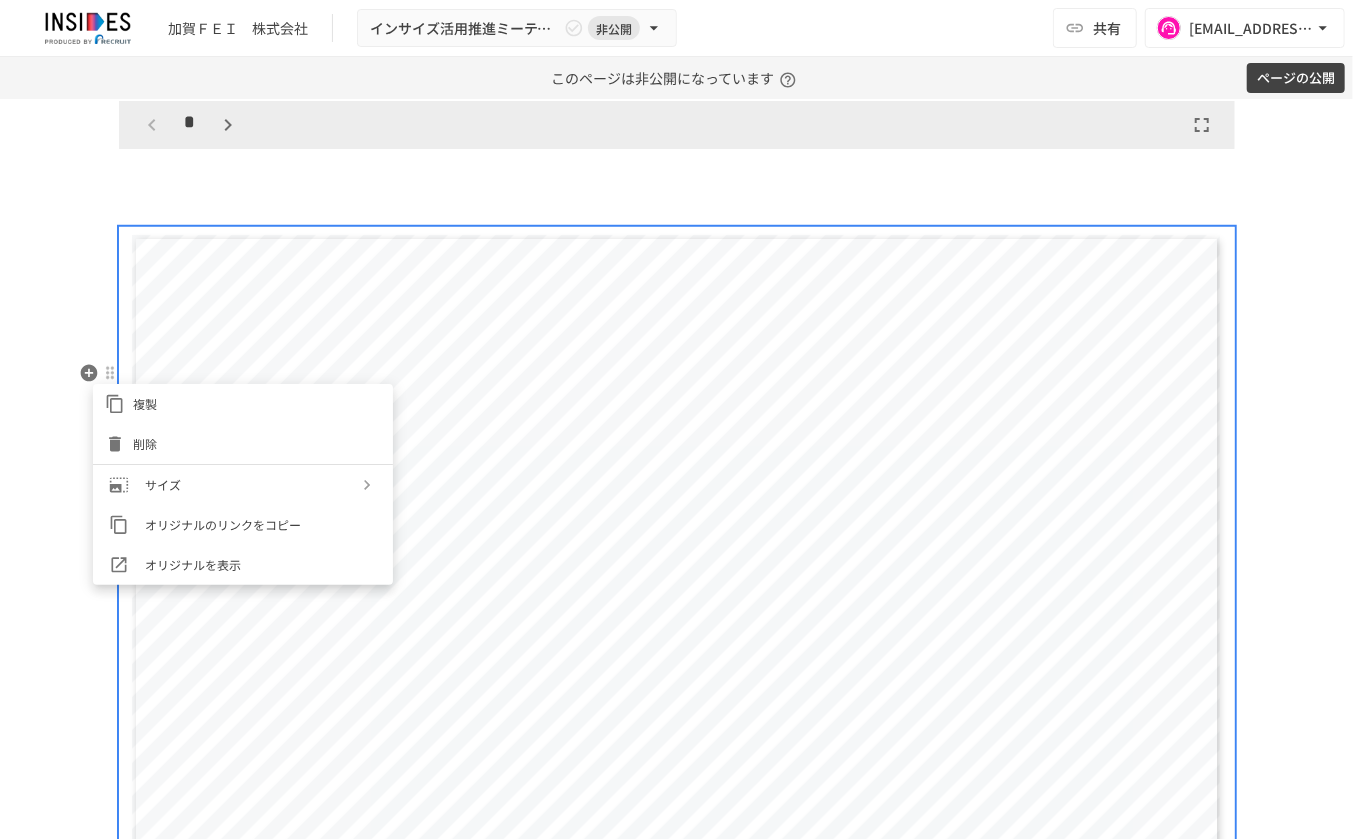 click on "削除" at bounding box center [257, 443] 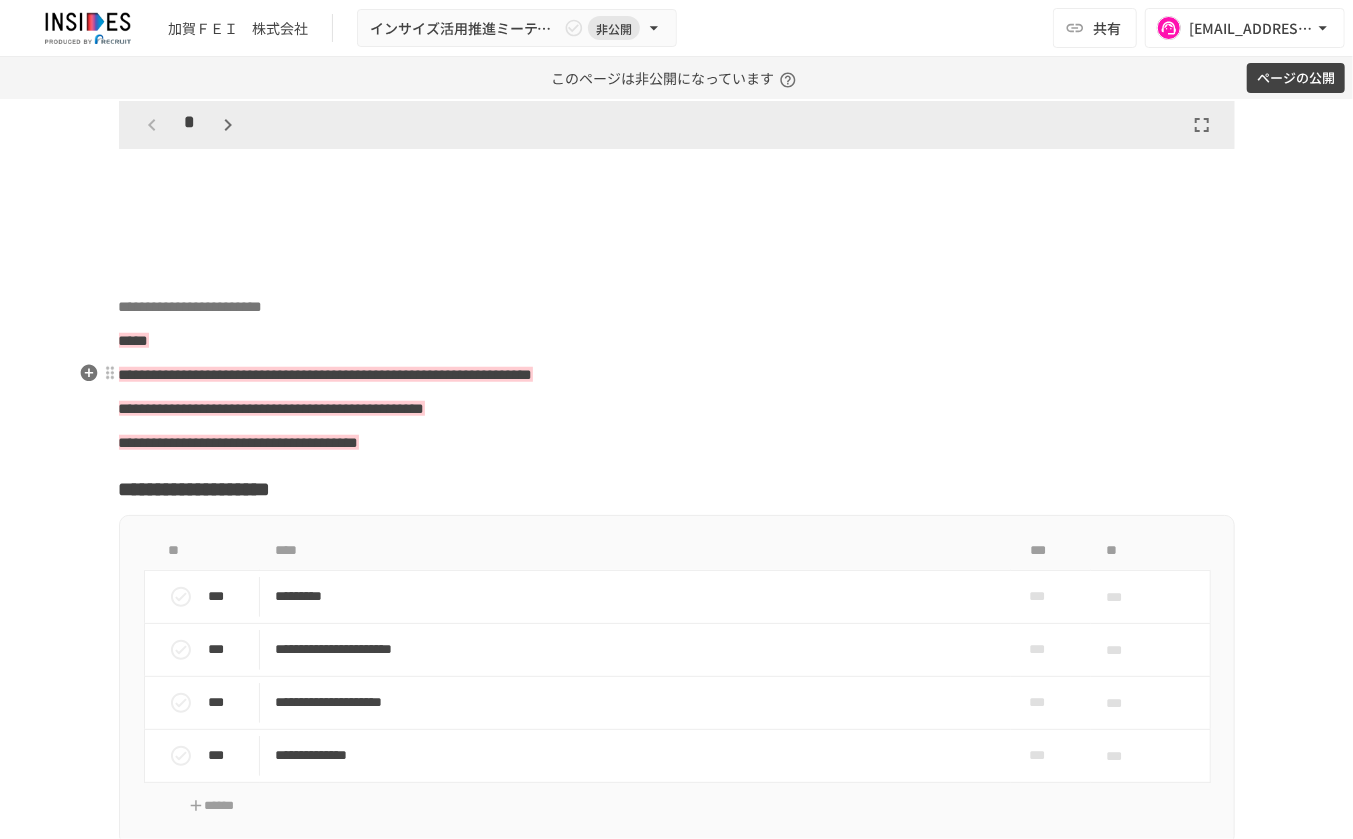 click at bounding box center [677, 239] 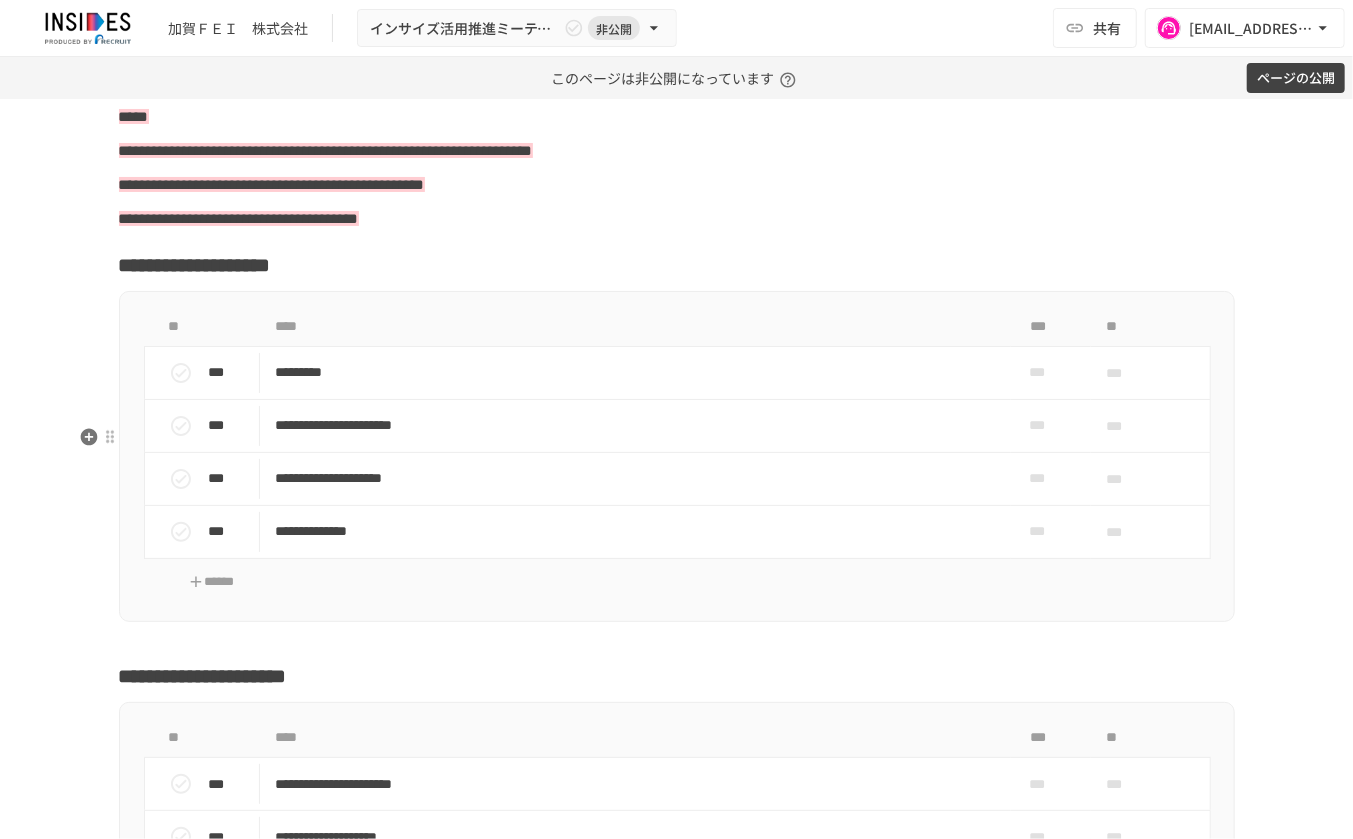 scroll, scrollTop: 5061, scrollLeft: 0, axis: vertical 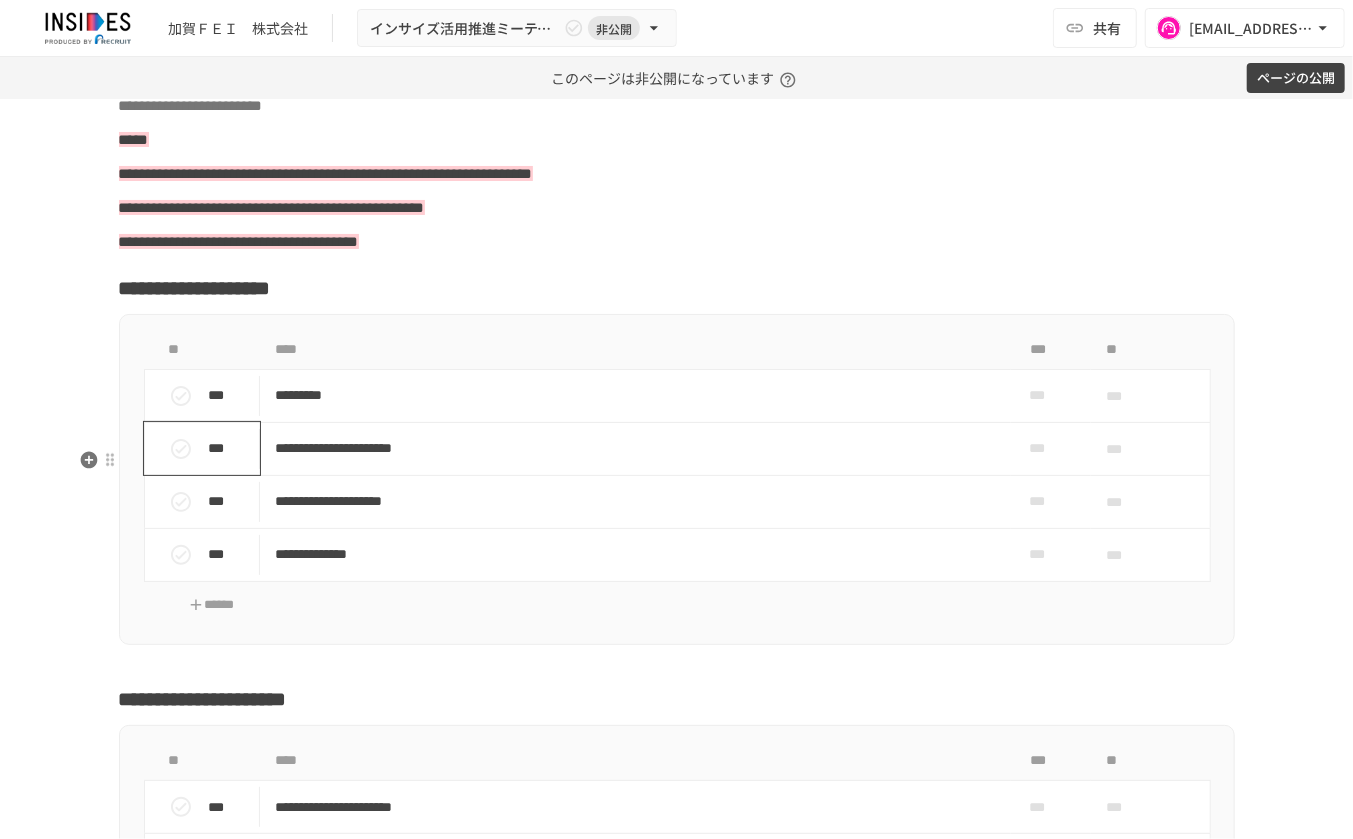 click 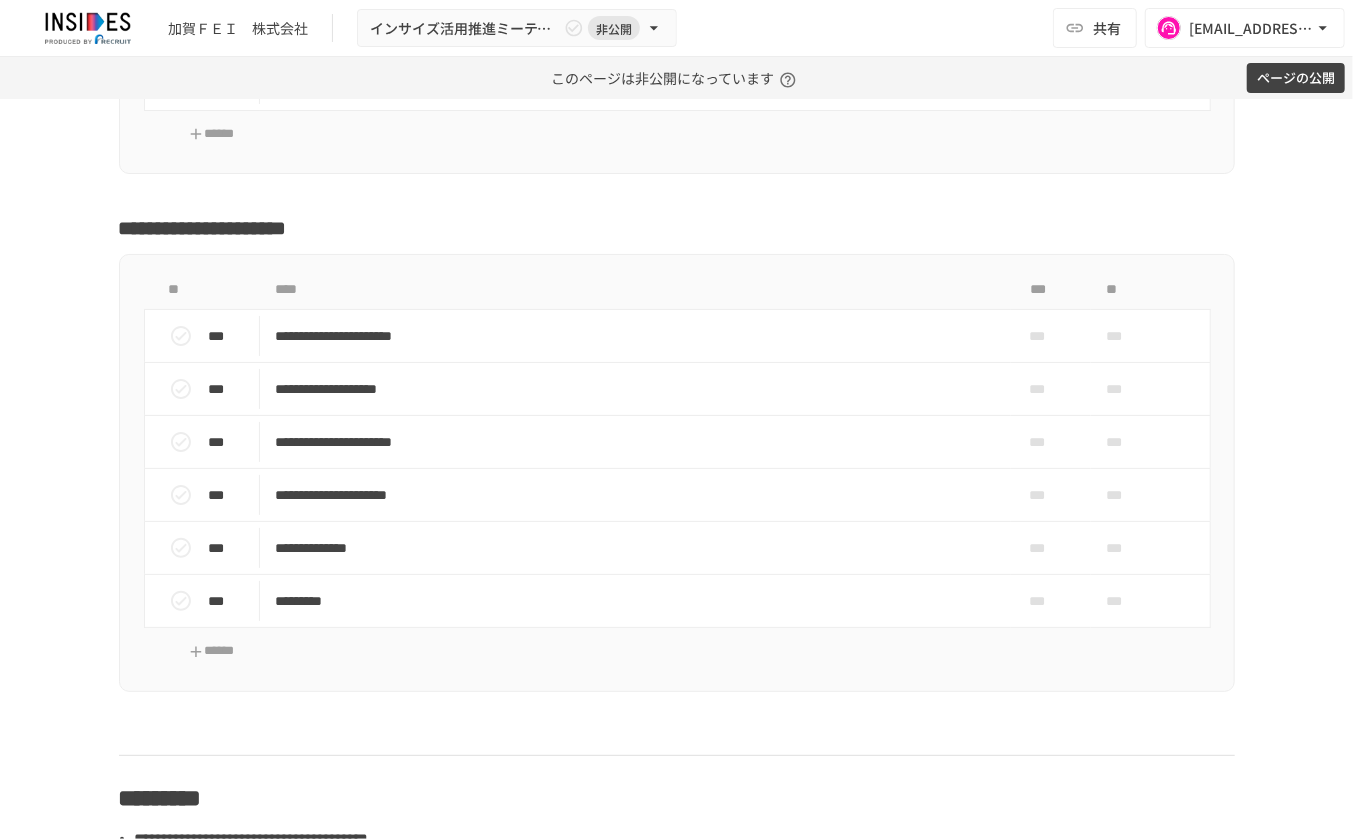 scroll, scrollTop: 5561, scrollLeft: 0, axis: vertical 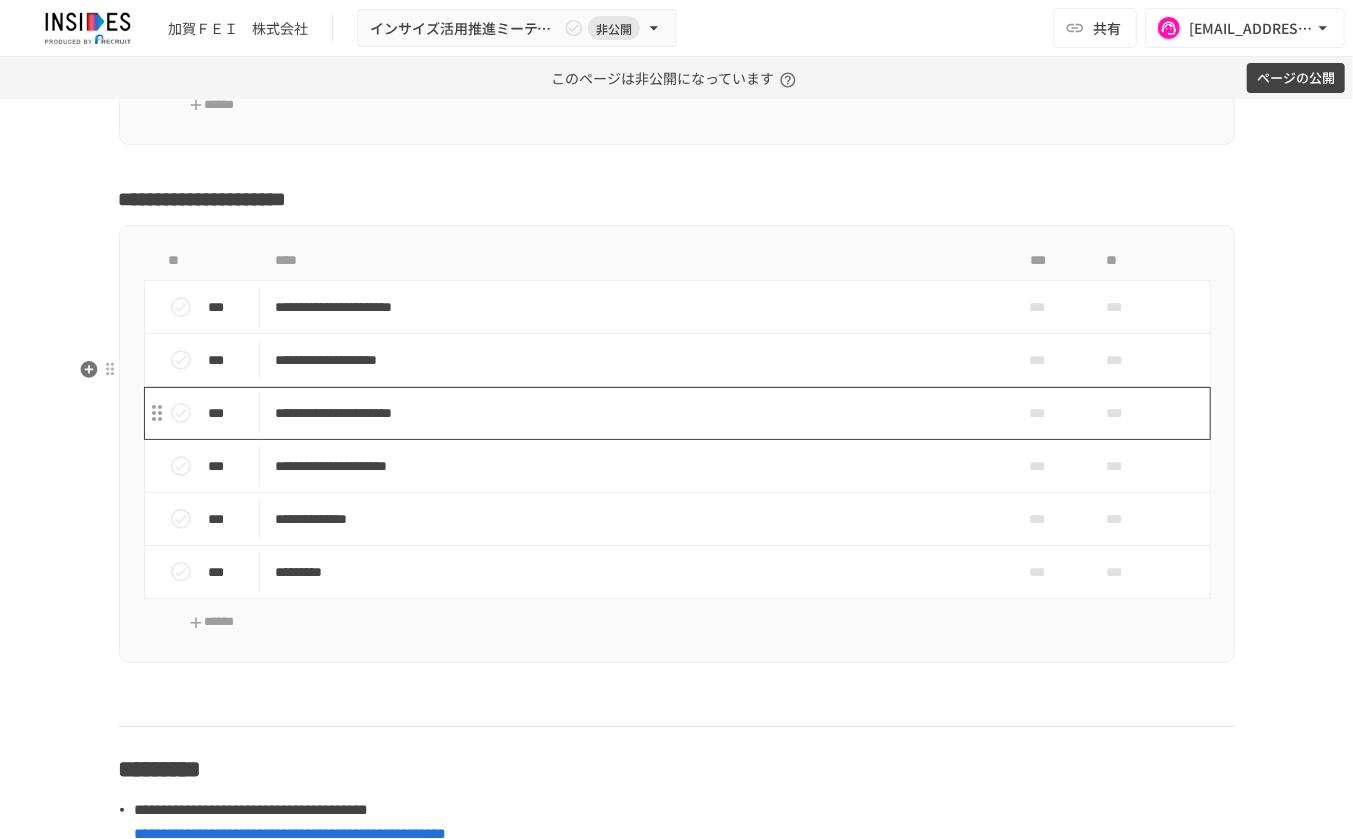 click on "**********" at bounding box center (635, 413) 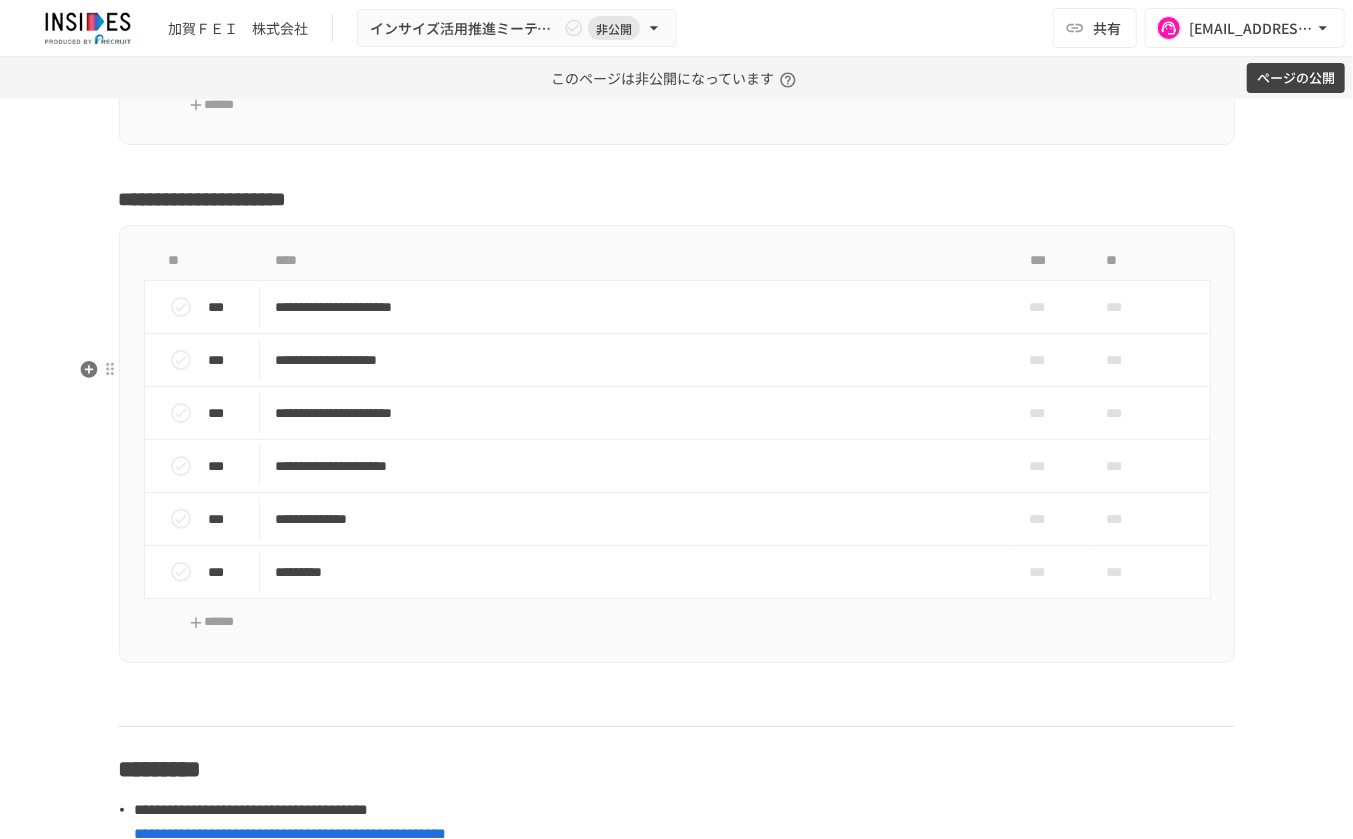 scroll, scrollTop: 5124, scrollLeft: 0, axis: vertical 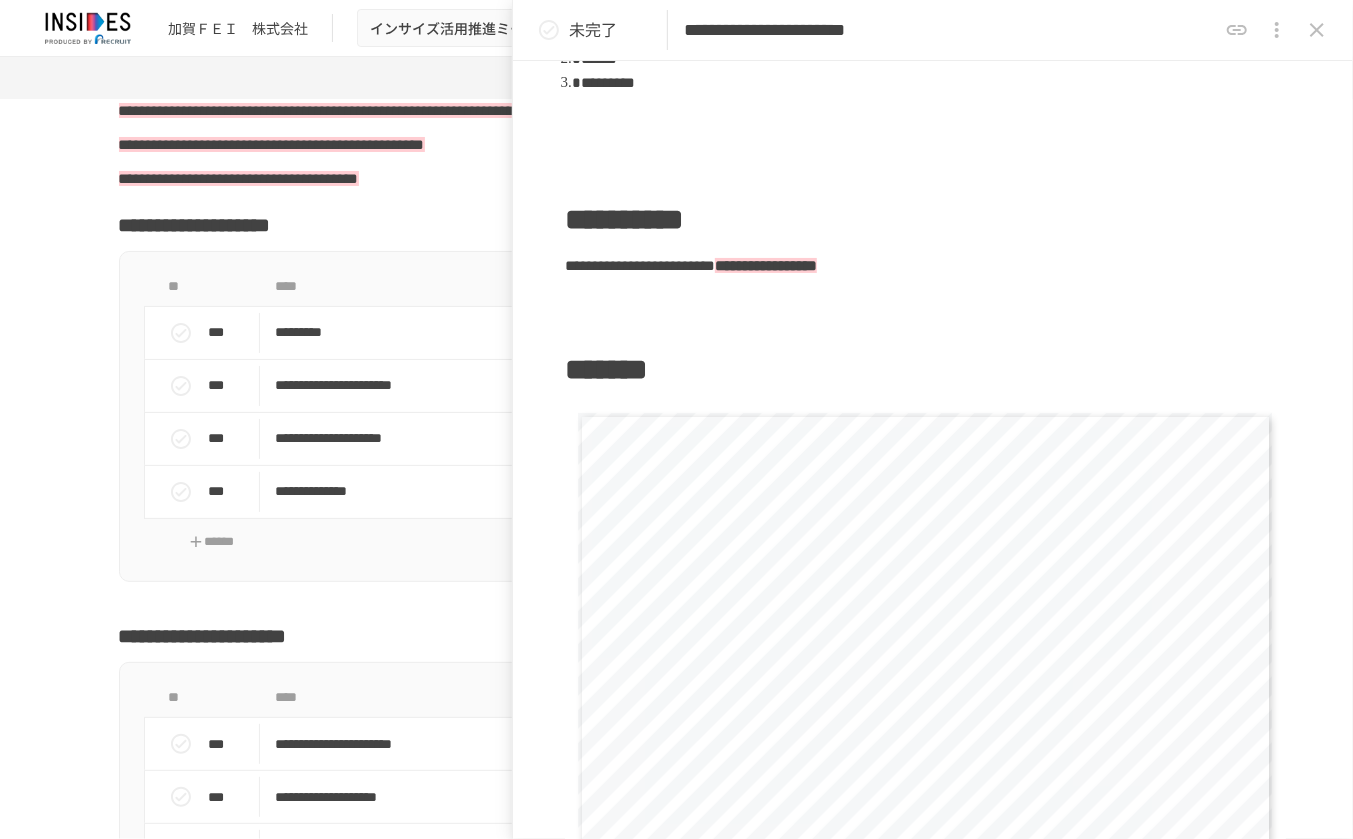 click at bounding box center (1317, 30) 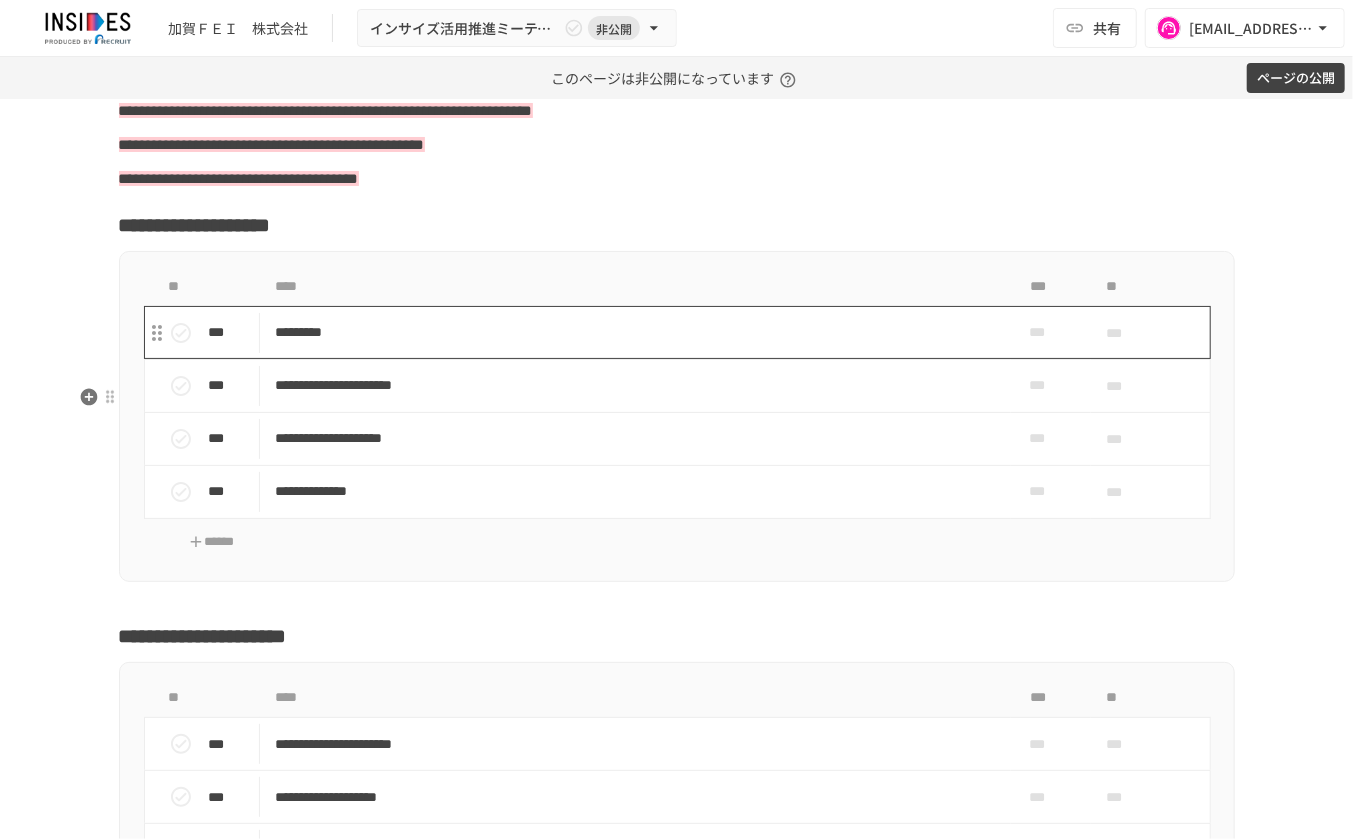 scroll, scrollTop: 5457, scrollLeft: 0, axis: vertical 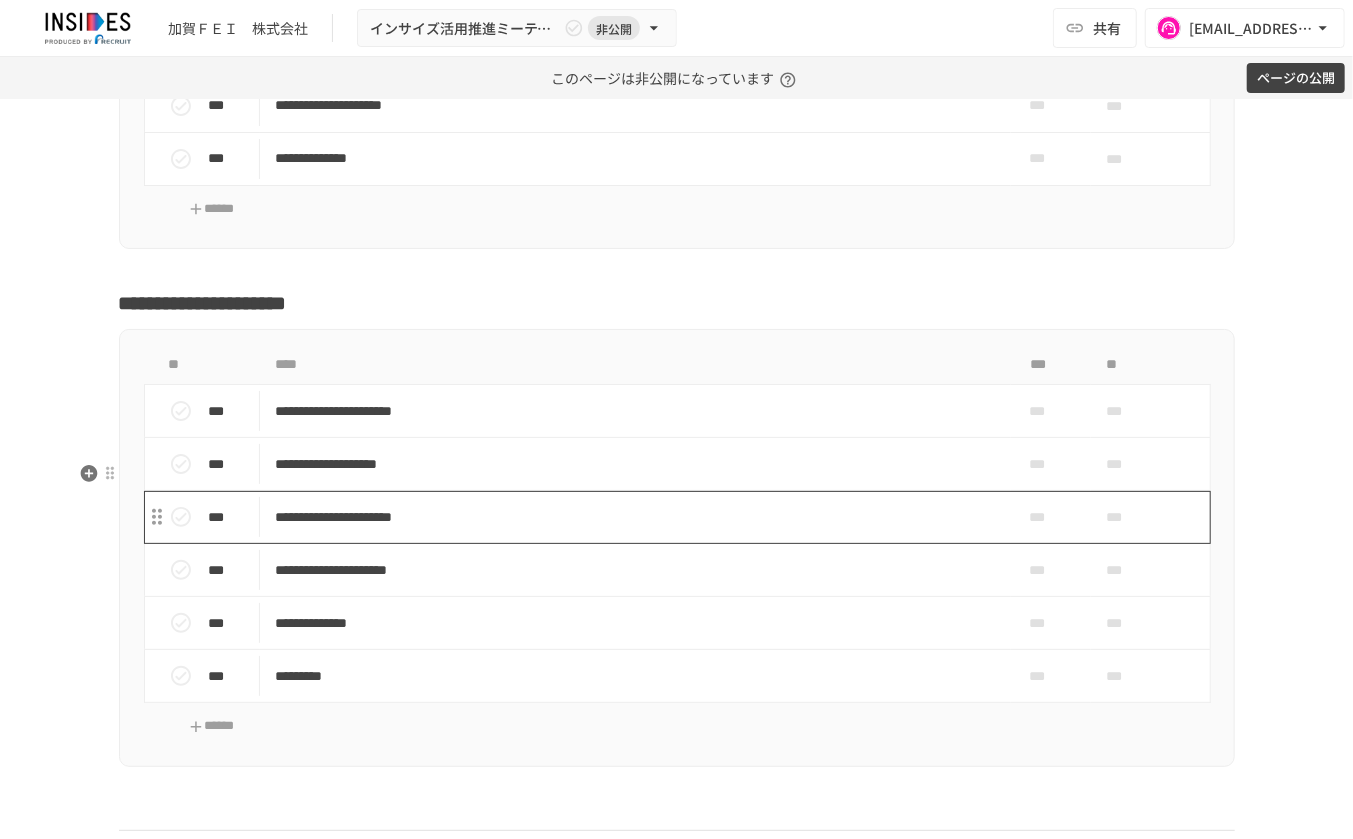 click on "**********" at bounding box center (635, 517) 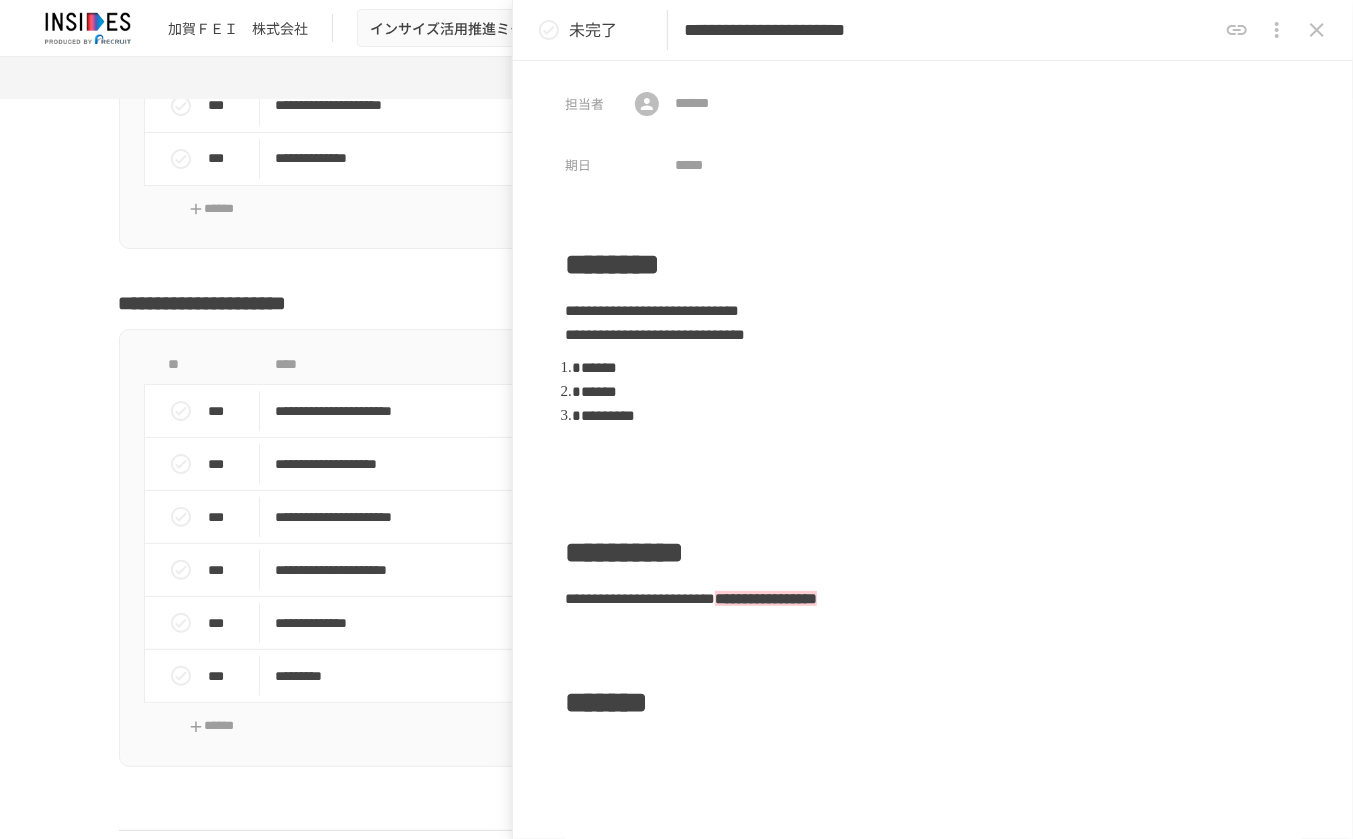 scroll, scrollTop: 5124, scrollLeft: 0, axis: vertical 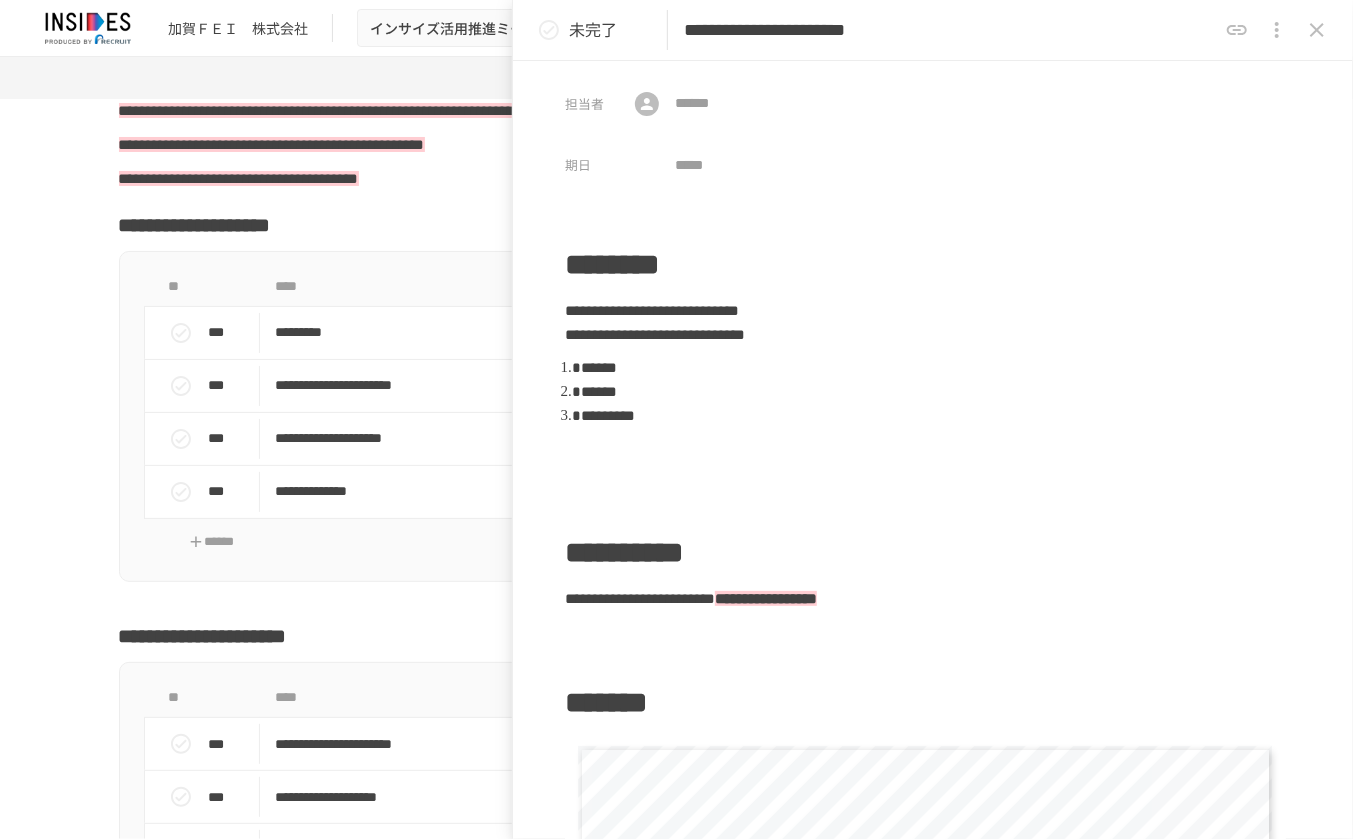 click 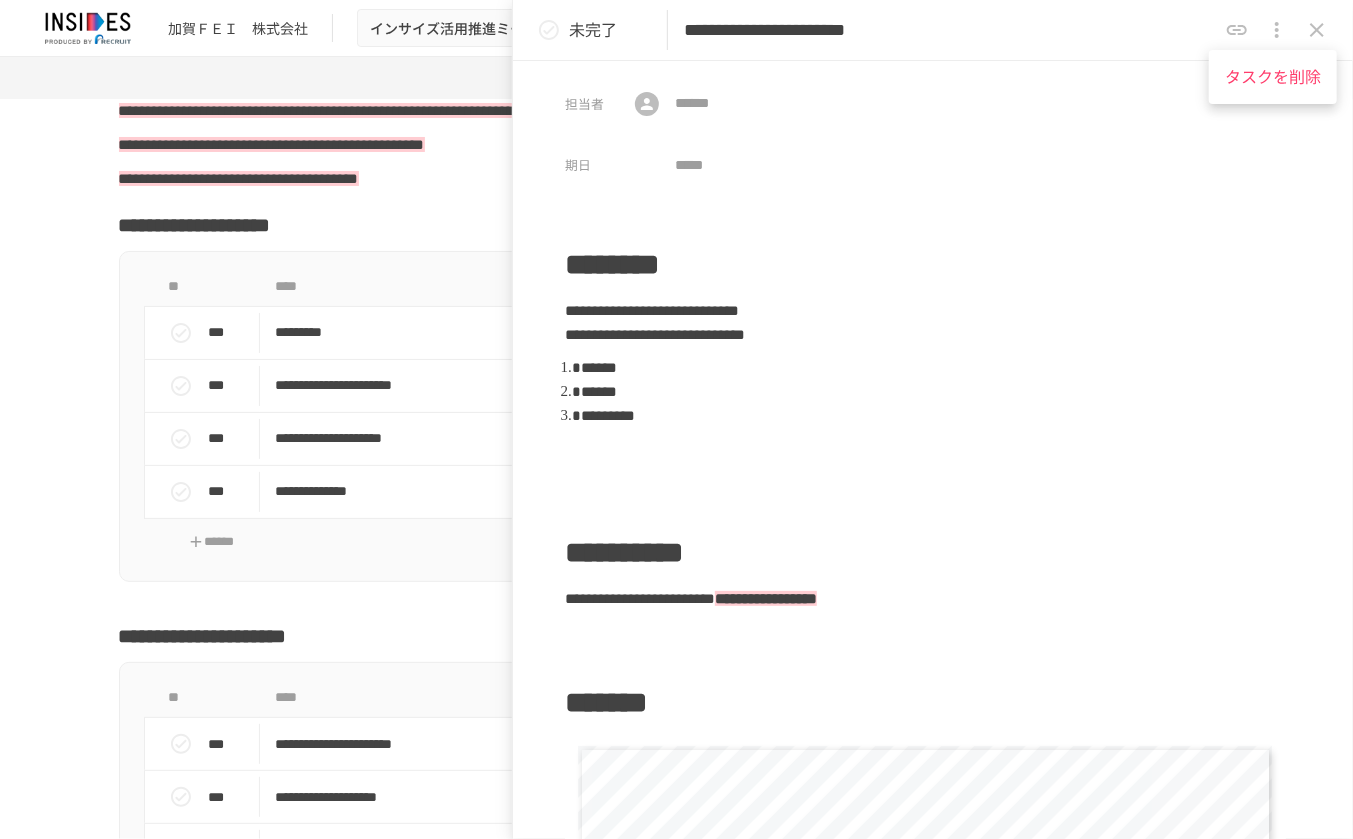 click on "タスクを削除" at bounding box center [1273, 77] 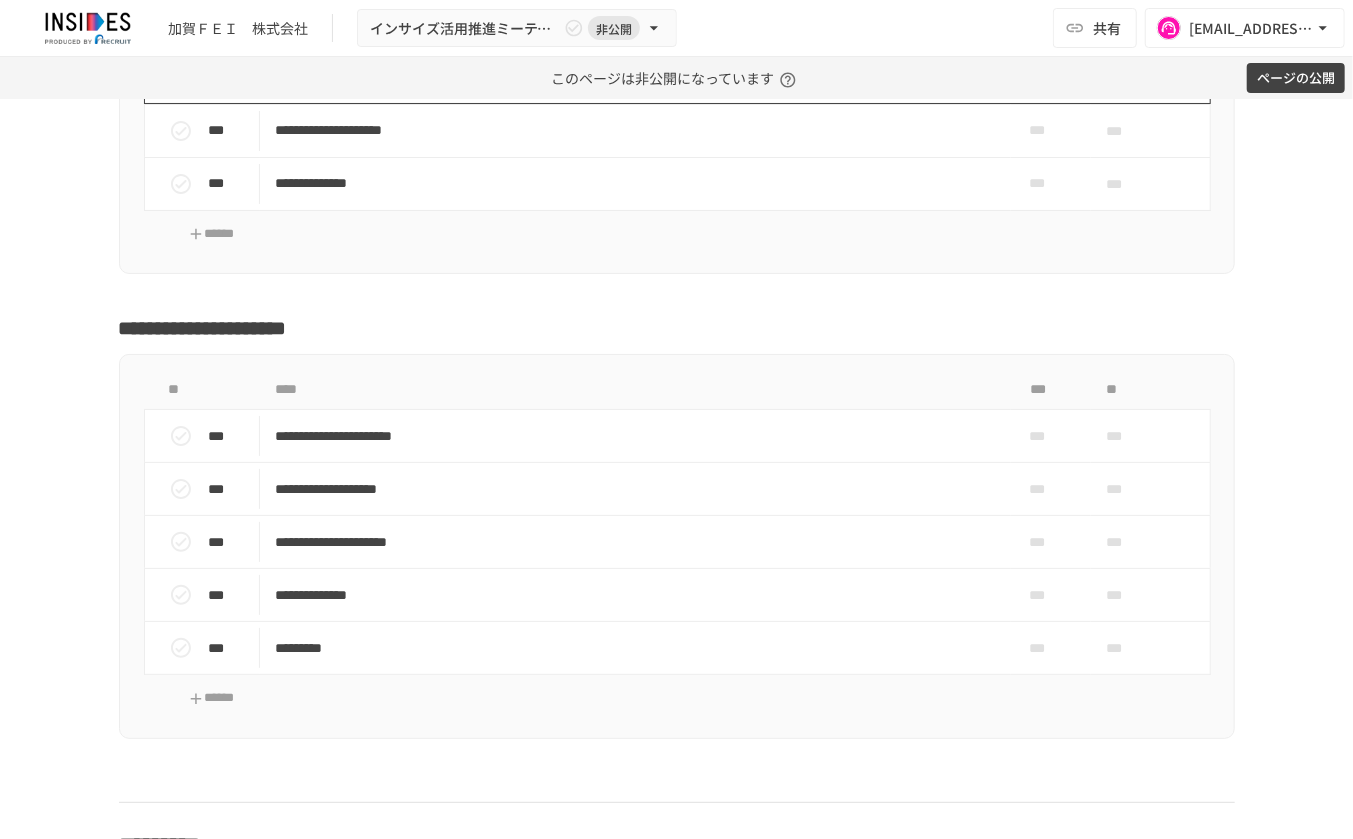 scroll, scrollTop: 5457, scrollLeft: 0, axis: vertical 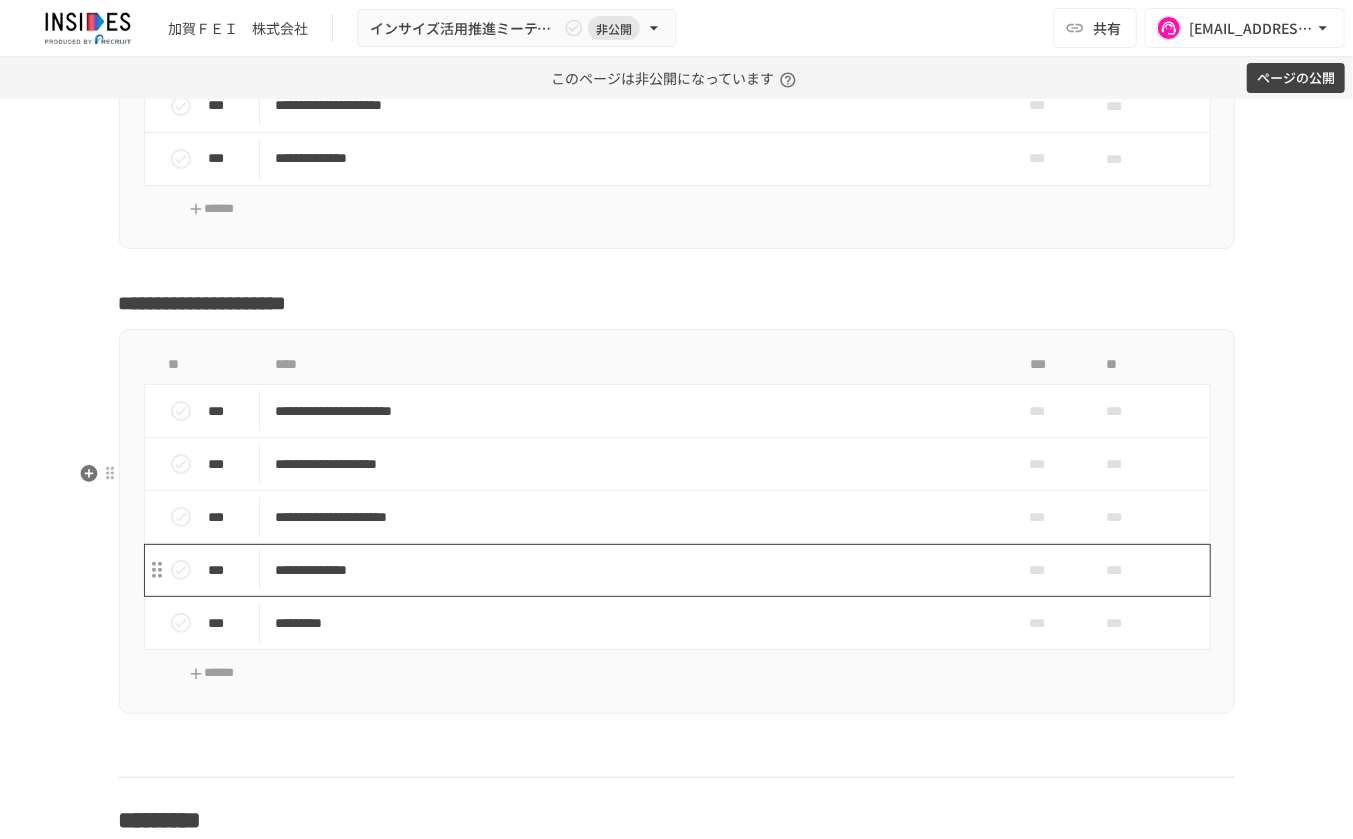 click on "**********" at bounding box center (635, 570) 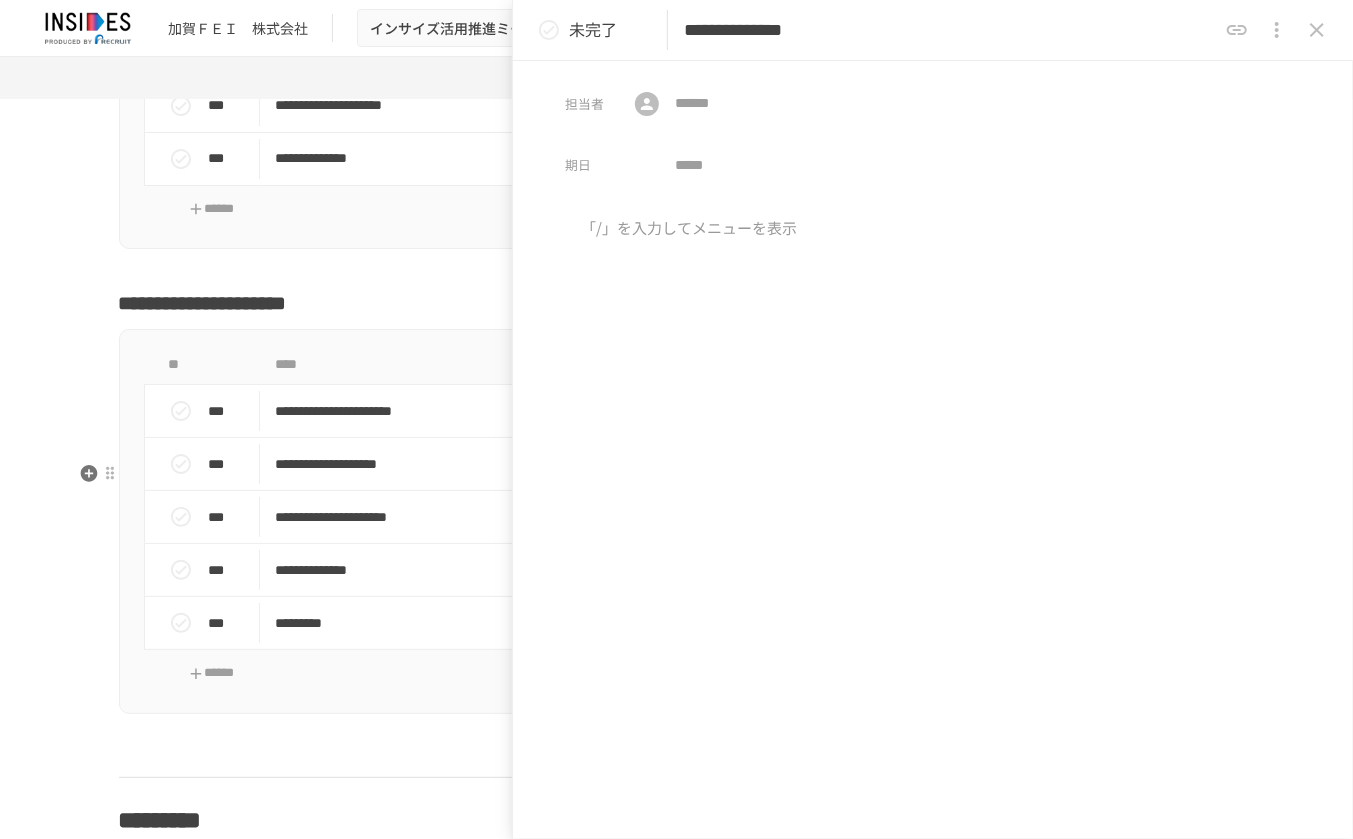 scroll, scrollTop: 5124, scrollLeft: 0, axis: vertical 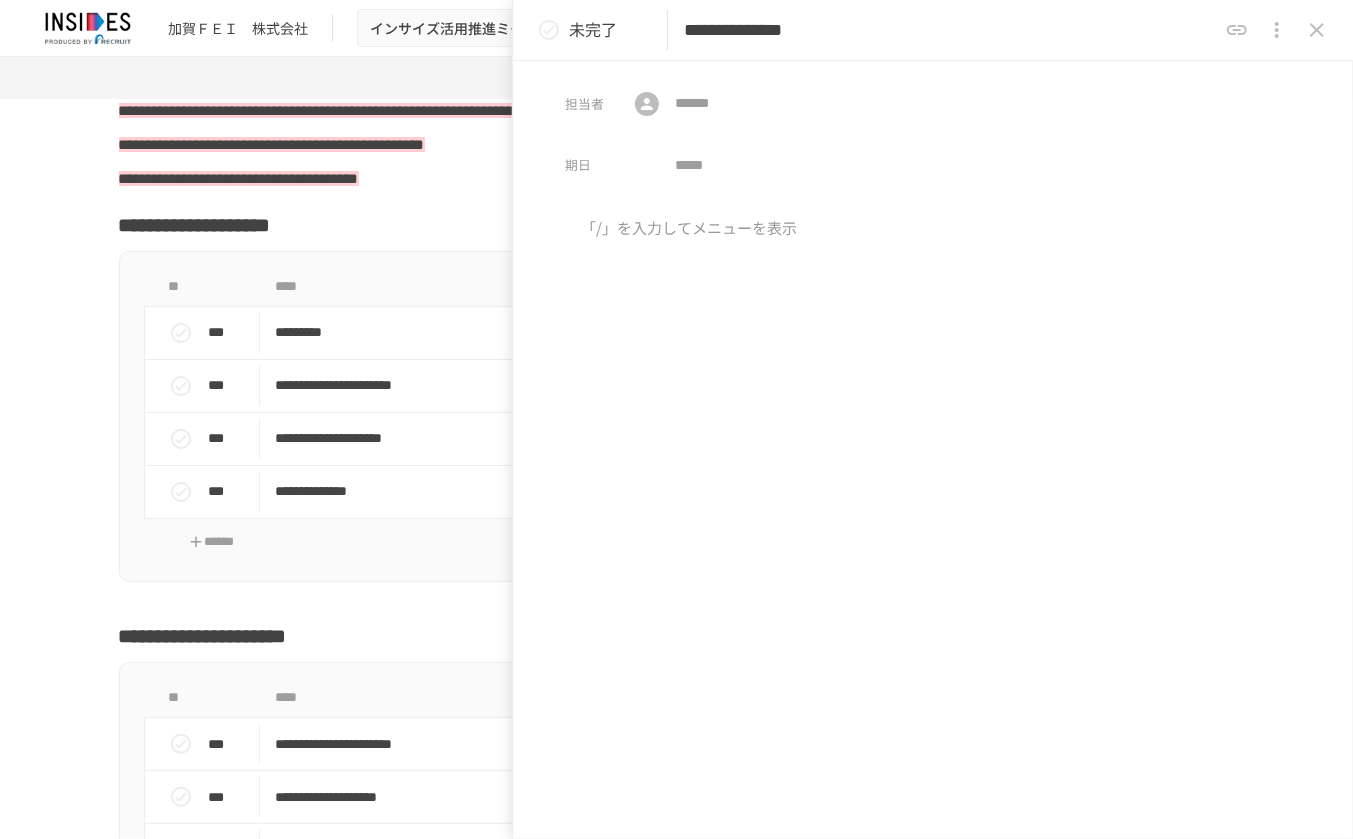 click 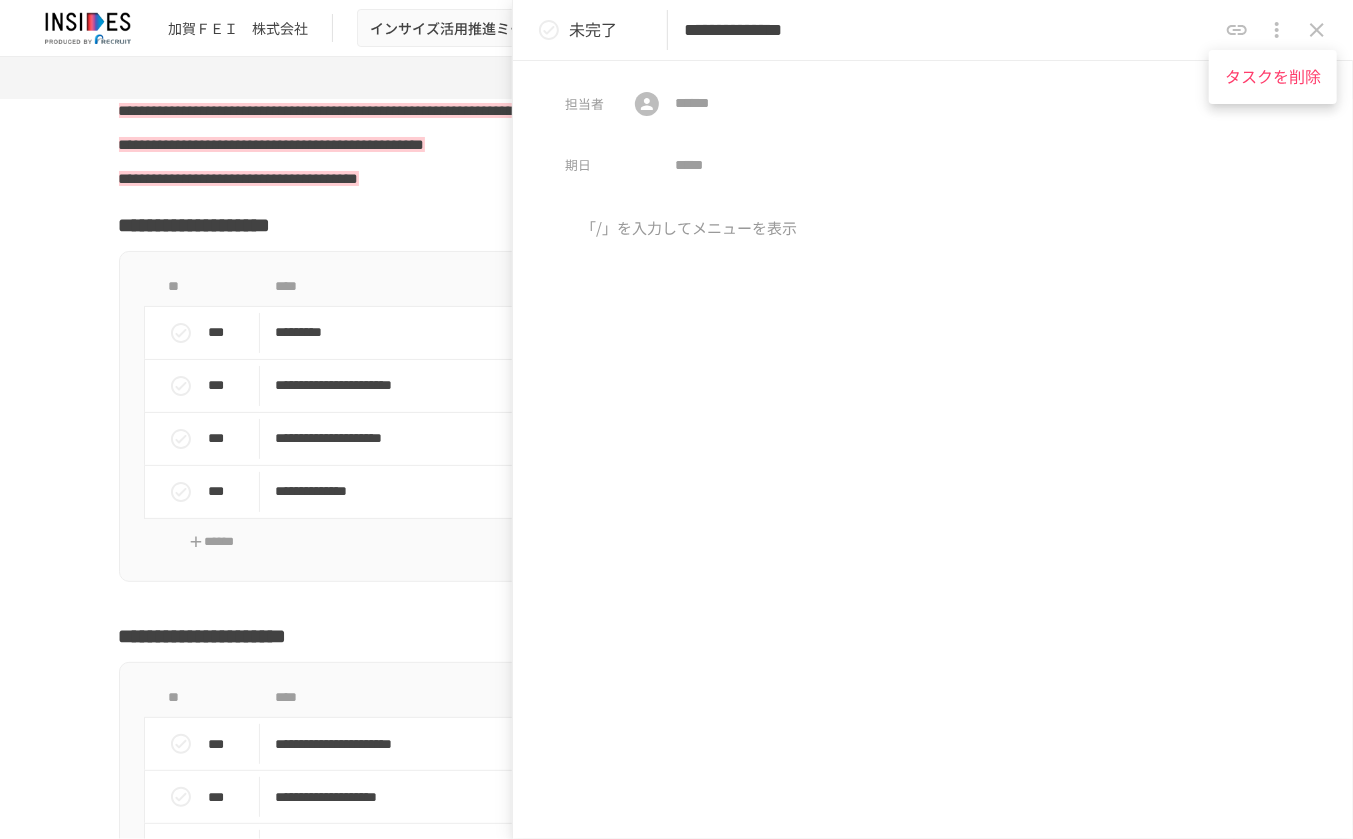 click on "タスクを削除" at bounding box center (1273, 77) 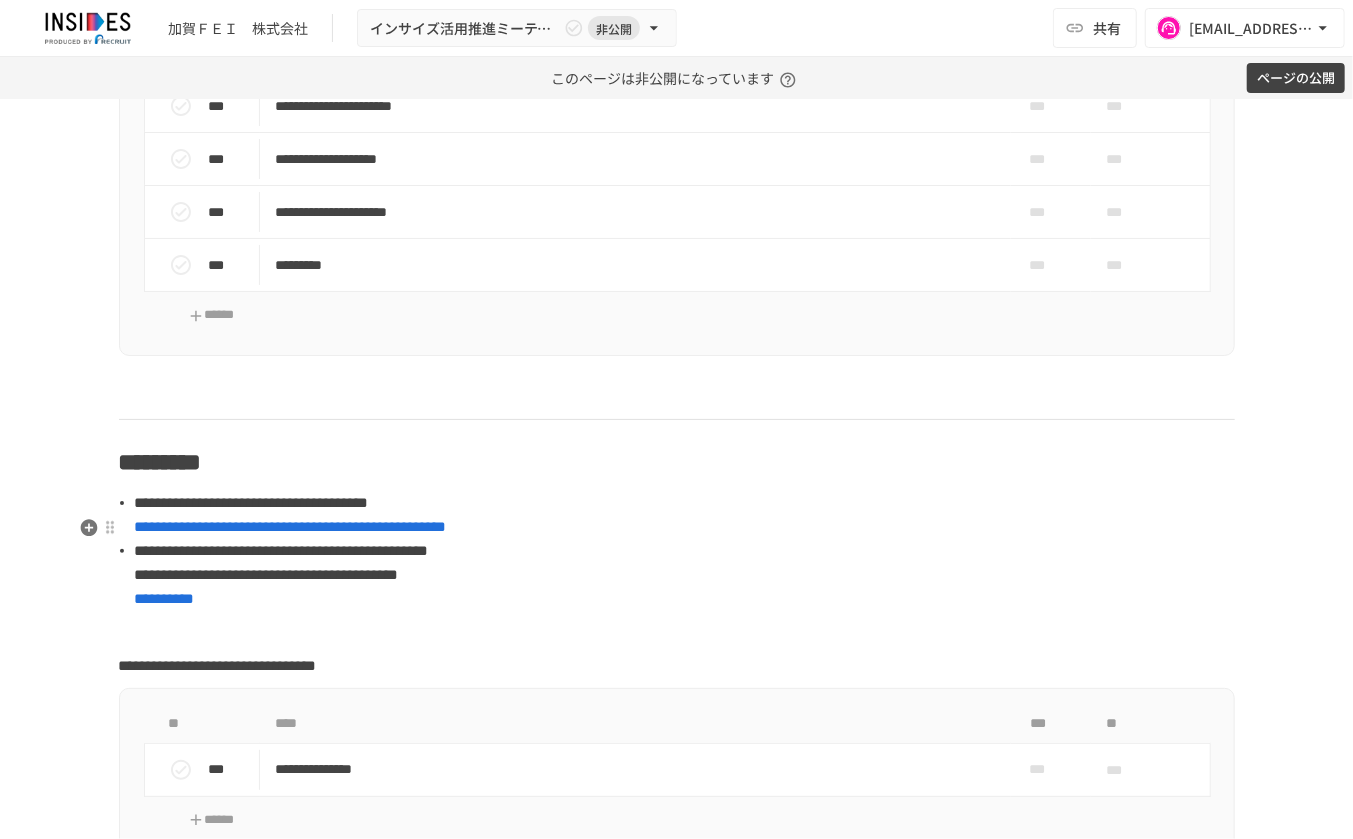 scroll, scrollTop: 5790, scrollLeft: 0, axis: vertical 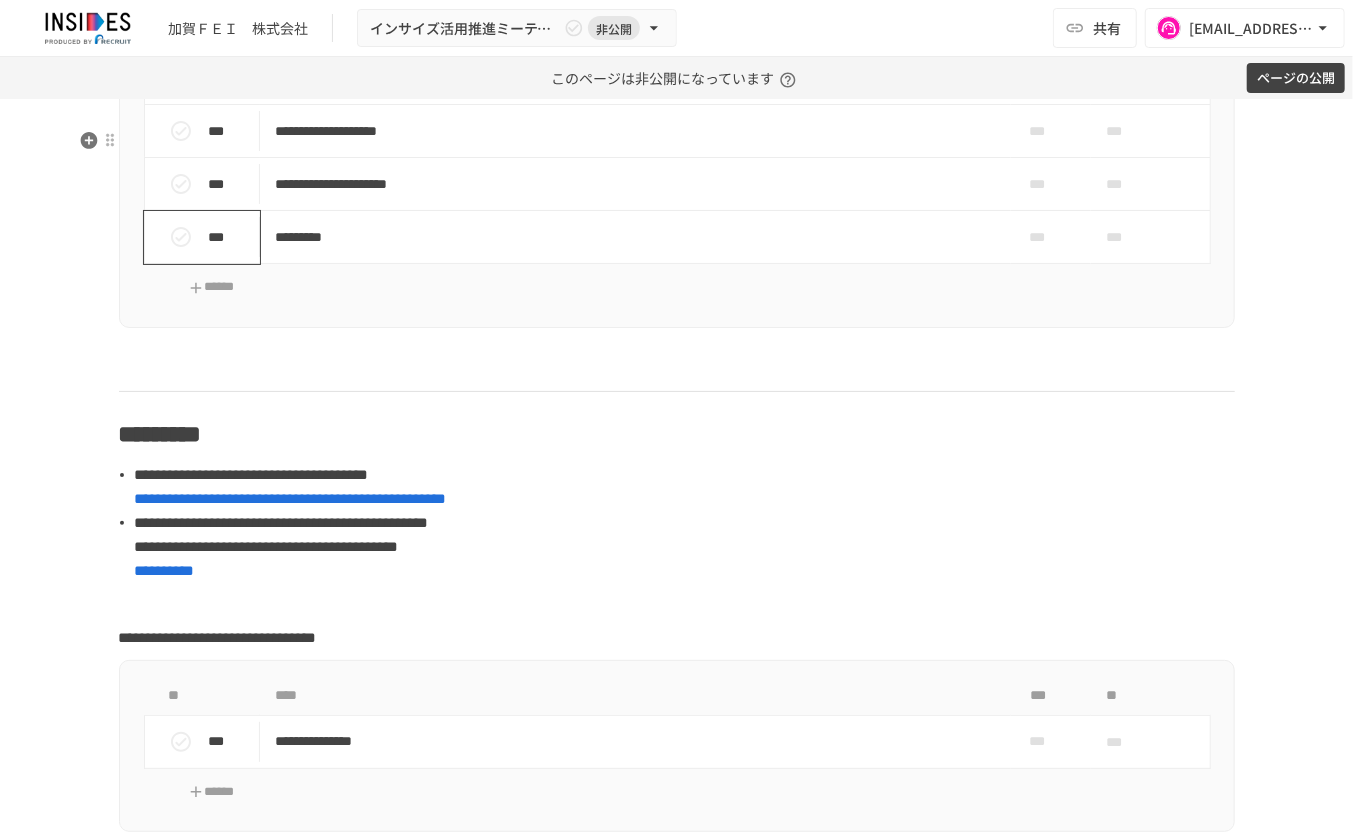 click 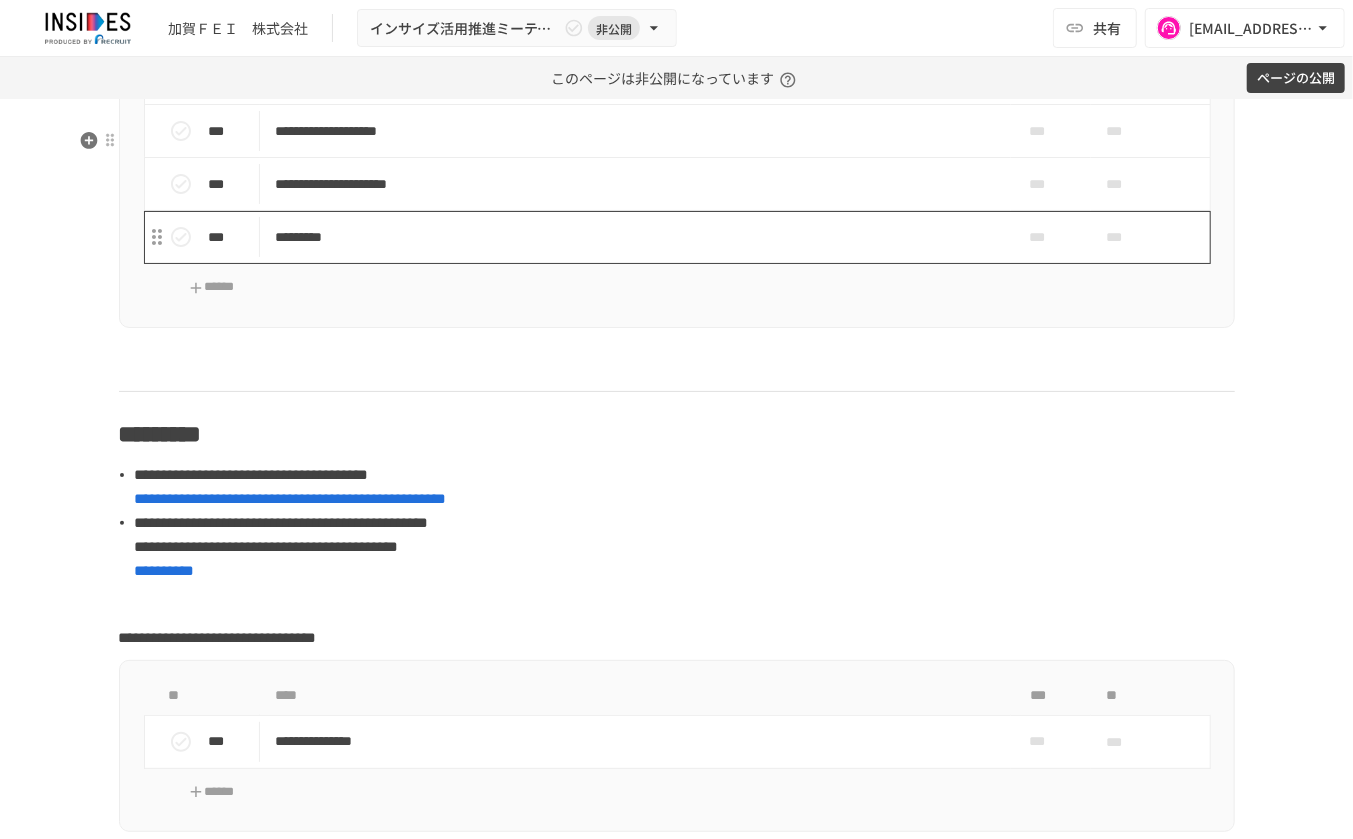 click on "*********" at bounding box center (635, 237) 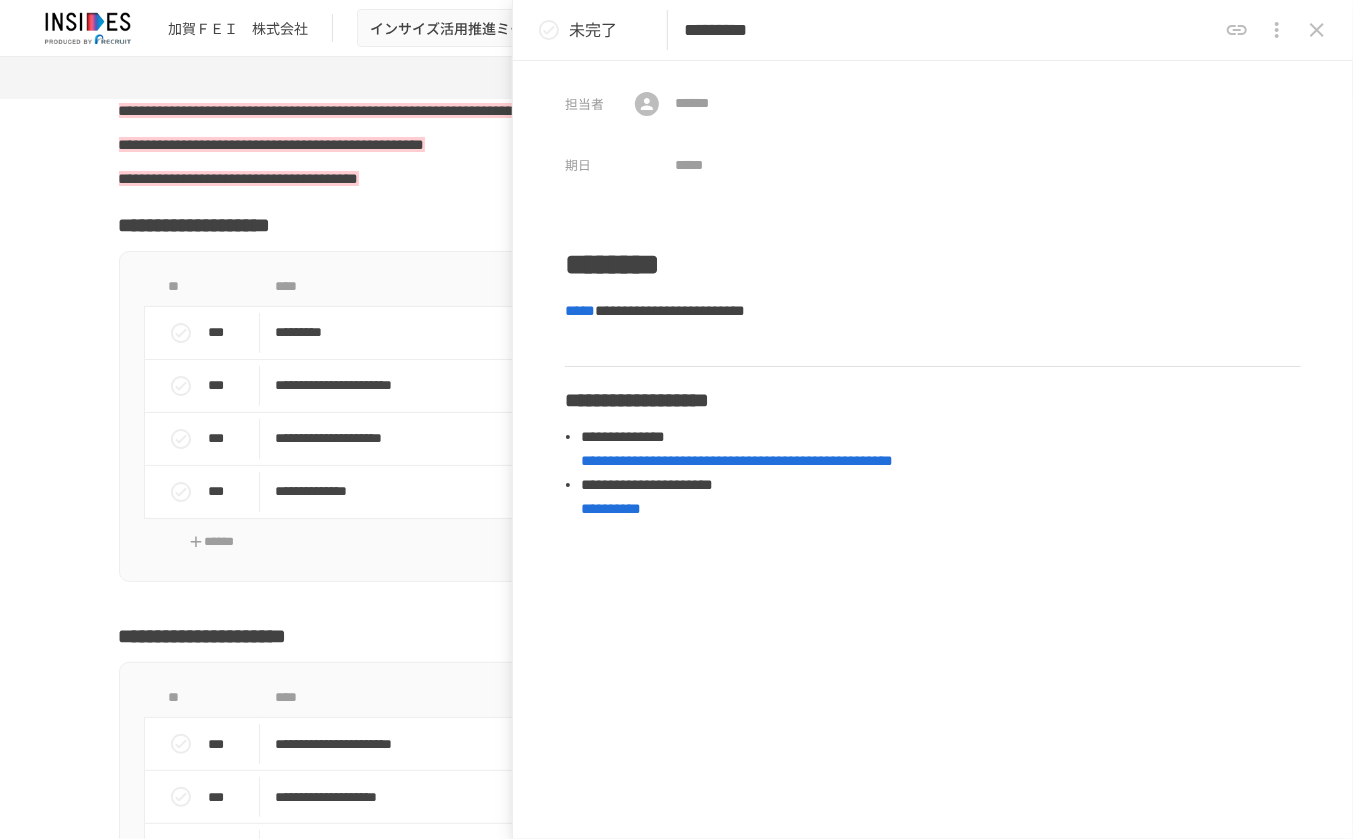 click 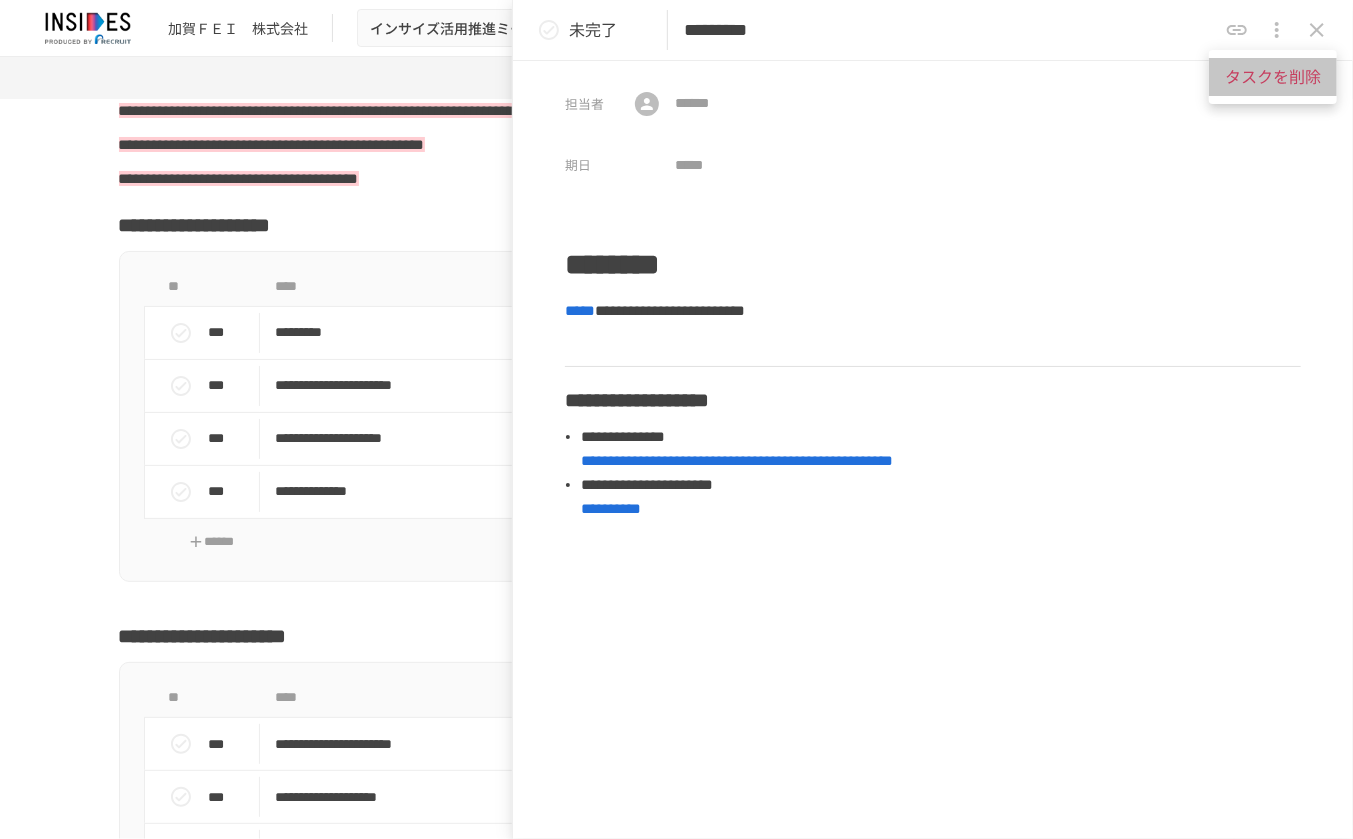 click on "タスクを削除" at bounding box center (1273, 77) 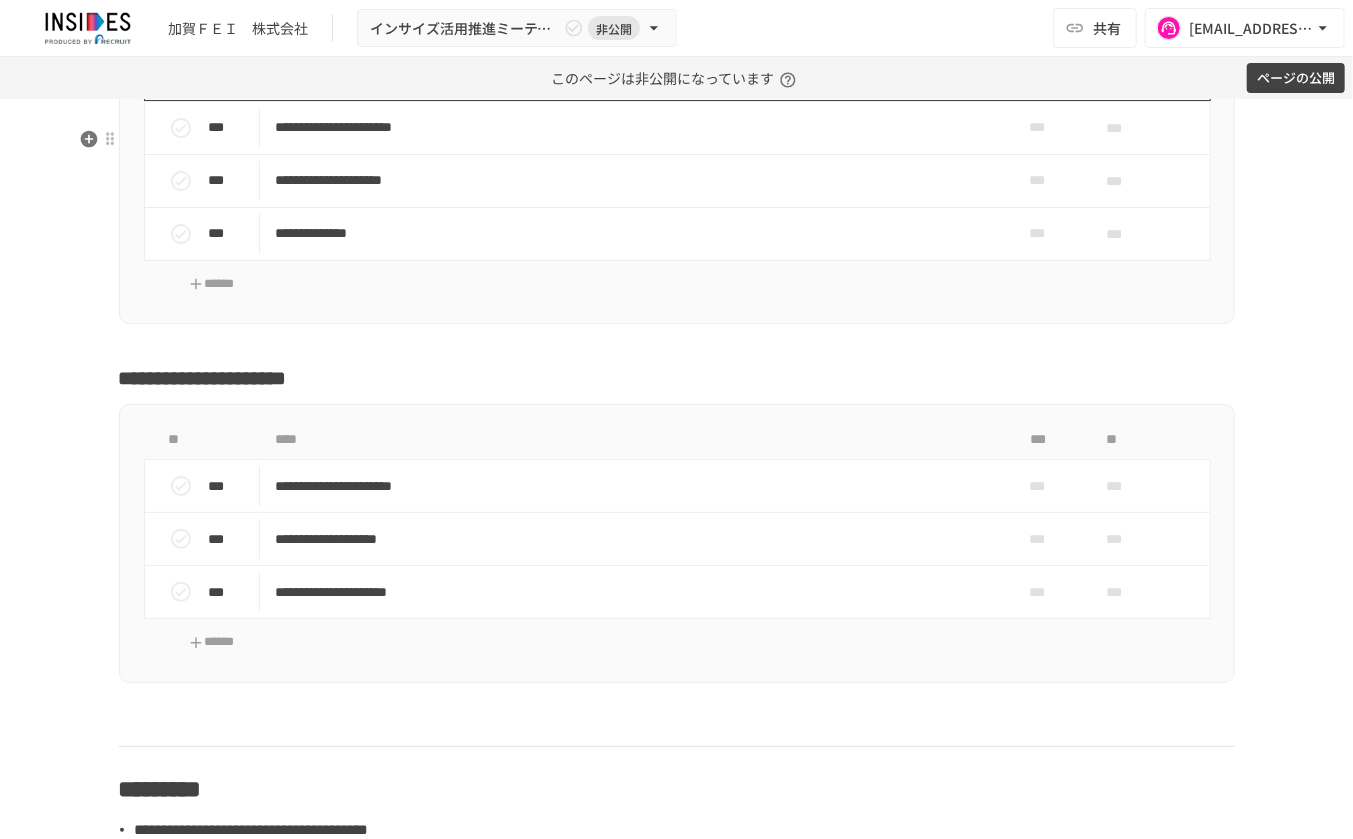 scroll, scrollTop: 5124, scrollLeft: 0, axis: vertical 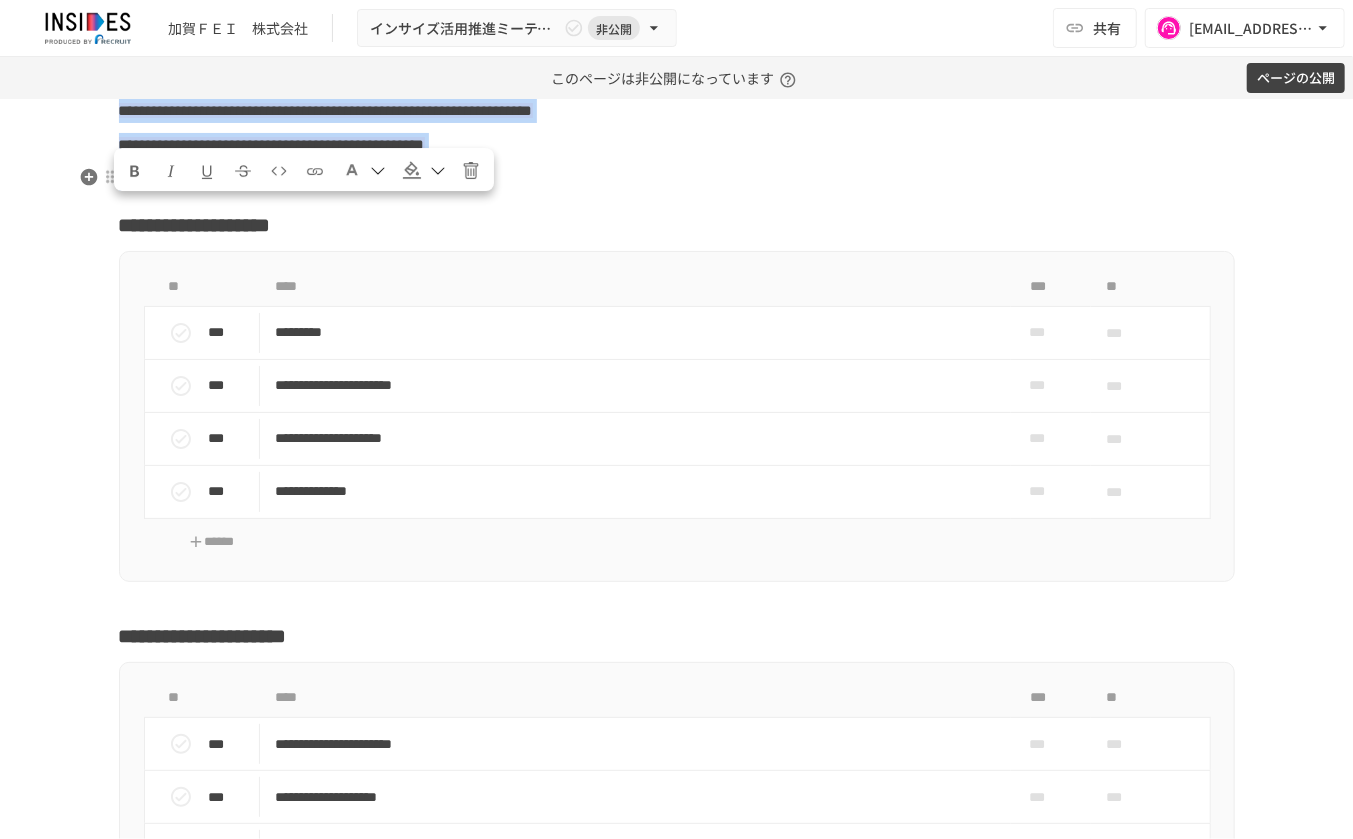 drag, startPoint x: 689, startPoint y: 311, endPoint x: 106, endPoint y: 199, distance: 593.6607 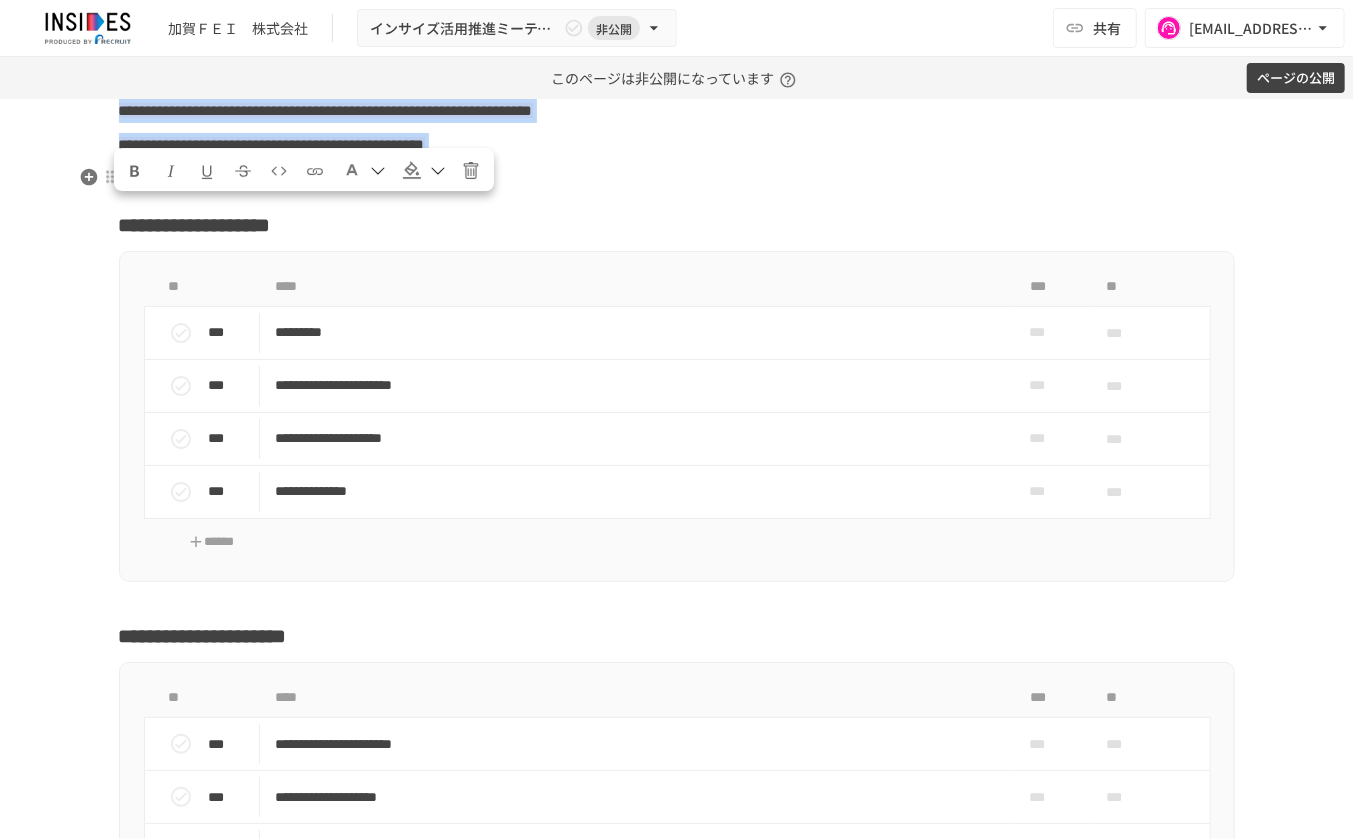 click on "**********" at bounding box center (677, -1690) 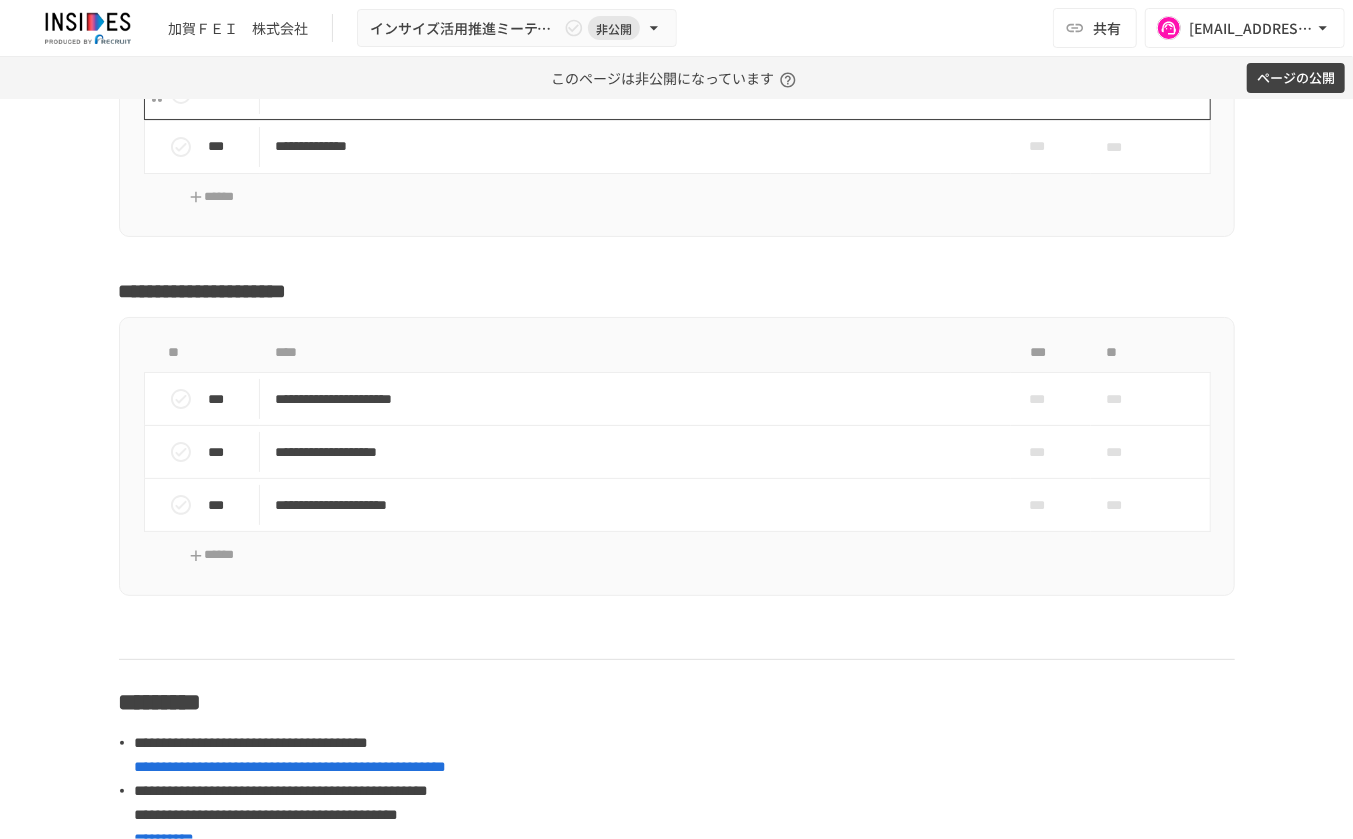 scroll, scrollTop: 5500, scrollLeft: 0, axis: vertical 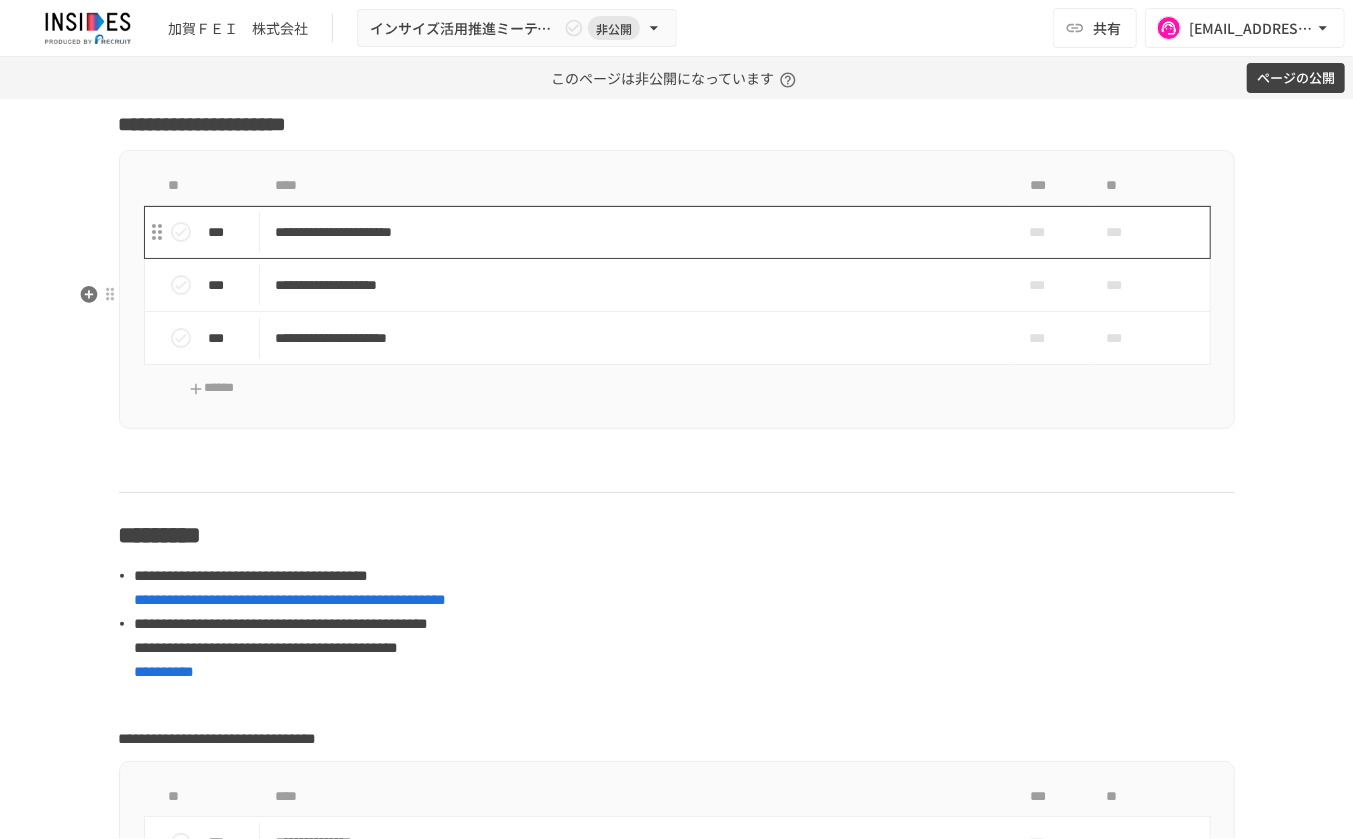 click on "**********" at bounding box center [635, 232] 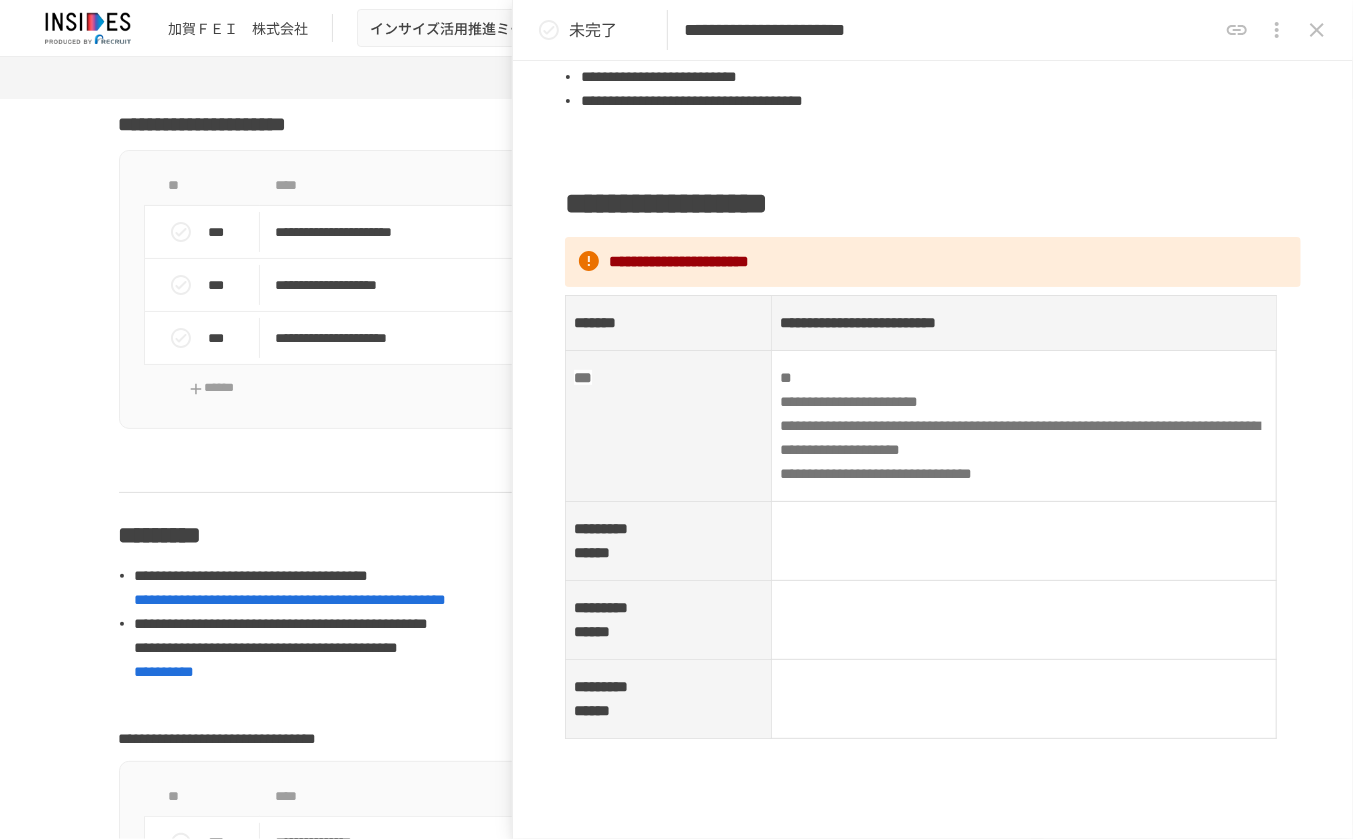 scroll, scrollTop: 467, scrollLeft: 0, axis: vertical 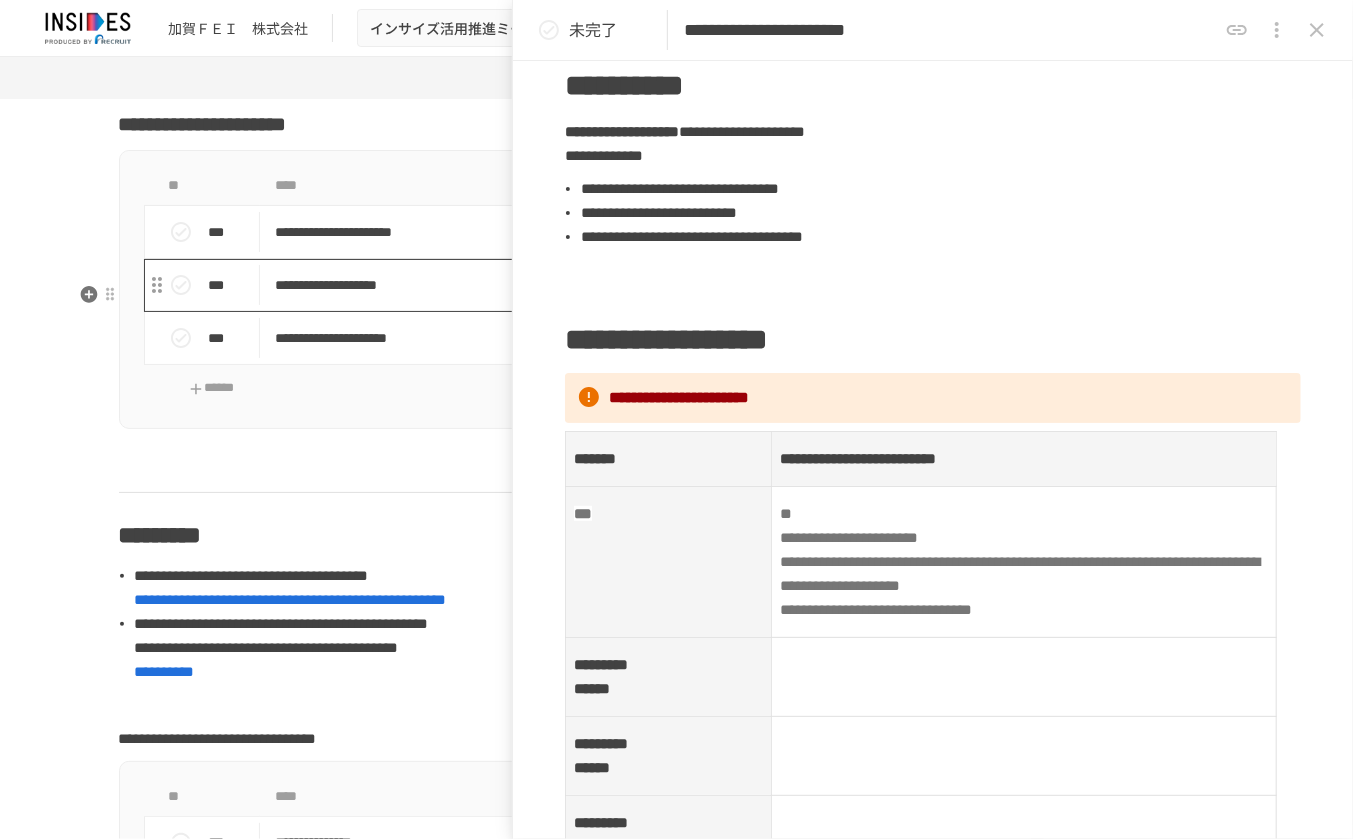 click on "**********" at bounding box center [635, 285] 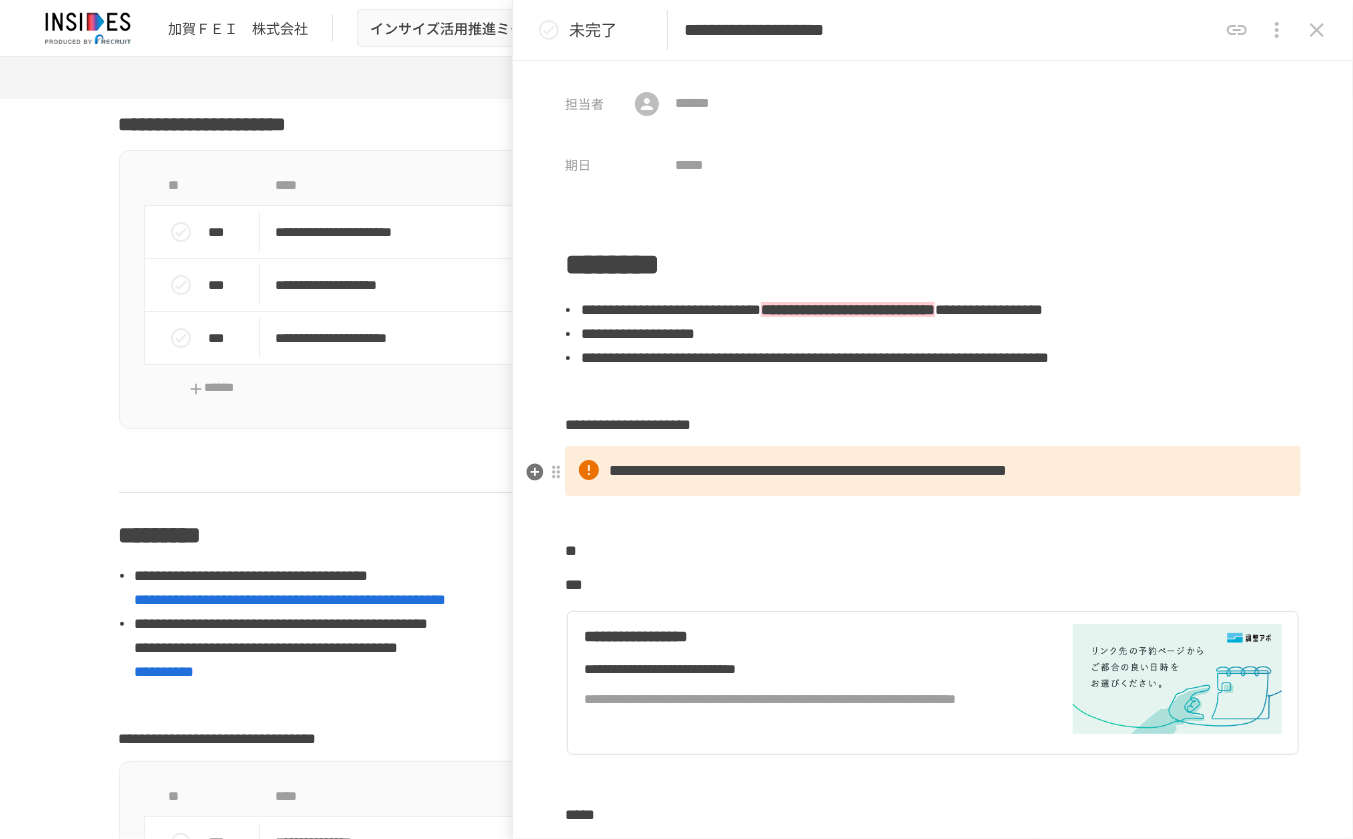 scroll, scrollTop: 333, scrollLeft: 0, axis: vertical 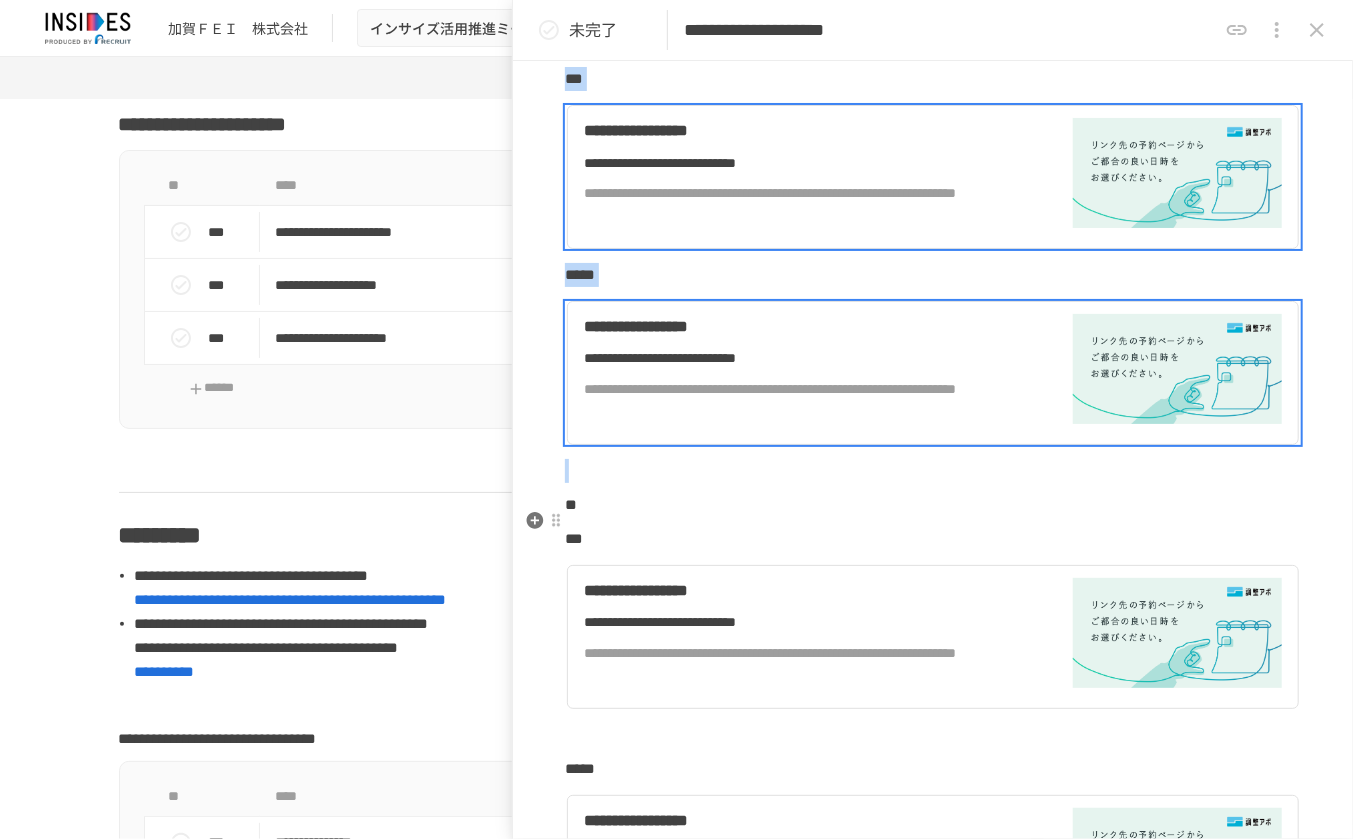 drag, startPoint x: 566, startPoint y: 287, endPoint x: 710, endPoint y: 523, distance: 276.46338 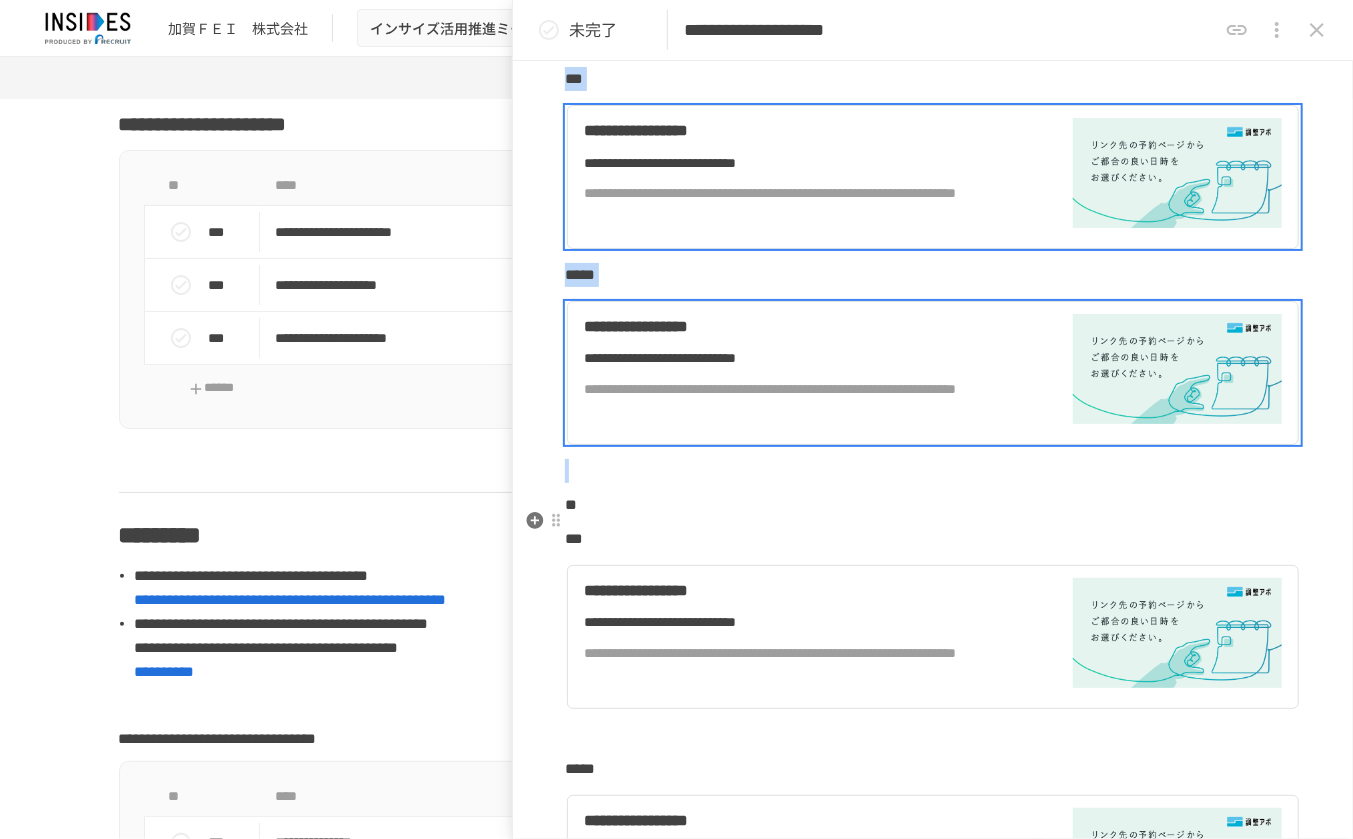 click on "**********" at bounding box center (933, 108) 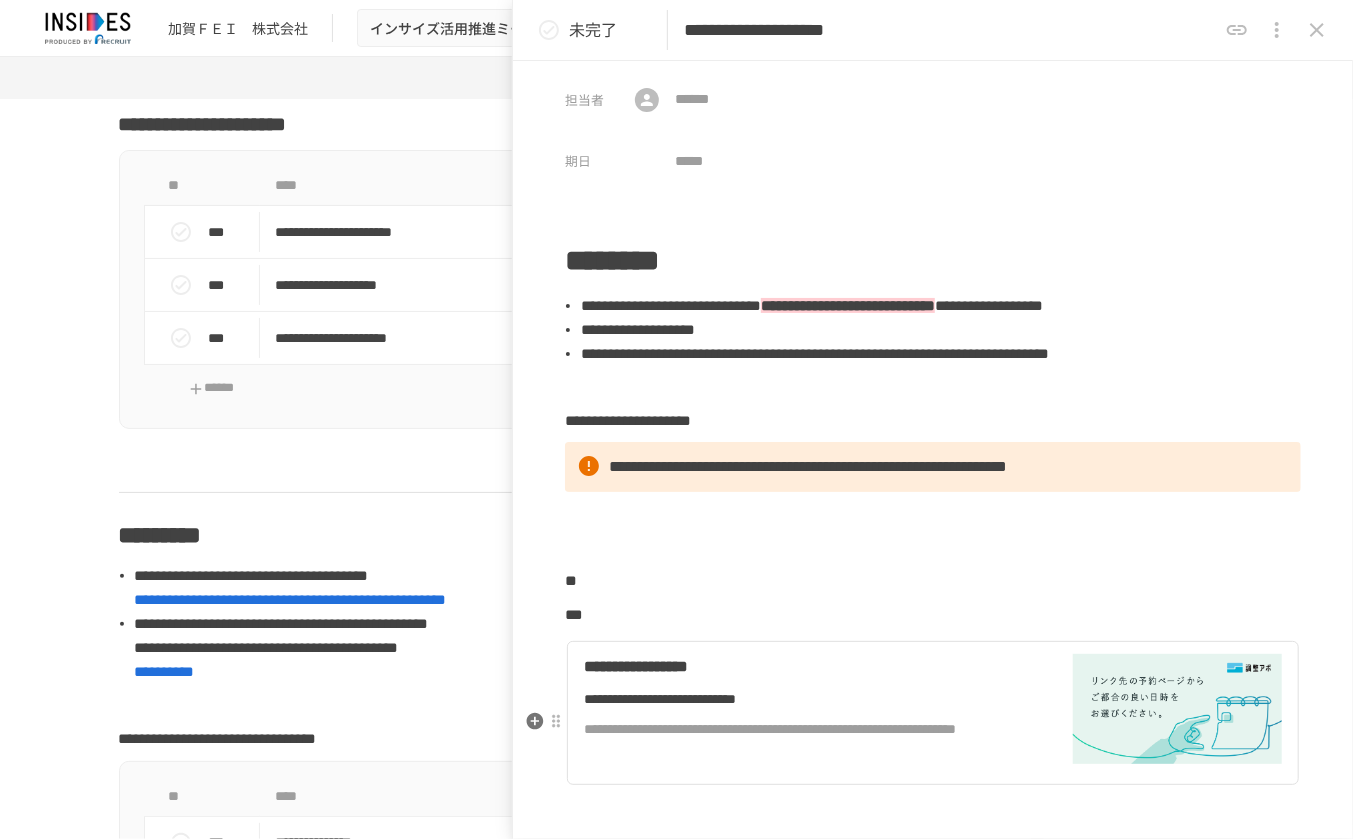 scroll, scrollTop: 0, scrollLeft: 0, axis: both 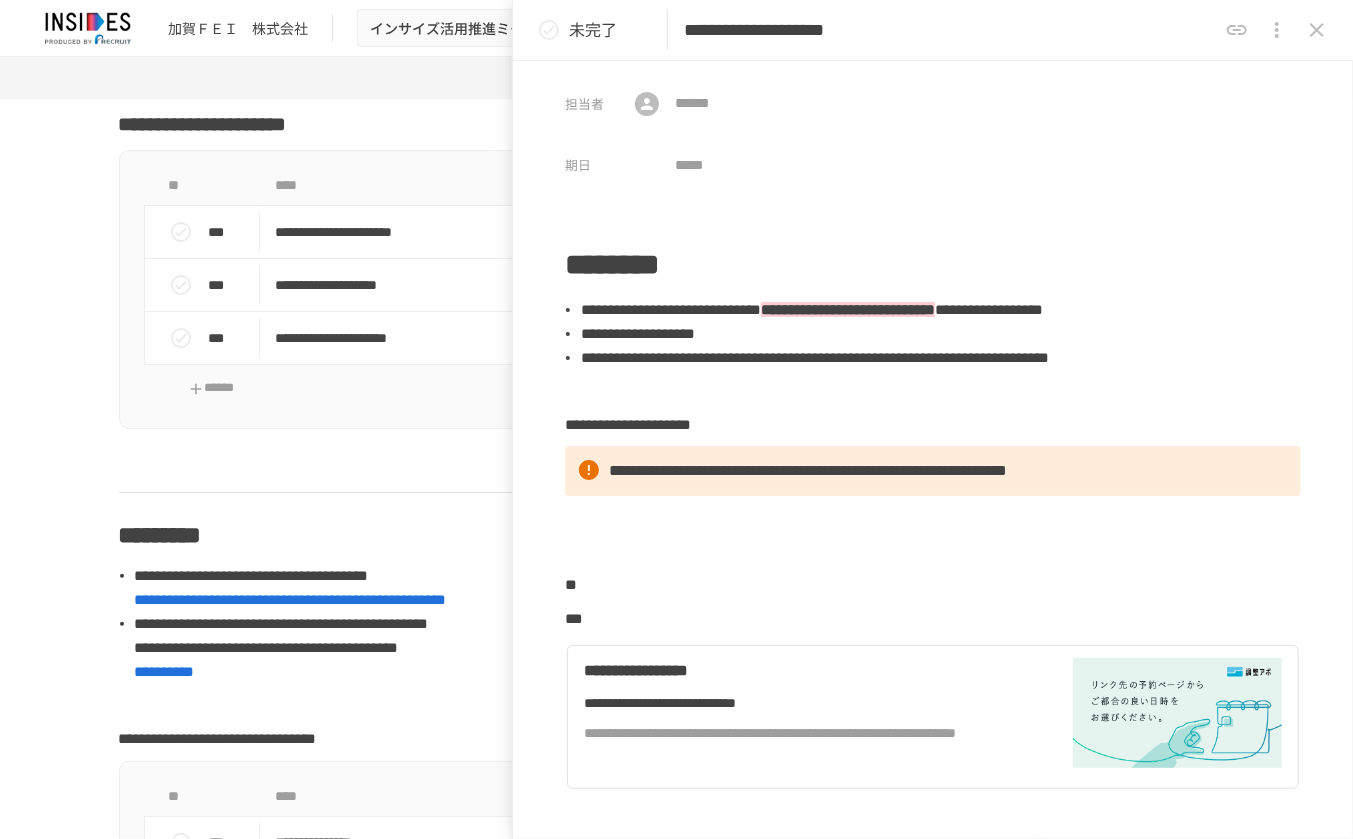 click 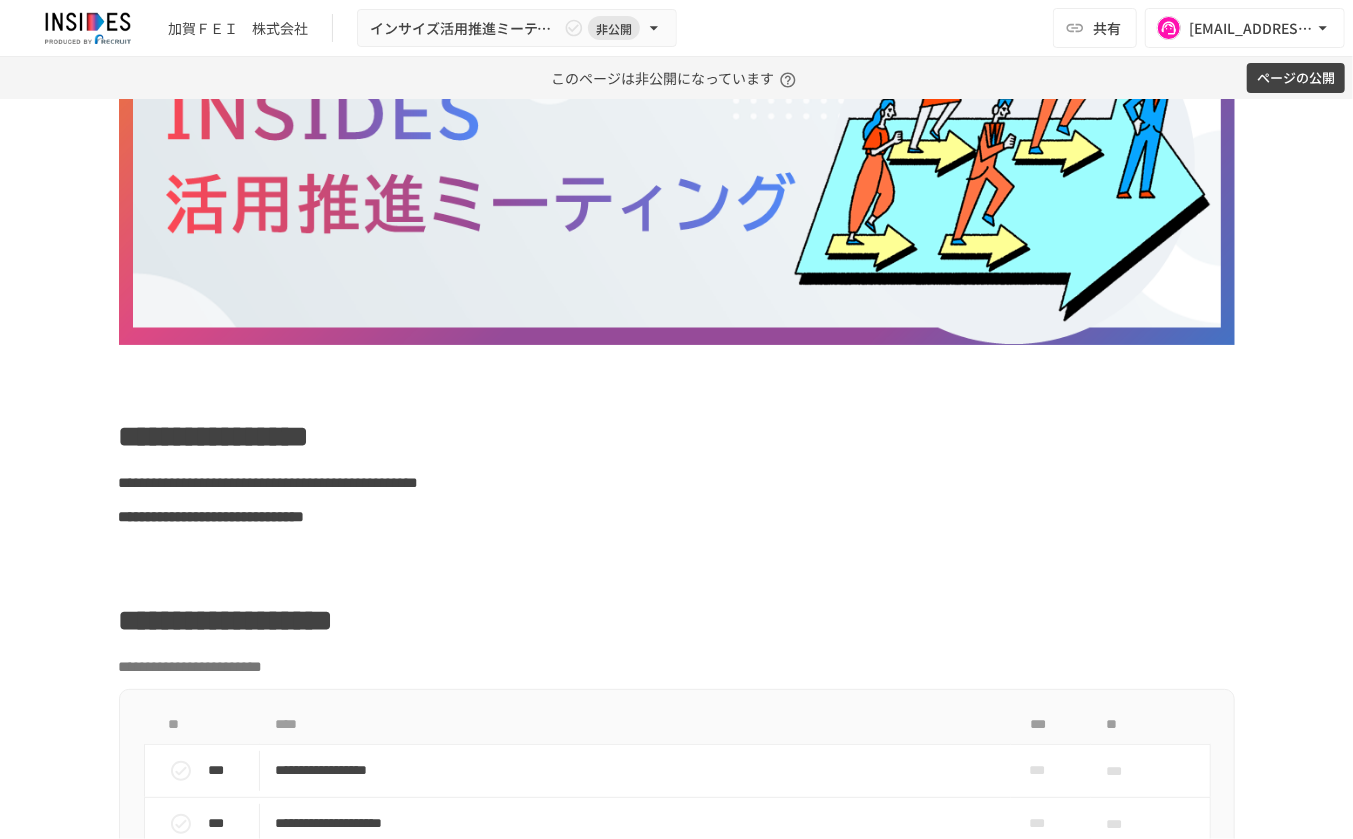scroll, scrollTop: 333, scrollLeft: 0, axis: vertical 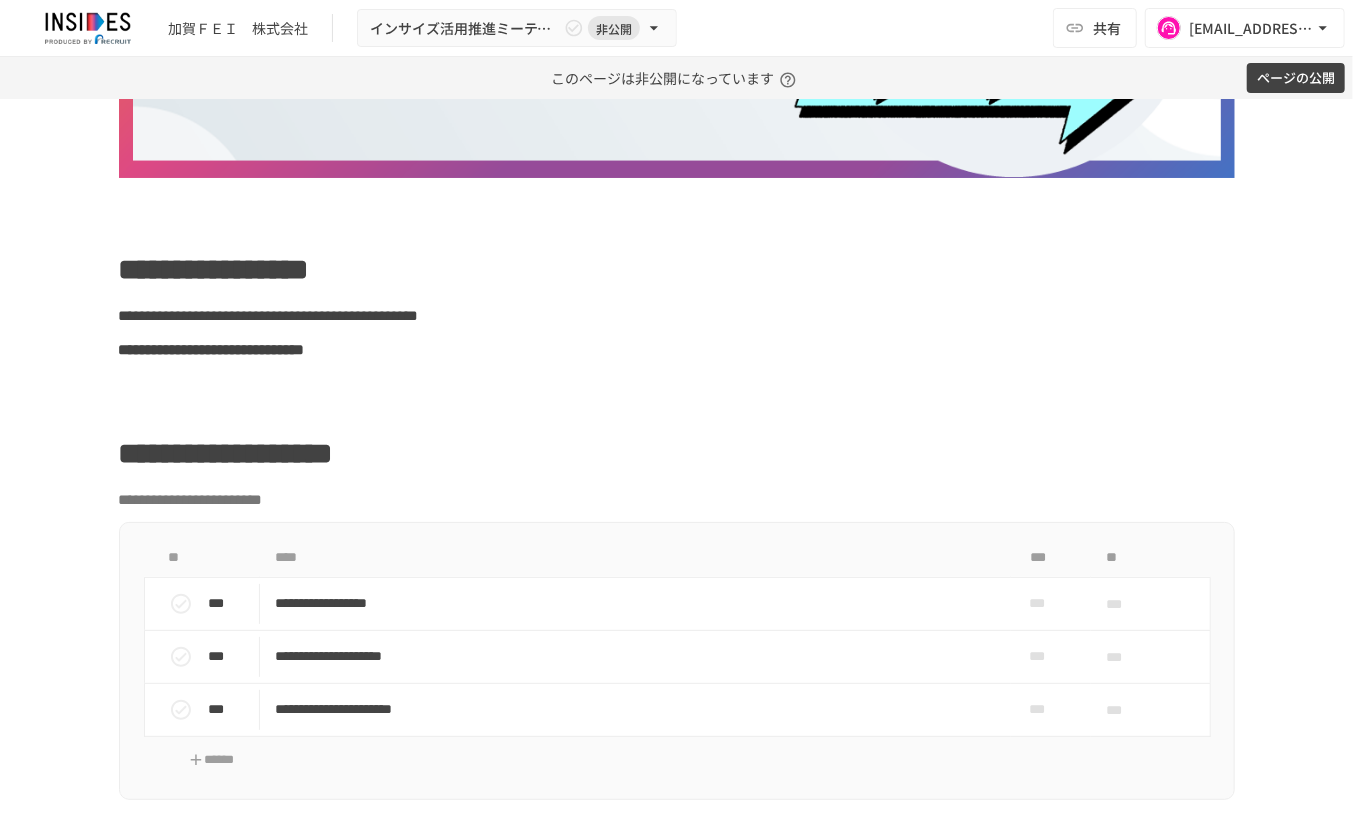click on "**********" at bounding box center (677, 454) 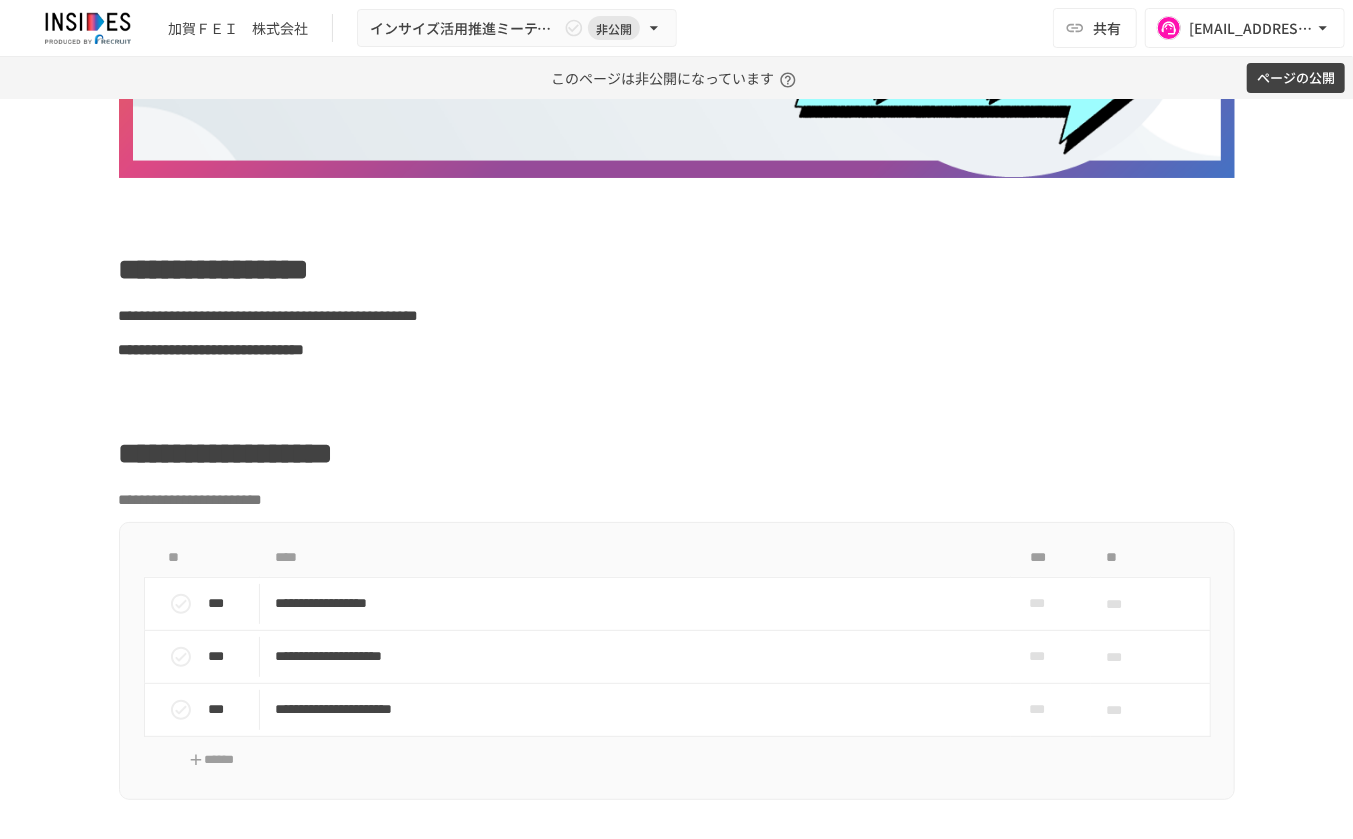 scroll, scrollTop: 666, scrollLeft: 0, axis: vertical 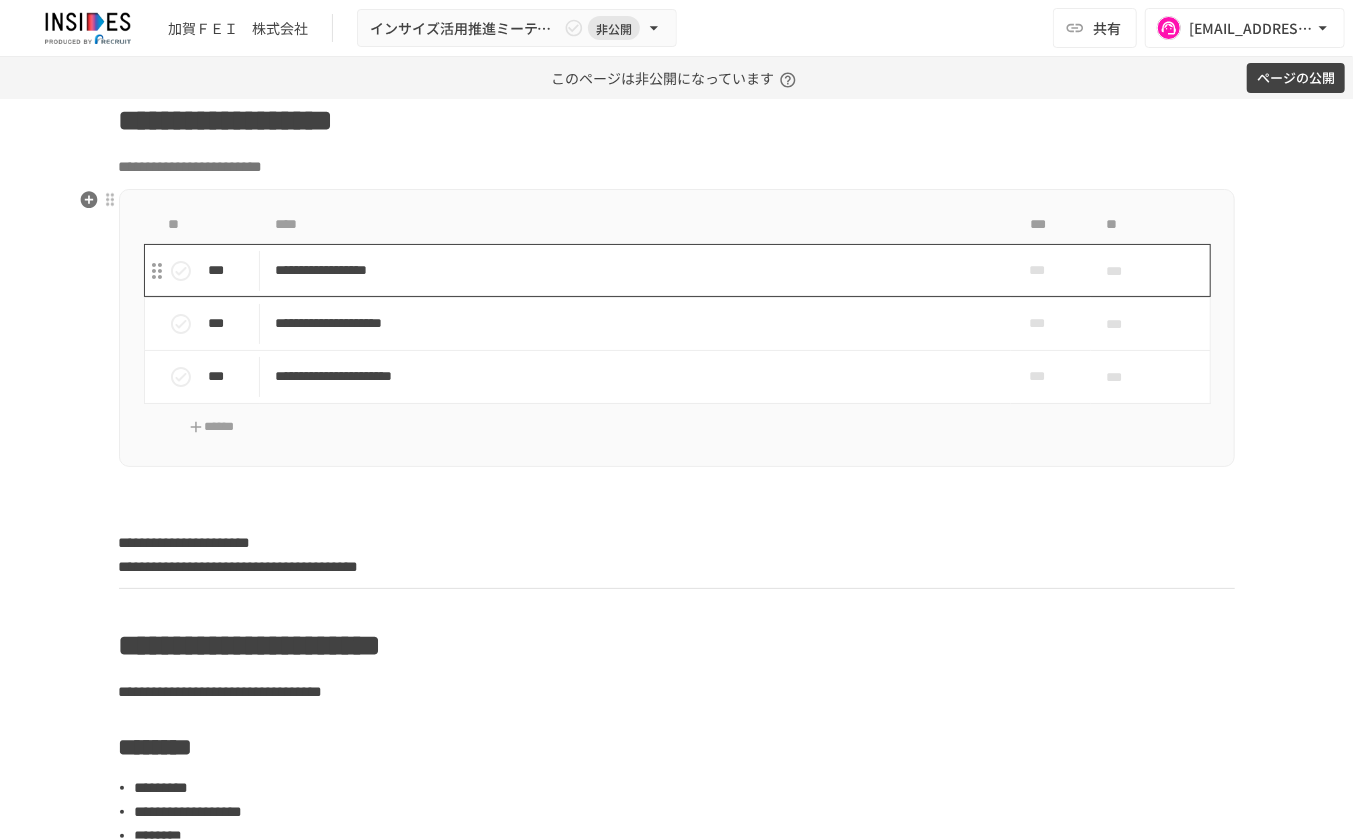click on "**********" at bounding box center [635, 270] 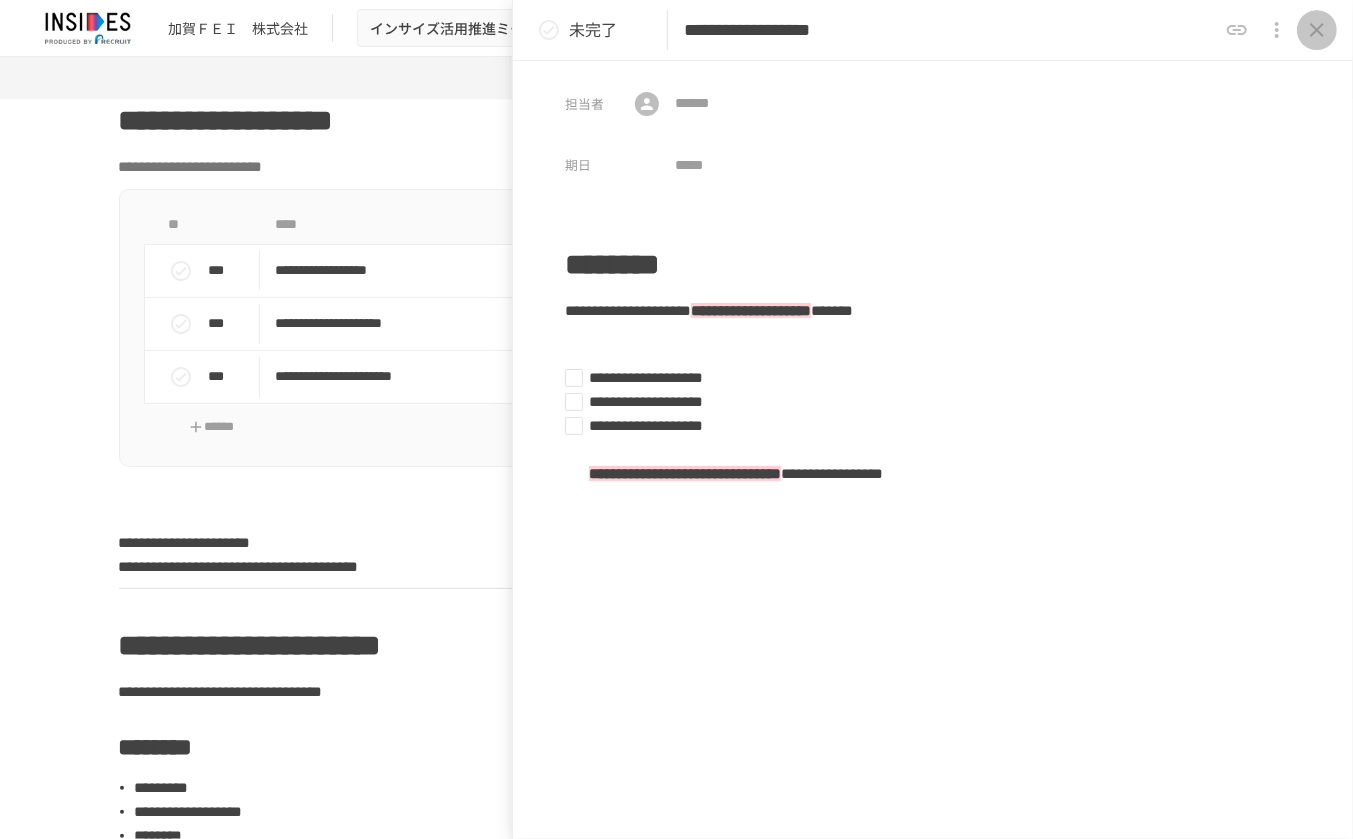 click at bounding box center [1317, 30] 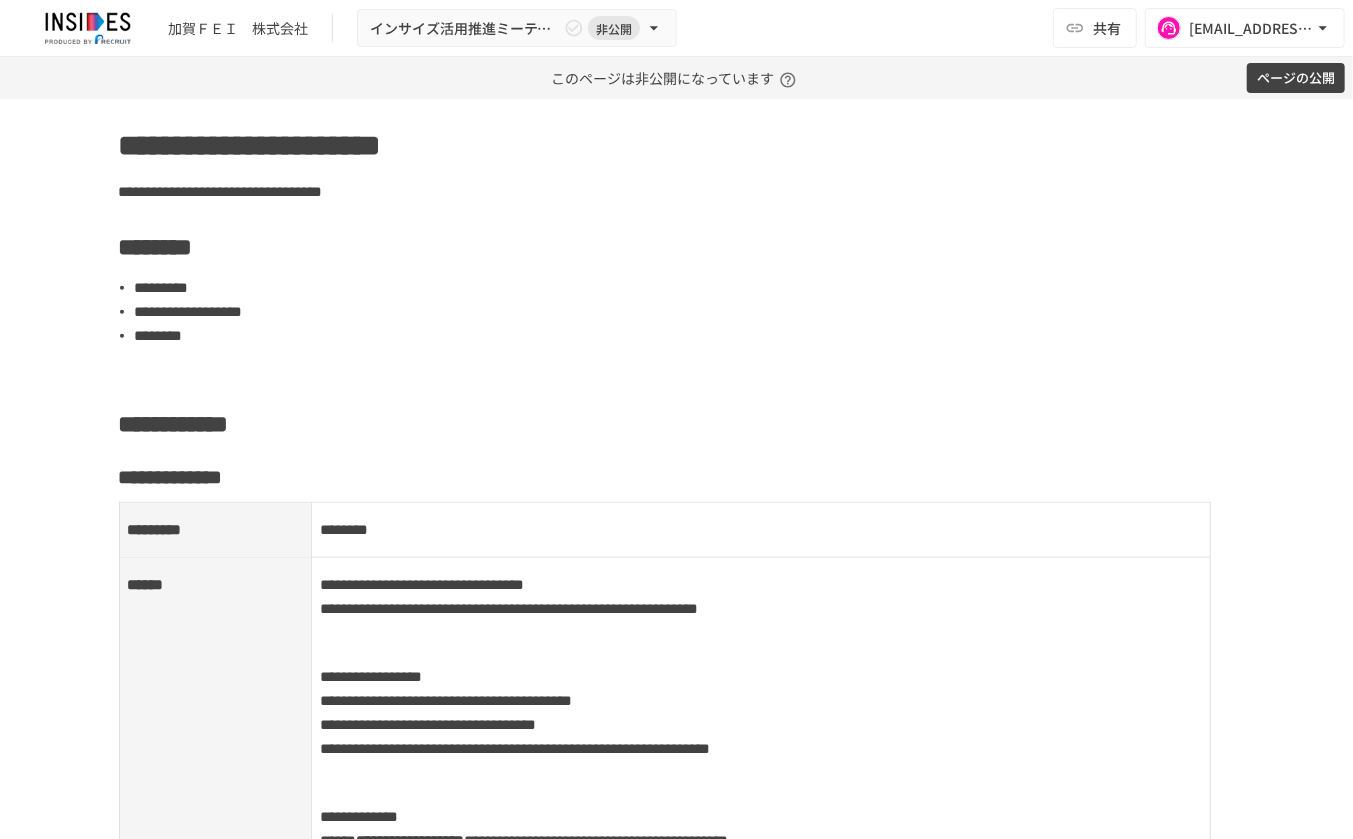 scroll, scrollTop: 1500, scrollLeft: 0, axis: vertical 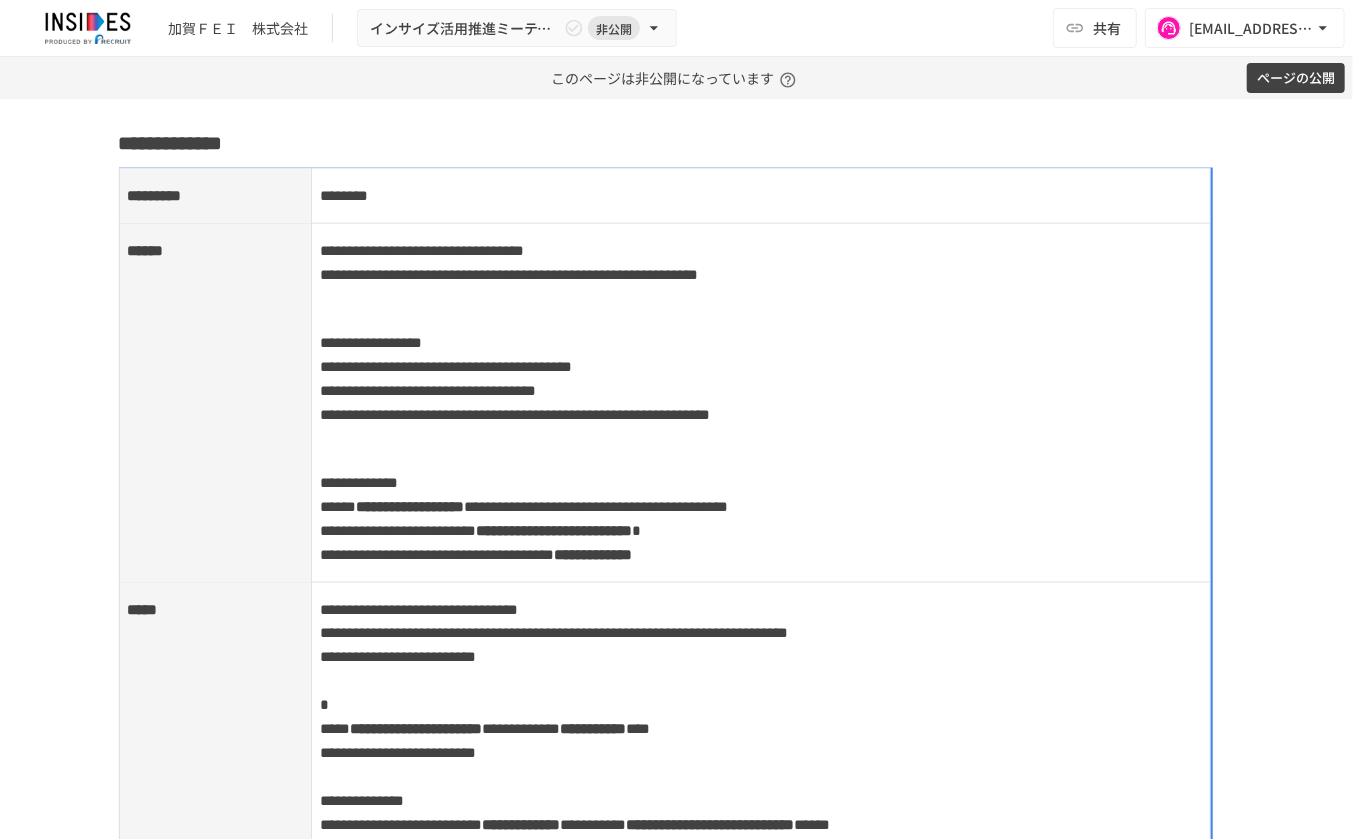 click at bounding box center (761, 309) 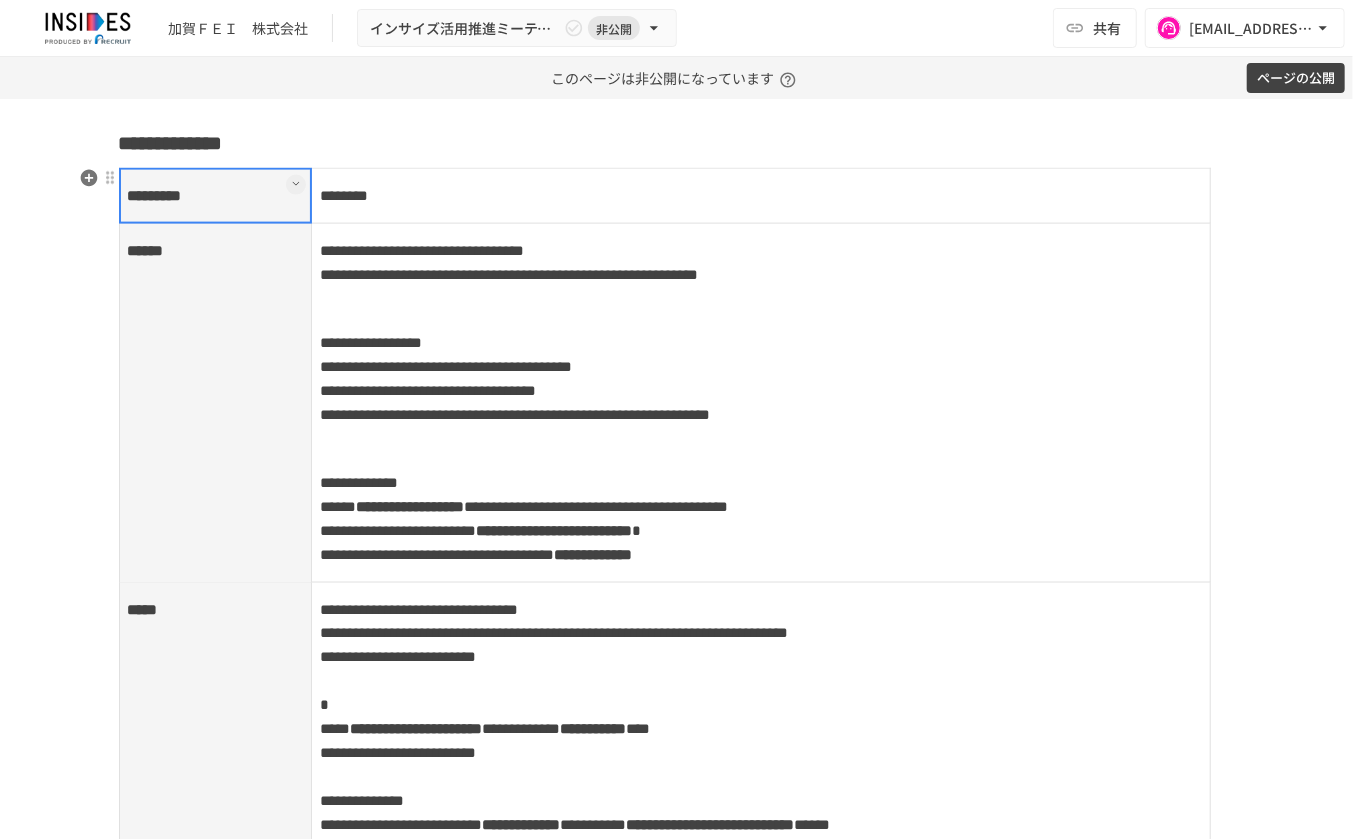 click on "**********" at bounding box center [761, 403] 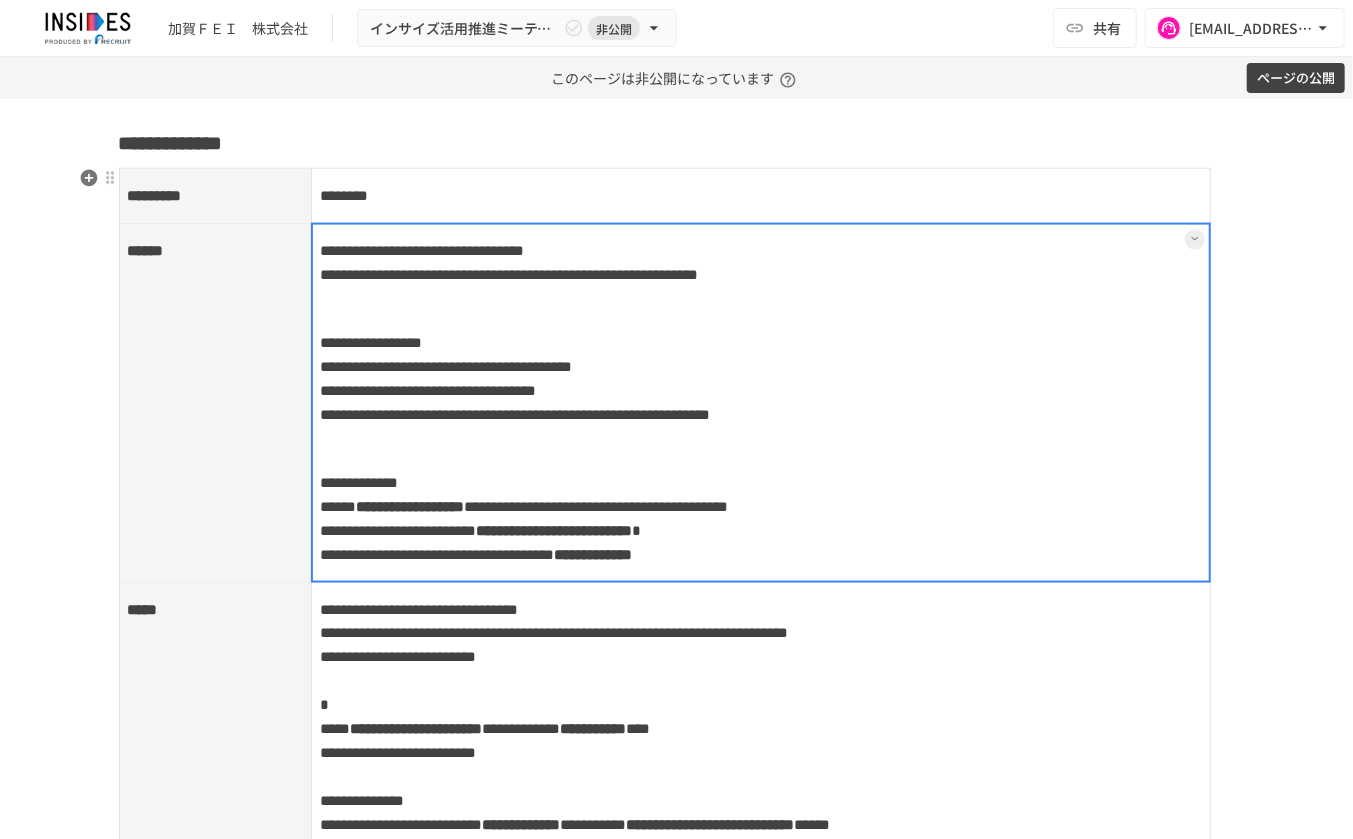 scroll, scrollTop: 1833, scrollLeft: 0, axis: vertical 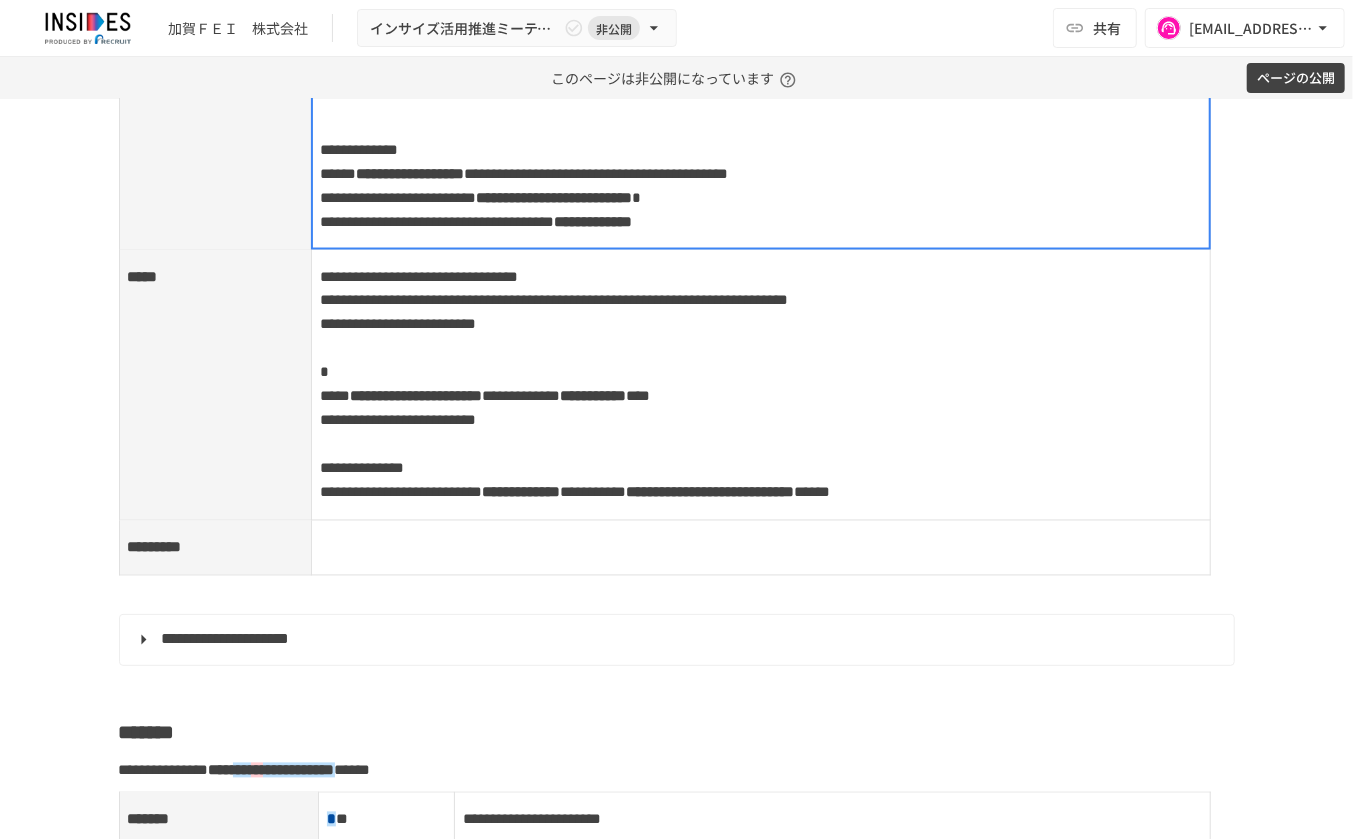 click on "**********" at bounding box center (761, 385) 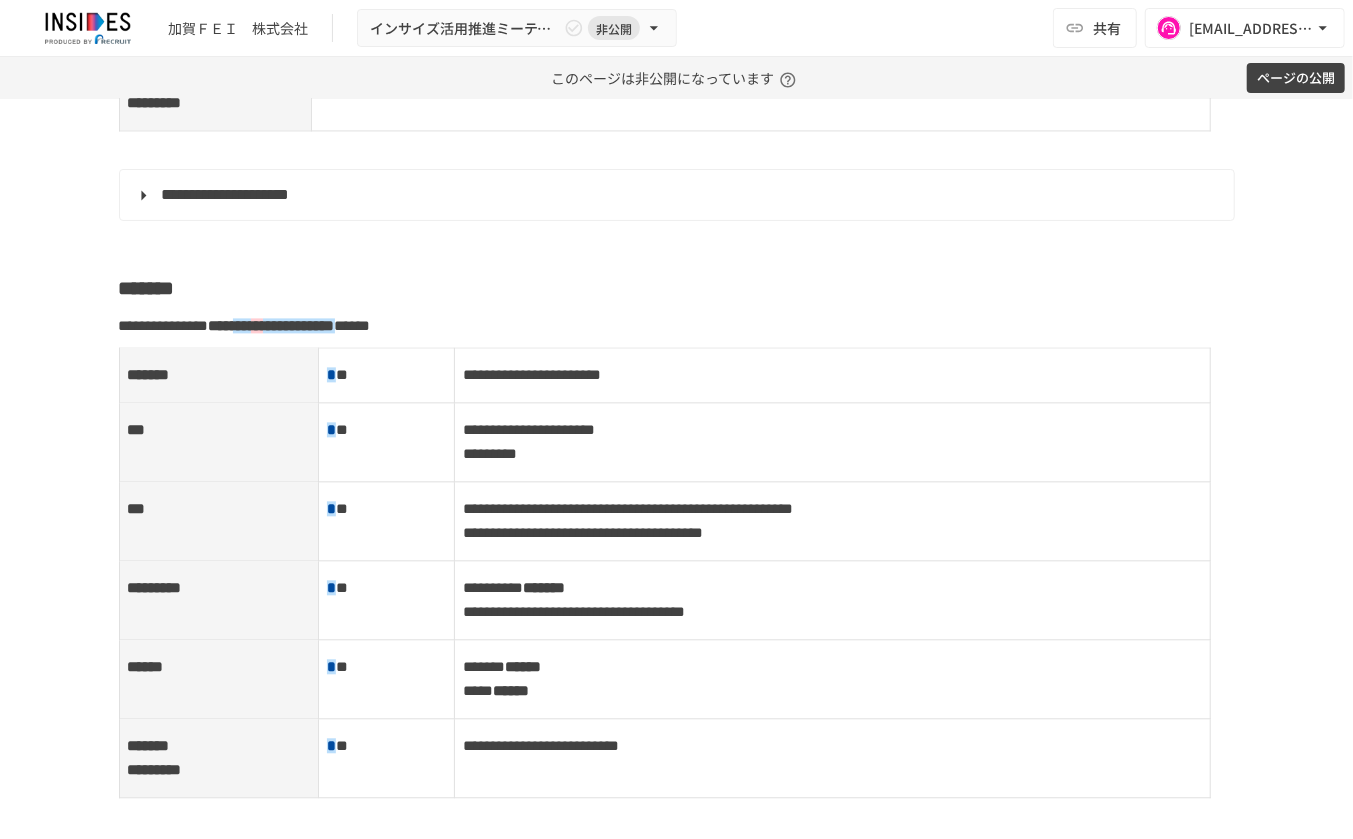 scroll, scrollTop: 2333, scrollLeft: 0, axis: vertical 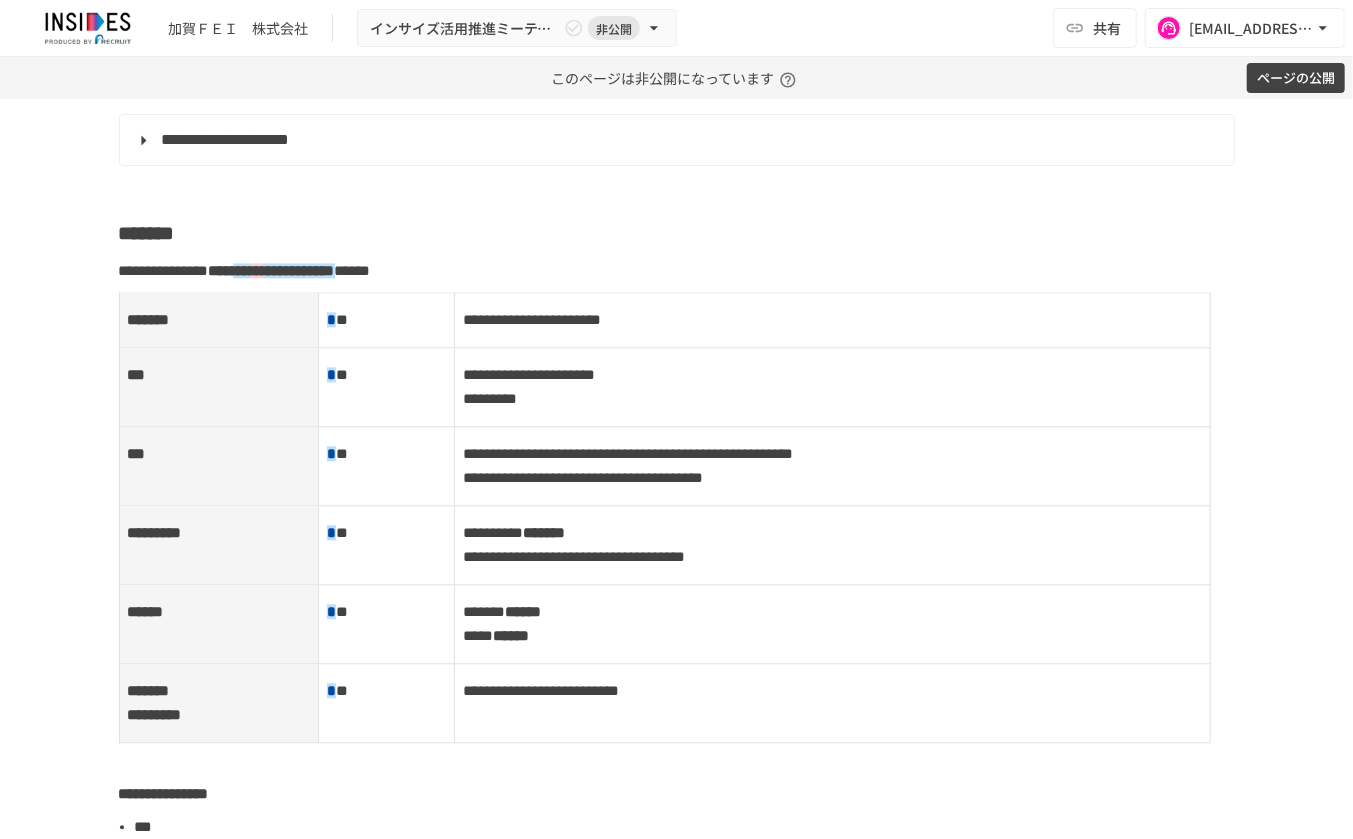 click on "**********" at bounding box center (832, 386) 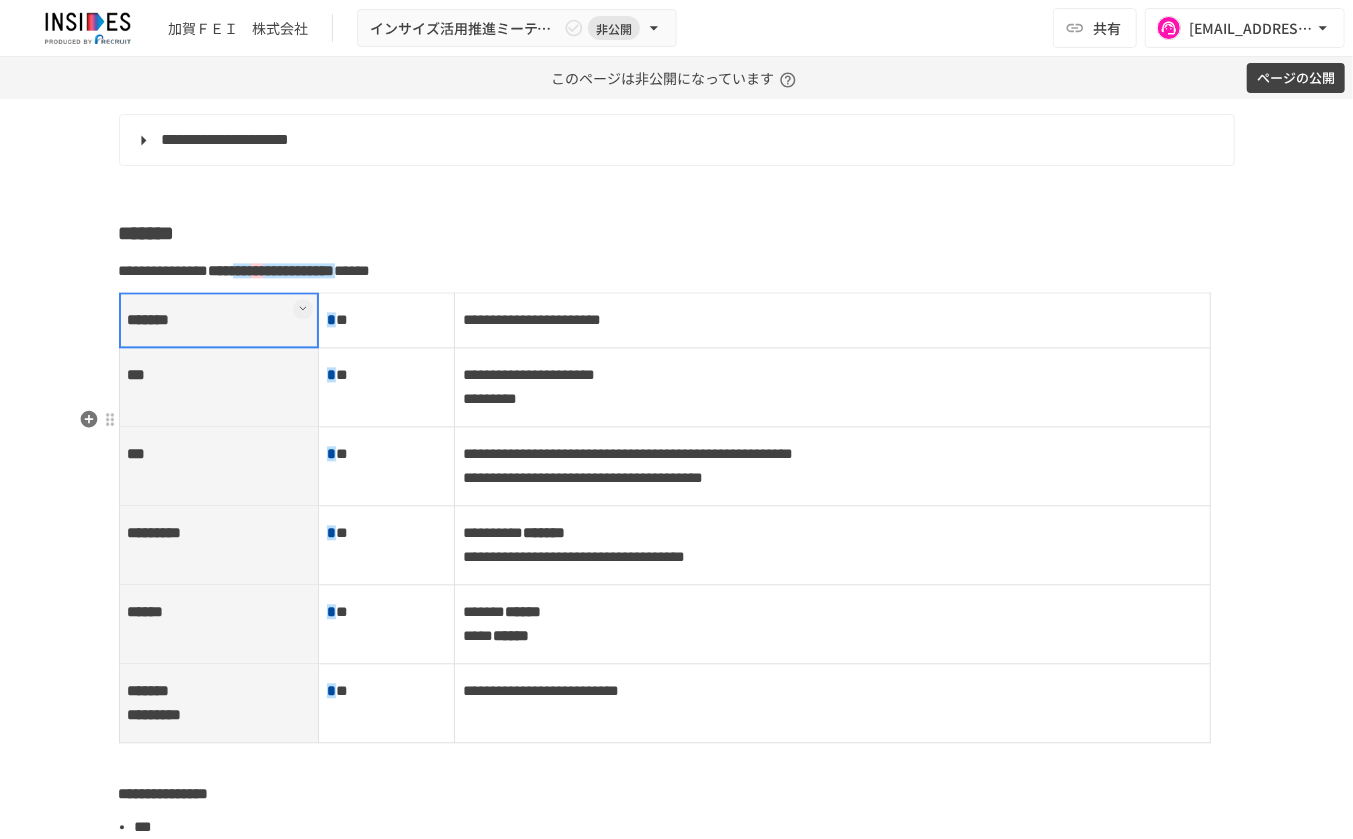 click on "**********" at bounding box center [832, 319] 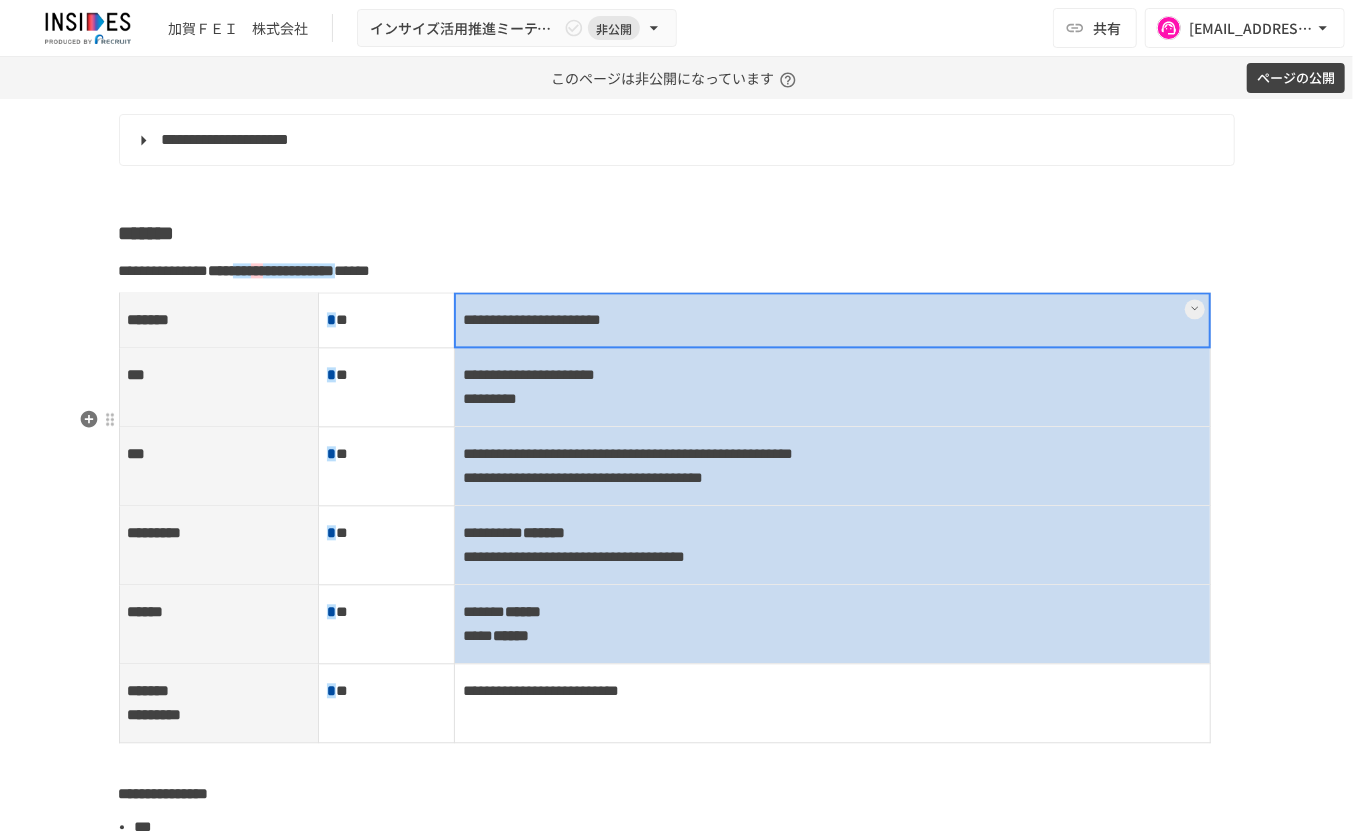 drag, startPoint x: 785, startPoint y: 447, endPoint x: 793, endPoint y: 763, distance: 316.10126 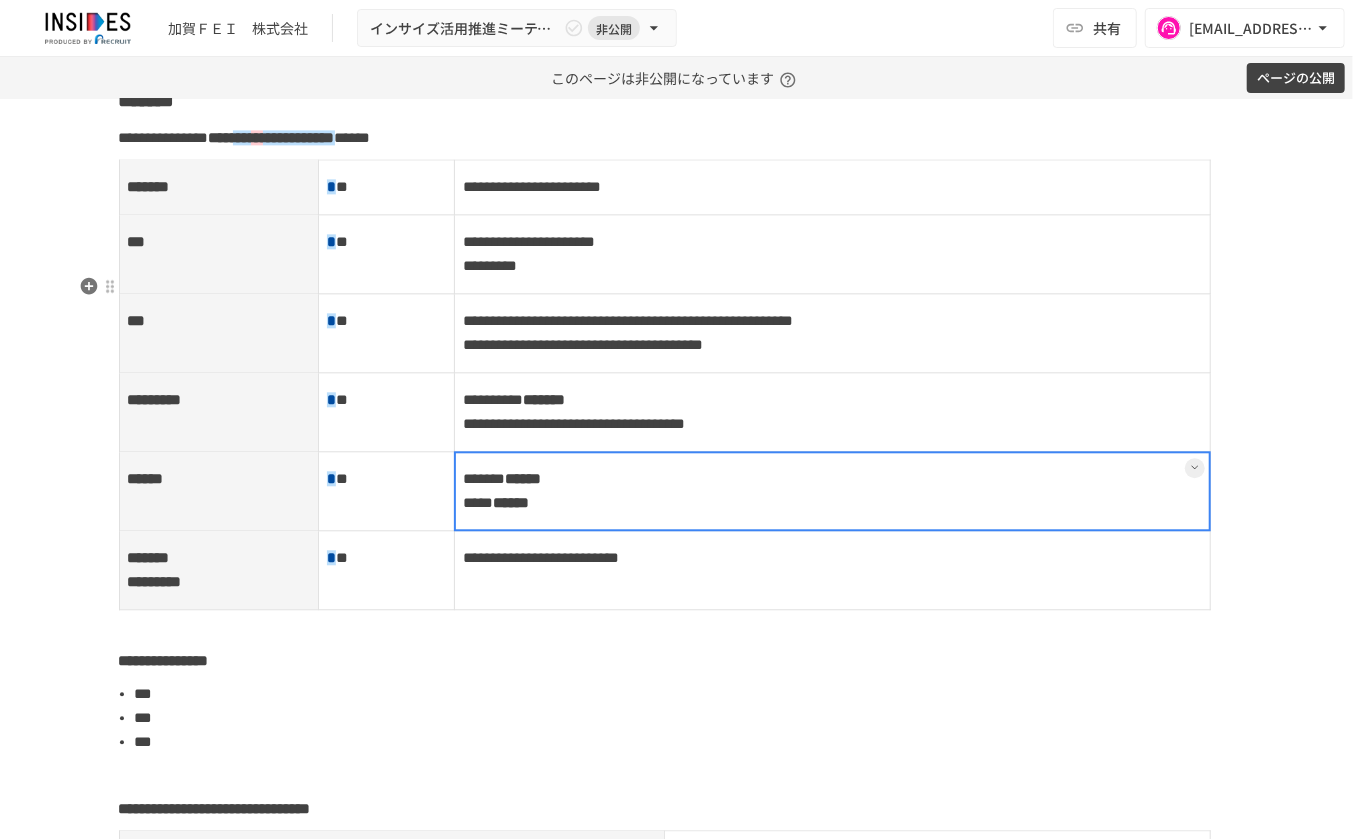 scroll, scrollTop: 2500, scrollLeft: 0, axis: vertical 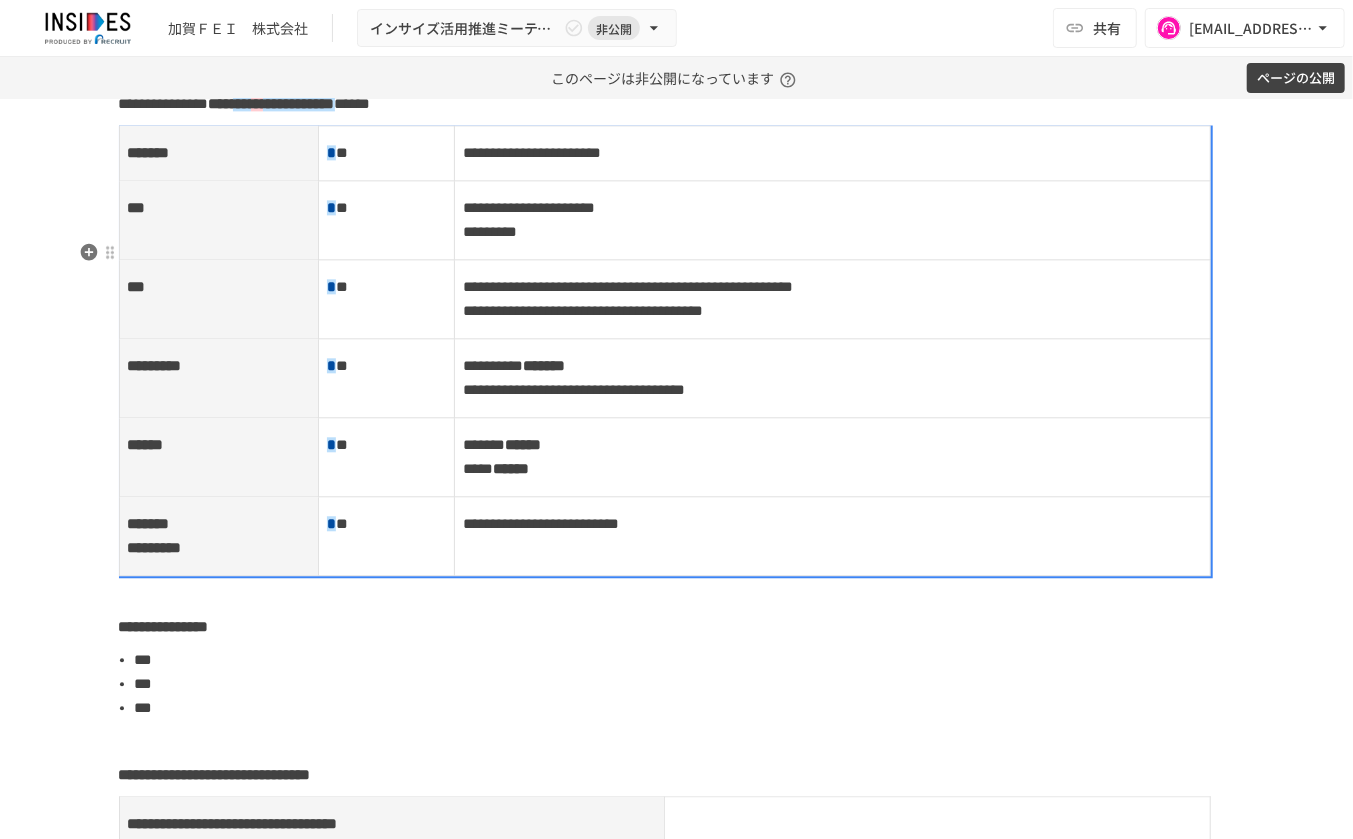 drag, startPoint x: 426, startPoint y: 281, endPoint x: 426, endPoint y: 311, distance: 30 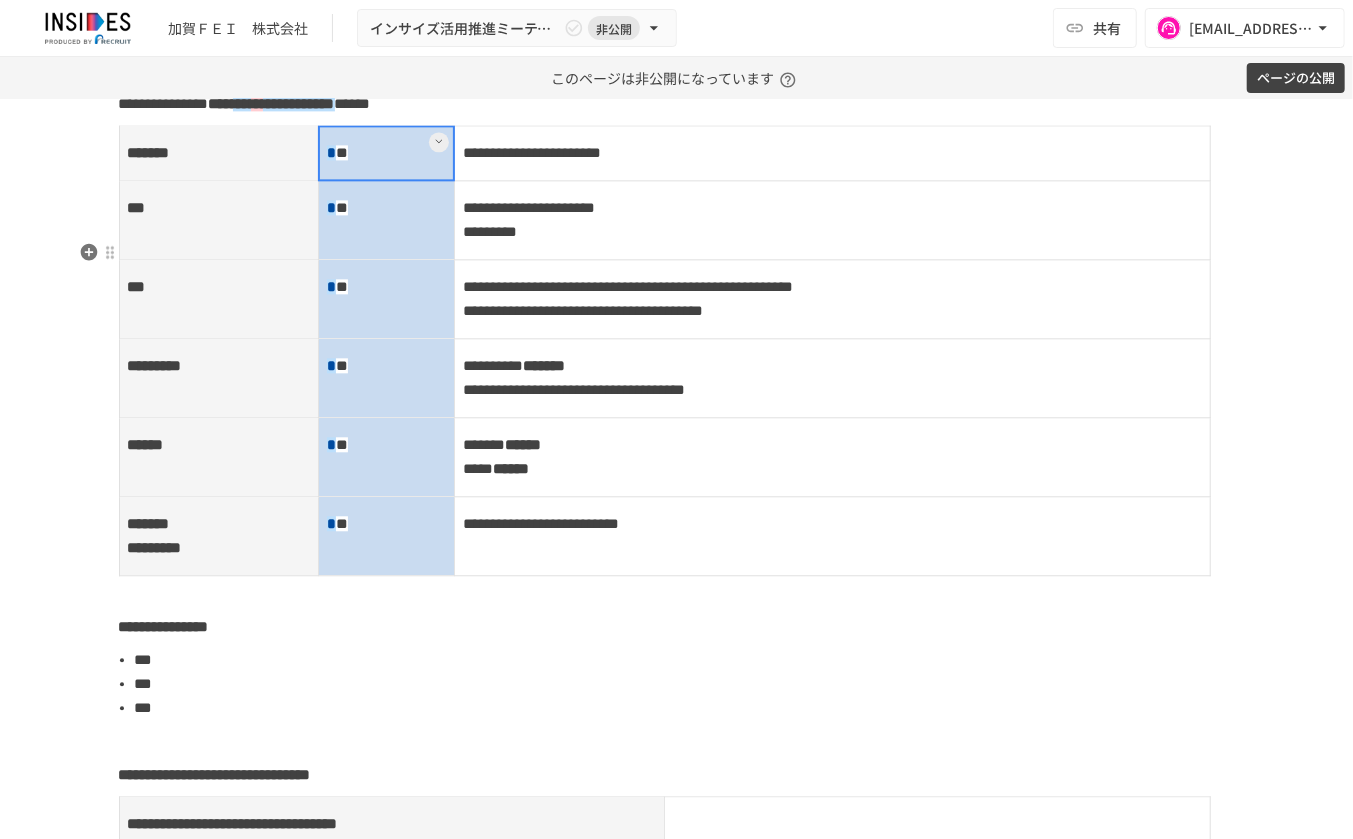 drag, startPoint x: 424, startPoint y: 282, endPoint x: 403, endPoint y: 697, distance: 415.53098 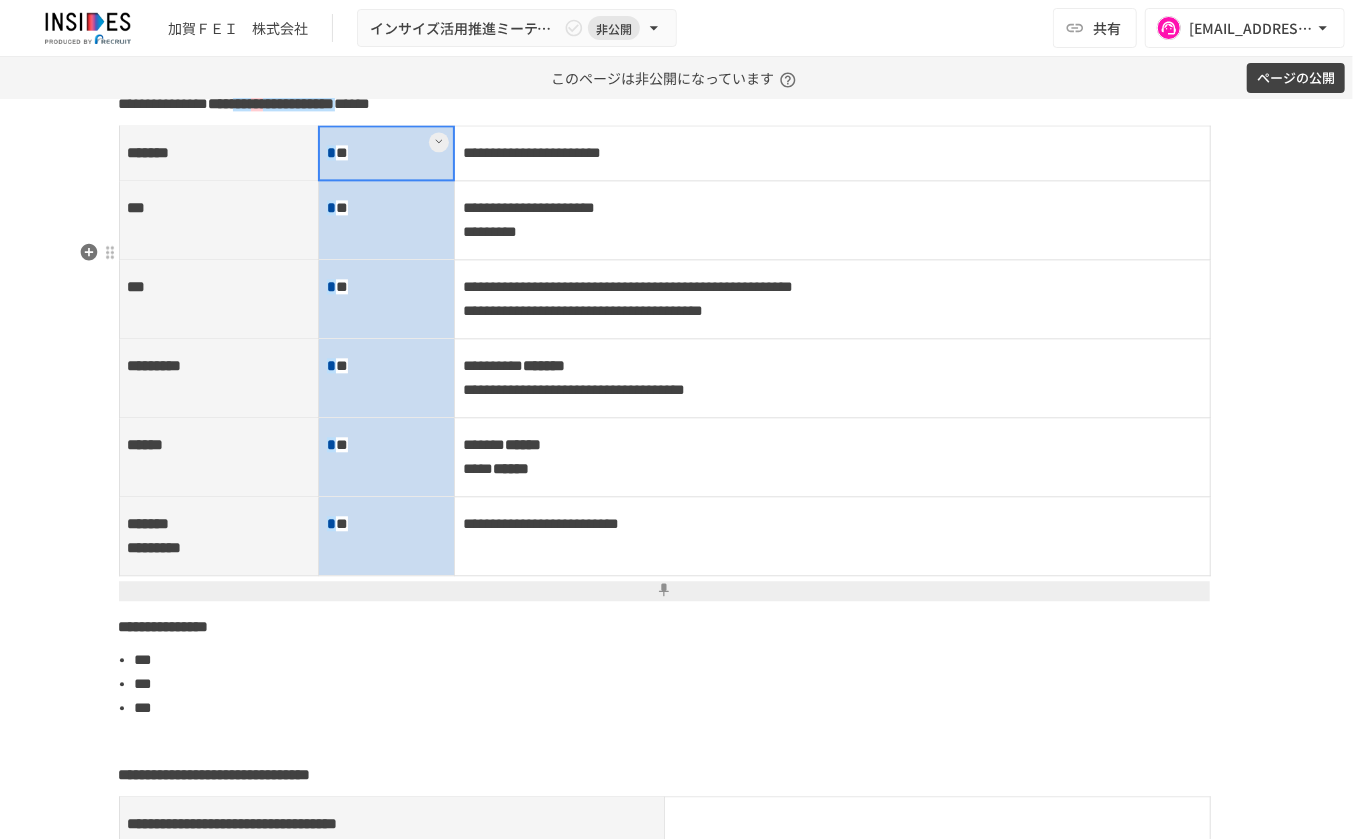 click on "**********" at bounding box center (832, 535) 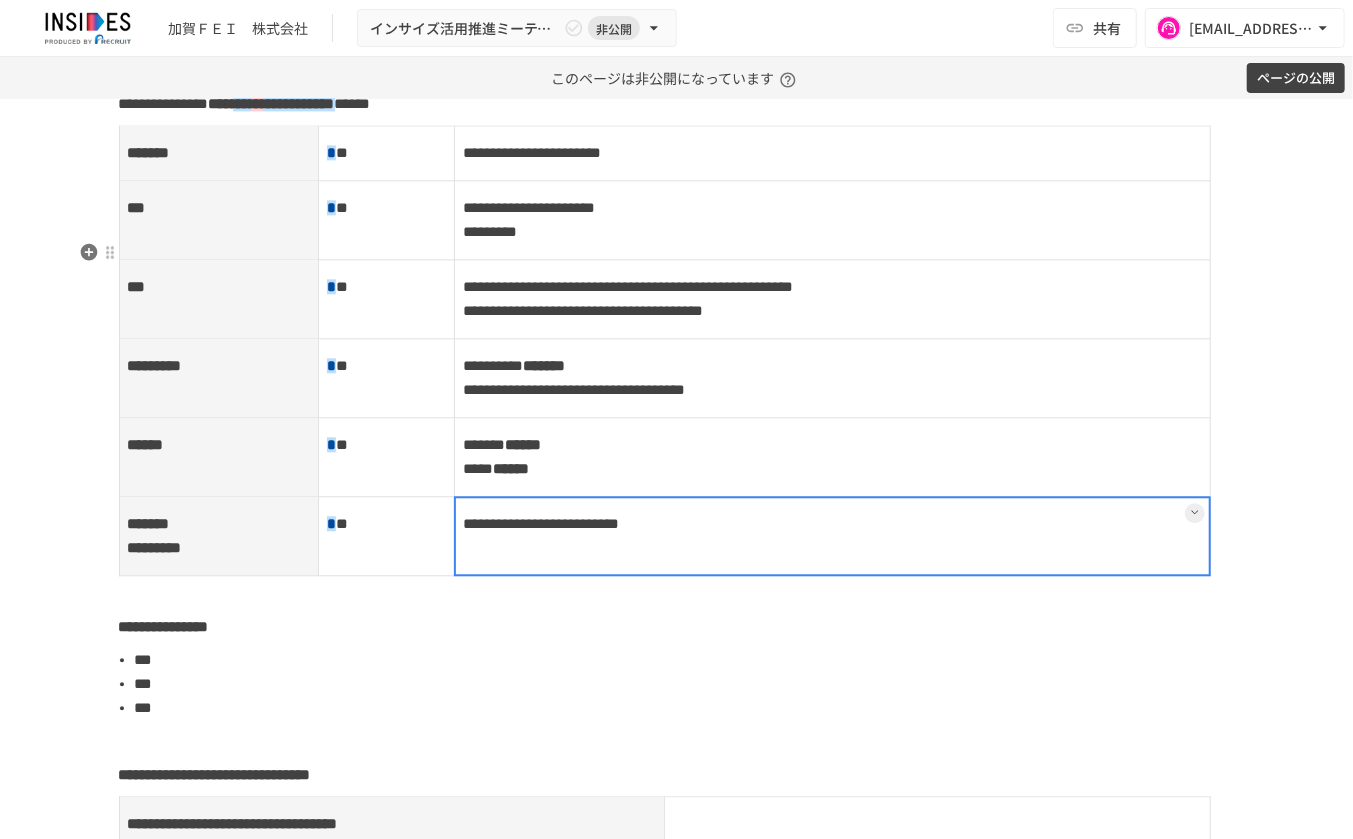 scroll, scrollTop: 3166, scrollLeft: 0, axis: vertical 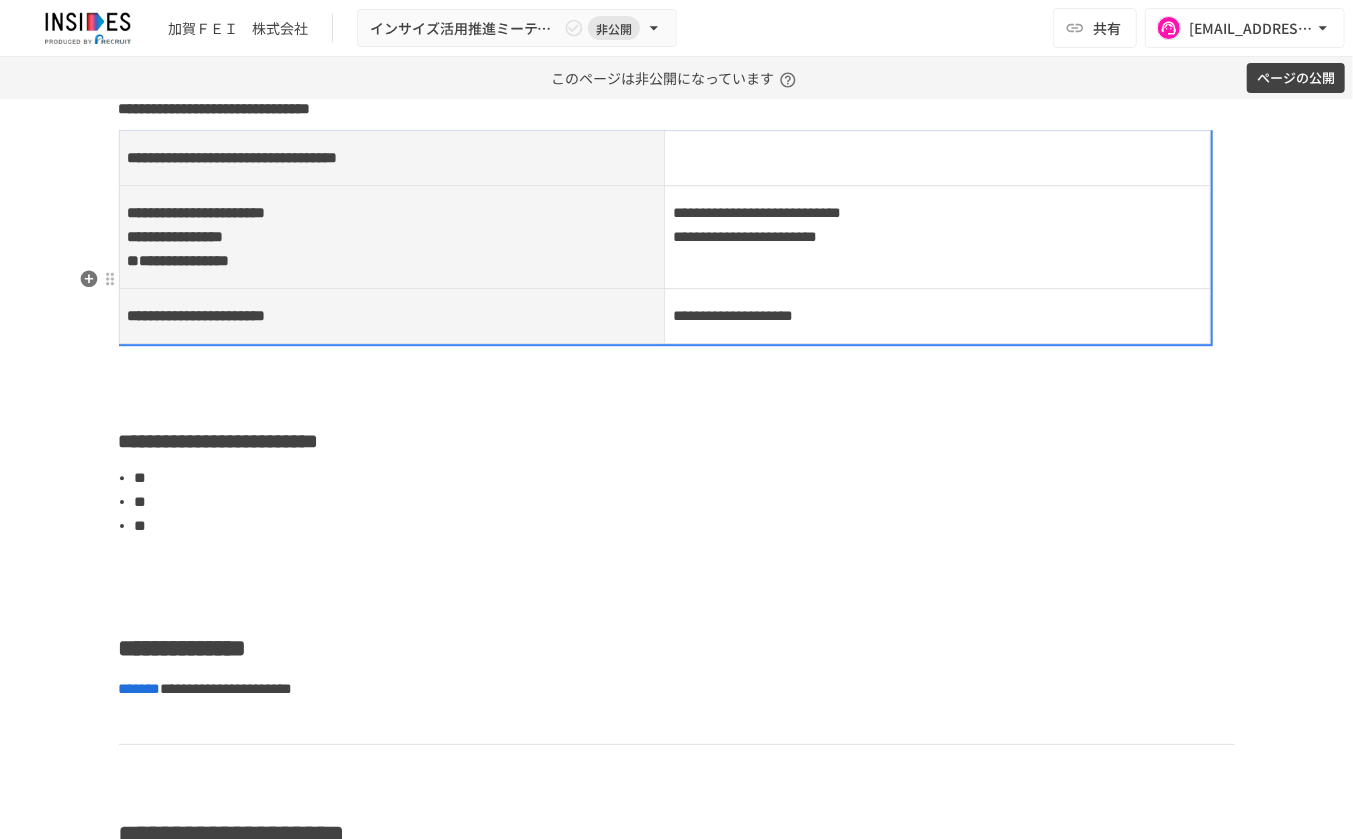 click on "**********" at bounding box center (745, 236) 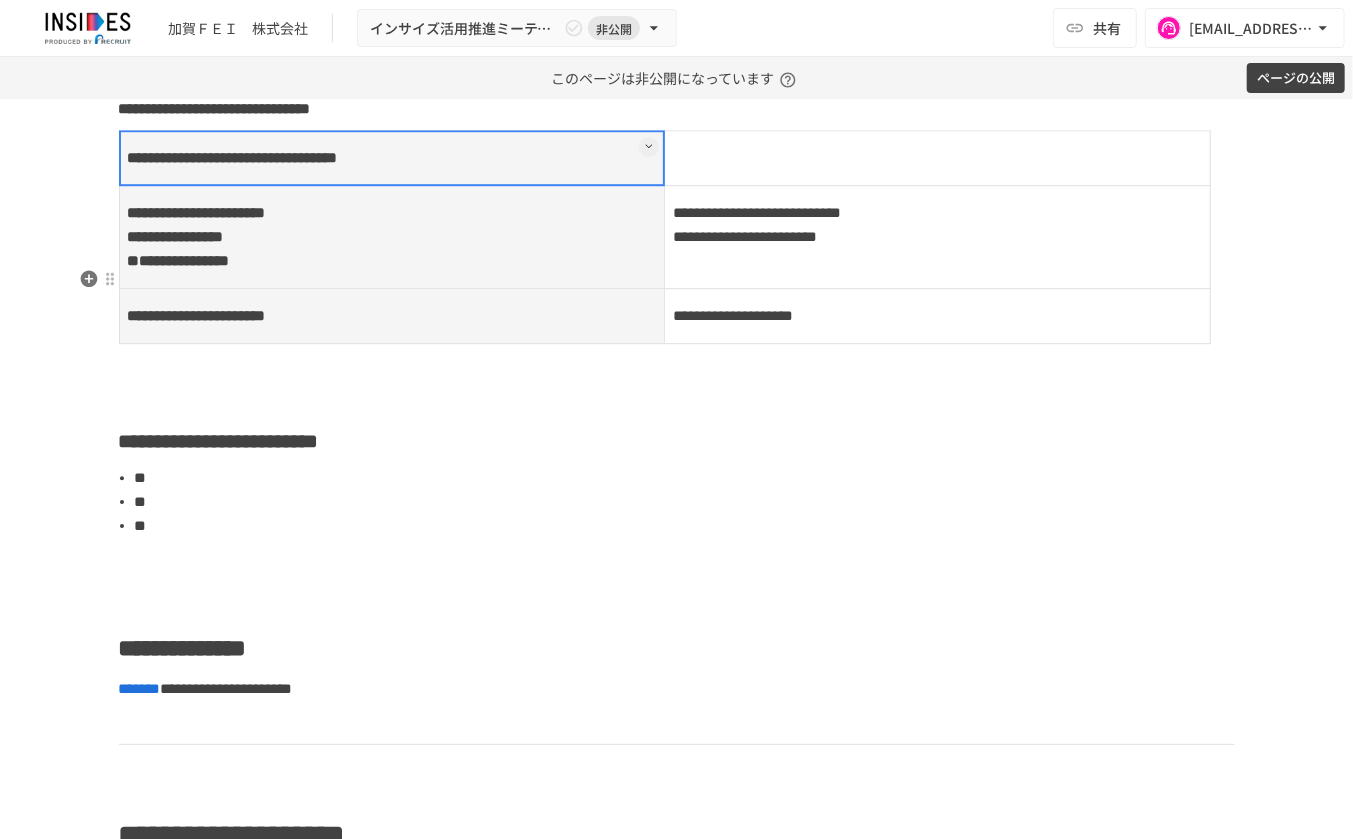 click on "**********" at bounding box center (938, 236) 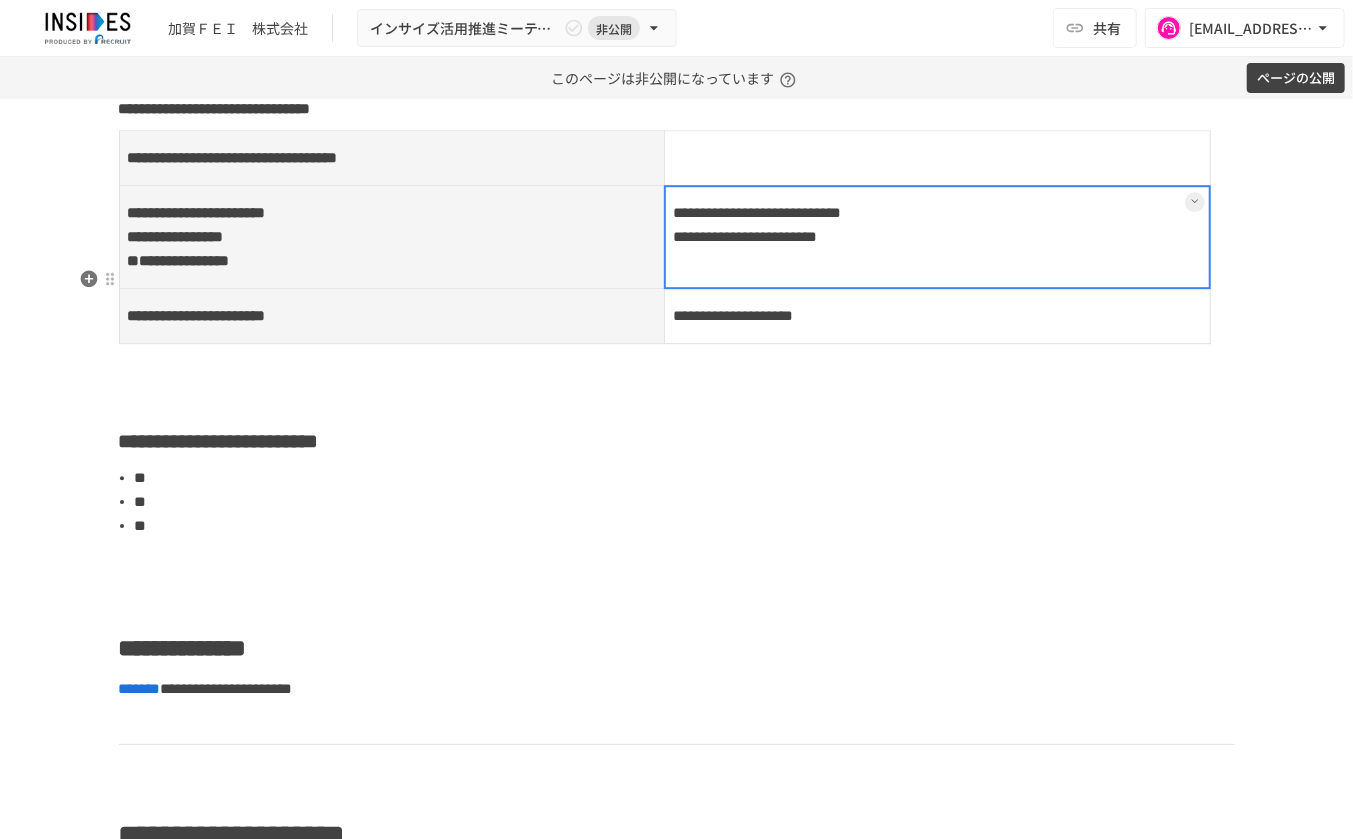 click at bounding box center [937, 237] 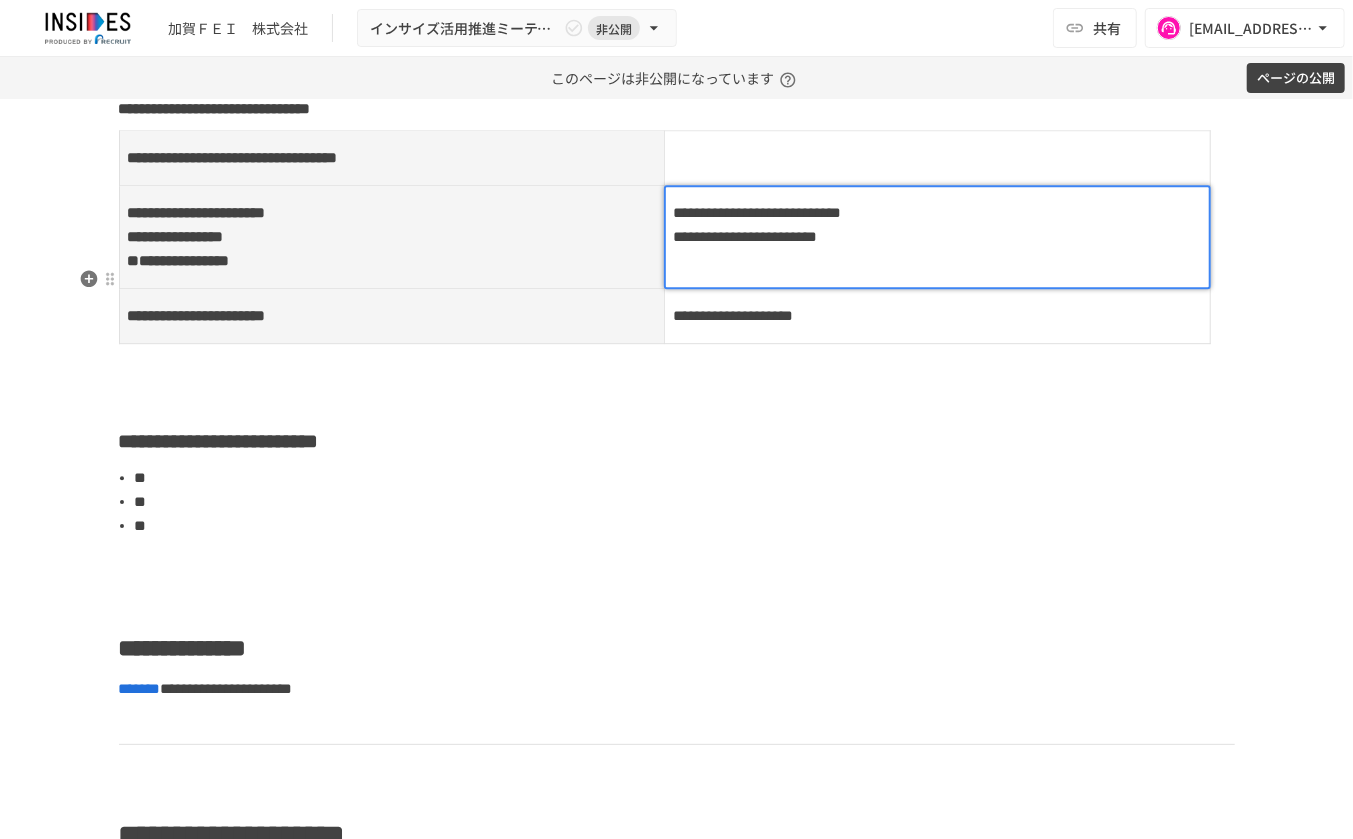 click on "**********" at bounding box center (937, 225) 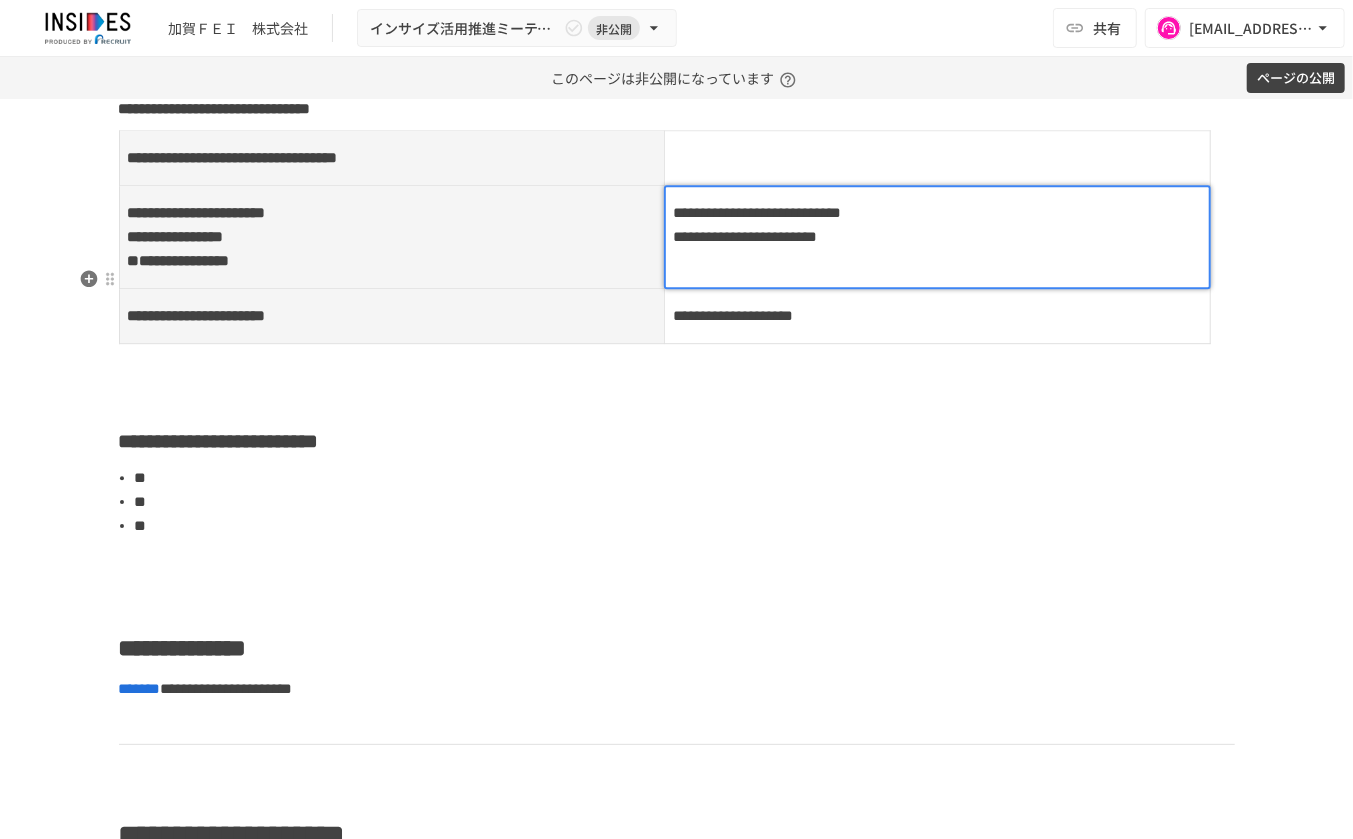 type 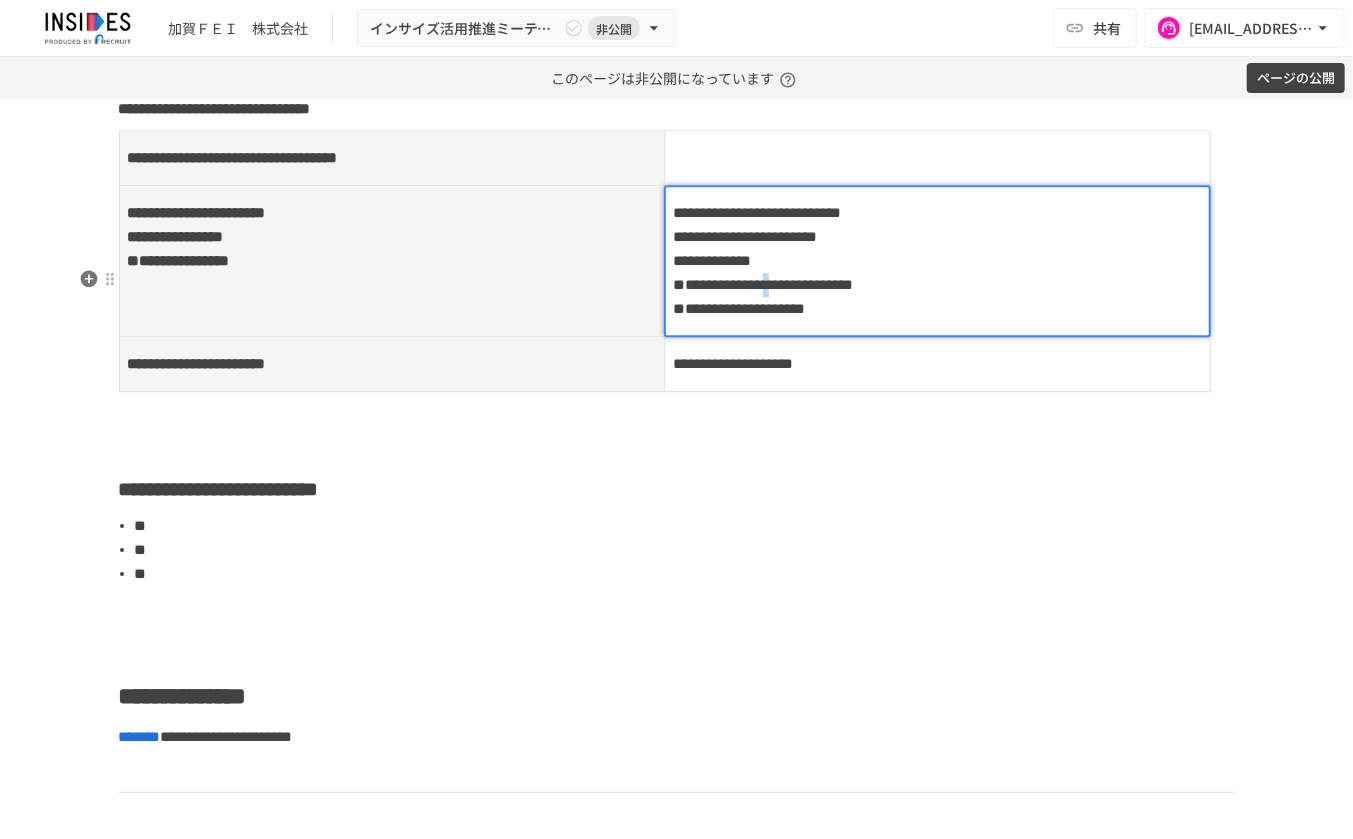 drag, startPoint x: 907, startPoint y: 422, endPoint x: 889, endPoint y: 422, distance: 18 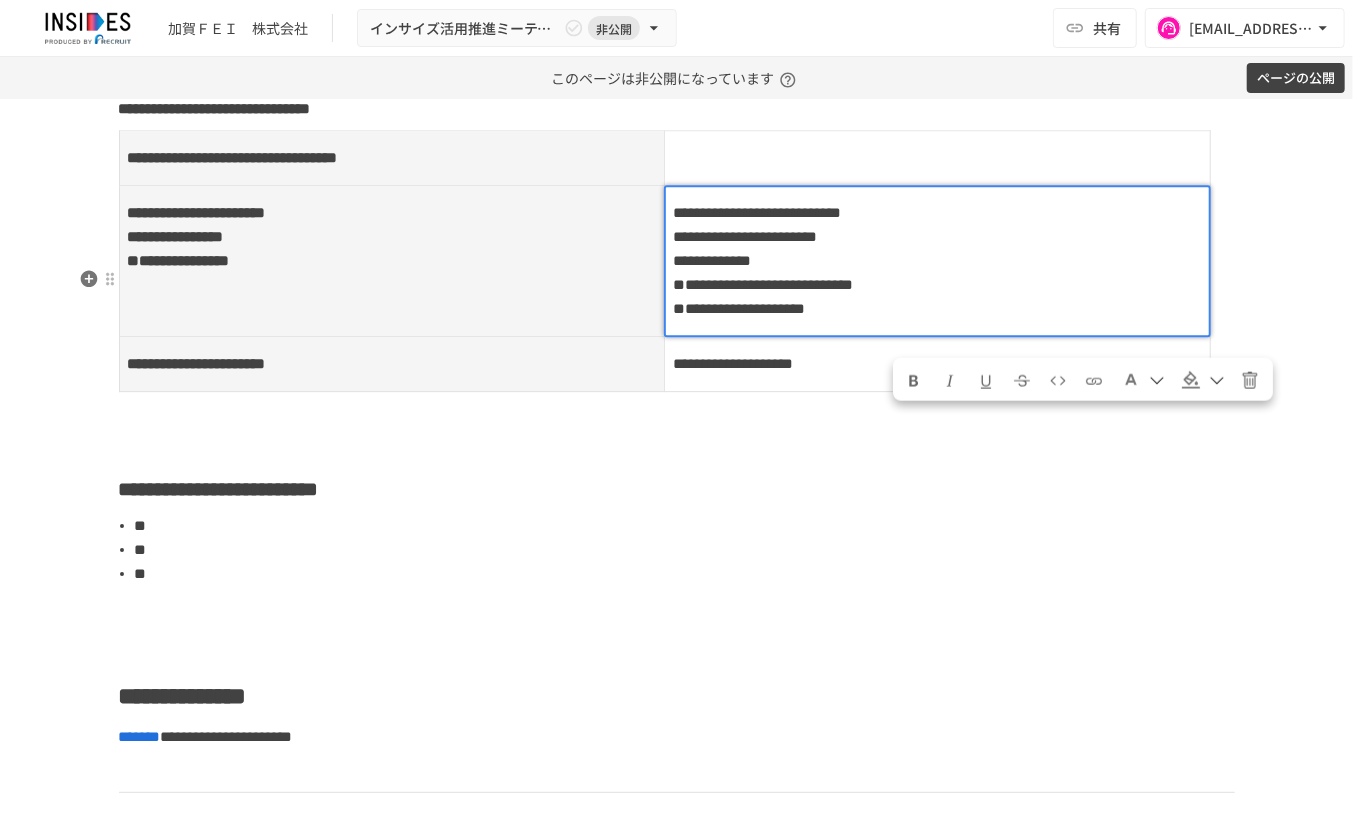 click on "**********" at bounding box center (763, 284) 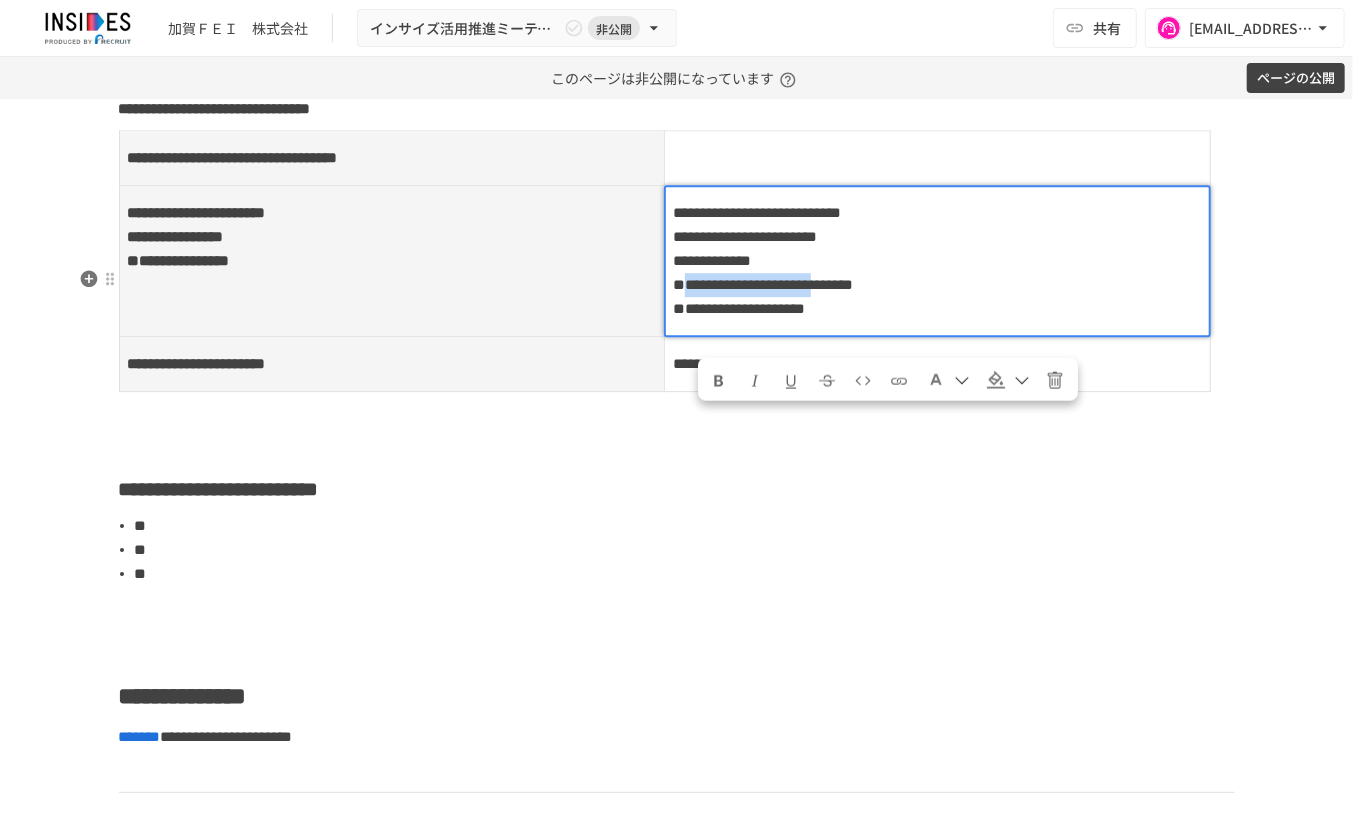 drag, startPoint x: 1004, startPoint y: 419, endPoint x: 697, endPoint y: 413, distance: 307.05862 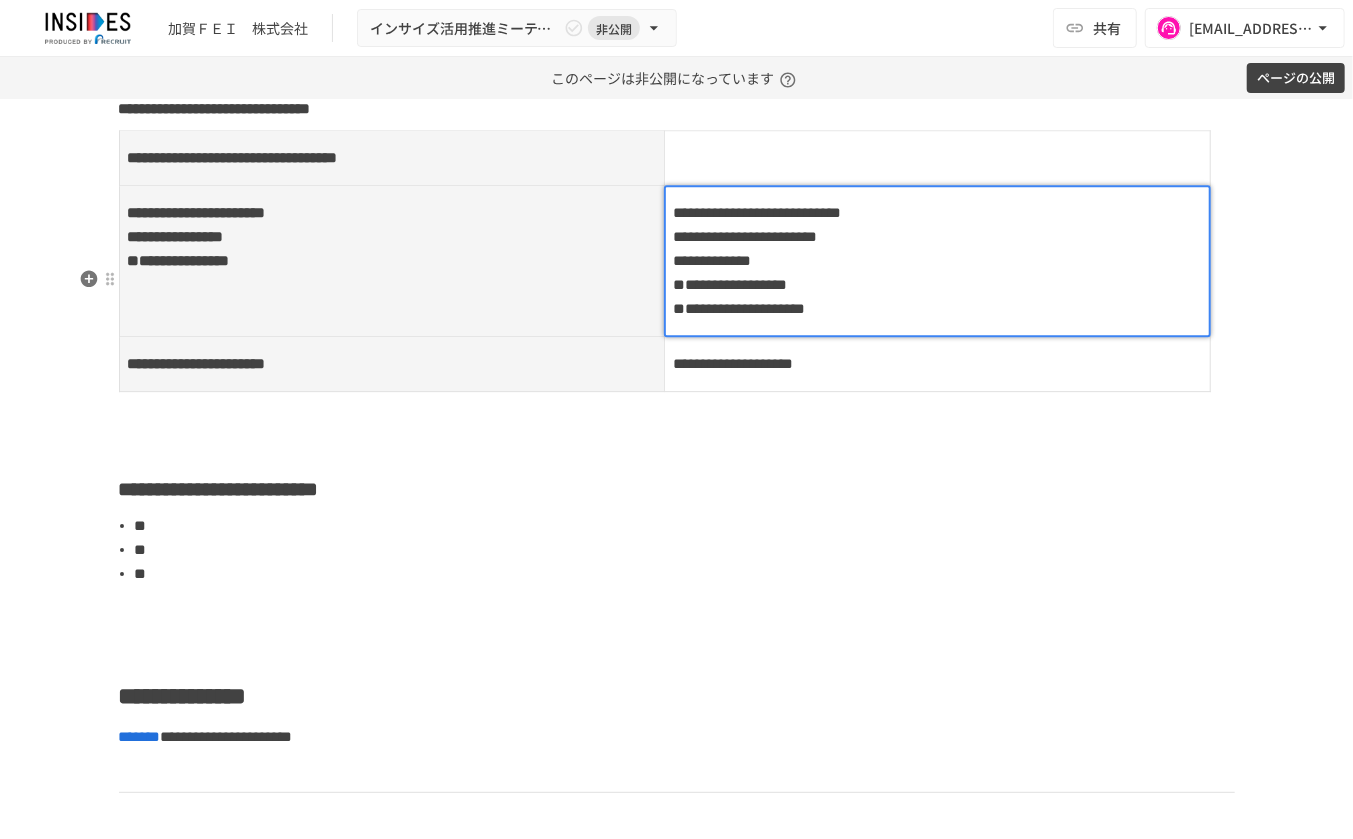 click on "**********" at bounding box center (937, 261) 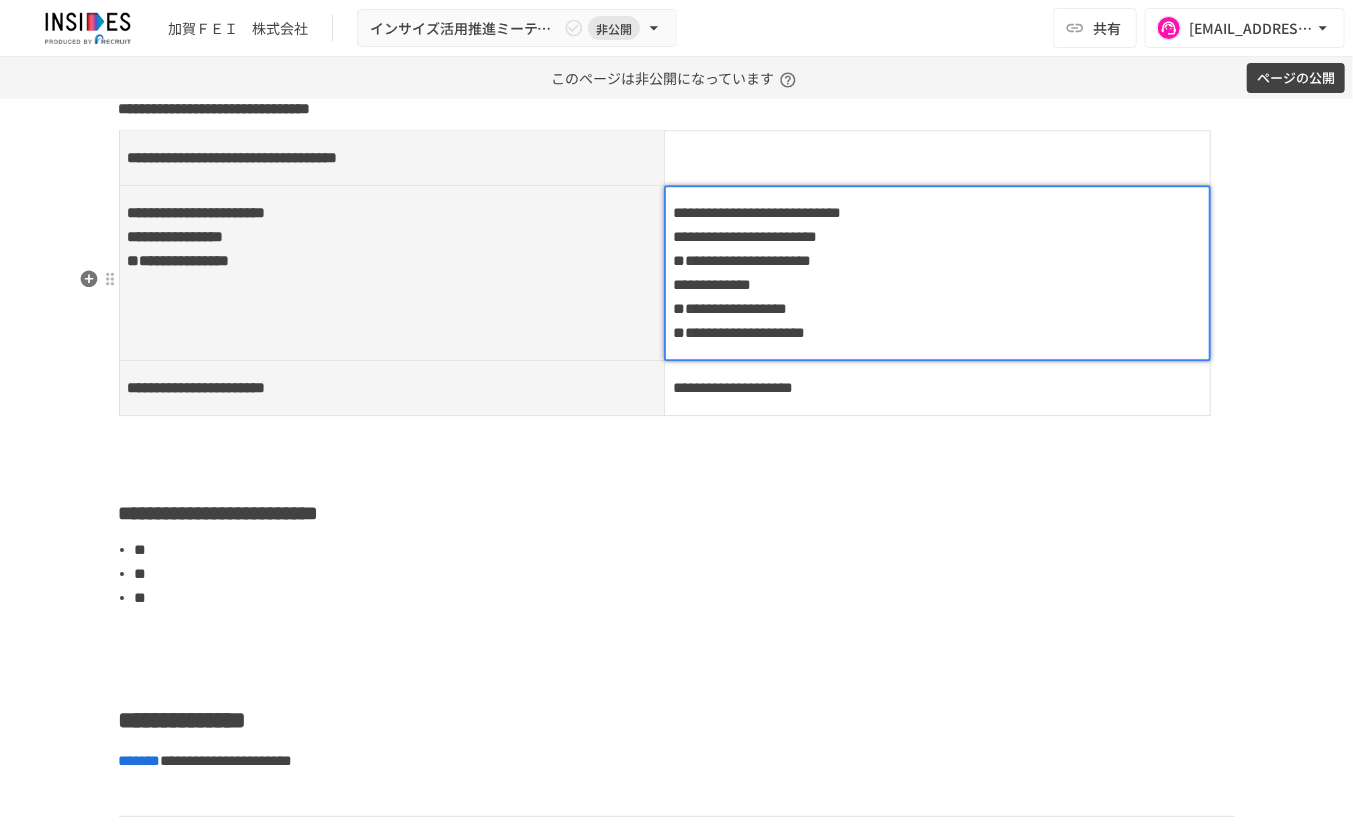 click on "**********" at bounding box center [937, 273] 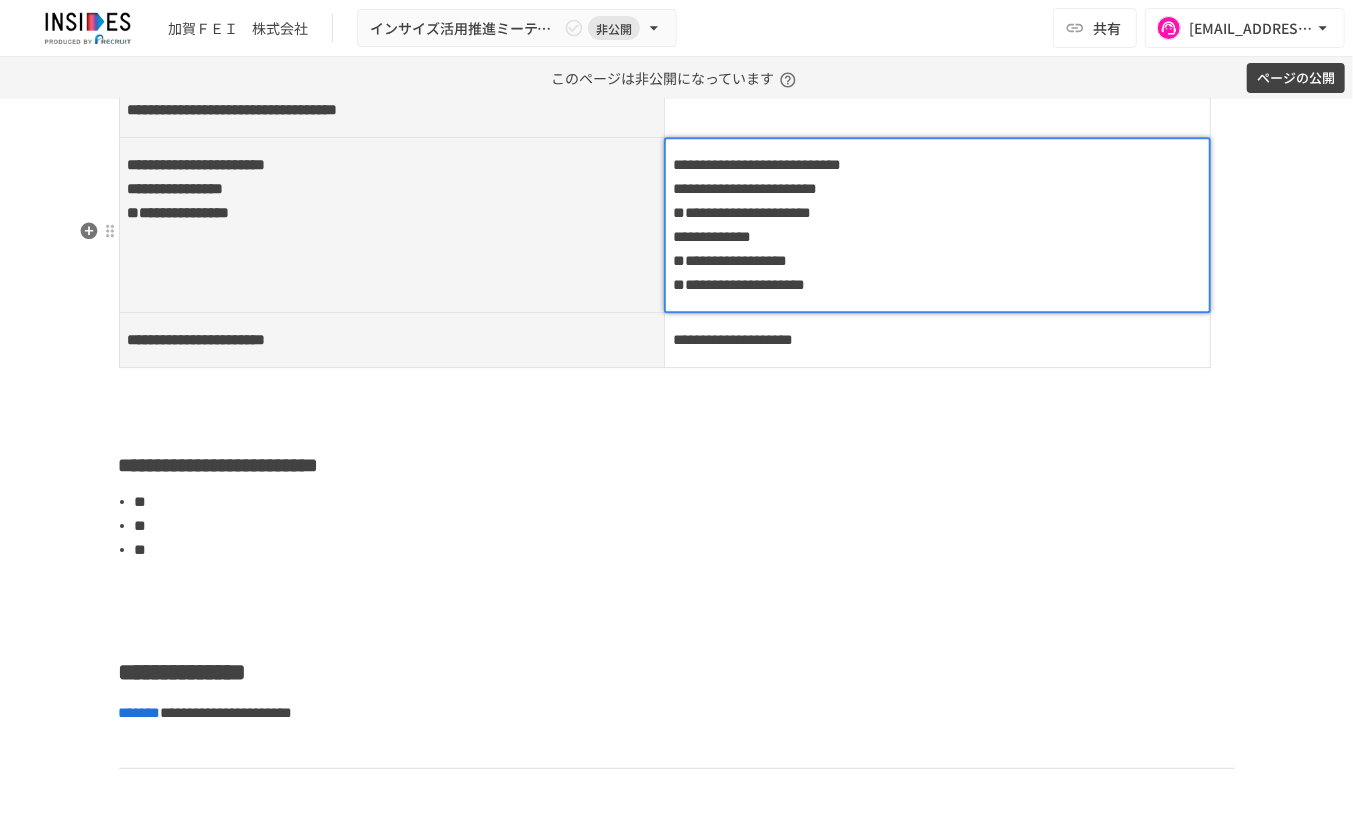 scroll, scrollTop: 3000, scrollLeft: 0, axis: vertical 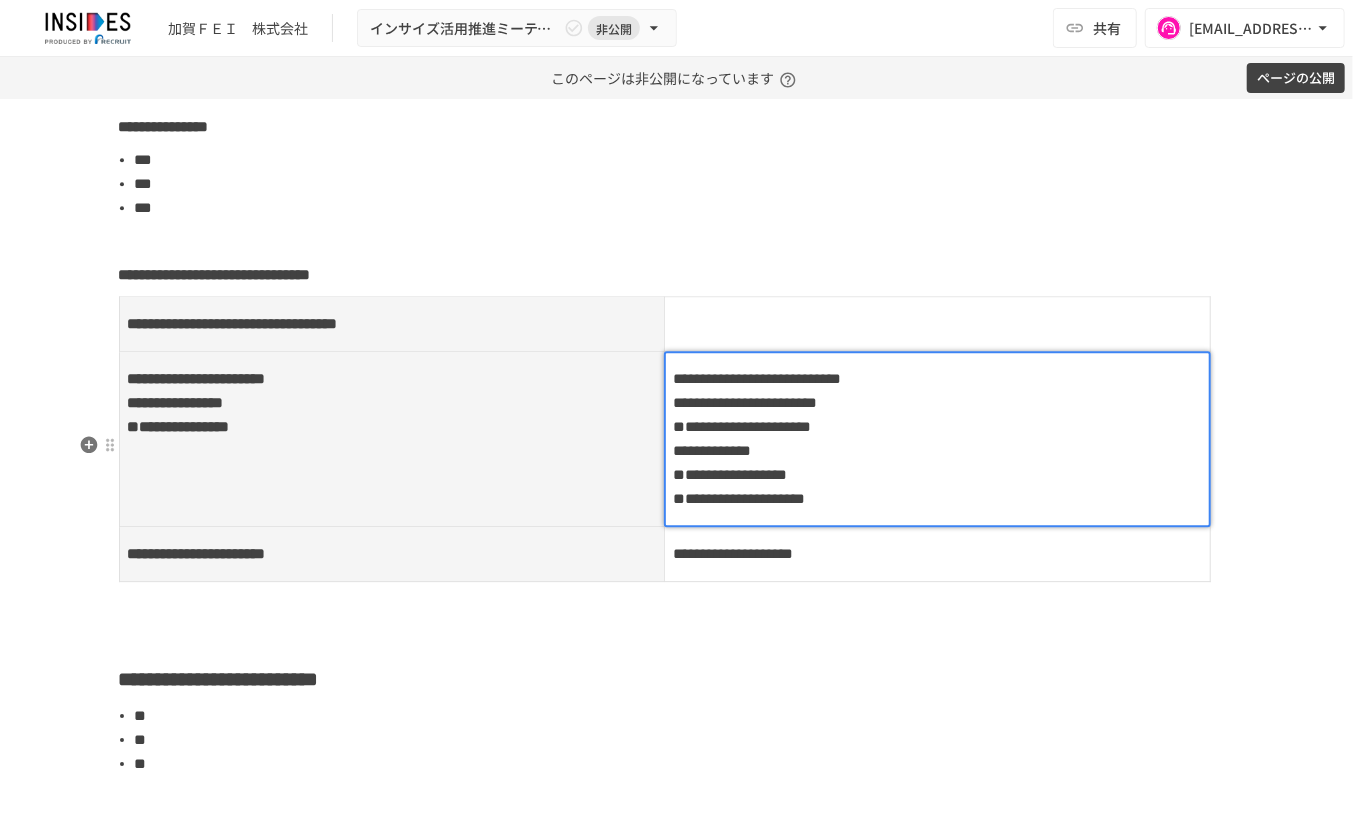 click on "**********" at bounding box center [937, 439] 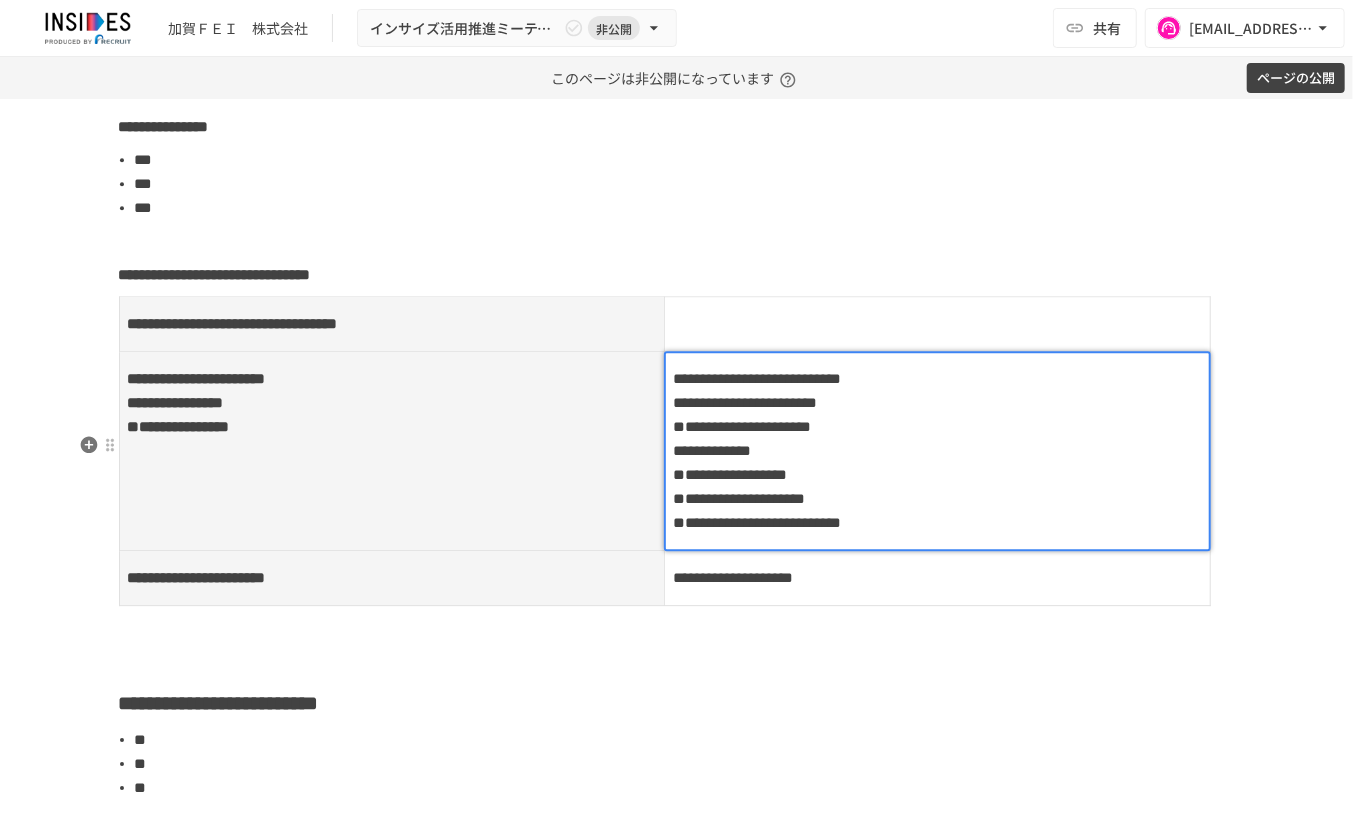 click on "**********" at bounding box center (757, 522) 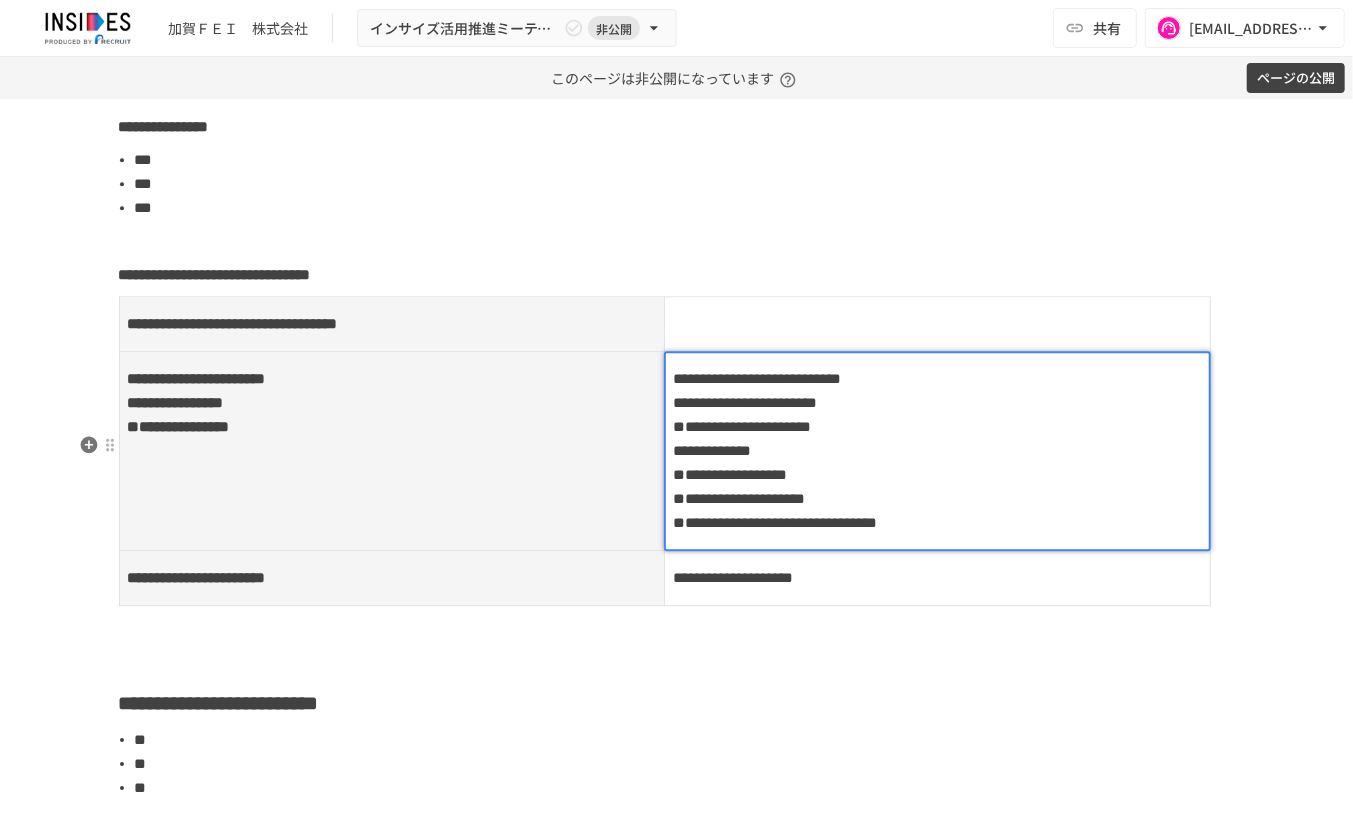 click on "**********" at bounding box center [775, 522] 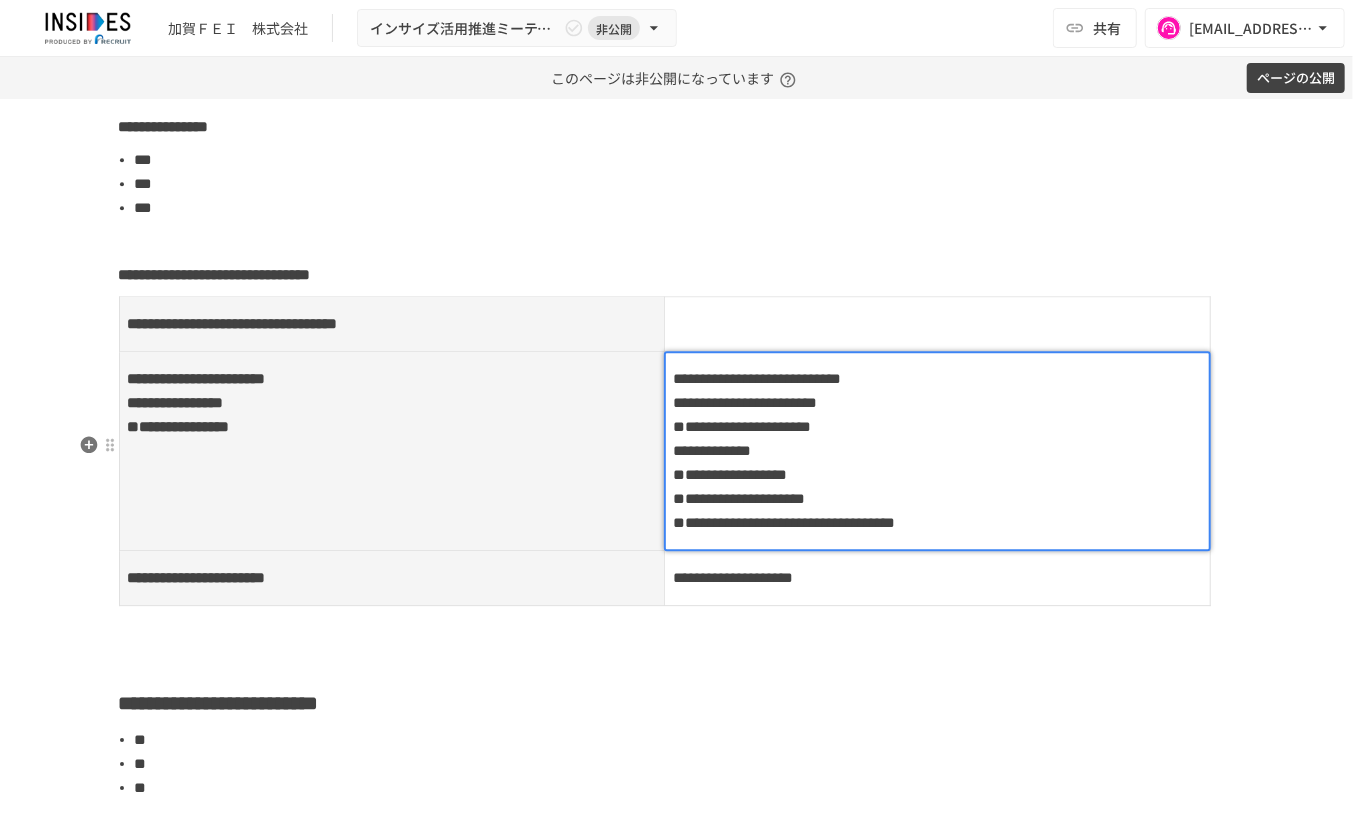 click on "**********" at bounding box center (784, 522) 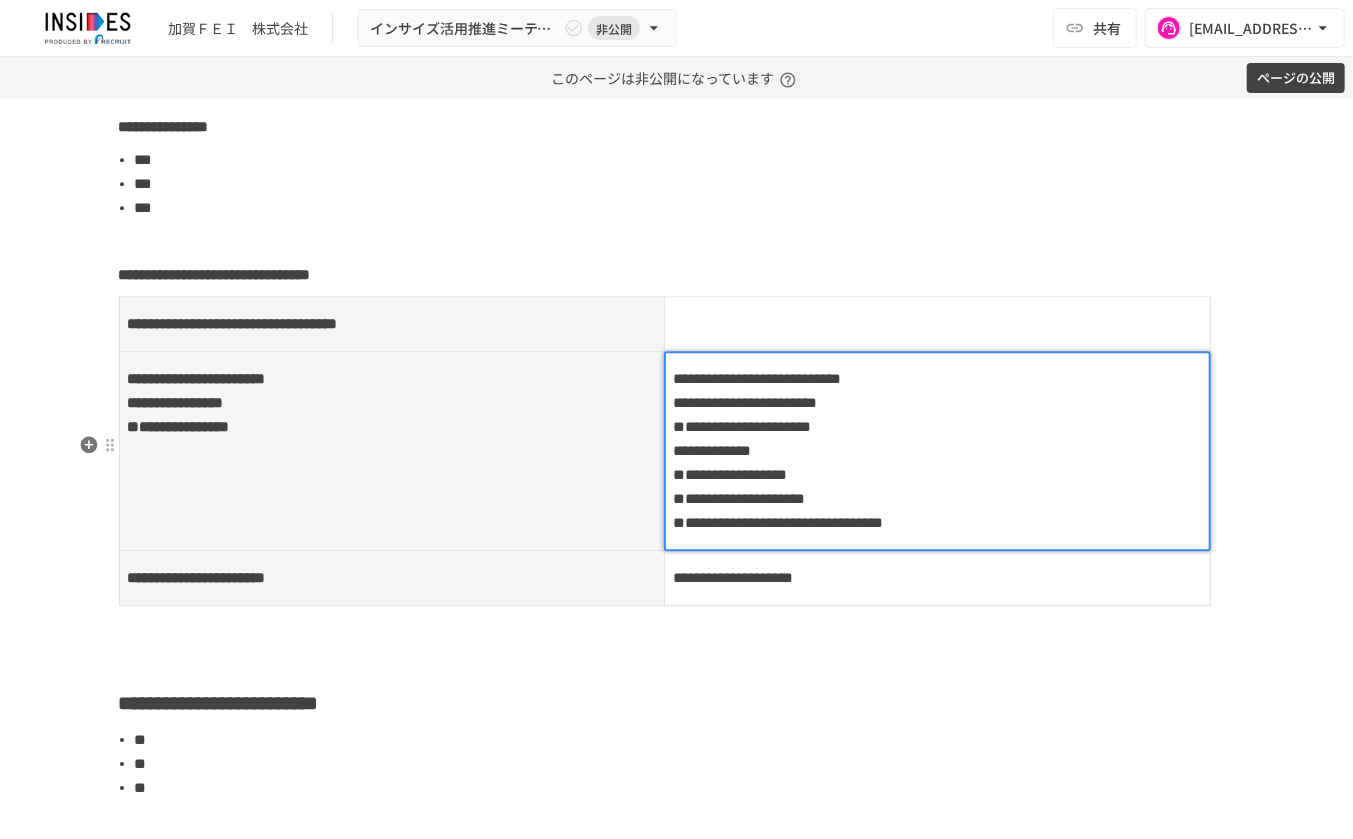 click on "**********" at bounding box center (937, 451) 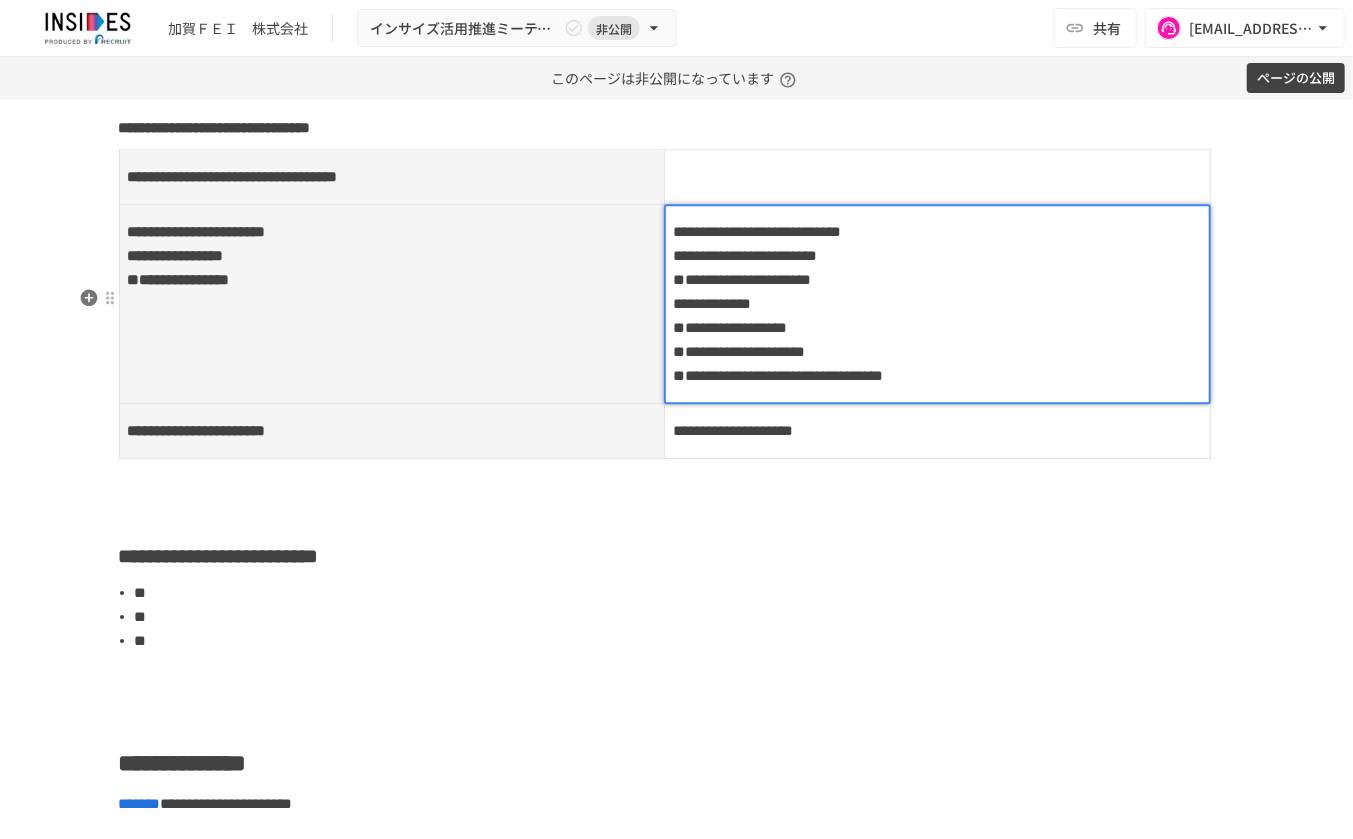 scroll, scrollTop: 3166, scrollLeft: 0, axis: vertical 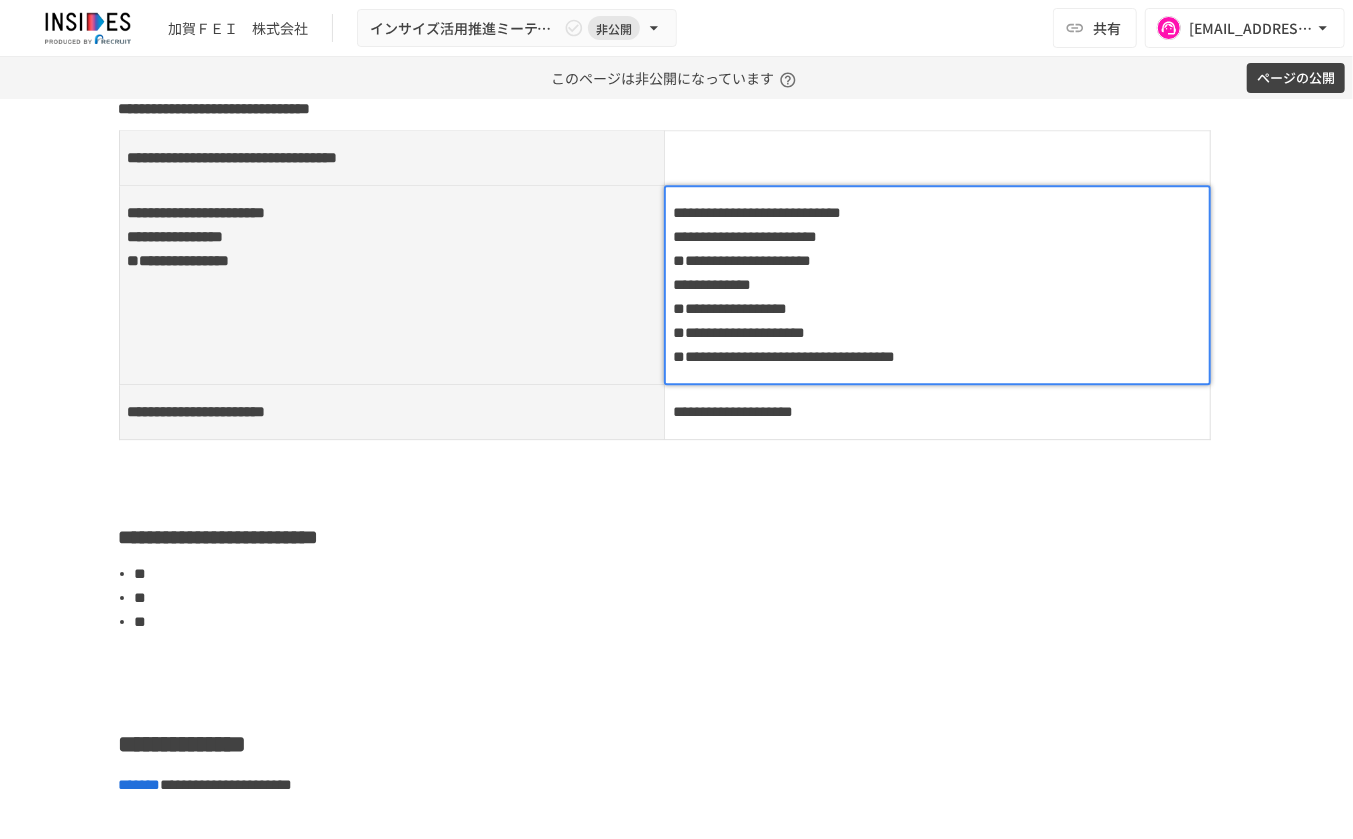 click on "**********" at bounding box center [938, 411] 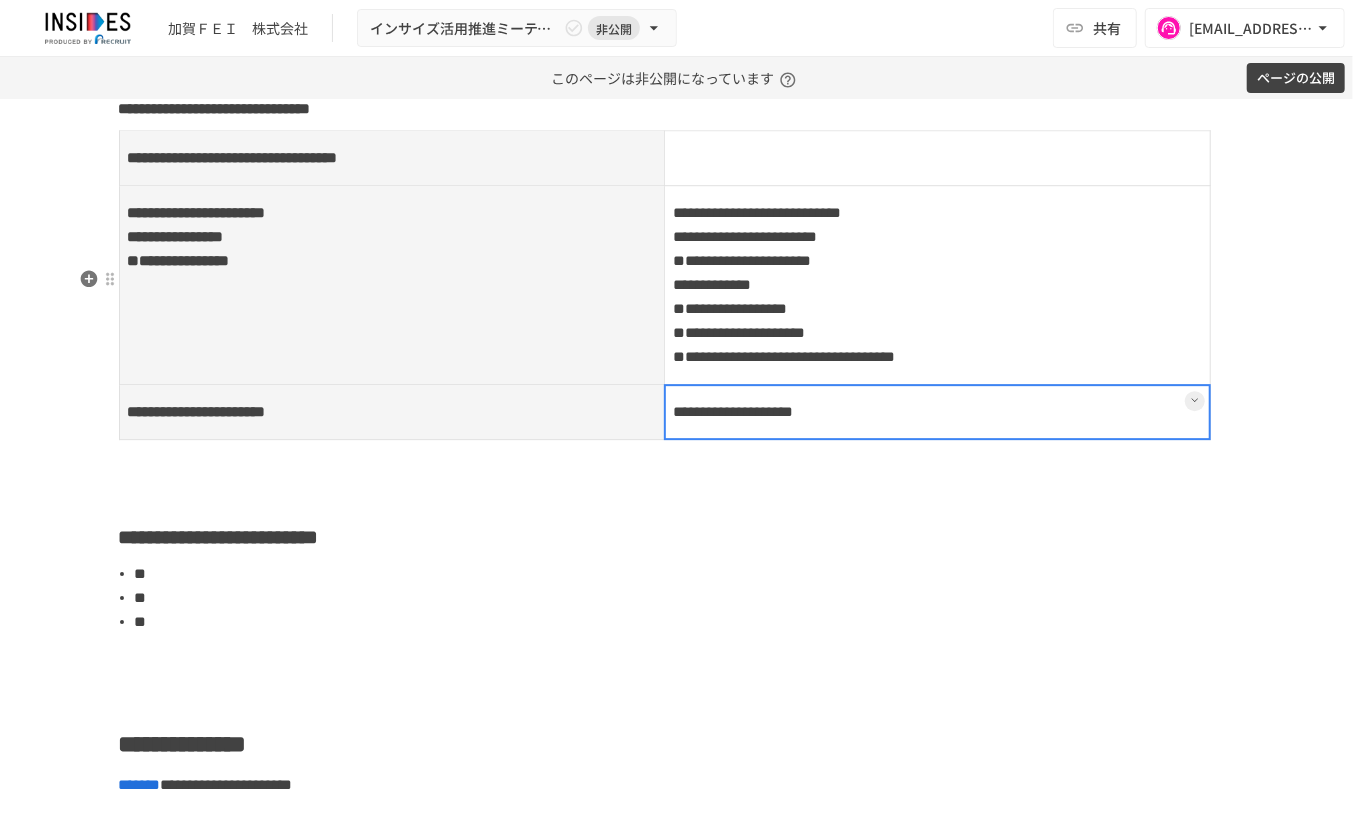 click on "**********" at bounding box center (938, 284) 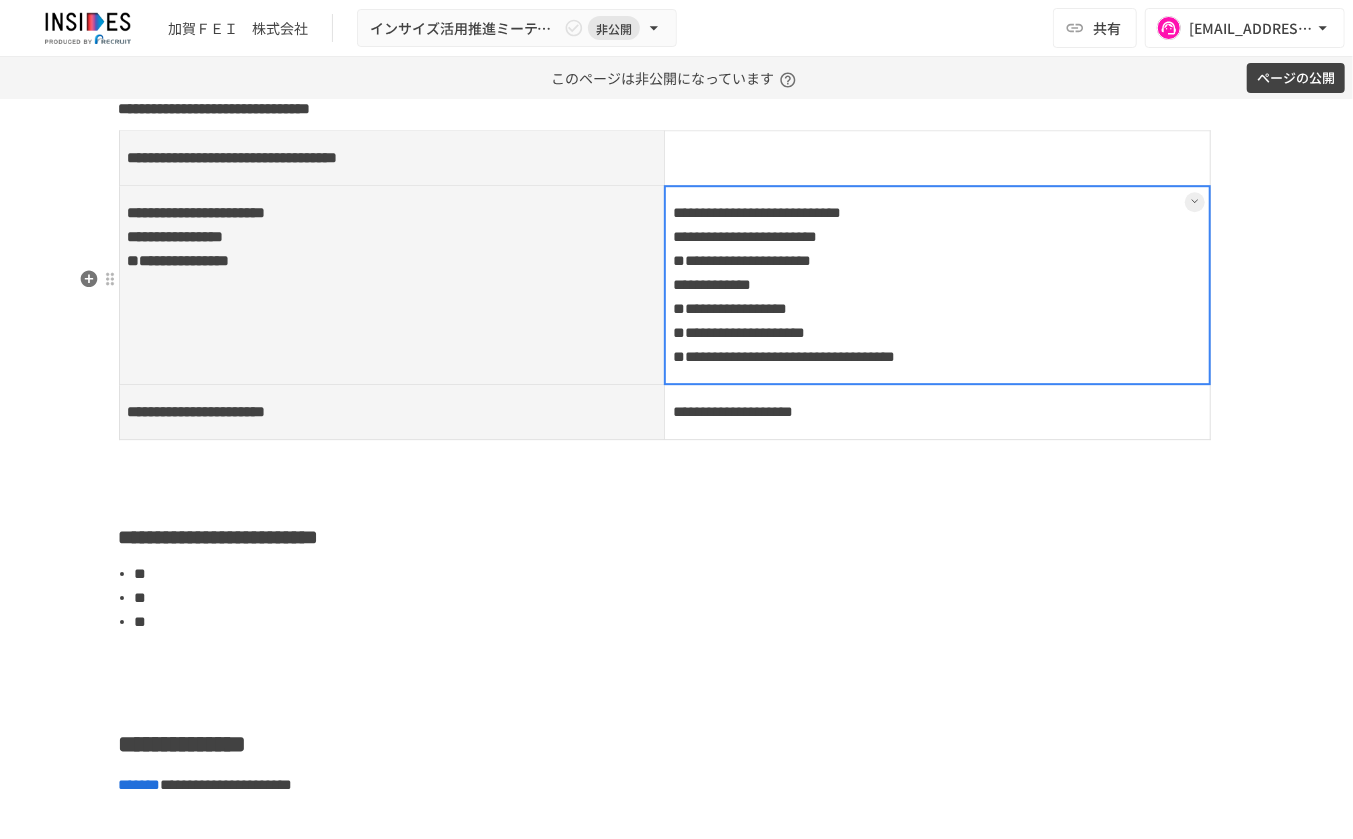 click at bounding box center [937, 285] 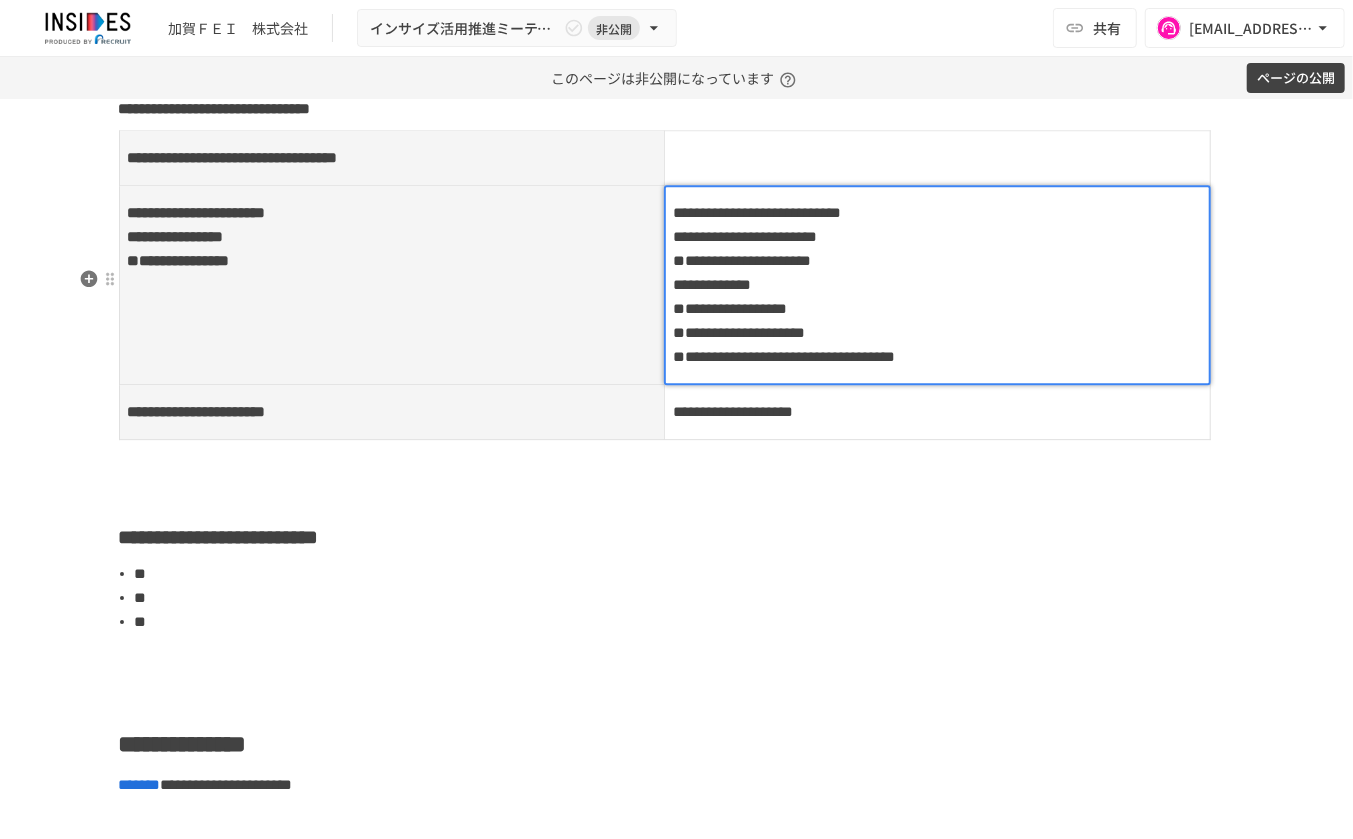 click on "**********" at bounding box center (937, 285) 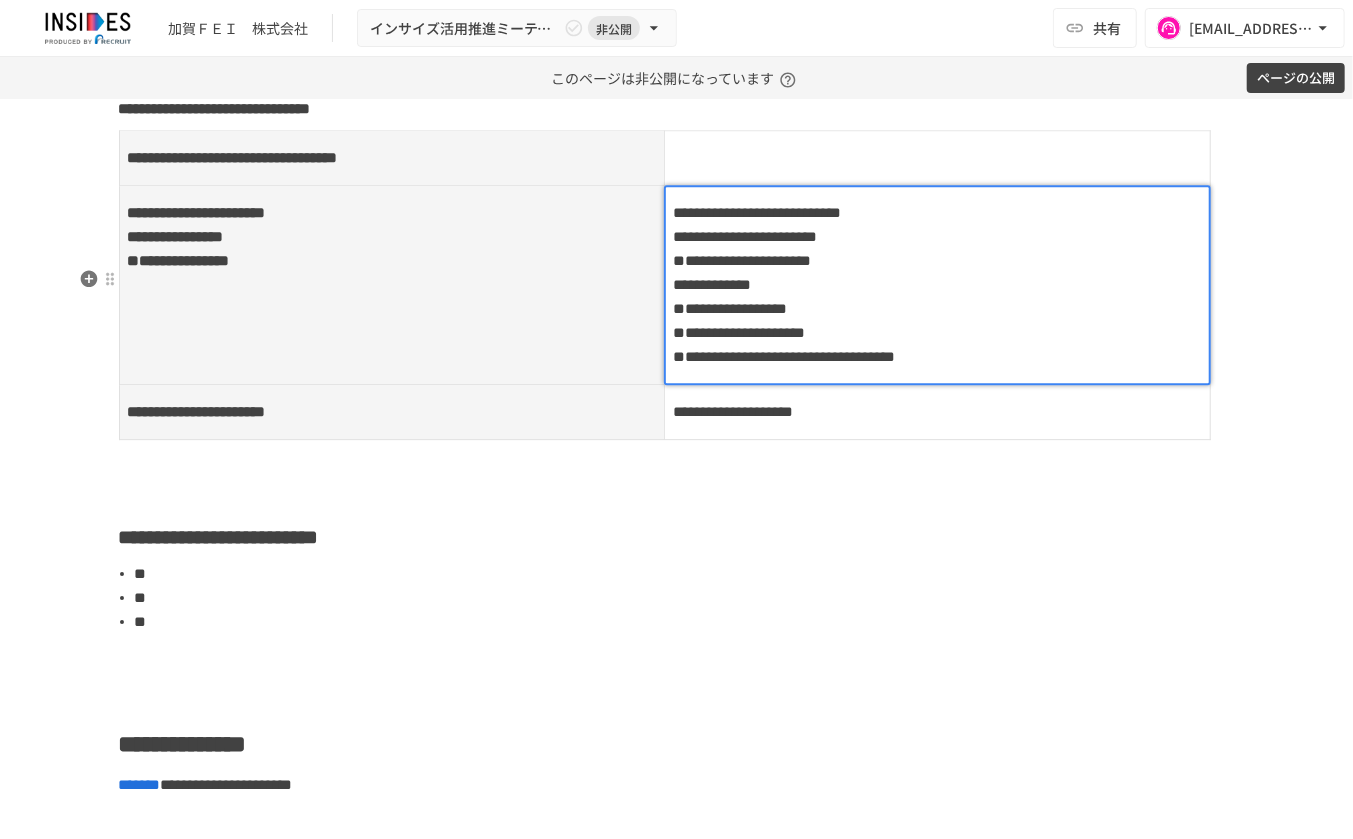 type 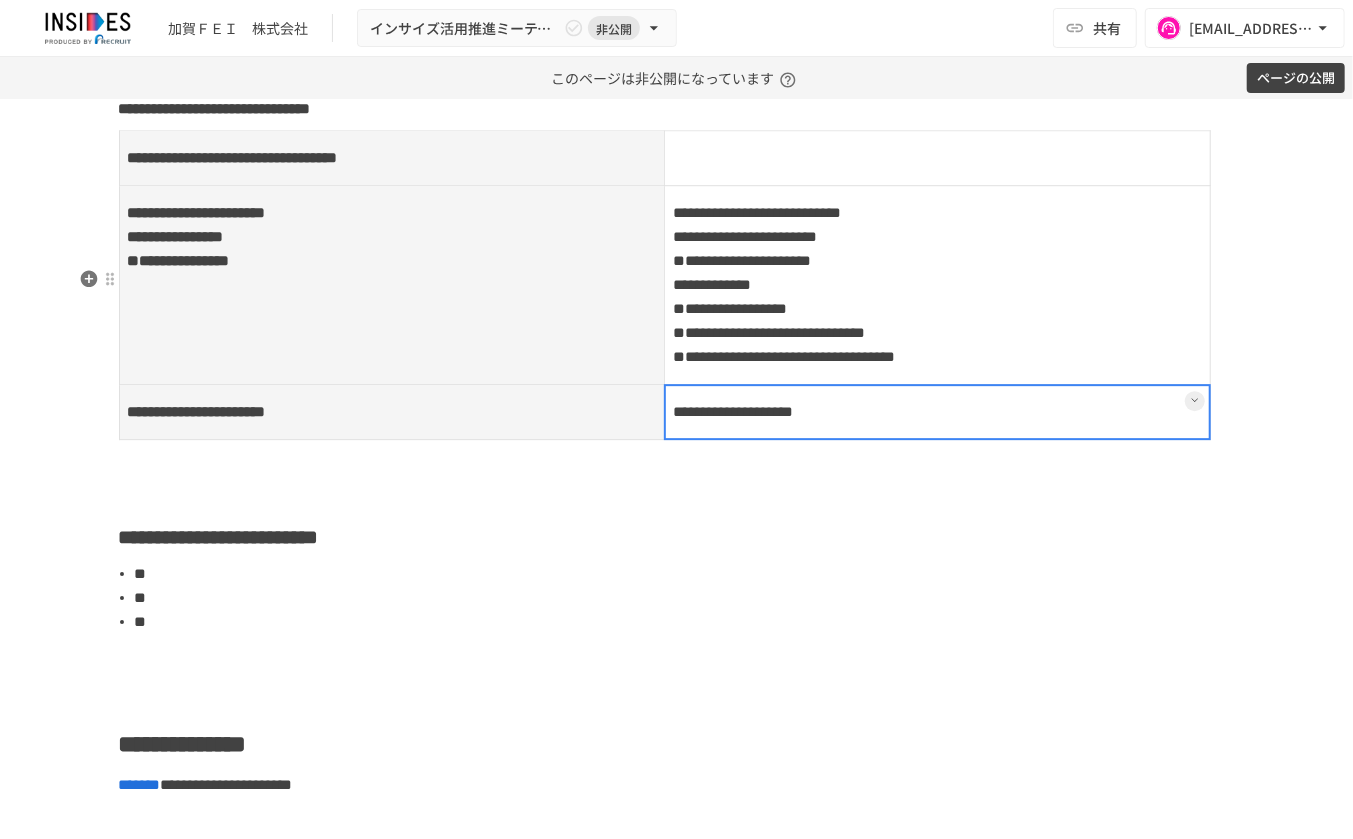 click on "**********" at bounding box center [938, 411] 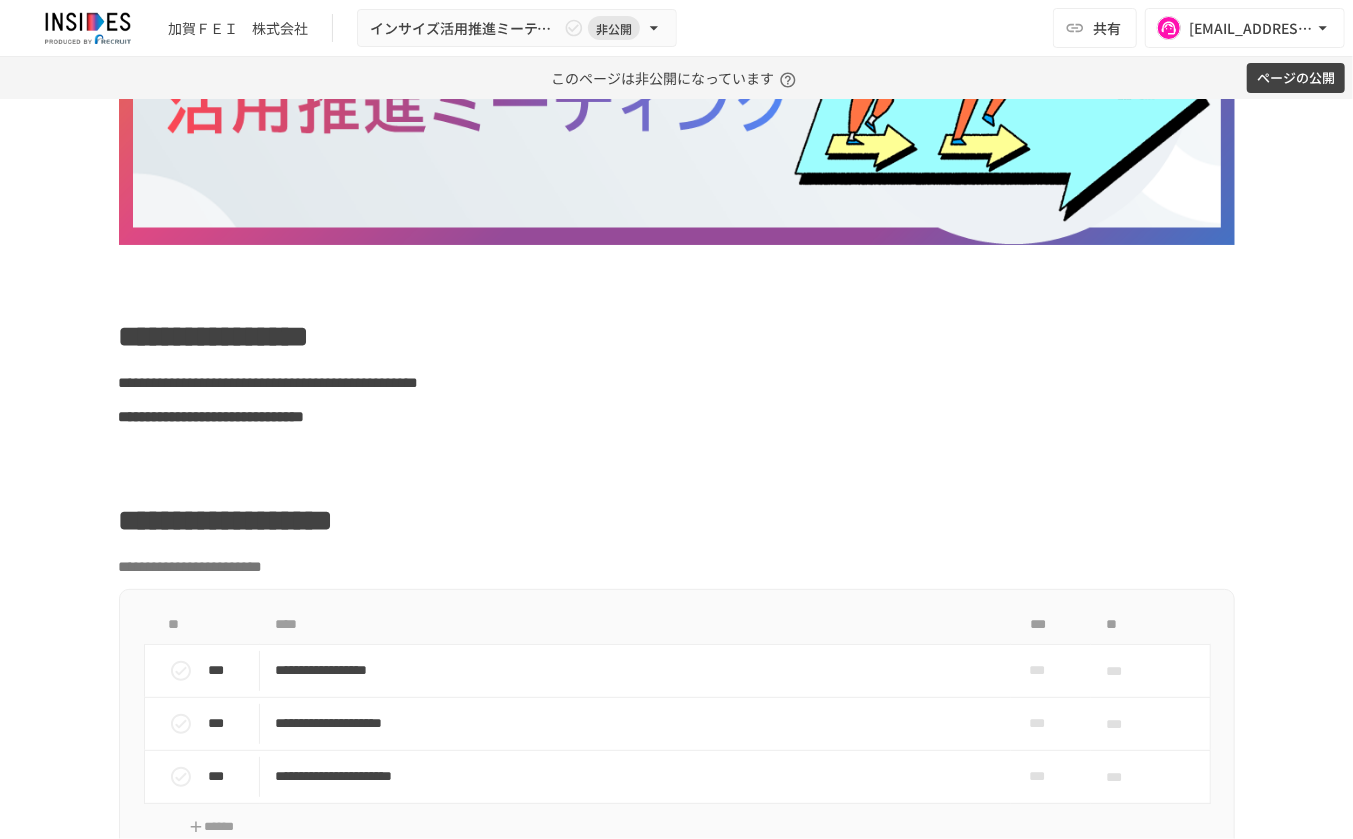 scroll, scrollTop: 500, scrollLeft: 0, axis: vertical 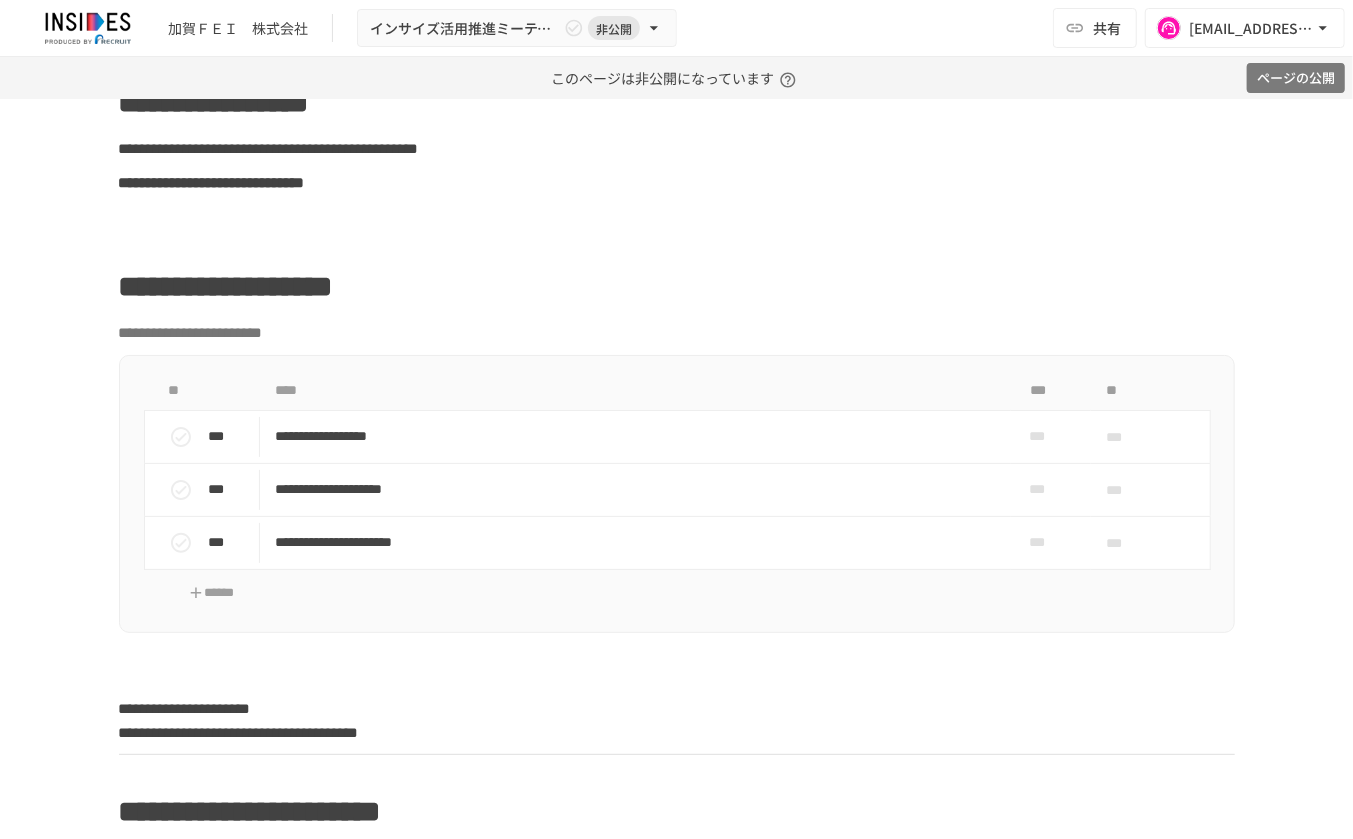 click on "ページの公開" at bounding box center [1296, 78] 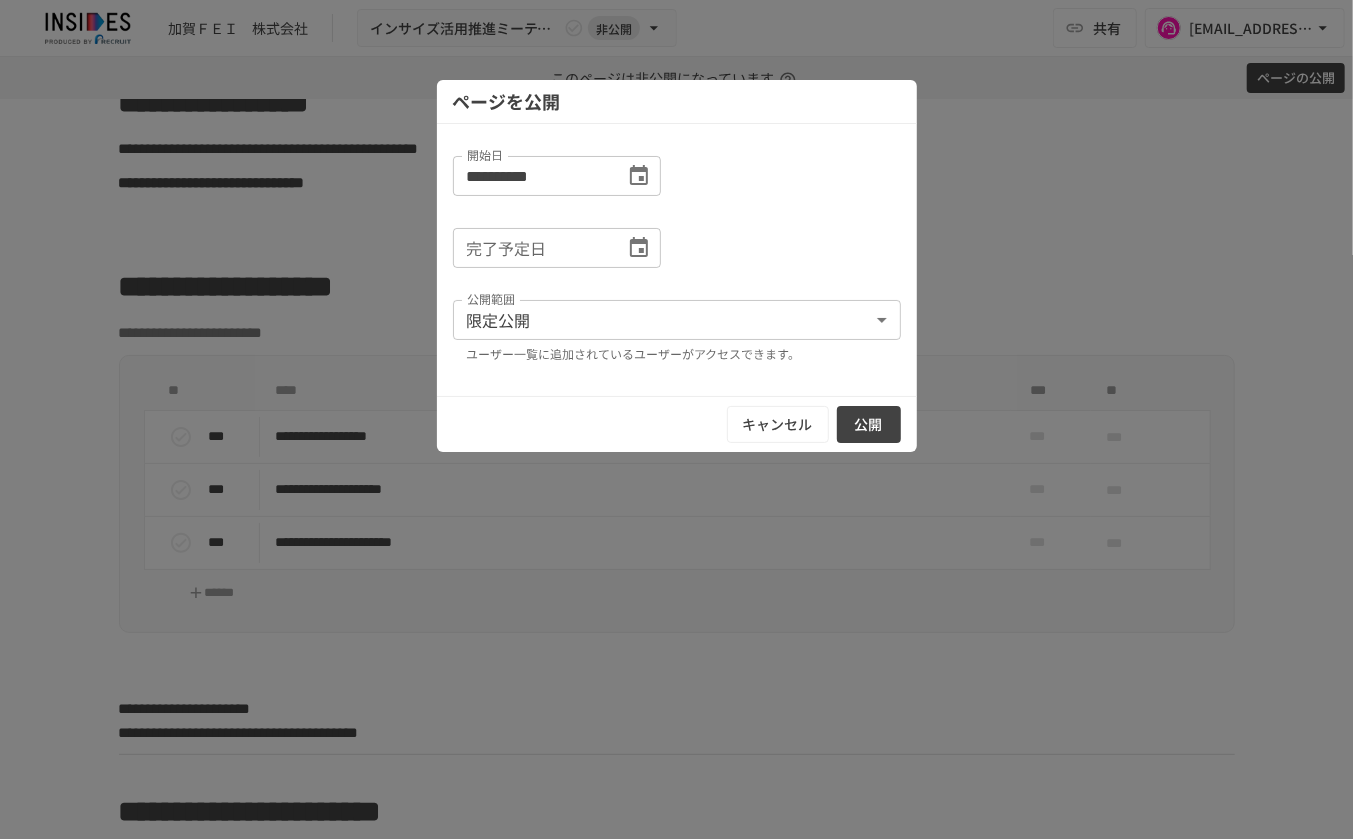 click on "公開" at bounding box center (869, 424) 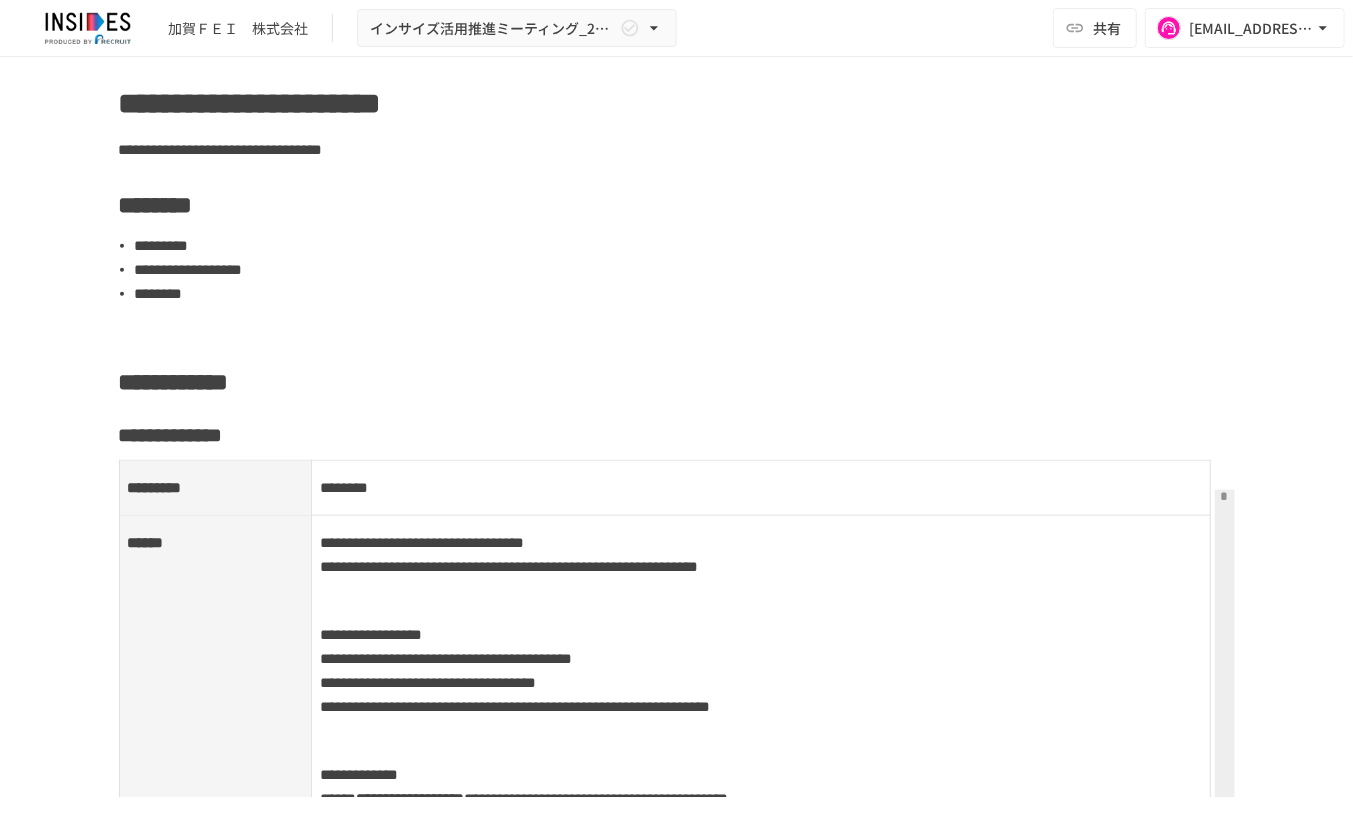 scroll, scrollTop: 666, scrollLeft: 0, axis: vertical 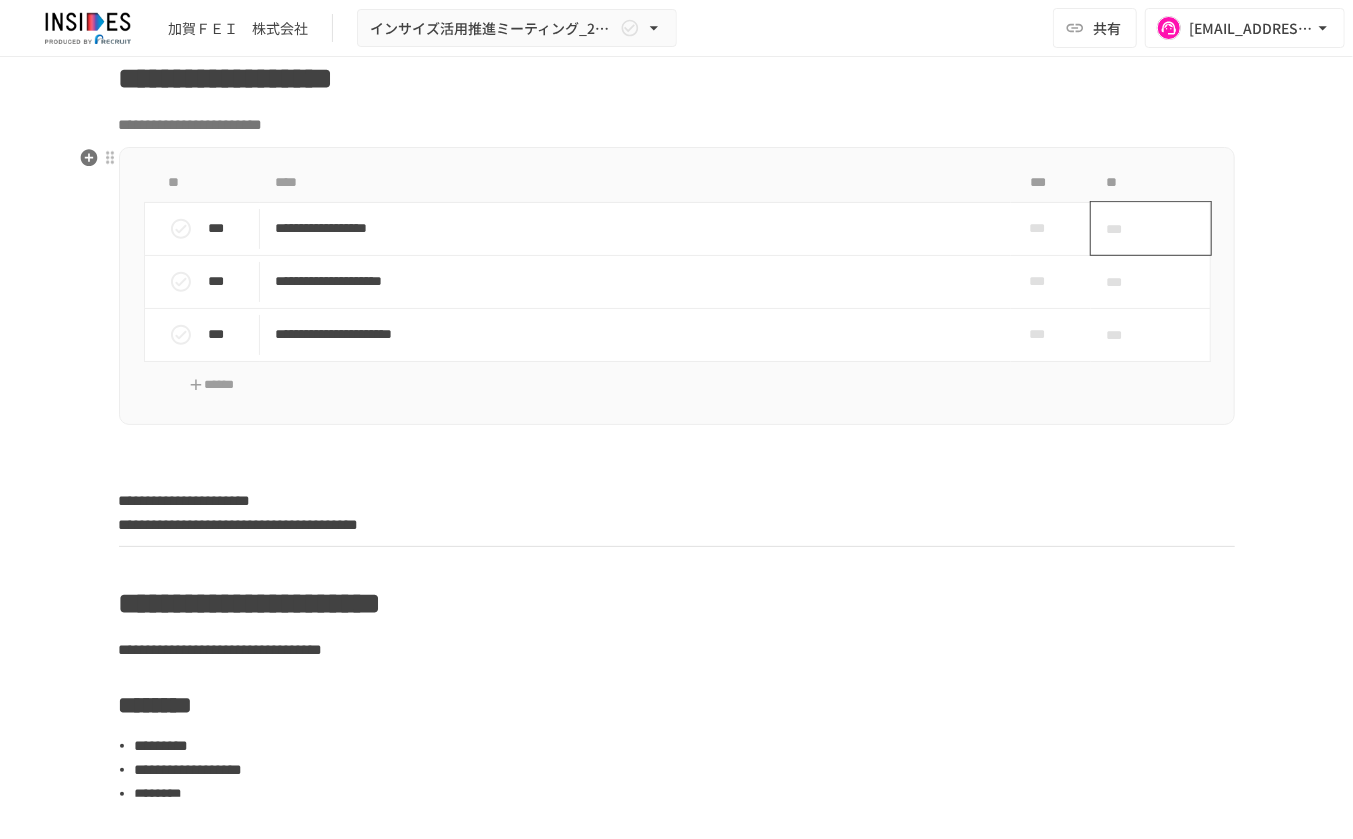 click on "***" at bounding box center [1128, 229] 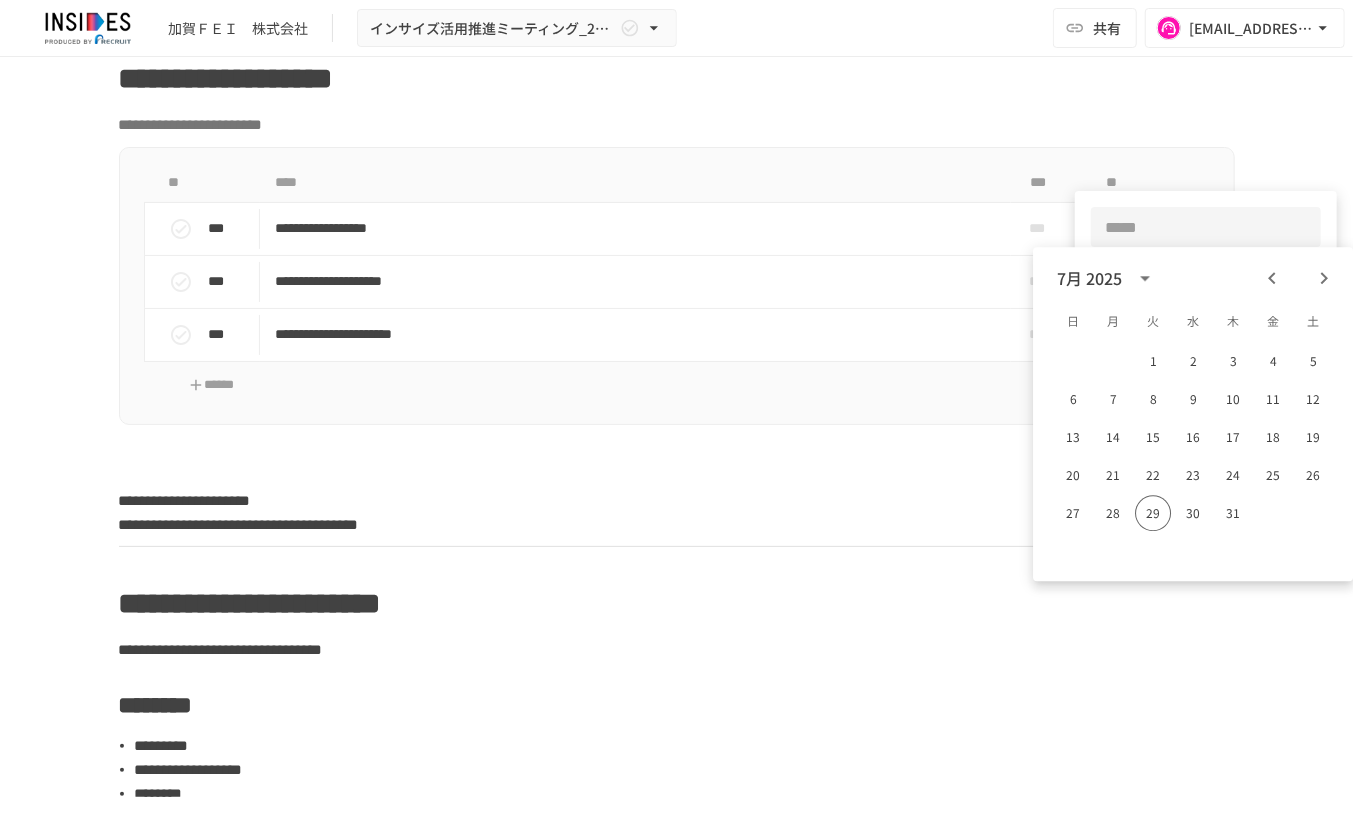 click 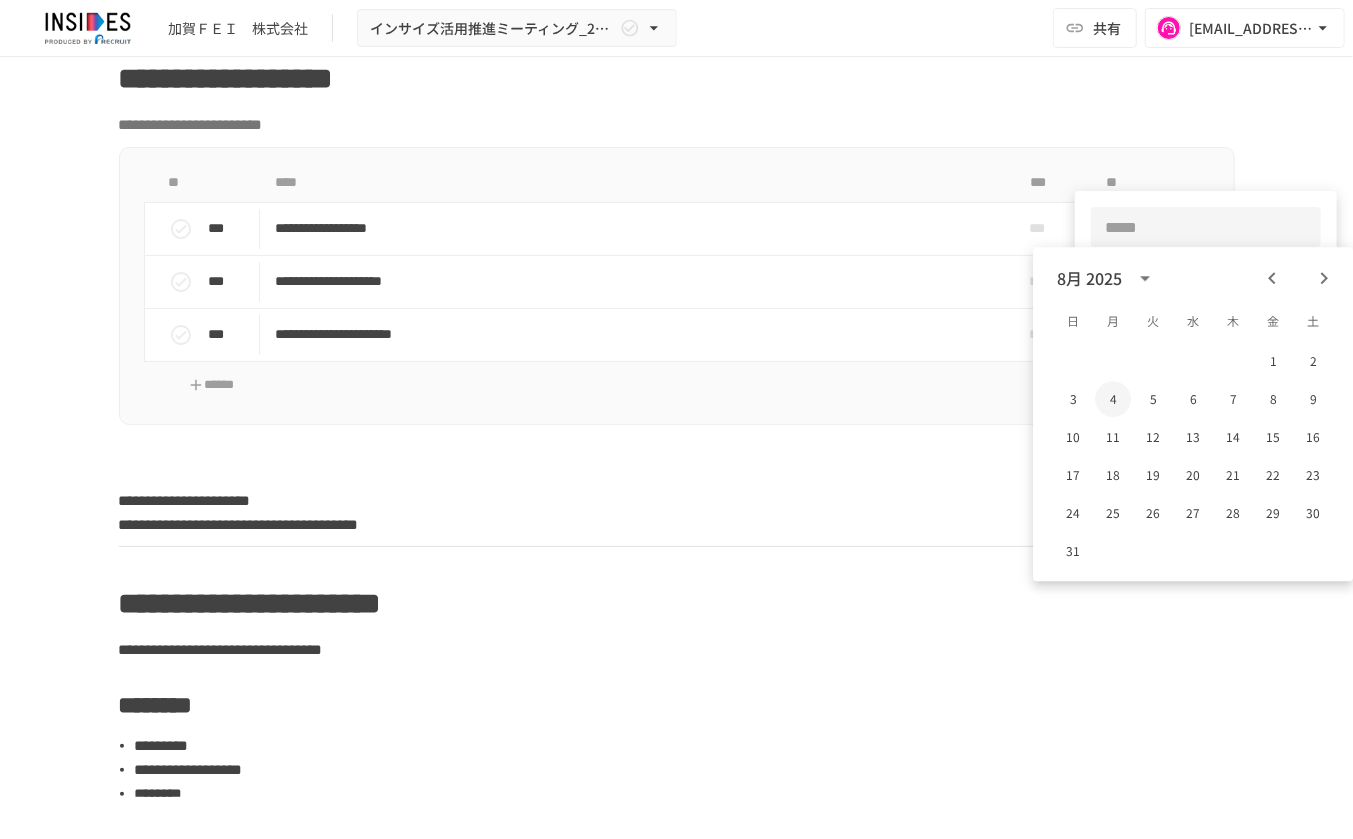 click on "4" at bounding box center [1113, 399] 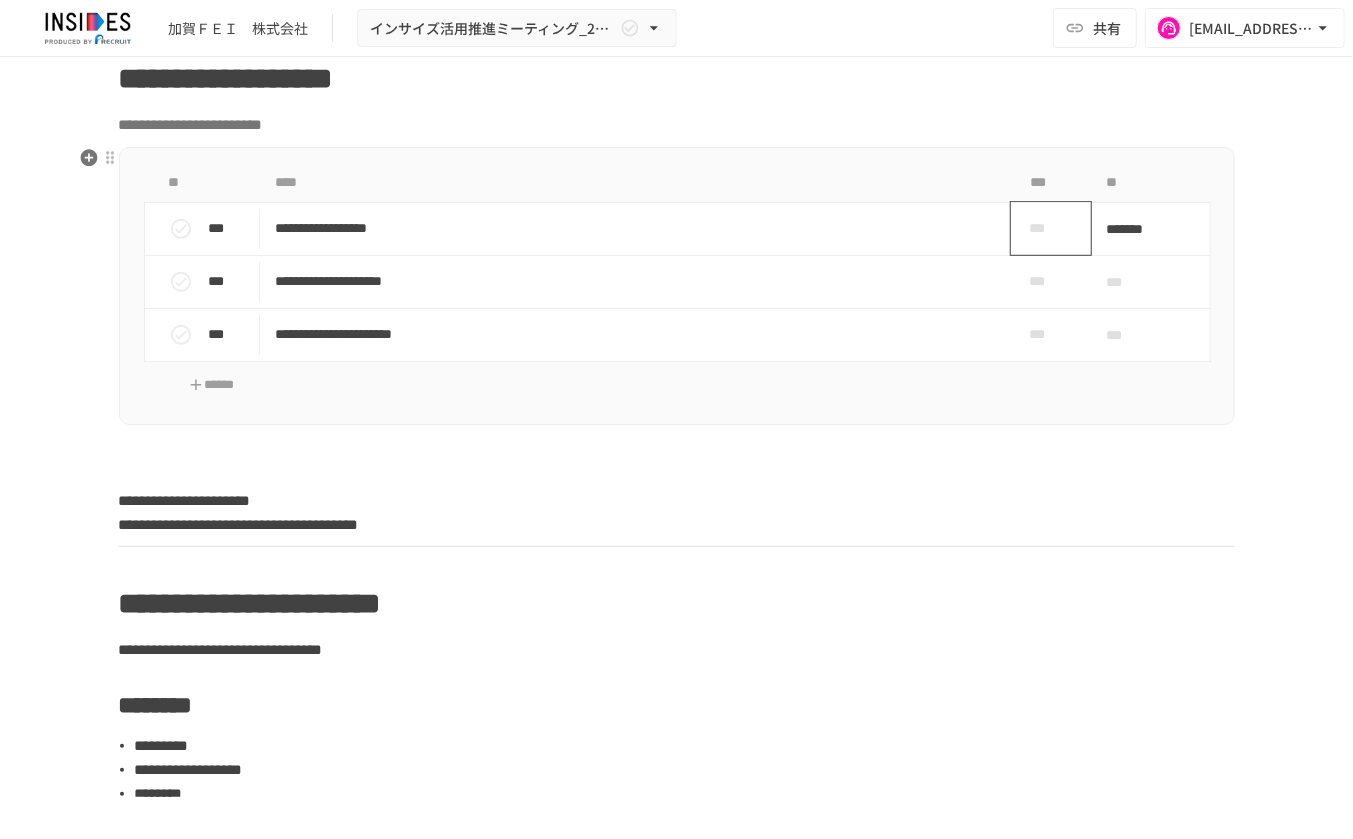 click on "***" at bounding box center [1043, 228] 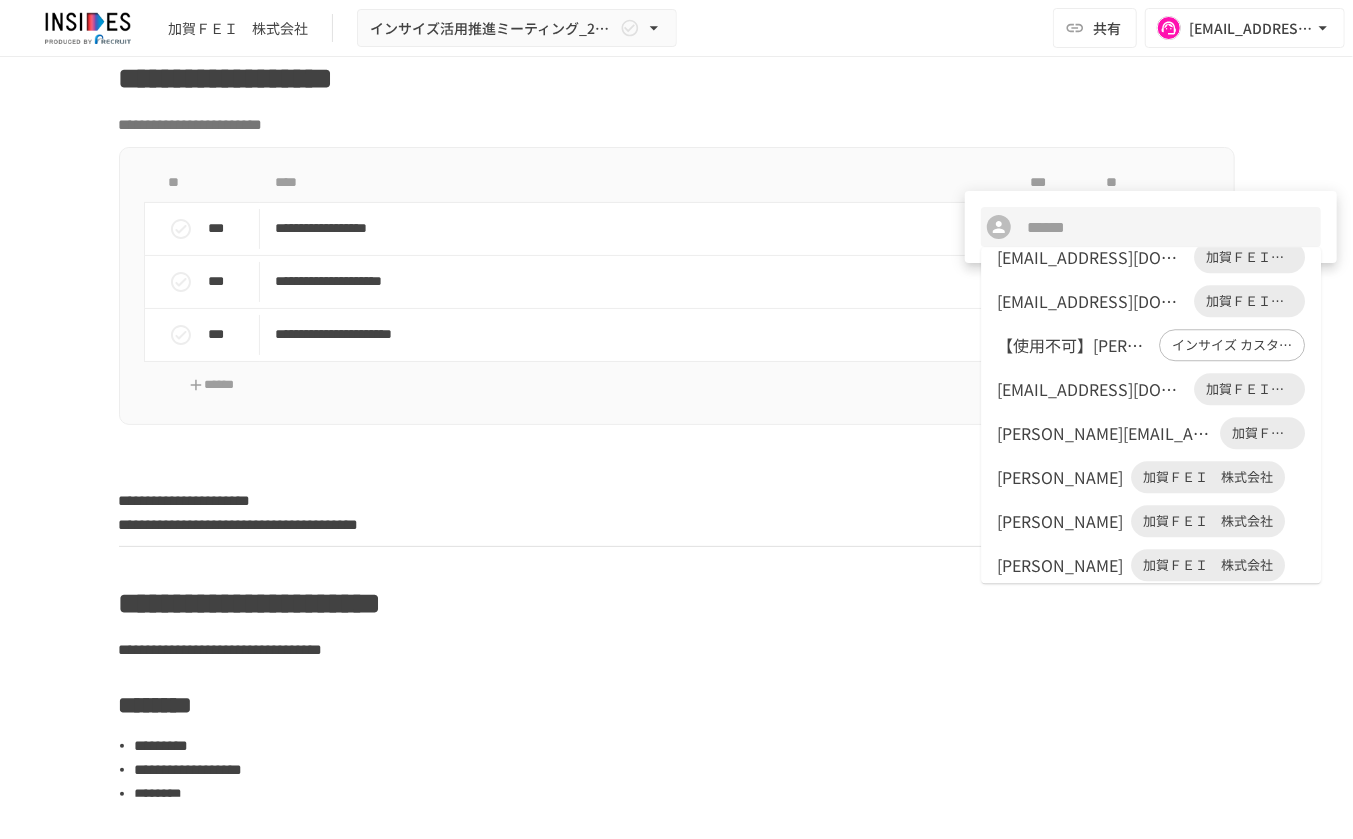 scroll, scrollTop: 32, scrollLeft: 0, axis: vertical 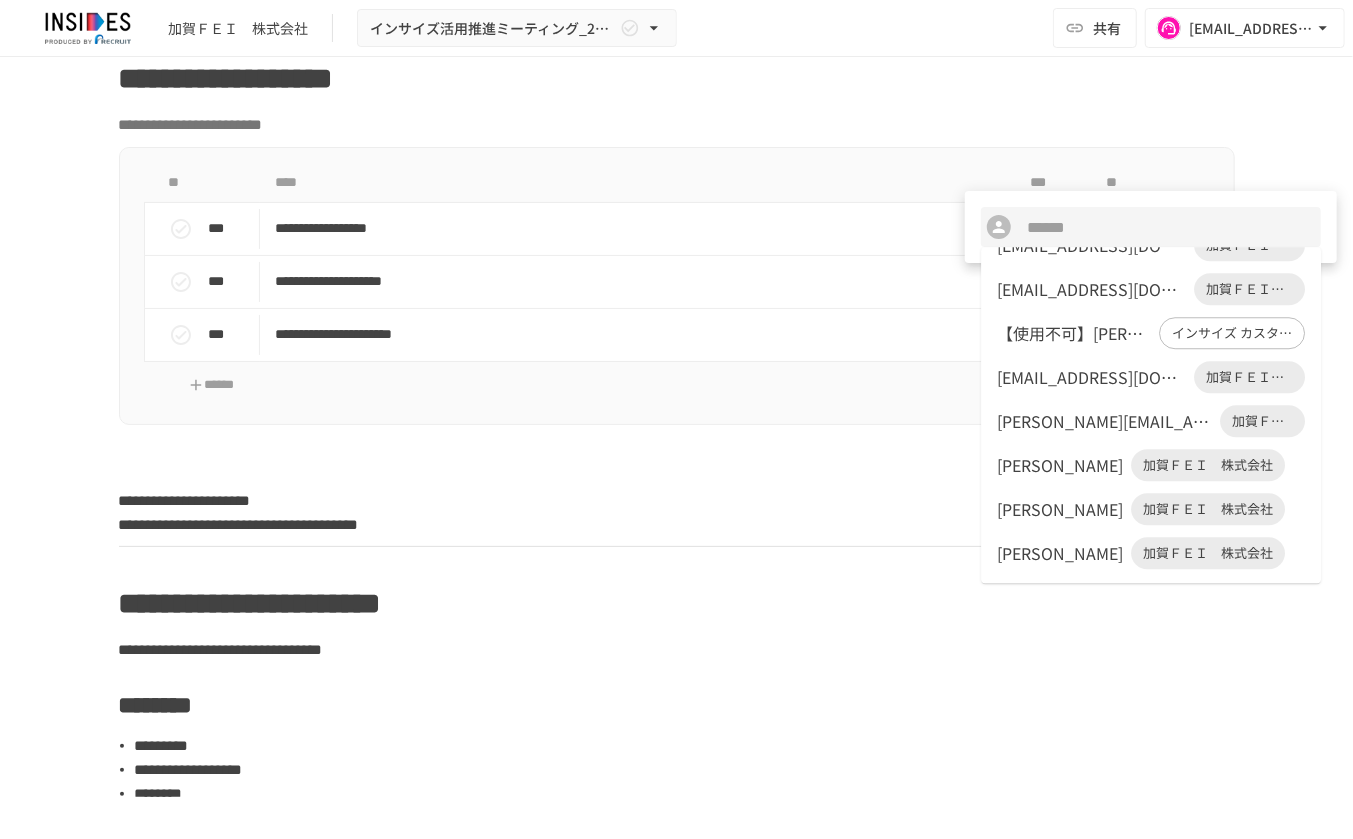 click on "逸見 明日香 加賀ＦＥＩ　株式会社" at bounding box center [1151, 553] 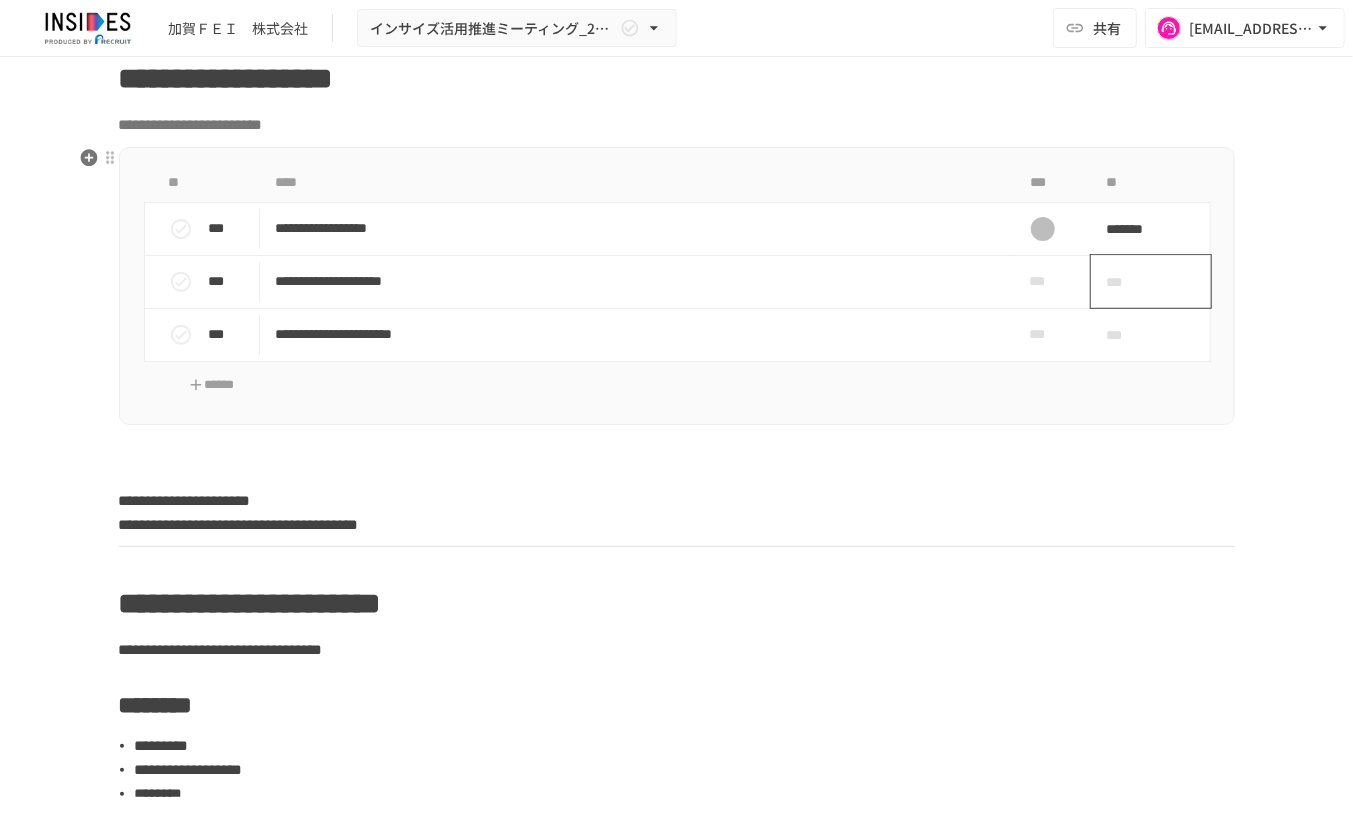 click on "***" at bounding box center [1128, 282] 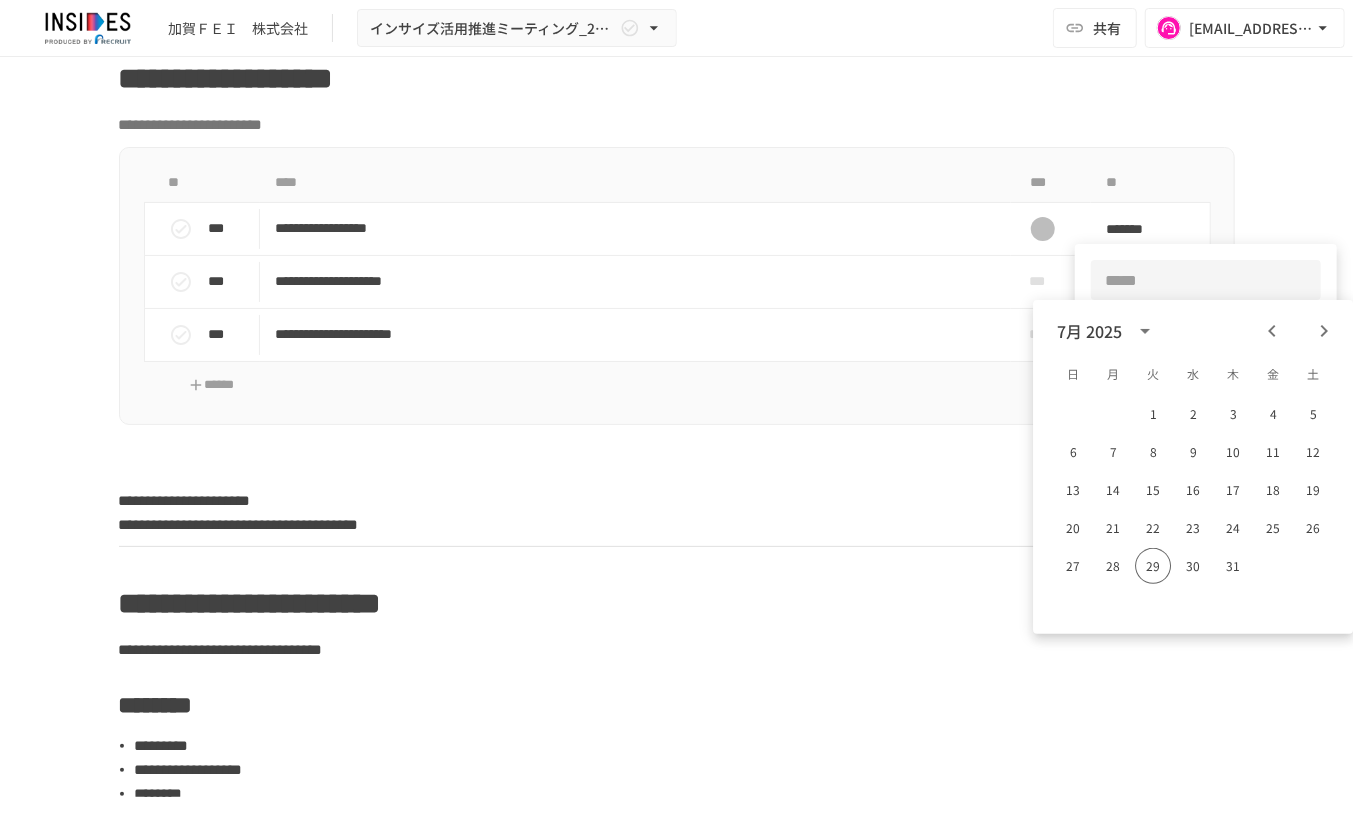 click 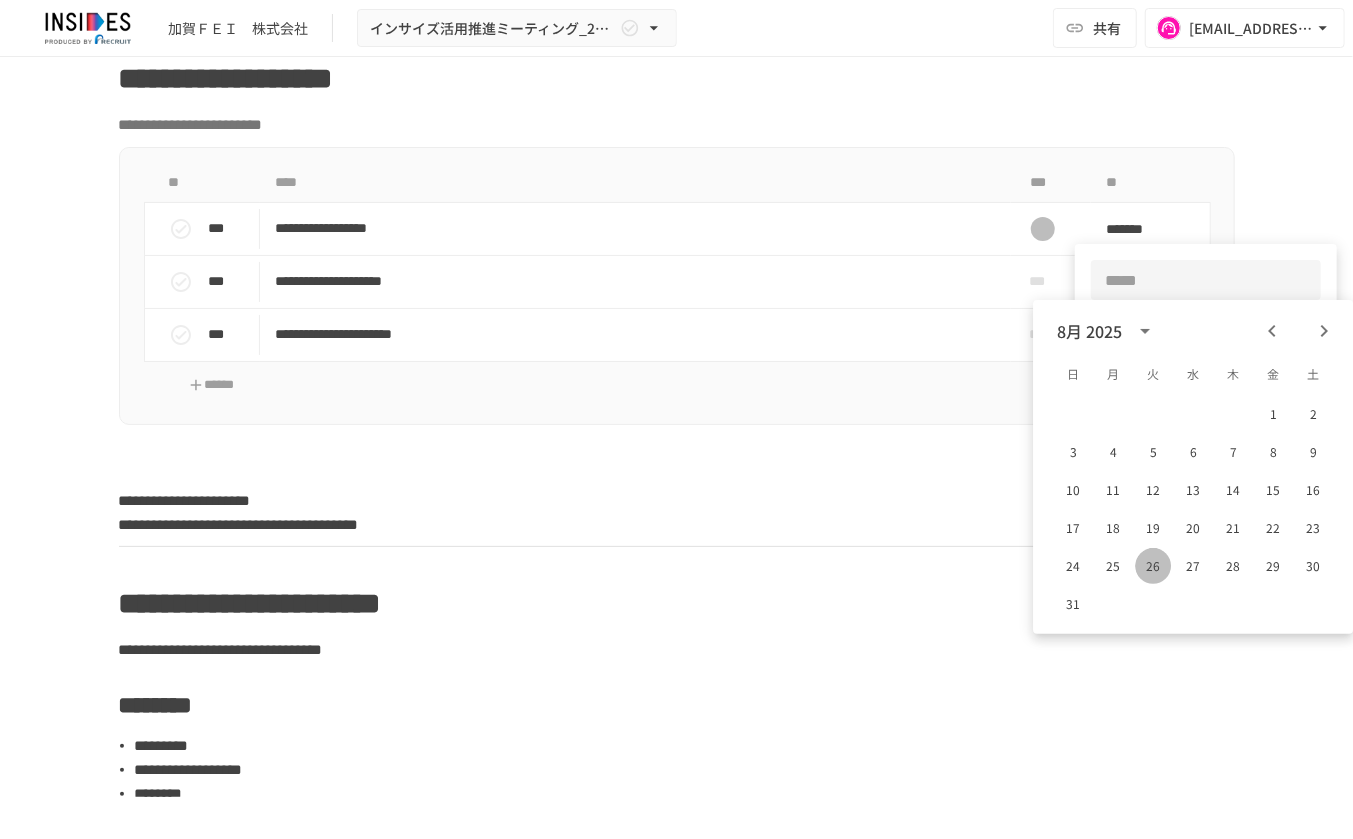 click on "26" at bounding box center [1153, 566] 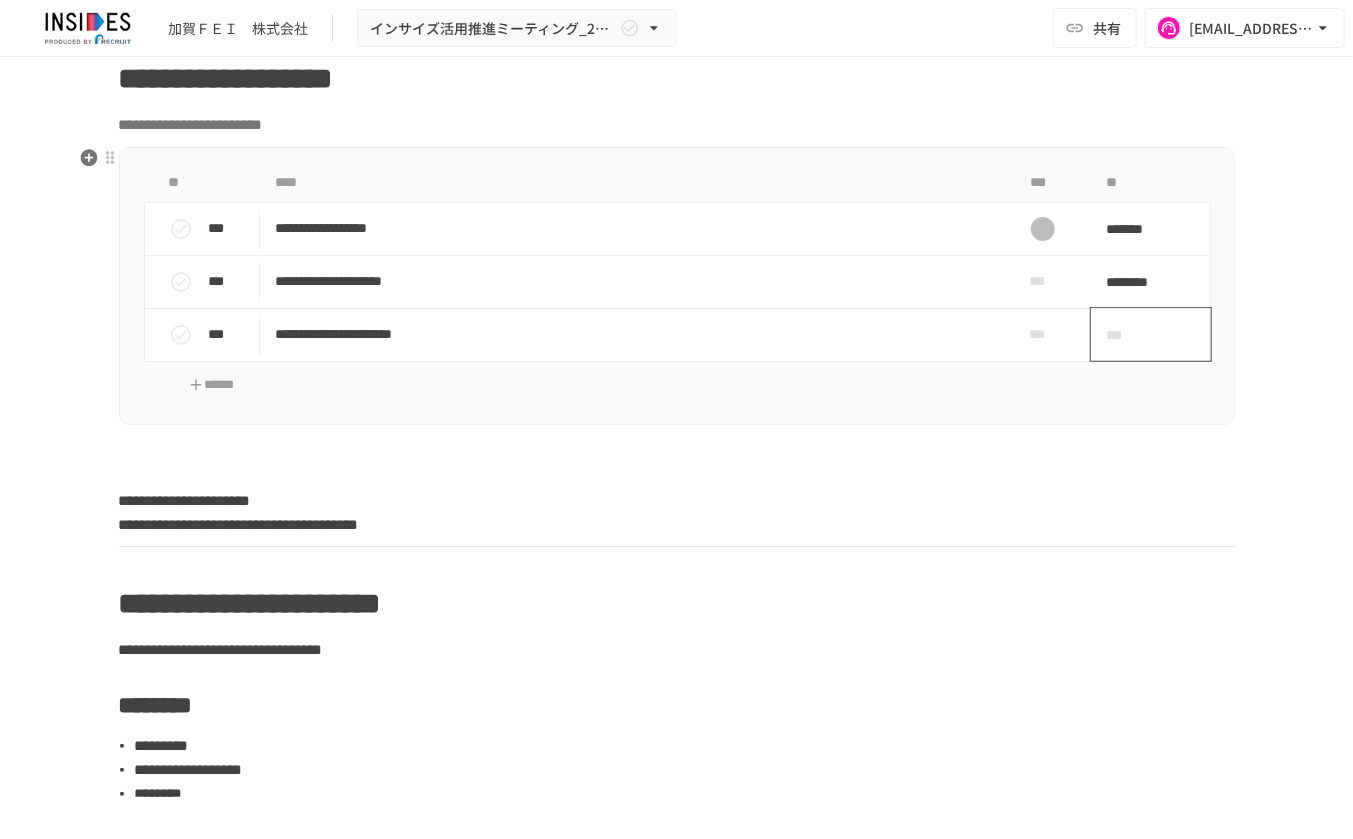 click on "***" at bounding box center (1128, 335) 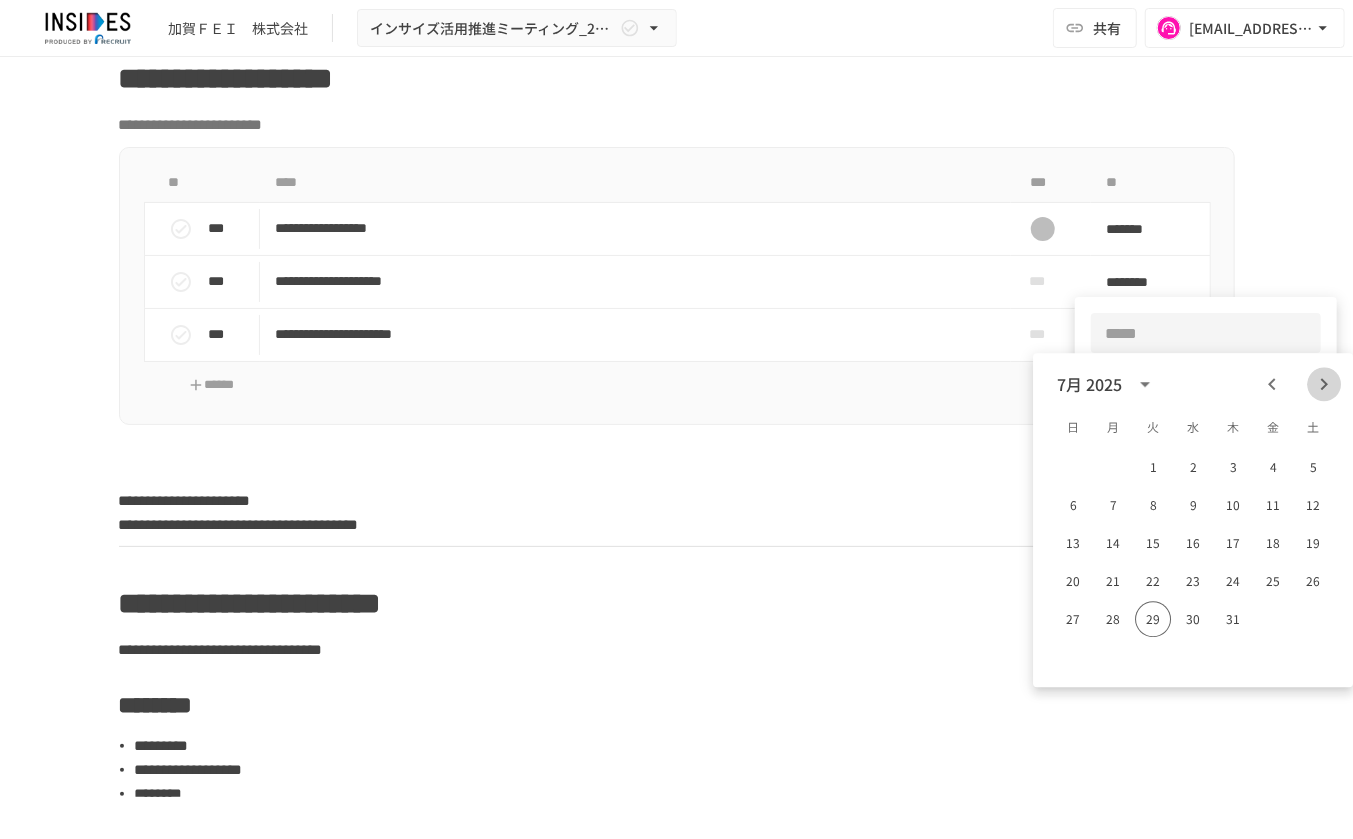 click 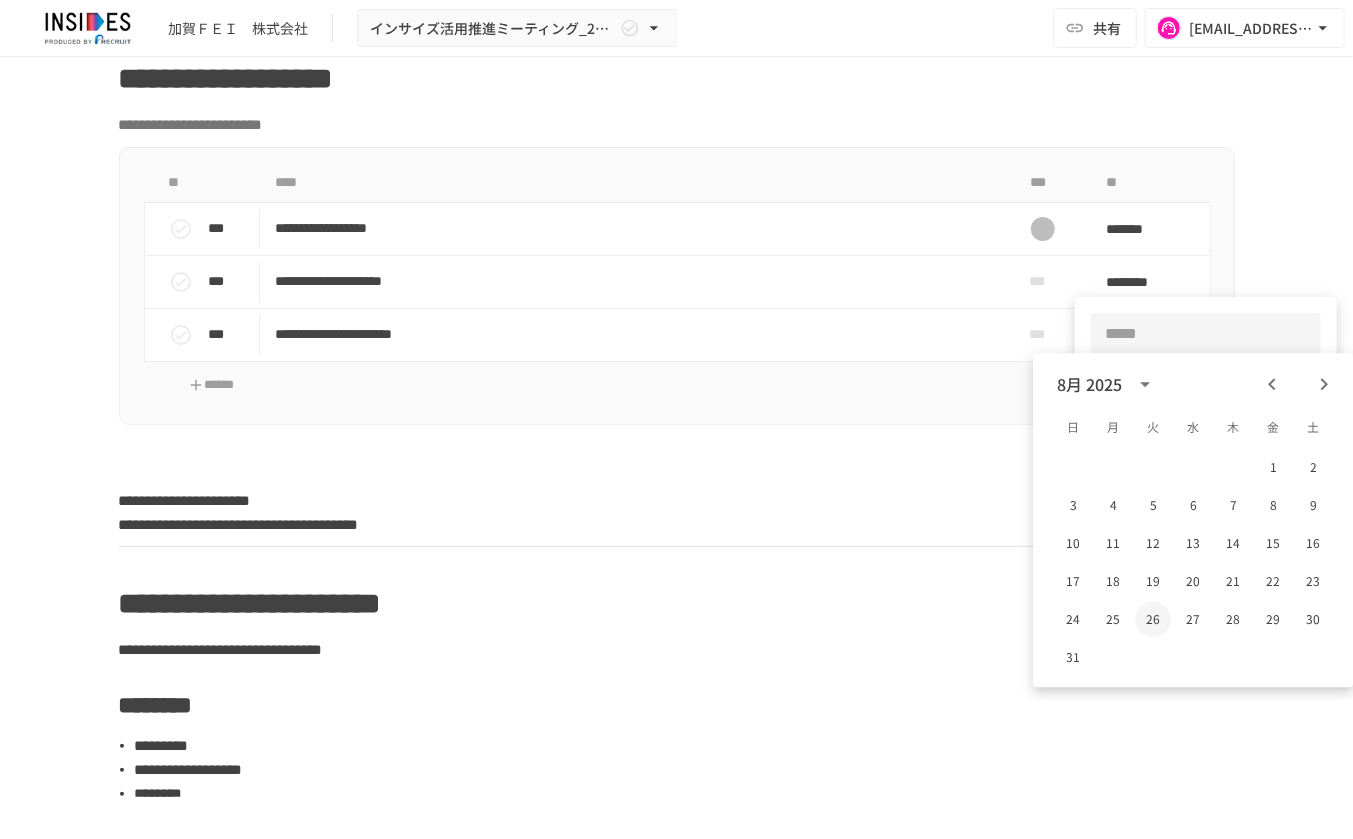 click on "26" at bounding box center (1153, 619) 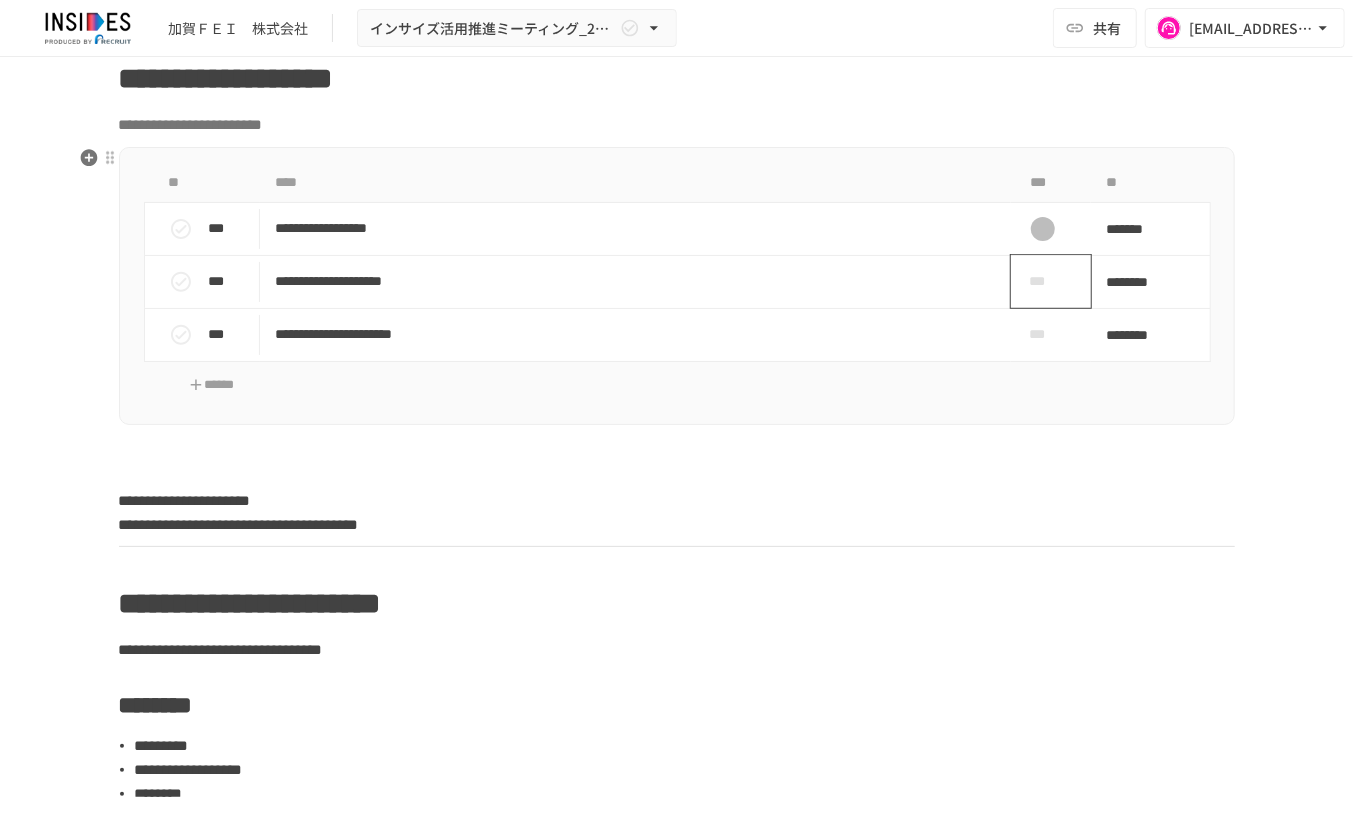 click on "***" at bounding box center (1043, 281) 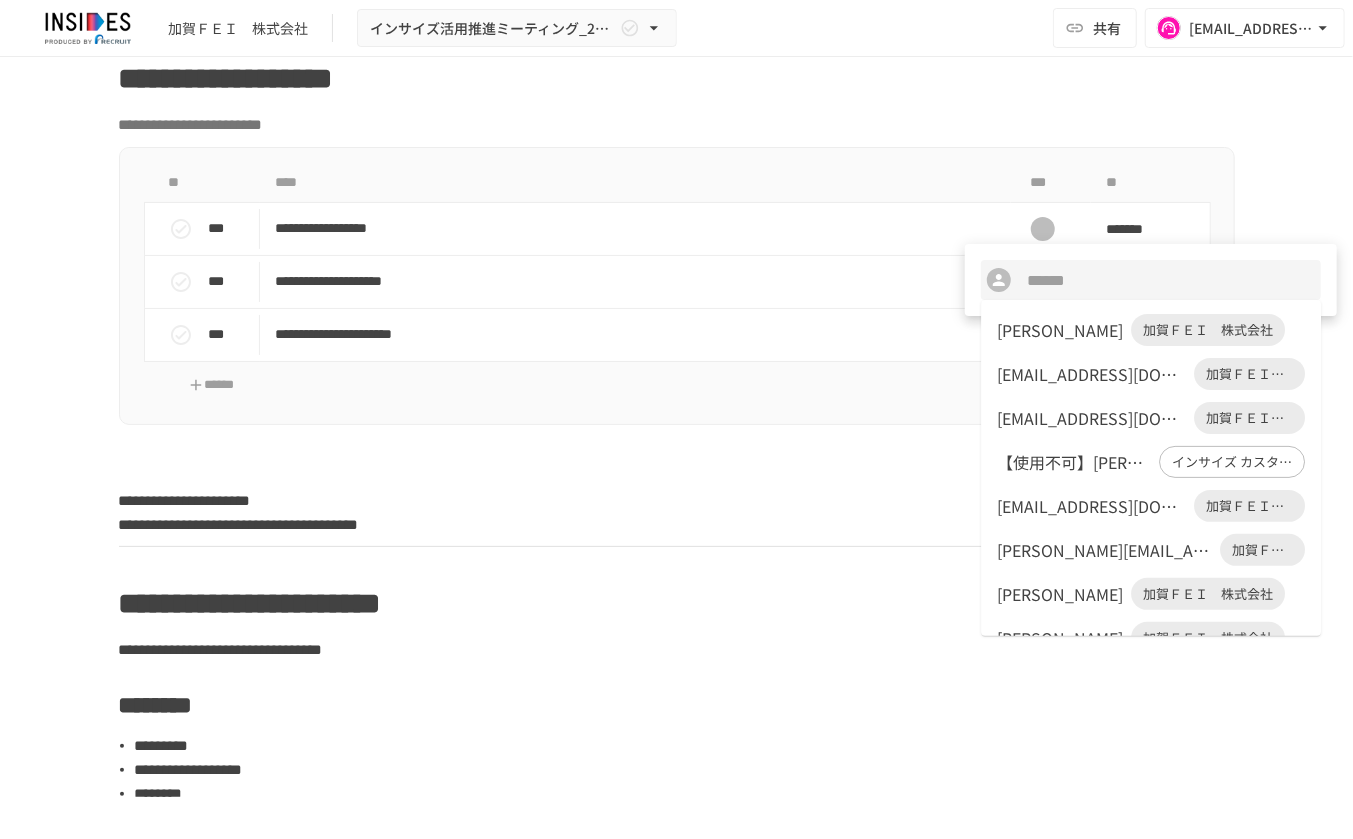 click on "逸見 明日香" at bounding box center (1060, 330) 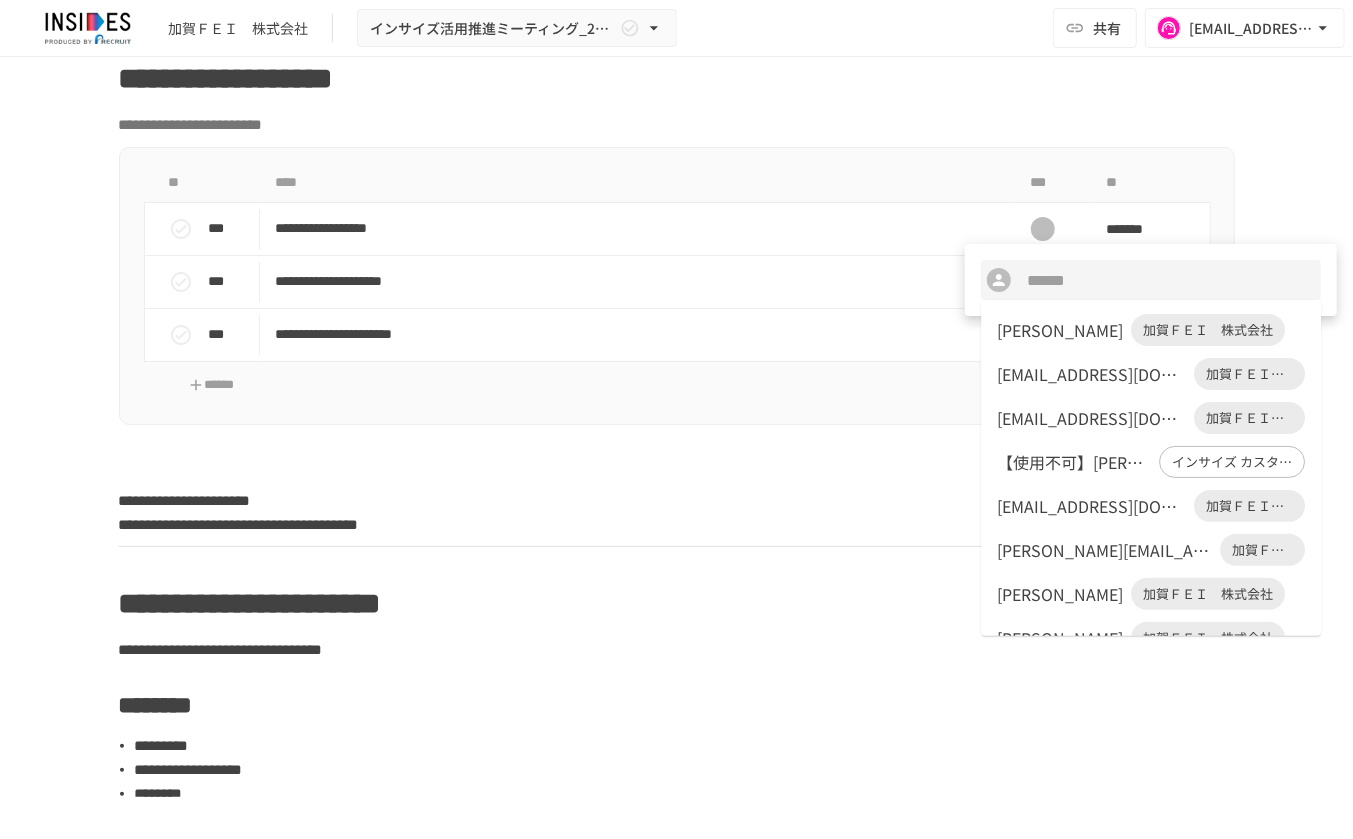 type 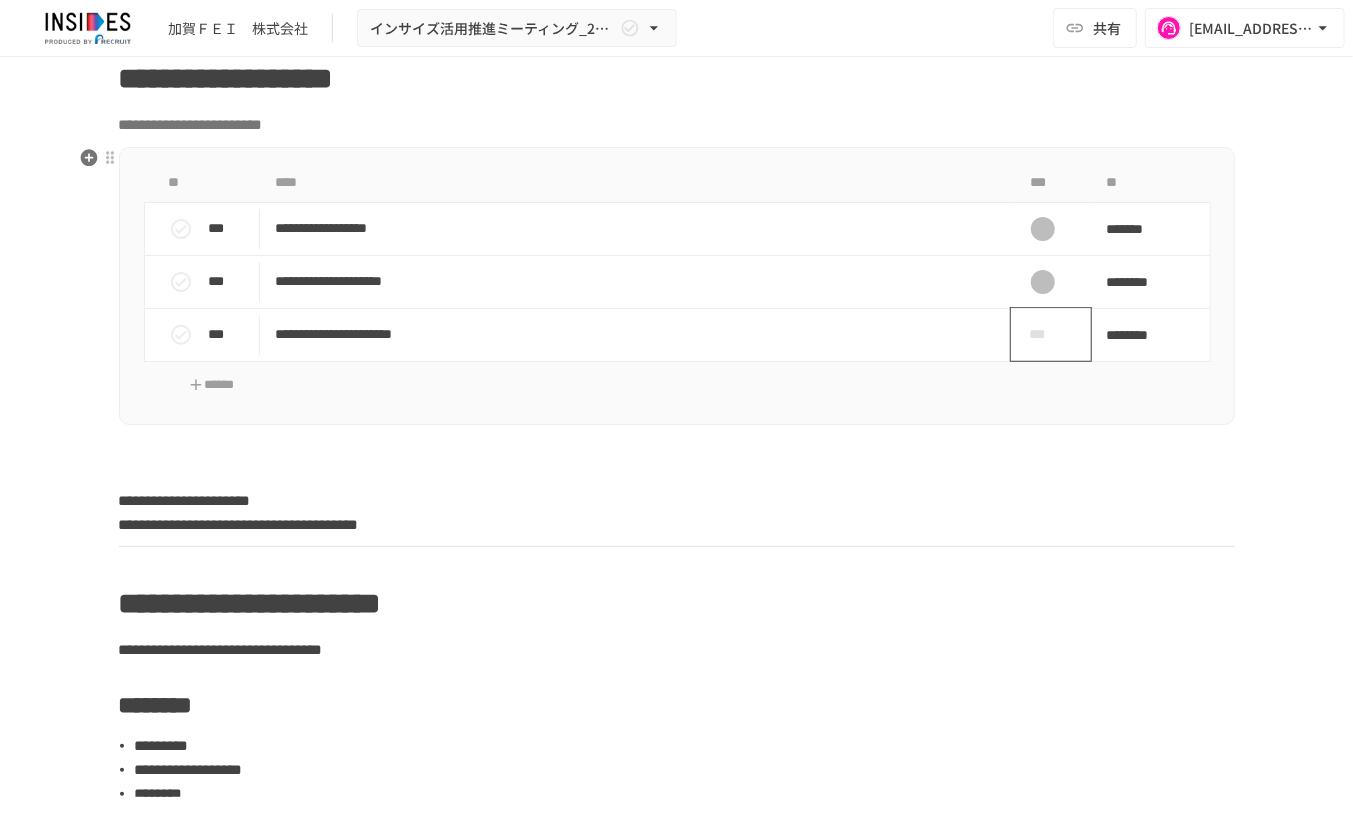 click on "***" at bounding box center [1043, 334] 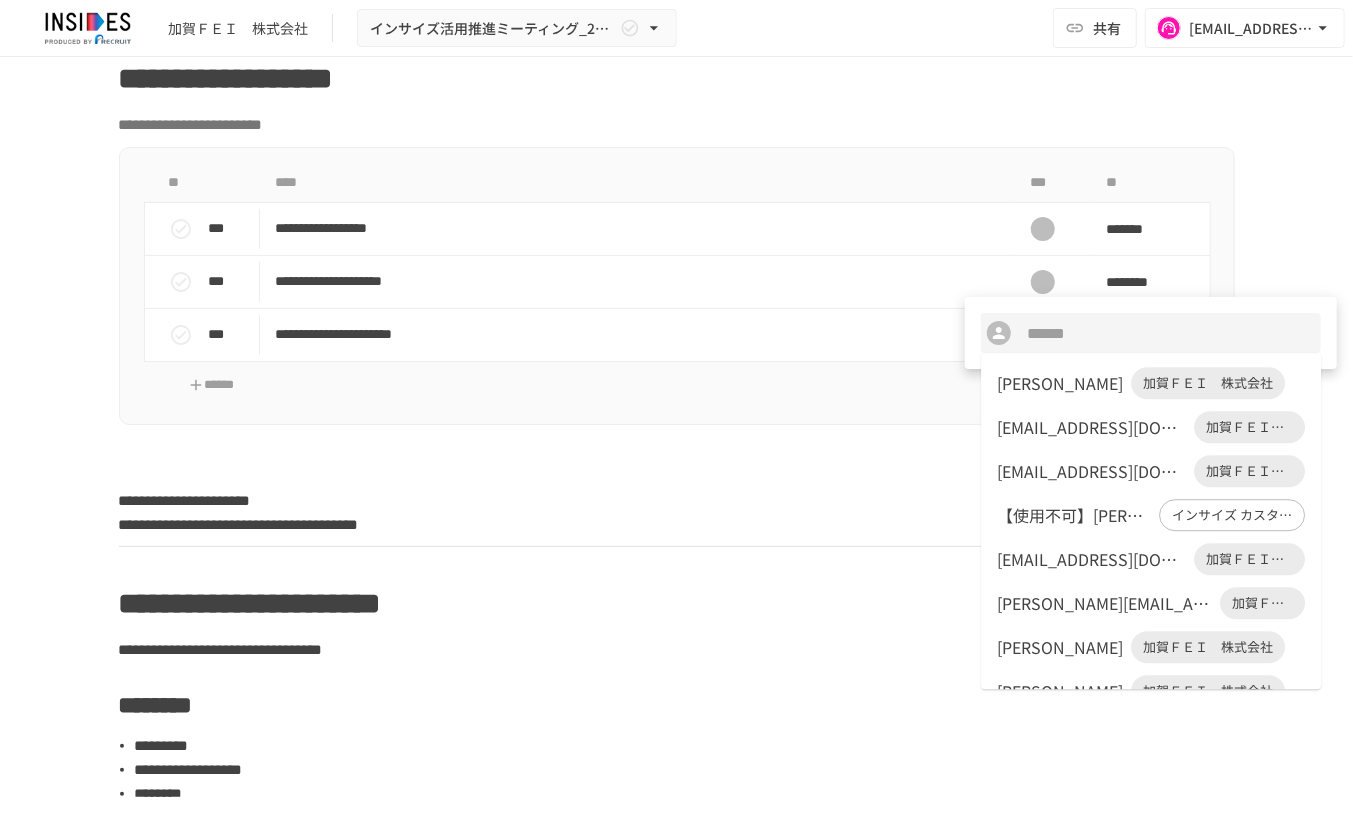 click on "逸見 明日香" at bounding box center [1060, 383] 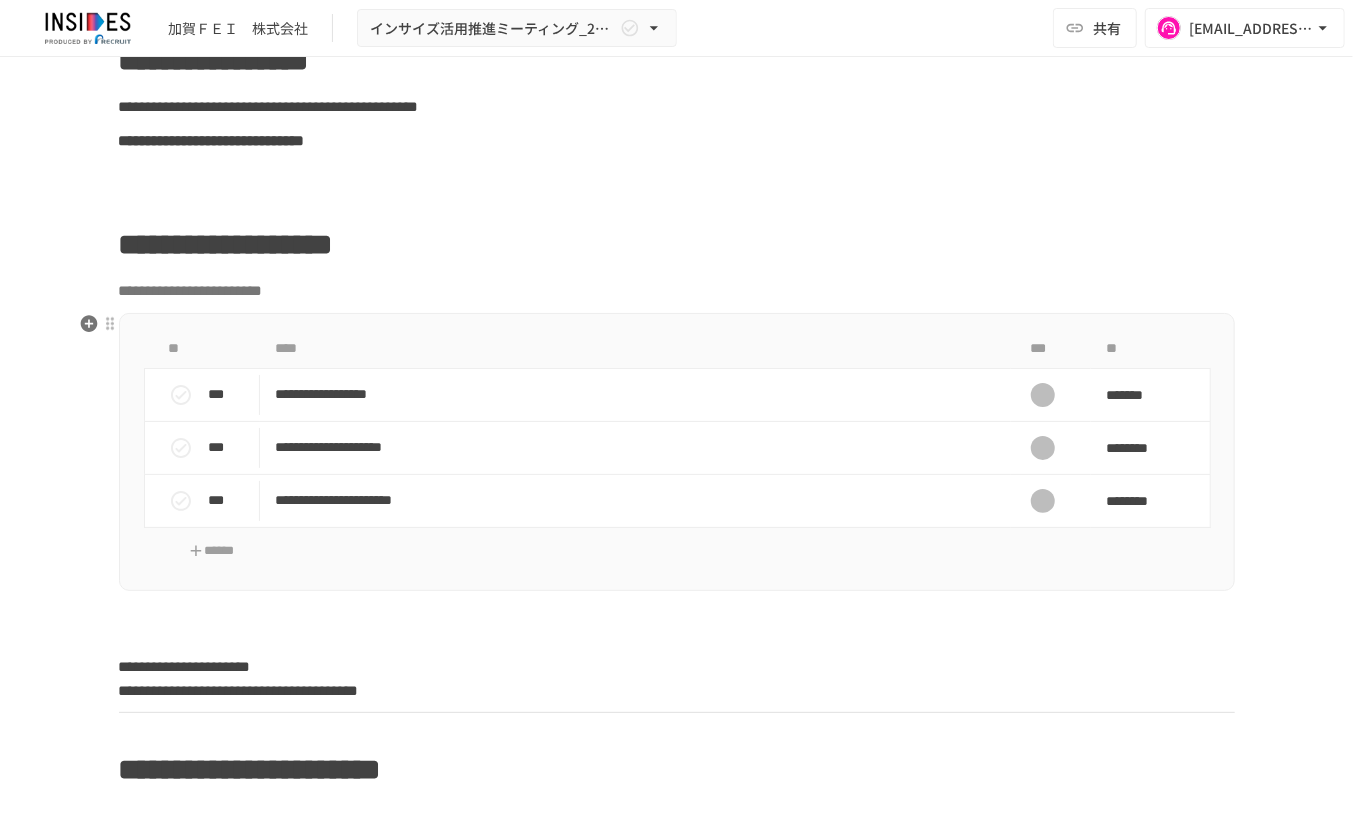 scroll, scrollTop: 0, scrollLeft: 0, axis: both 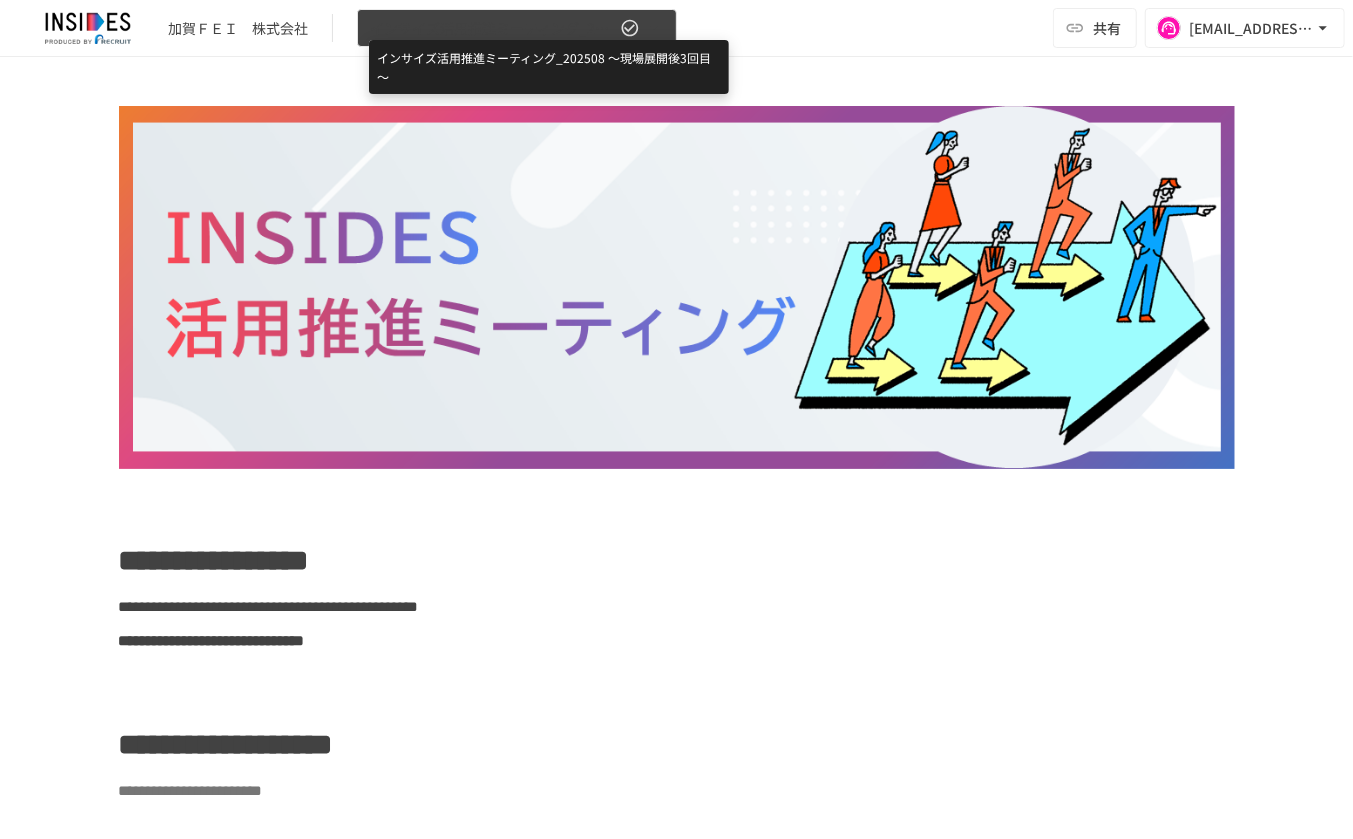 click on "インサイズ活用推進ミーティング_202508  ～現場展開後3回目～" at bounding box center [493, 28] 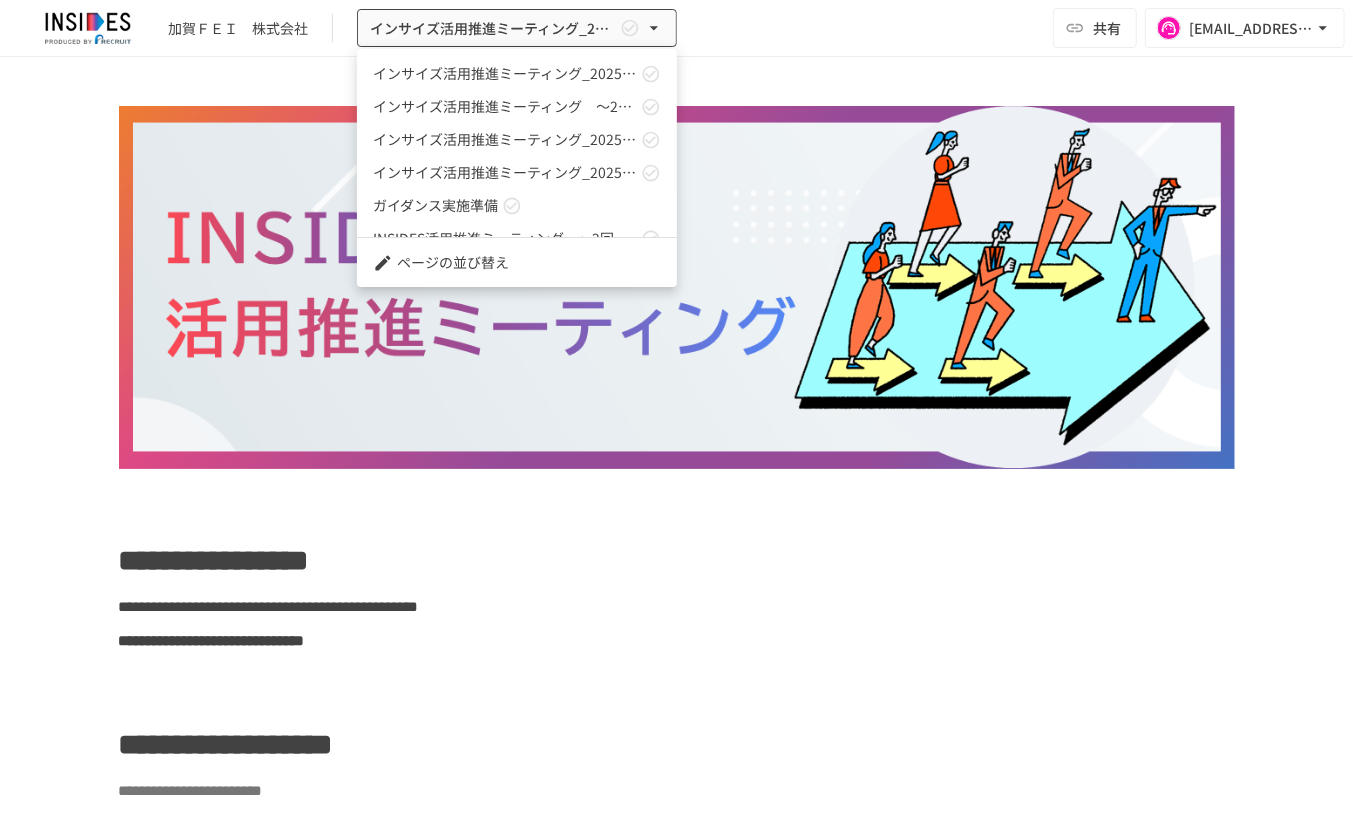 click at bounding box center [676, 419] 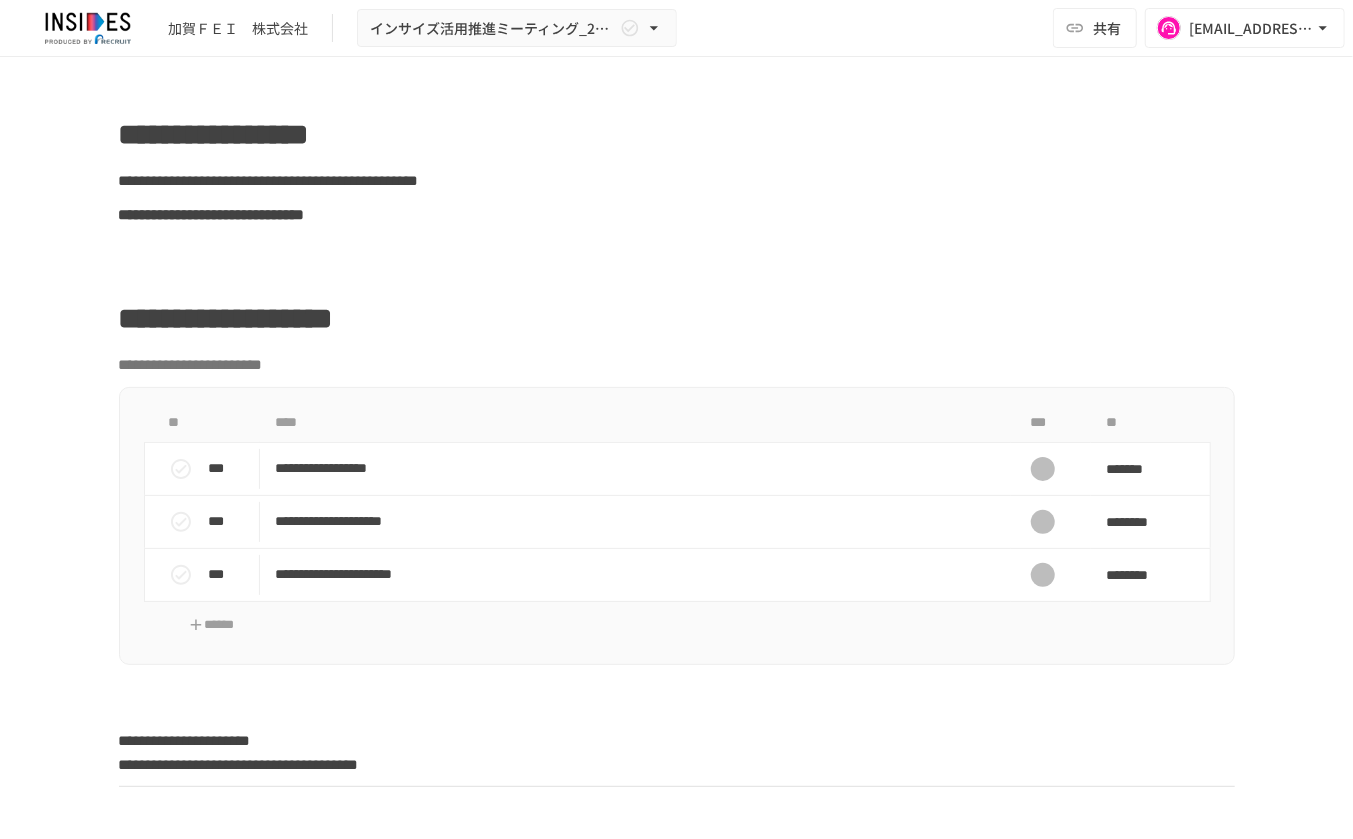 scroll, scrollTop: 500, scrollLeft: 0, axis: vertical 